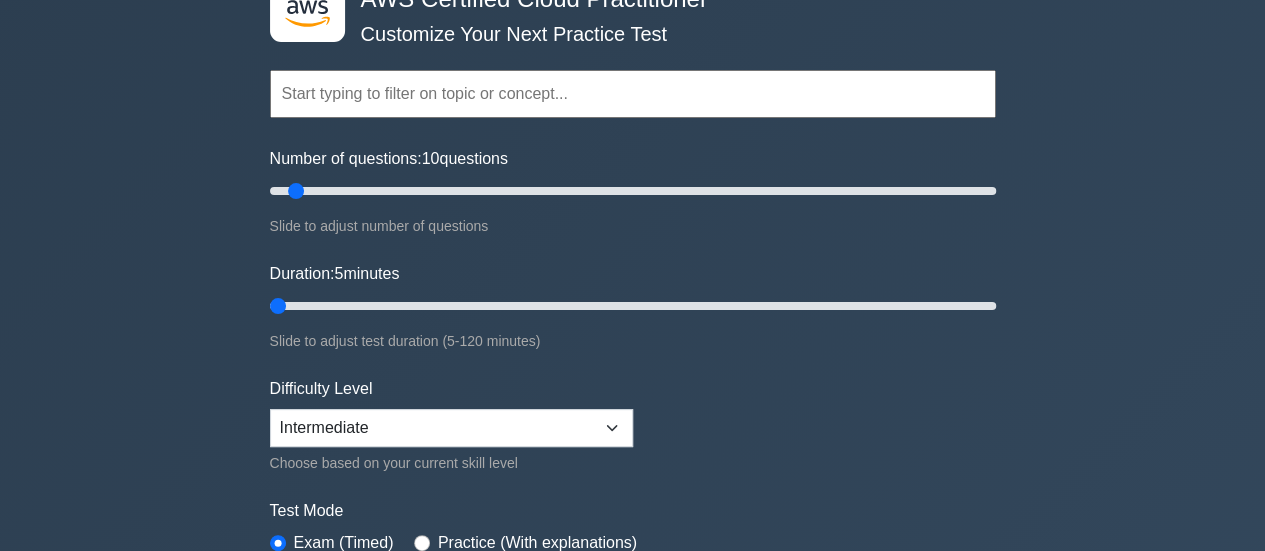 scroll, scrollTop: 127, scrollLeft: 0, axis: vertical 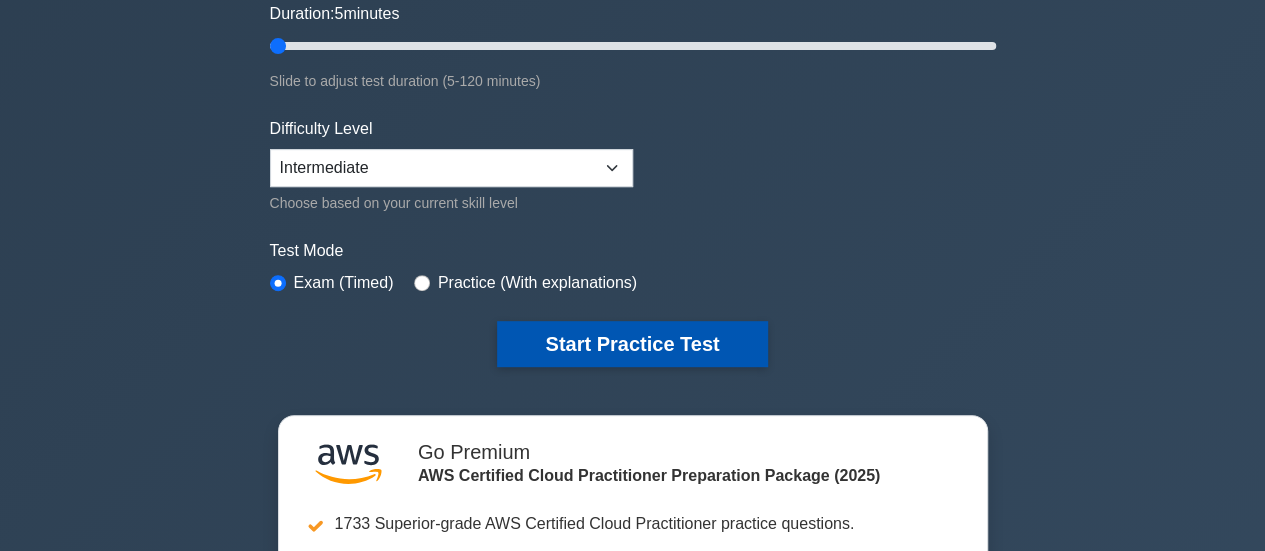 click on "Start Practice Test" at bounding box center [632, 344] 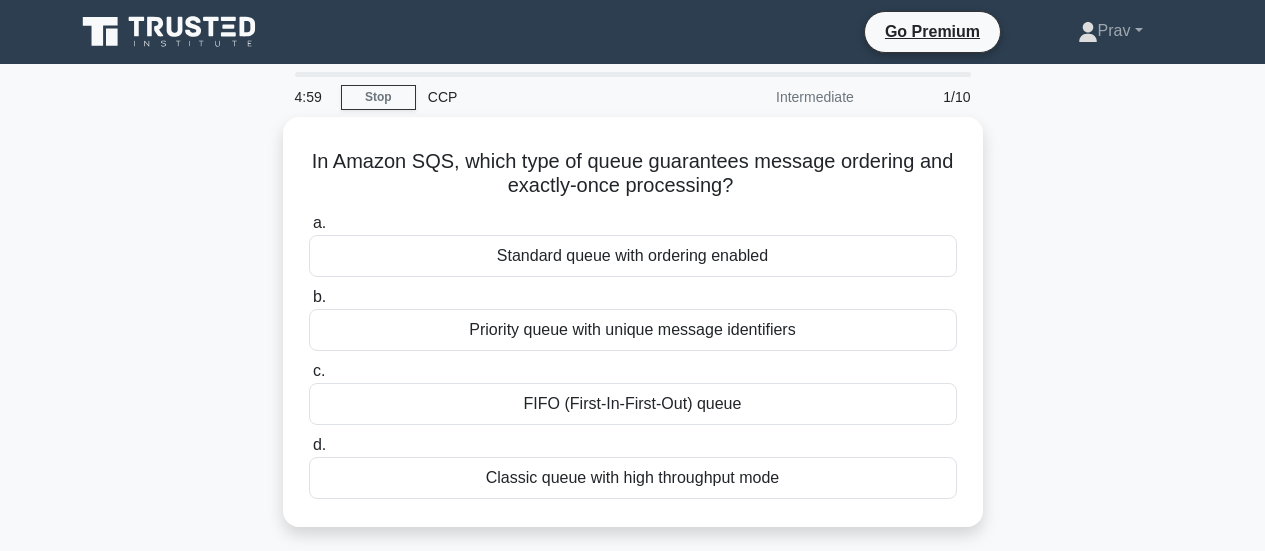 scroll, scrollTop: 0, scrollLeft: 0, axis: both 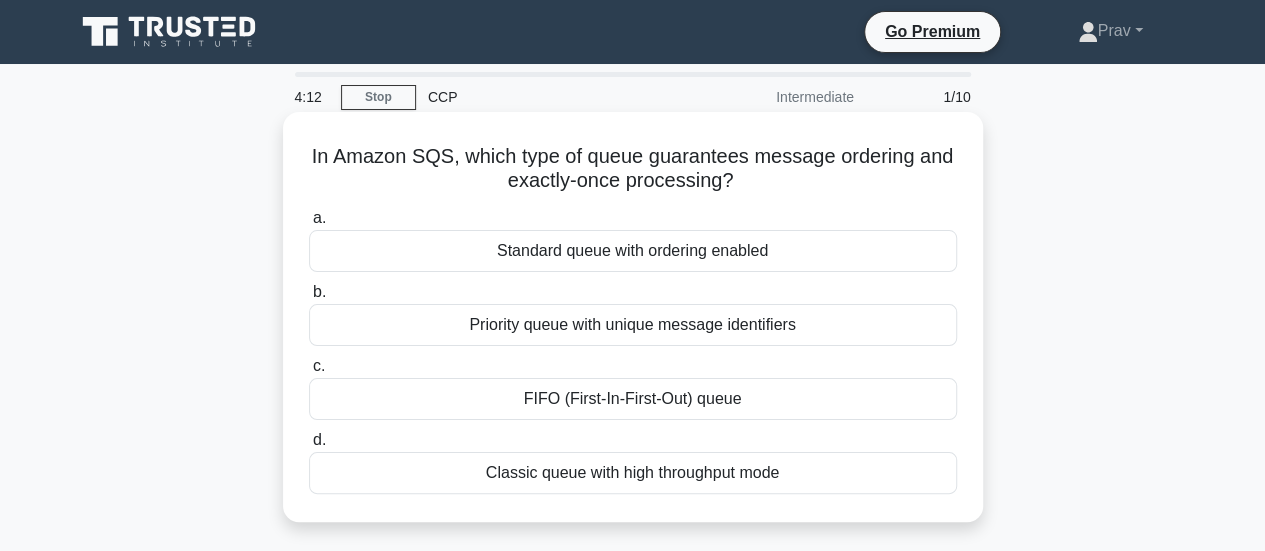 click on "FIFO (First-In-First-Out) queue" at bounding box center [633, 399] 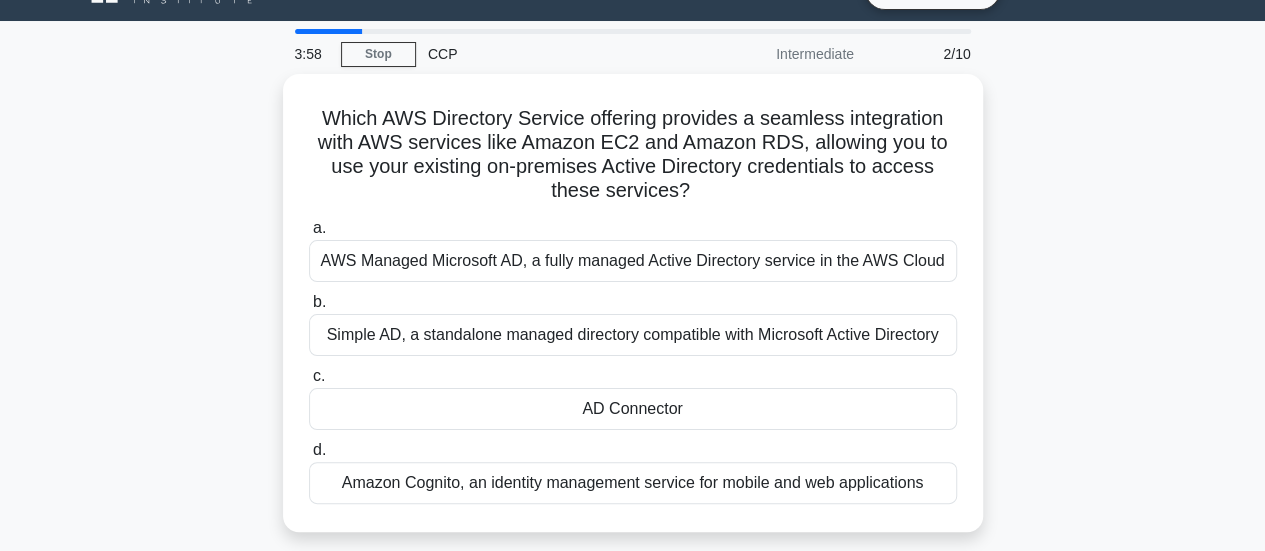 scroll, scrollTop: 53, scrollLeft: 0, axis: vertical 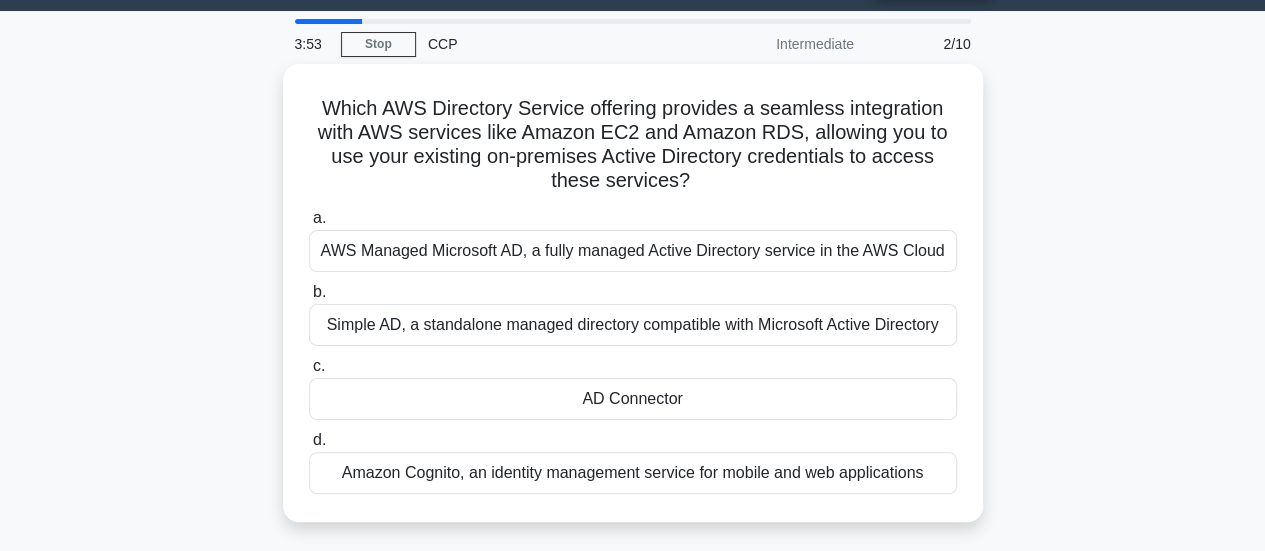 click on "AD Connector" at bounding box center [633, 399] 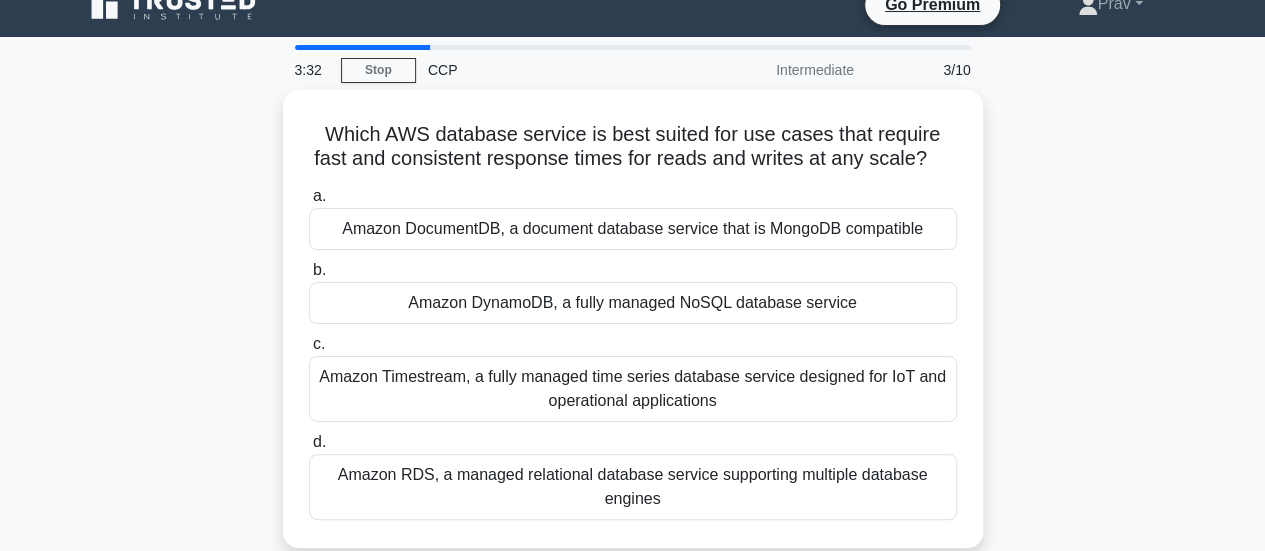 scroll, scrollTop: 28, scrollLeft: 0, axis: vertical 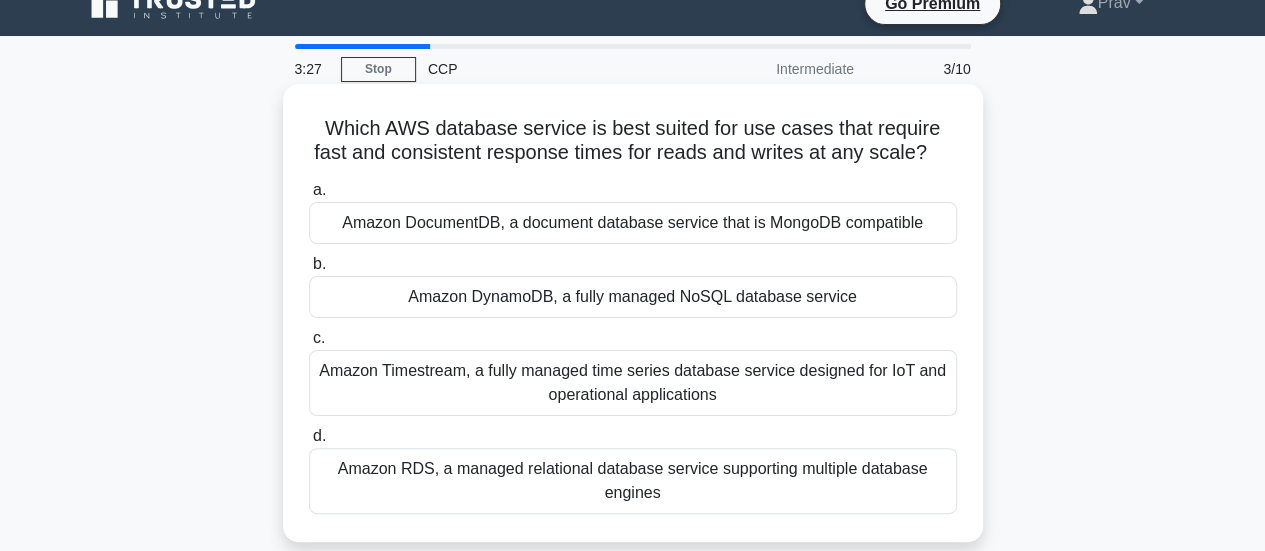 click on "Amazon RDS, a managed relational database service supporting multiple database engines" at bounding box center (633, 481) 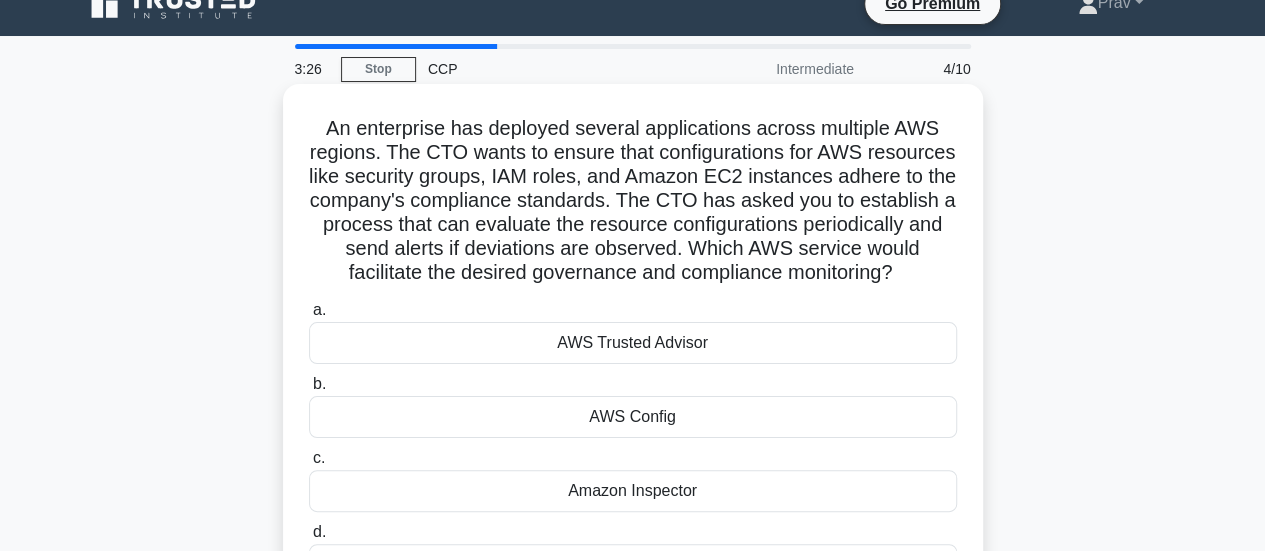 scroll, scrollTop: 0, scrollLeft: 0, axis: both 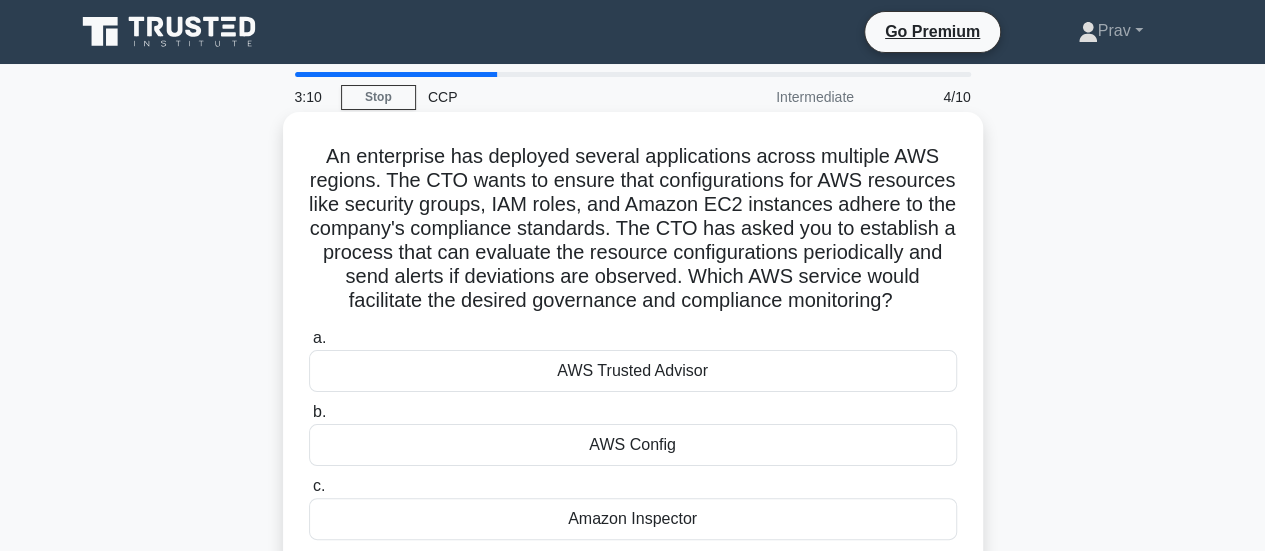 click on "An enterprise has deployed several applications across multiple AWS regions. The CTO wants to ensure that configurations for AWS resources like security groups, IAM roles, and Amazon EC2 instances adhere to the company's compliance standards. The CTO has asked you to establish a process that can evaluate the resource configurations periodically and send alerts if deviations are observed. Which AWS service would facilitate the desired governance and compliance monitoring?
.spinner_0XTQ{transform-origin:center;animation:spinner_y6GP .75s linear infinite}@keyframes spinner_y6GP{100%{transform:rotate(360deg)}}" at bounding box center (633, 229) 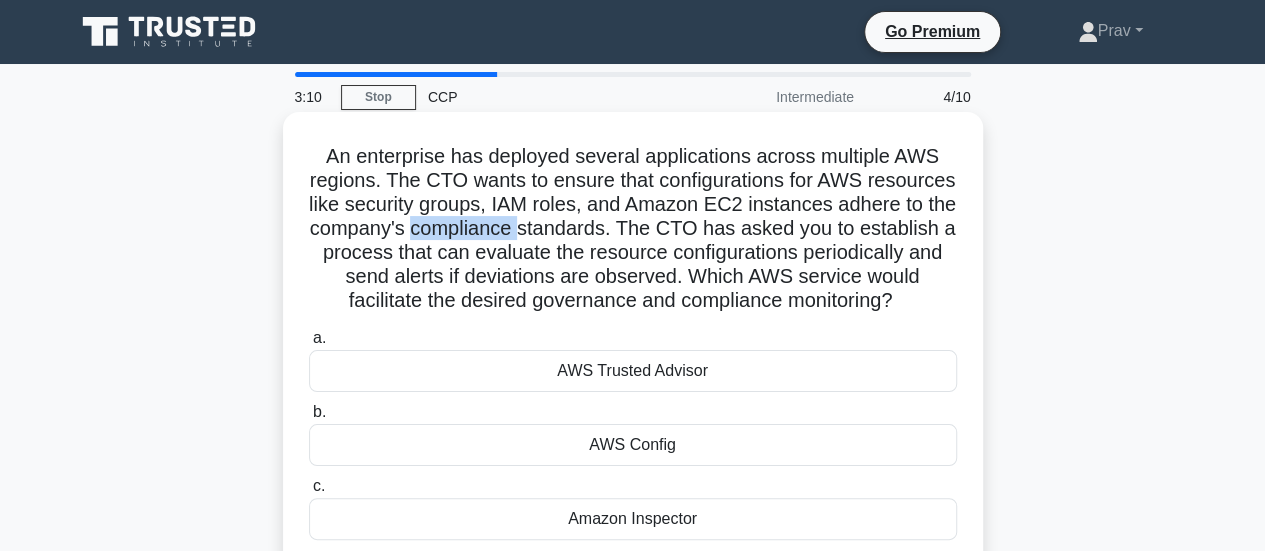 click on "An enterprise has deployed several applications across multiple AWS regions. The CTO wants to ensure that configurations for AWS resources like security groups, IAM roles, and Amazon EC2 instances adhere to the company's compliance standards. The CTO has asked you to establish a process that can evaluate the resource configurations periodically and send alerts if deviations are observed. Which AWS service would facilitate the desired governance and compliance monitoring?
.spinner_0XTQ{transform-origin:center;animation:spinner_y6GP .75s linear infinite}@keyframes spinner_y6GP{100%{transform:rotate(360deg)}}" at bounding box center [633, 229] 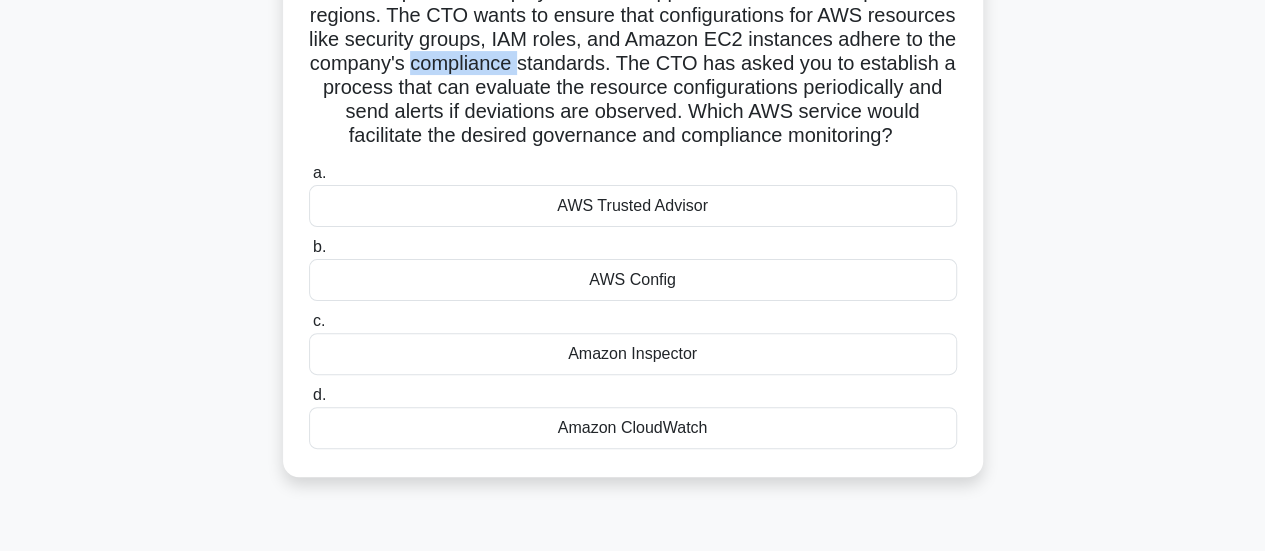 scroll, scrollTop: 166, scrollLeft: 0, axis: vertical 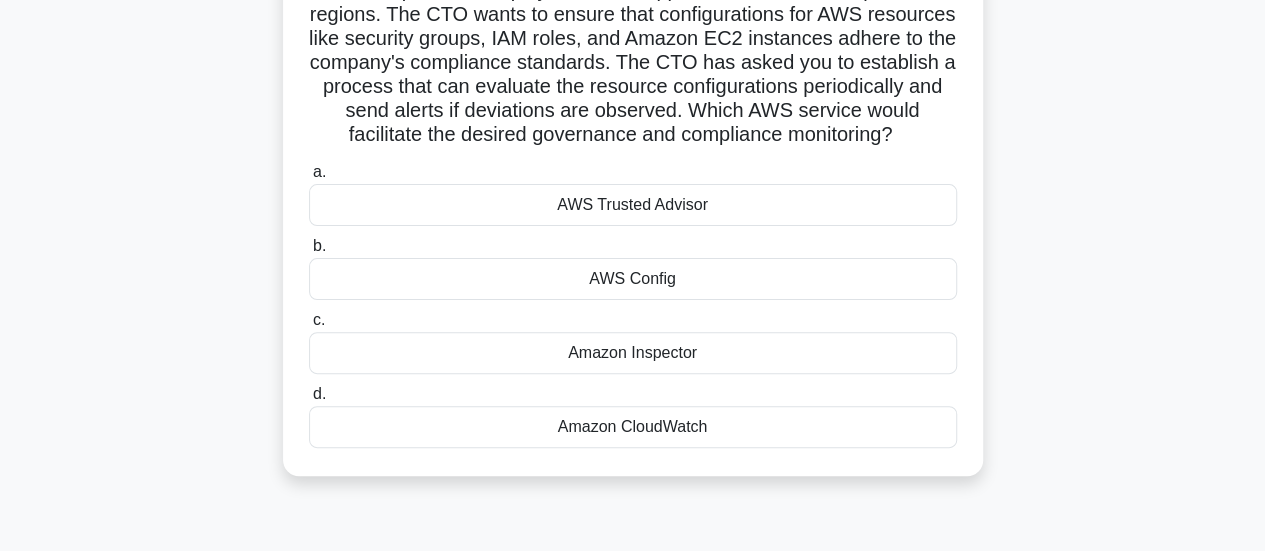 click on "Amazon CloudWatch" at bounding box center [633, 427] 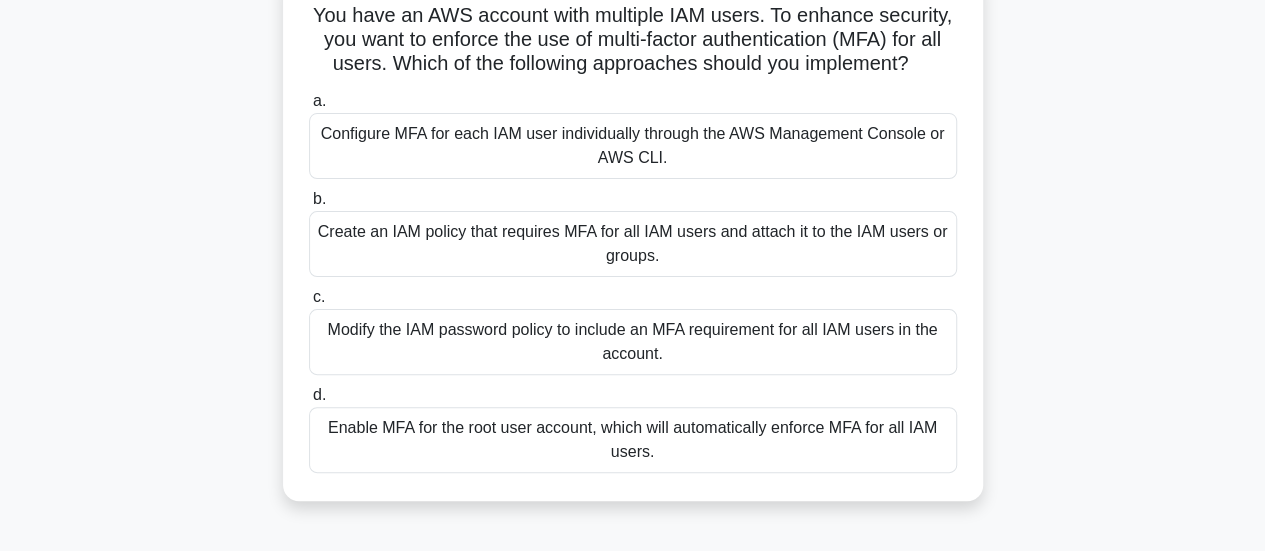 scroll, scrollTop: 142, scrollLeft: 0, axis: vertical 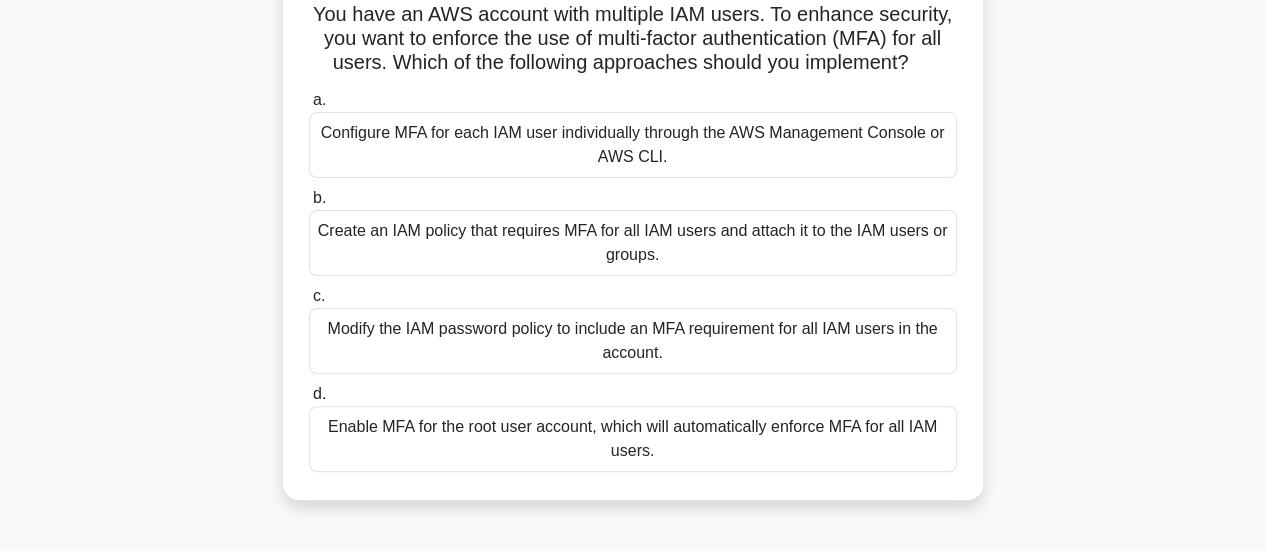 click on "Enable MFA for the root user account, which will automatically enforce MFA for all IAM users." at bounding box center [633, 439] 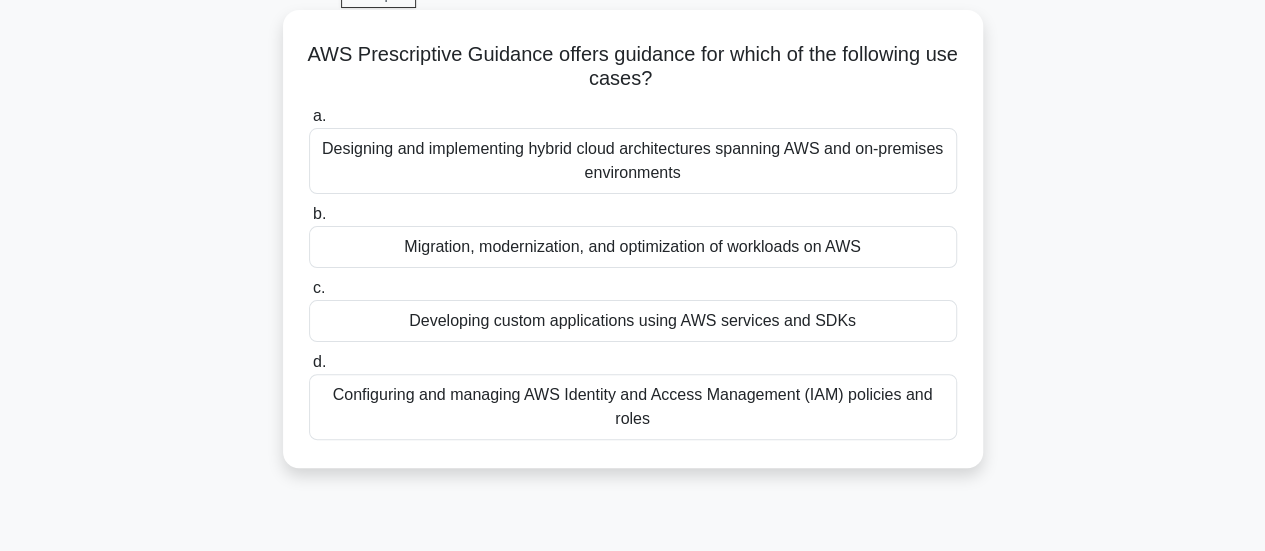 scroll, scrollTop: 0, scrollLeft: 0, axis: both 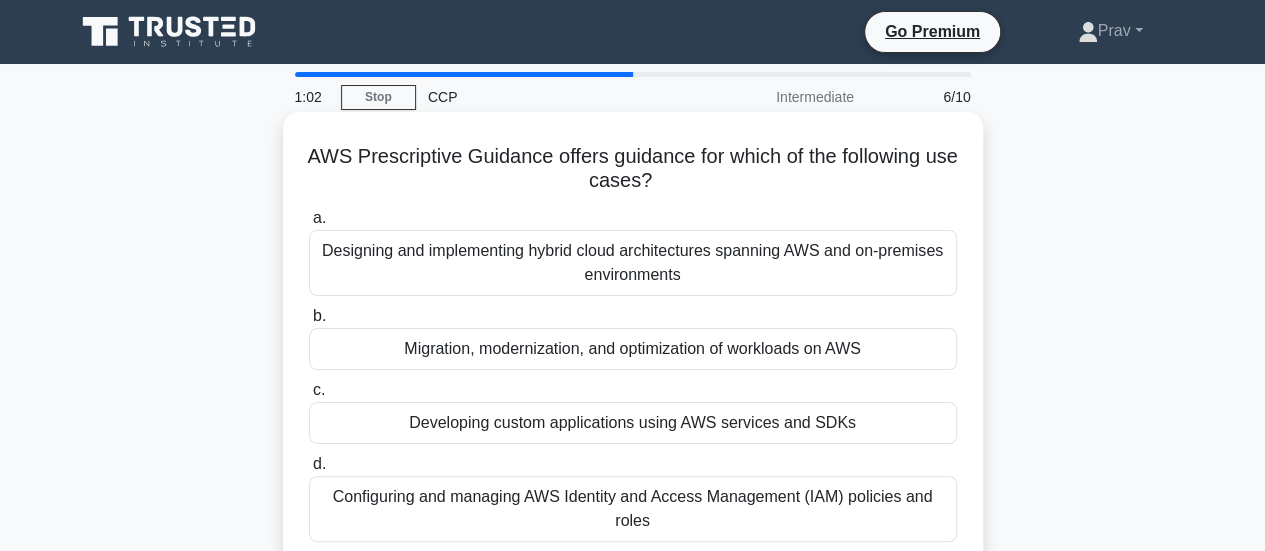 click on "Designing and implementing hybrid cloud architectures spanning AWS and on-premises environments" at bounding box center (633, 263) 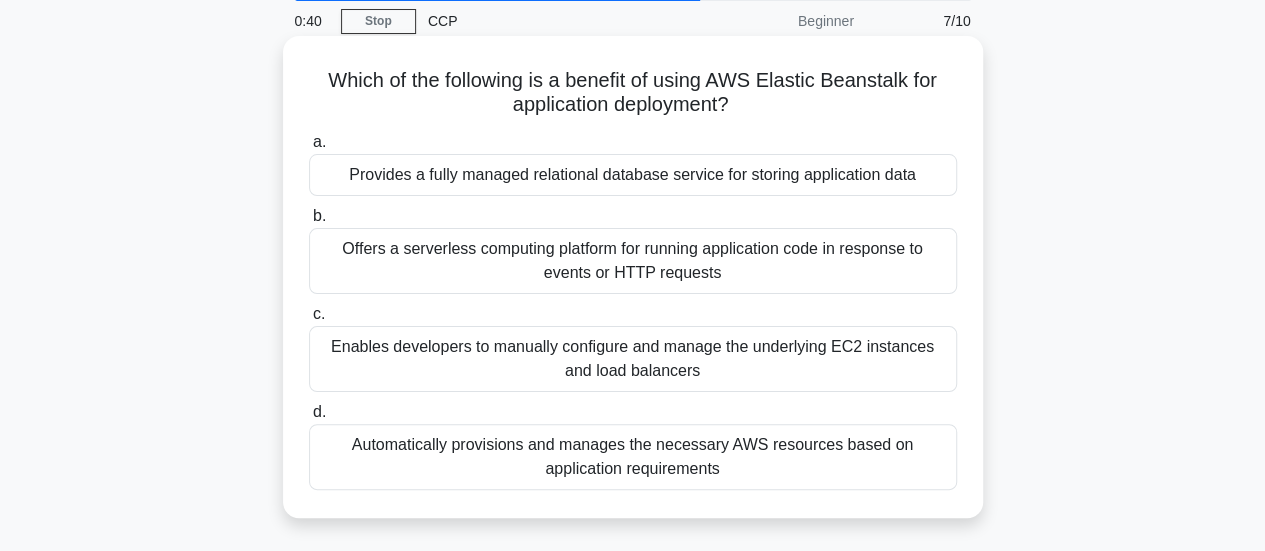 scroll, scrollTop: 78, scrollLeft: 0, axis: vertical 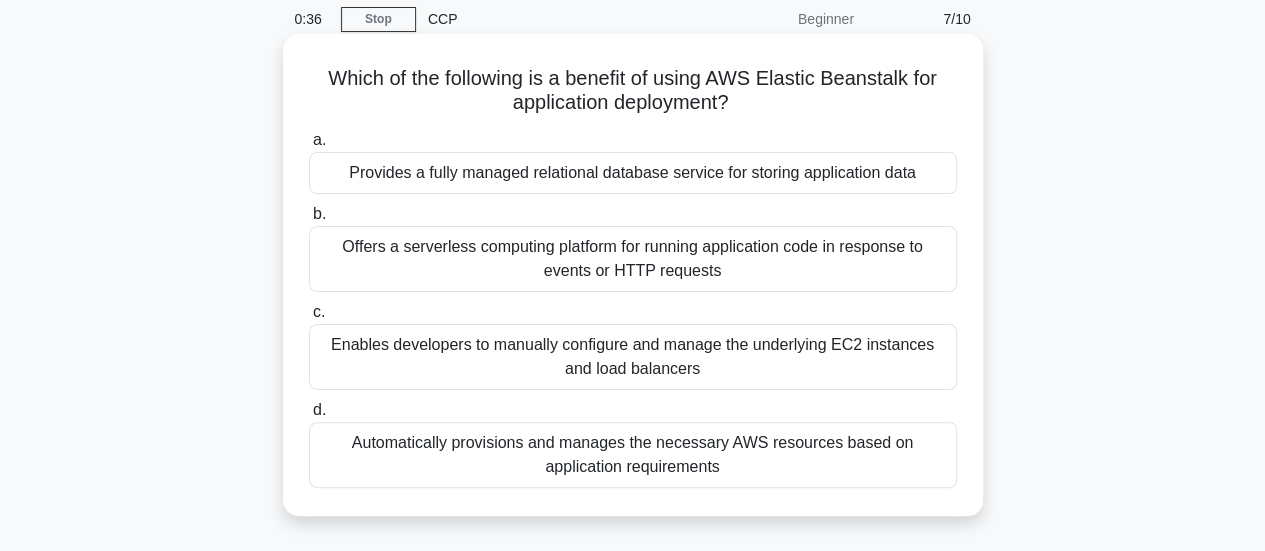 click on "Automatically provisions and manages the necessary AWS resources based on application requirements" at bounding box center (633, 455) 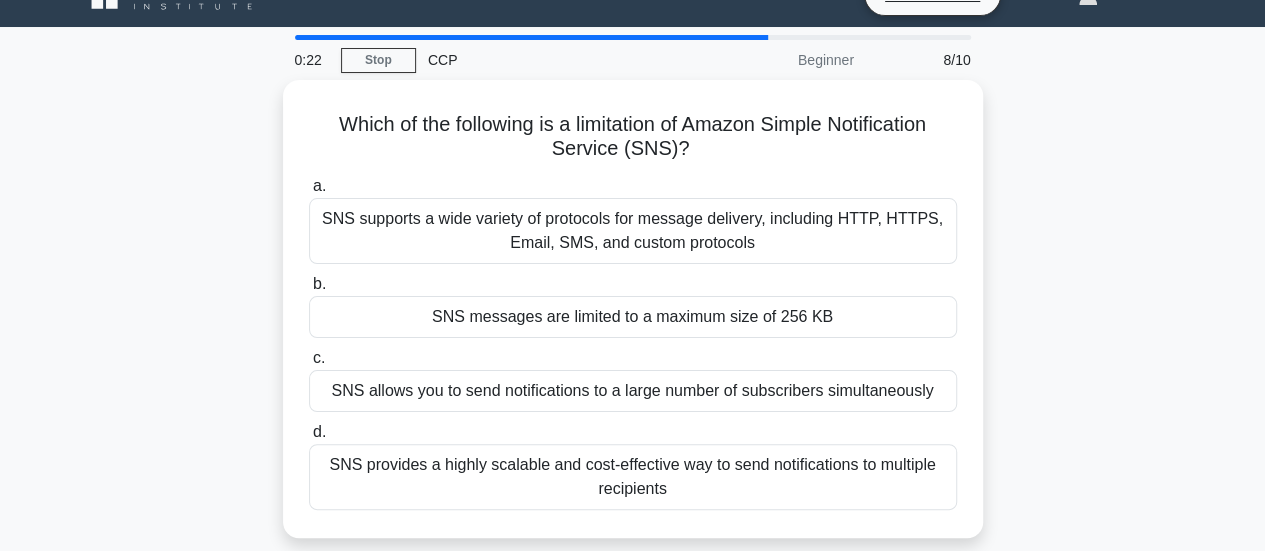 scroll, scrollTop: 38, scrollLeft: 0, axis: vertical 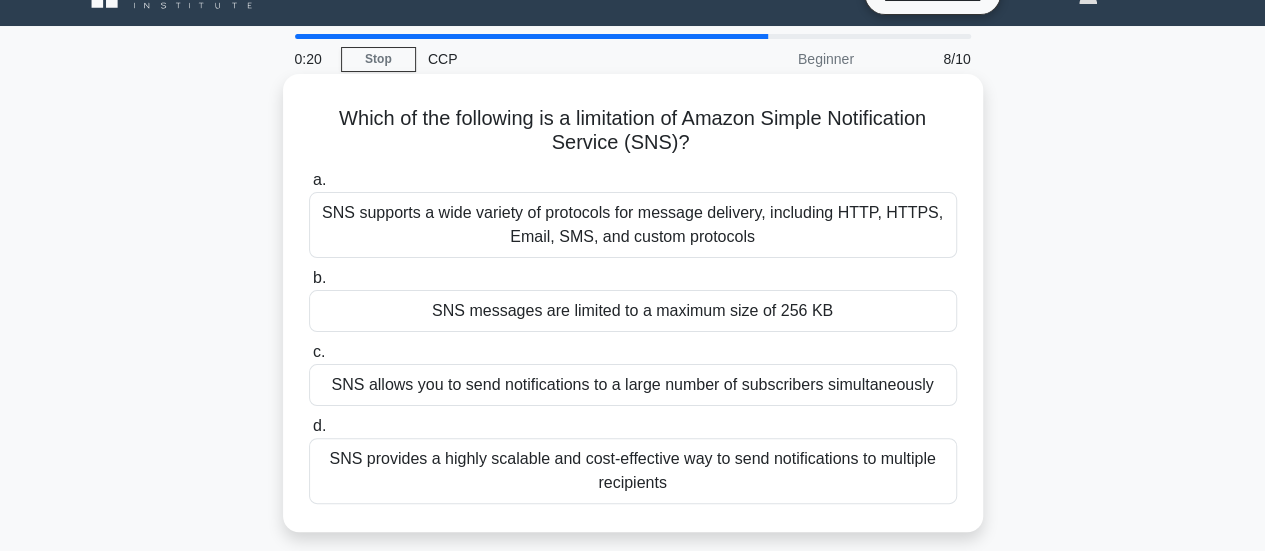 click on "SNS messages are limited to a maximum size of 256 KB" at bounding box center (633, 311) 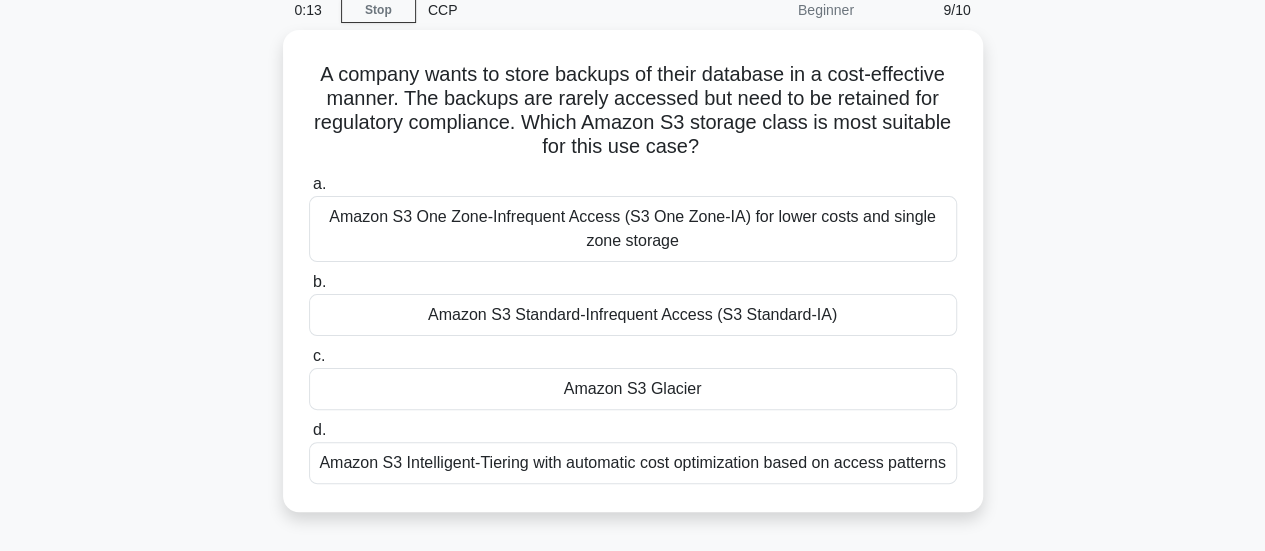 scroll, scrollTop: 88, scrollLeft: 0, axis: vertical 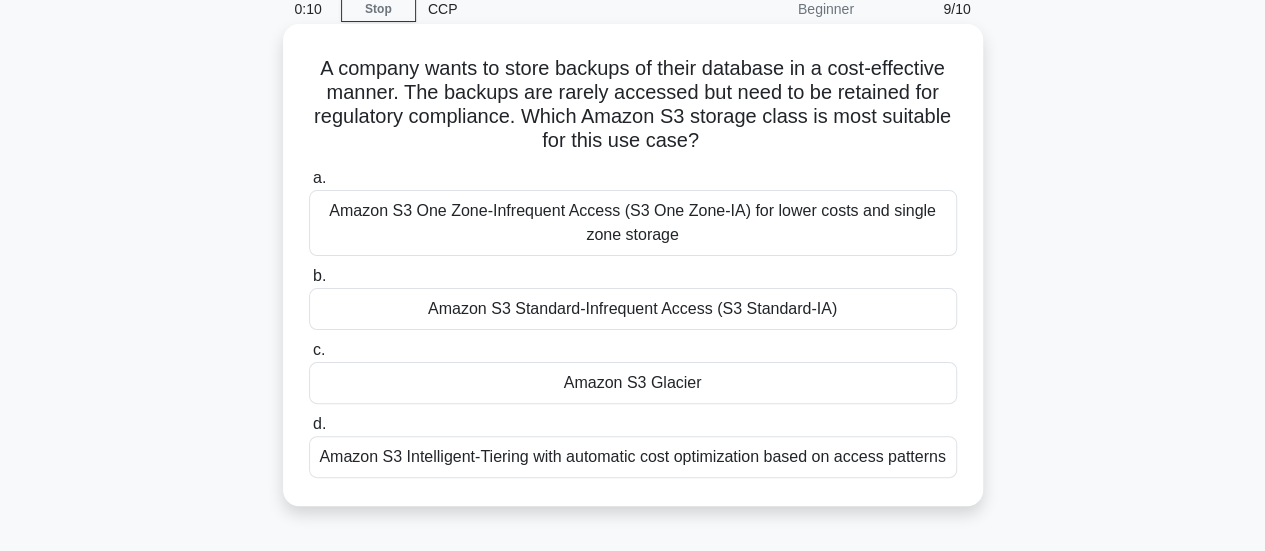 click on "Amazon S3 Glacier" at bounding box center [633, 383] 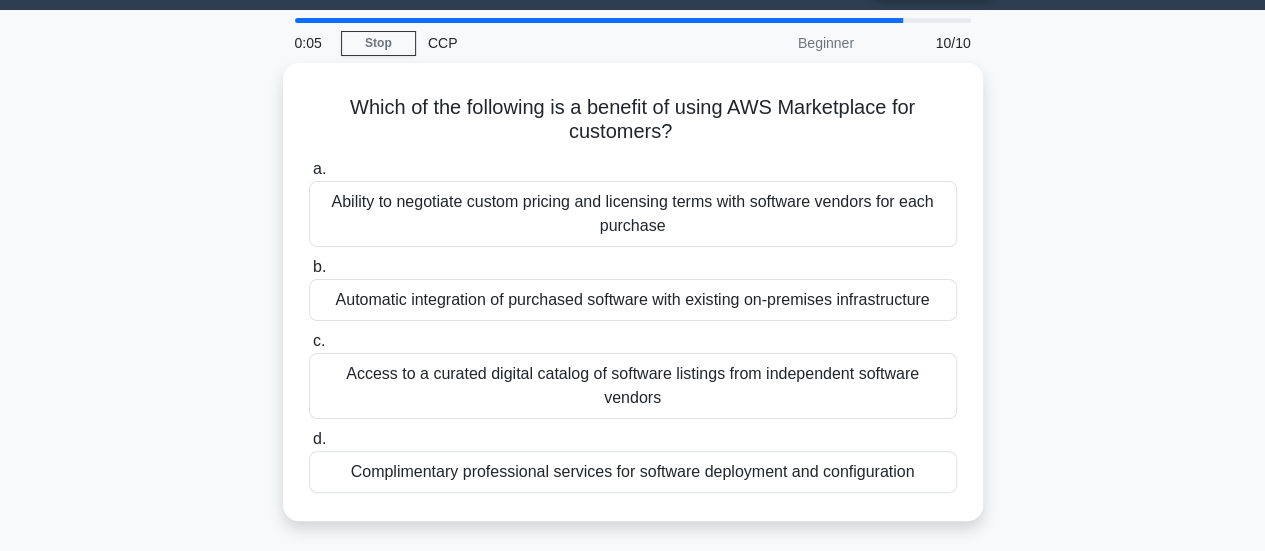 scroll, scrollTop: 56, scrollLeft: 0, axis: vertical 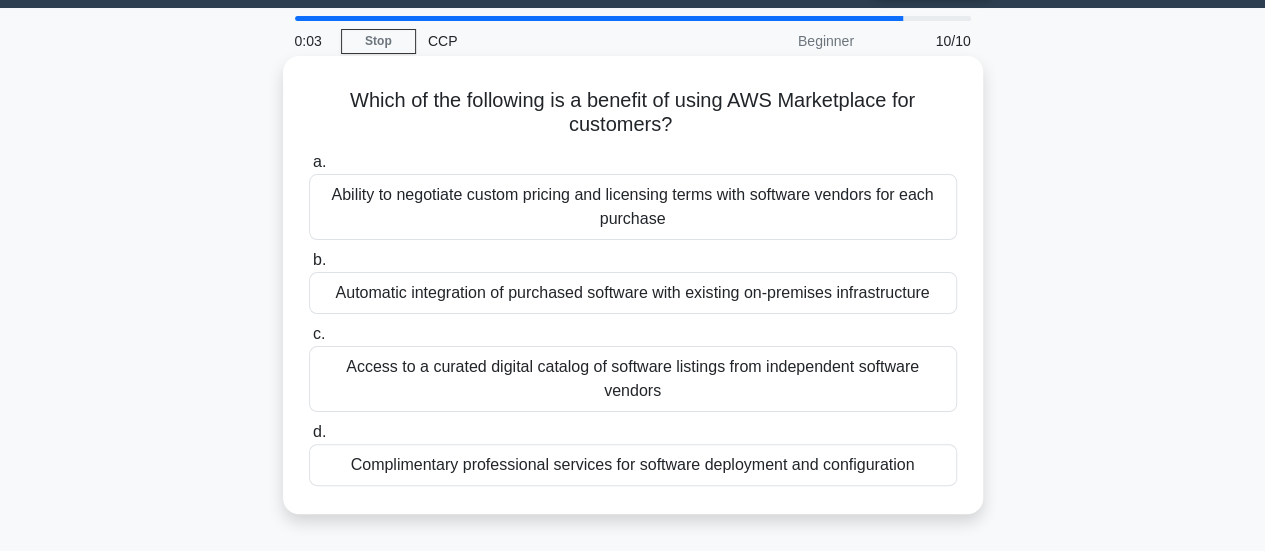 click on "Access to a curated digital catalog of software listings from independent software vendors" at bounding box center [633, 379] 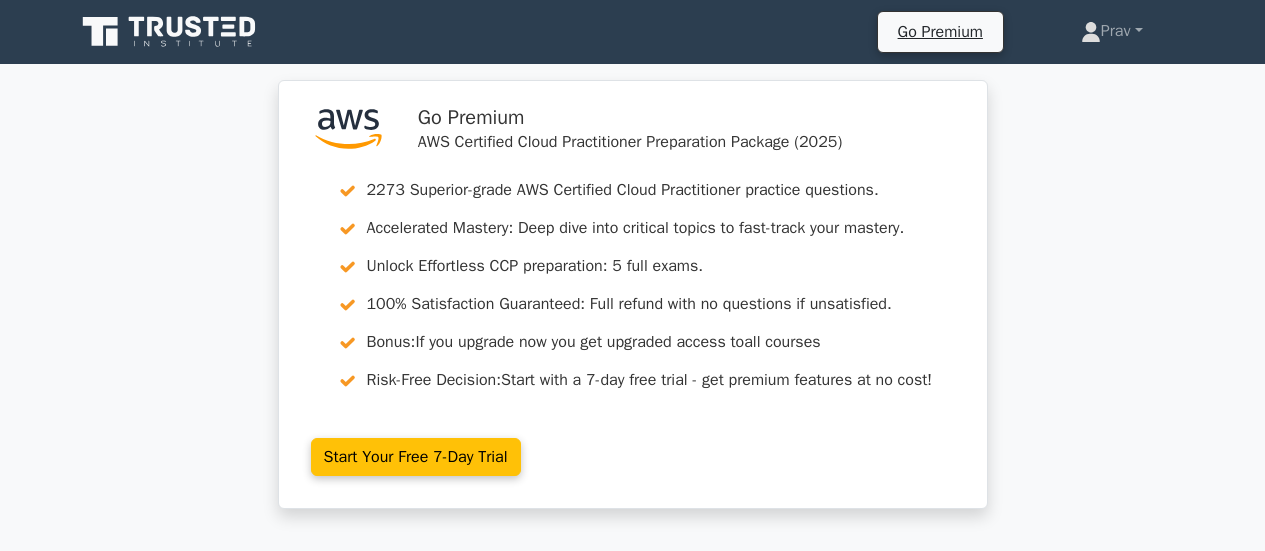 scroll, scrollTop: 0, scrollLeft: 0, axis: both 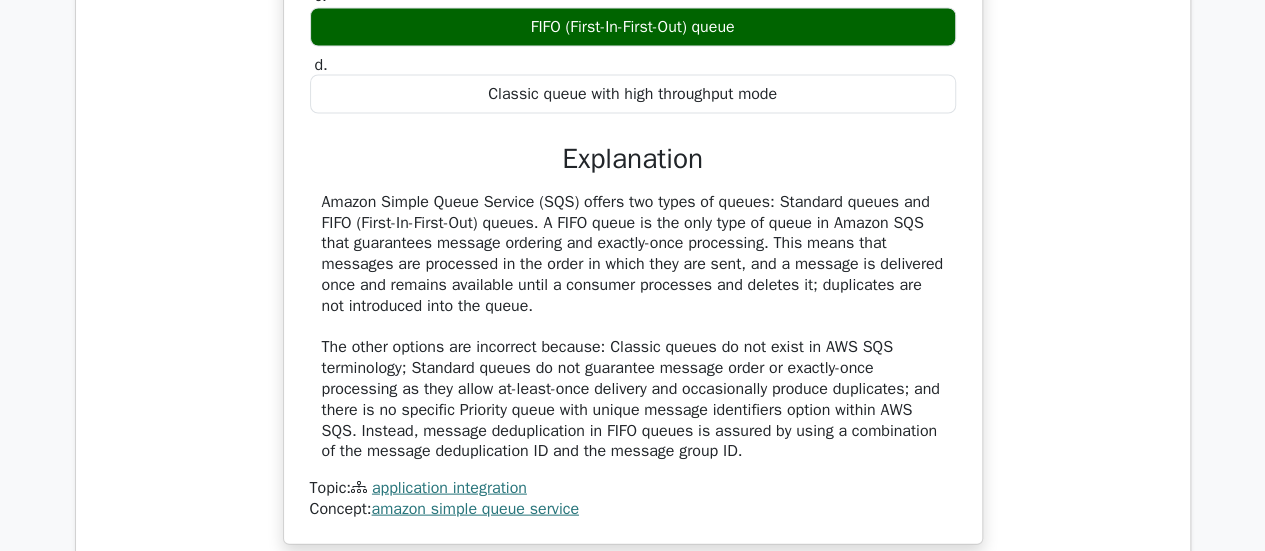 click on "Amazon Simple Queue Service (SQS) offers two types of queues: Standard queues and FIFO (First-In-First-Out) queues. A FIFO queue is the only type of queue in Amazon SQS that guarantees message ordering and exactly-once processing. This means that messages are processed in the order in which they are sent, and a message is delivered once and remains available until a consumer processes and deletes it; duplicates are not introduced into the queue. The other options are incorrect because: Classic queues do not exist in AWS SQS terminology; Standard queues do not guarantee message order or exactly-once processing as they allow at-least-once delivery and occasionally produce duplicates; and there is no specific Priority queue with unique message identifiers option within AWS SQS. Instead, message deduplication in FIFO queues is assured by using a combination of the message deduplication ID and the message group ID." at bounding box center [633, 326] 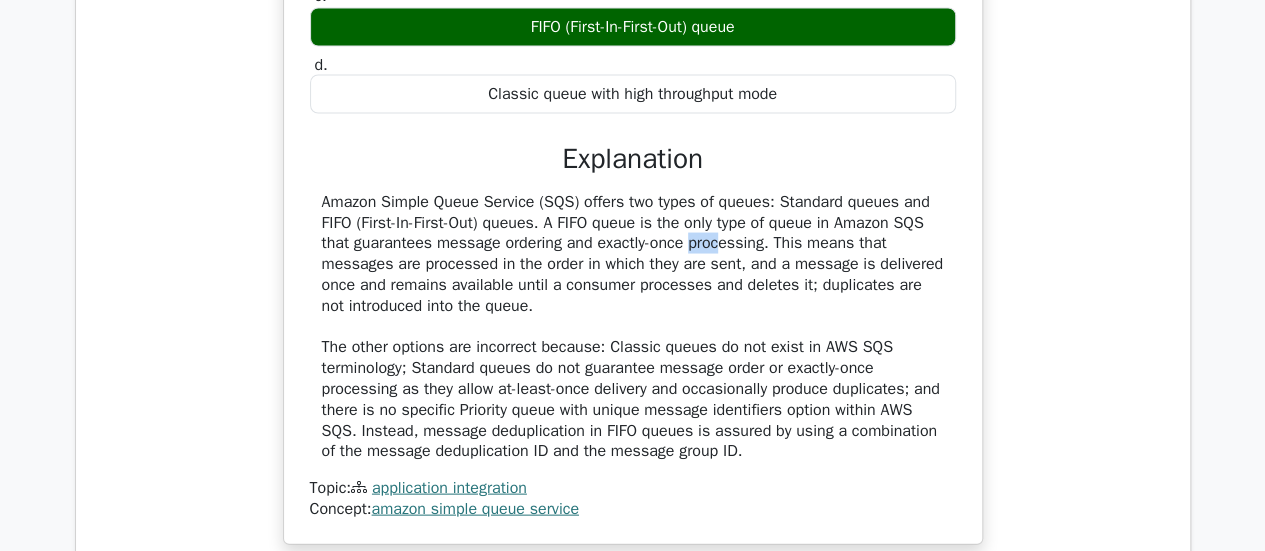 click on "Amazon Simple Queue Service (SQS) offers two types of queues: Standard queues and FIFO (First-In-First-Out) queues. A FIFO queue is the only type of queue in Amazon SQS that guarantees message ordering and exactly-once processing. This means that messages are processed in the order in which they are sent, and a message is delivered once and remains available until a consumer processes and deletes it; duplicates are not introduced into the queue. The other options are incorrect because: Classic queues do not exist in AWS SQS terminology; Standard queues do not guarantee message order or exactly-once processing as they allow at-least-once delivery and occasionally produce duplicates; and there is no specific Priority queue with unique message identifiers option within AWS SQS. Instead, message deduplication in FIFO queues is assured by using a combination of the message deduplication ID and the message group ID." at bounding box center [633, 326] 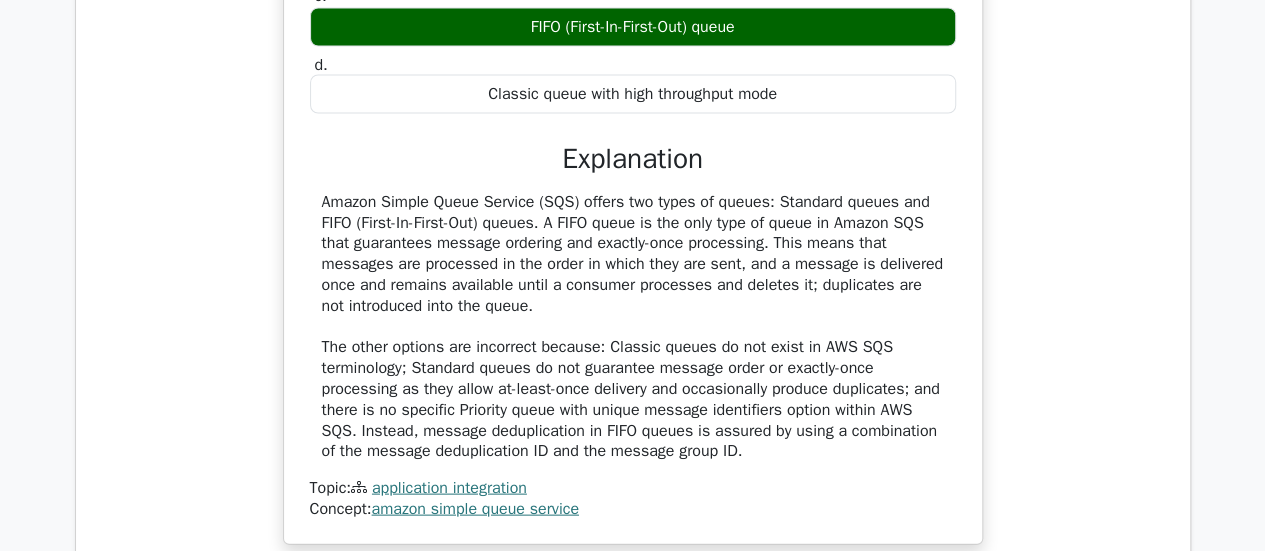 click on "Amazon Simple Queue Service (SQS) offers two types of queues: Standard queues and FIFO (First-In-First-Out) queues. A FIFO queue is the only type of queue in Amazon SQS that guarantees message ordering and exactly-once processing. This means that messages are processed in the order in which they are sent, and a message is delivered once and remains available until a consumer processes and deletes it; duplicates are not introduced into the queue. The other options are incorrect because: Classic queues do not exist in AWS SQS terminology; Standard queues do not guarantee message order or exactly-once processing as they allow at-least-once delivery and occasionally produce duplicates; and there is no specific Priority queue with unique message identifiers option within AWS SQS. Instead, message deduplication in FIFO queues is assured by using a combination of the message deduplication ID and the message group ID." at bounding box center [633, 326] 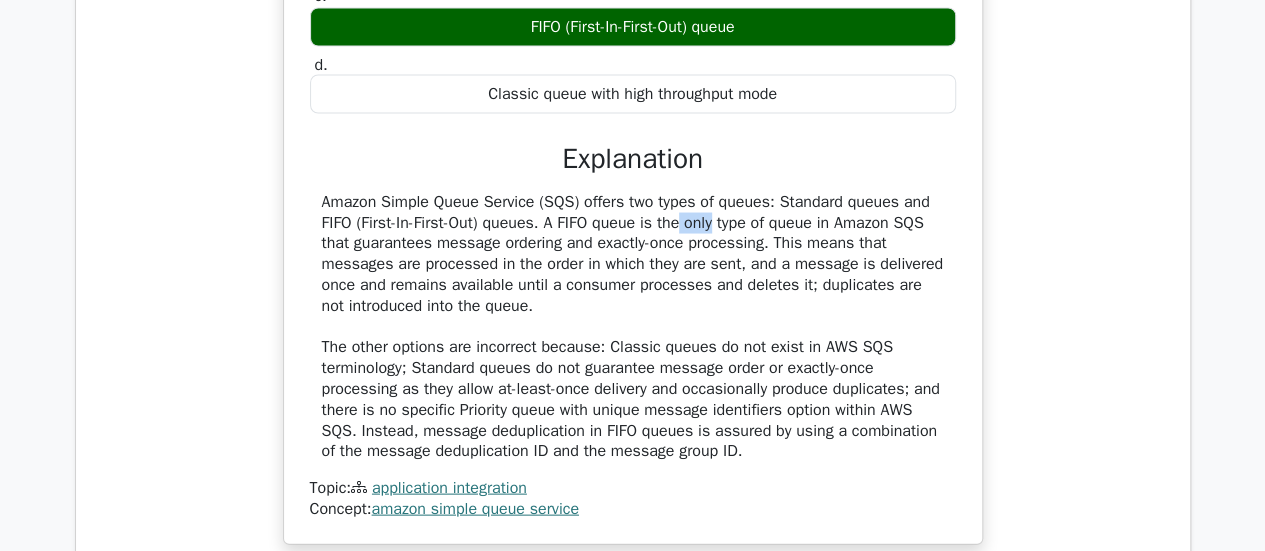 click on "Amazon Simple Queue Service (SQS) offers two types of queues: Standard queues and FIFO (First-In-First-Out) queues. A FIFO queue is the only type of queue in Amazon SQS that guarantees message ordering and exactly-once processing. This means that messages are processed in the order in which they are sent, and a message is delivered once and remains available until a consumer processes and deletes it; duplicates are not introduced into the queue. The other options are incorrect because: Classic queues do not exist in AWS SQS terminology; Standard queues do not guarantee message order or exactly-once processing as they allow at-least-once delivery and occasionally produce duplicates; and there is no specific Priority queue with unique message identifiers option within AWS SQS. Instead, message deduplication in FIFO queues is assured by using a combination of the message deduplication ID and the message group ID." at bounding box center [633, 326] 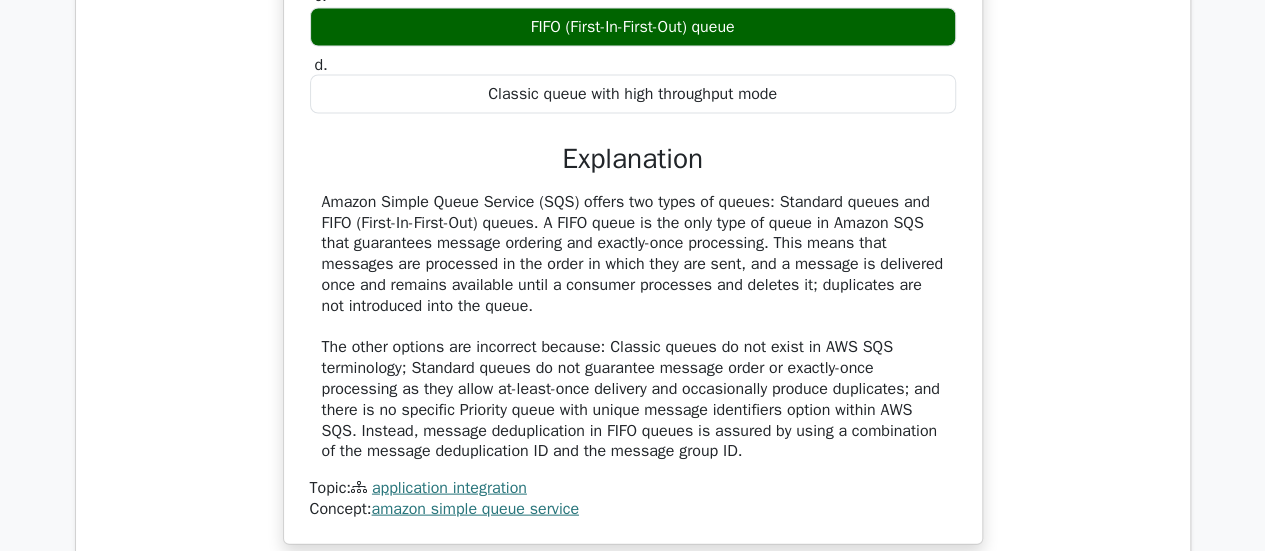 click on "Amazon Simple Queue Service (SQS) offers two types of queues: Standard queues and FIFO (First-In-First-Out) queues. A FIFO queue is the only type of queue in Amazon SQS that guarantees message ordering and exactly-once processing. This means that messages are processed in the order in which they are sent, and a message is delivered once and remains available until a consumer processes and deletes it; duplicates are not introduced into the queue. The other options are incorrect because: Classic queues do not exist in AWS SQS terminology; Standard queues do not guarantee message order or exactly-once processing as they allow at-least-once delivery and occasionally produce duplicates; and there is no specific Priority queue with unique message identifiers option within AWS SQS. Instead, message deduplication in FIFO queues is assured by using a combination of the message deduplication ID and the message group ID." at bounding box center (633, 326) 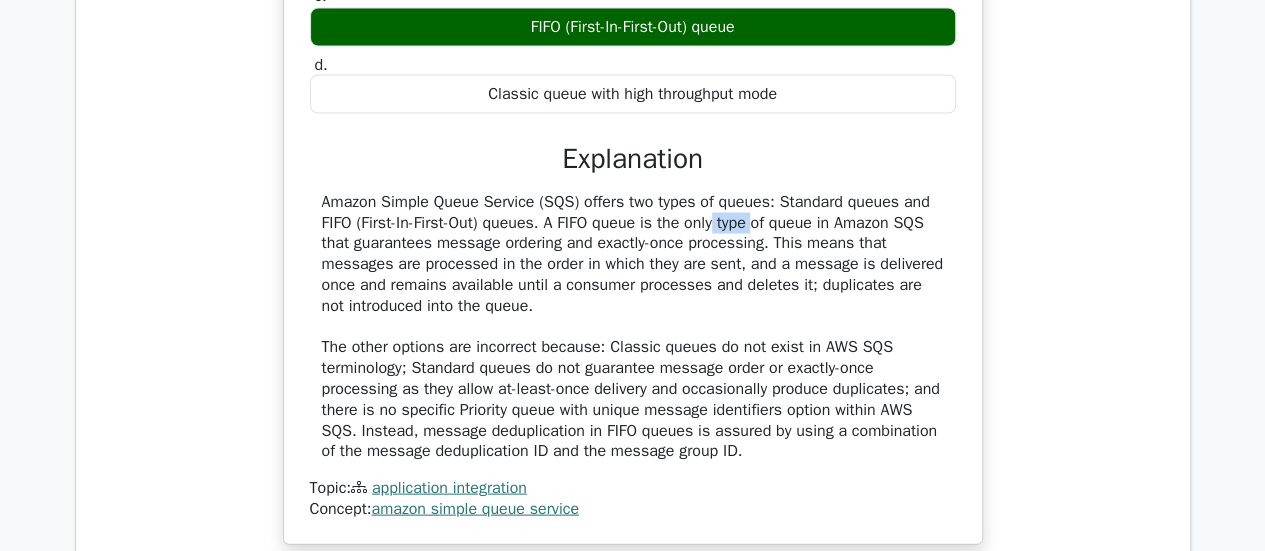 click on "Amazon Simple Queue Service (SQS) offers two types of queues: Standard queues and FIFO (First-In-First-Out) queues. A FIFO queue is the only type of queue in Amazon SQS that guarantees message ordering and exactly-once processing. This means that messages are processed in the order in which they are sent, and a message is delivered once and remains available until a consumer processes and deletes it; duplicates are not introduced into the queue. The other options are incorrect because: Classic queues do not exist in AWS SQS terminology; Standard queues do not guarantee message order or exactly-once processing as they allow at-least-once delivery and occasionally produce duplicates; and there is no specific Priority queue with unique message identifiers option within AWS SQS. Instead, message deduplication in FIFO queues is assured by using a combination of the message deduplication ID and the message group ID." at bounding box center [633, 326] 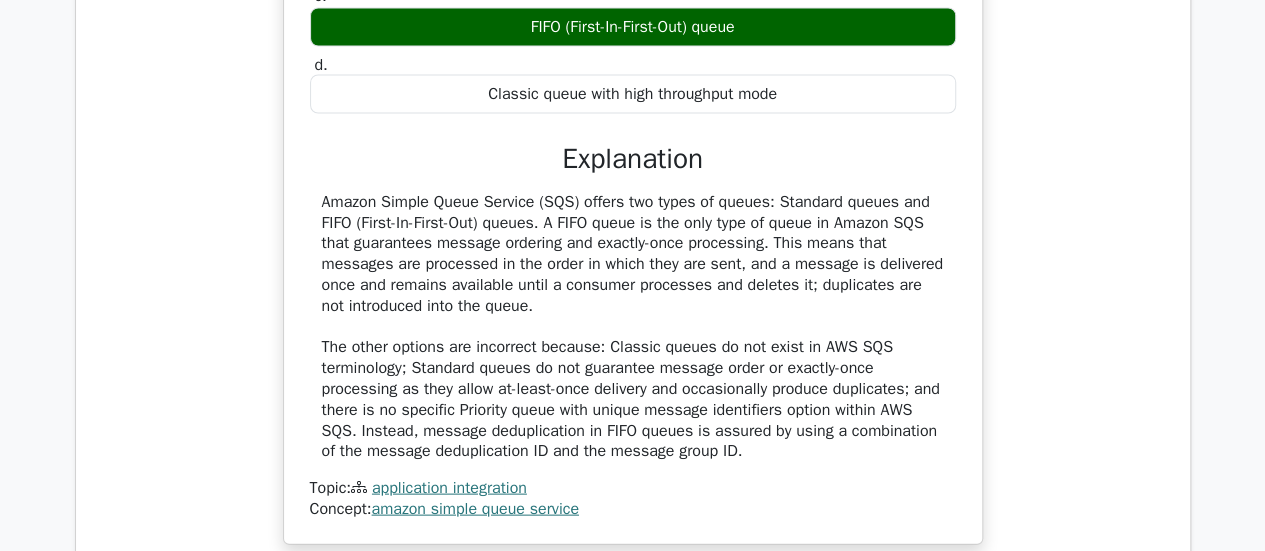 click on "Amazon Simple Queue Service (SQS) offers two types of queues: Standard queues and FIFO (First-In-First-Out) queues. A FIFO queue is the only type of queue in Amazon SQS that guarantees message ordering and exactly-once processing. This means that messages are processed in the order in which they are sent, and a message is delivered once and remains available until a consumer processes and deletes it; duplicates are not introduced into the queue. The other options are incorrect because: Classic queues do not exist in AWS SQS terminology; Standard queues do not guarantee message order or exactly-once processing as they allow at-least-once delivery and occasionally produce duplicates; and there is no specific Priority queue with unique message identifiers option within AWS SQS. Instead, message deduplication in FIFO queues is assured by using a combination of the message deduplication ID and the message group ID." at bounding box center [633, 326] 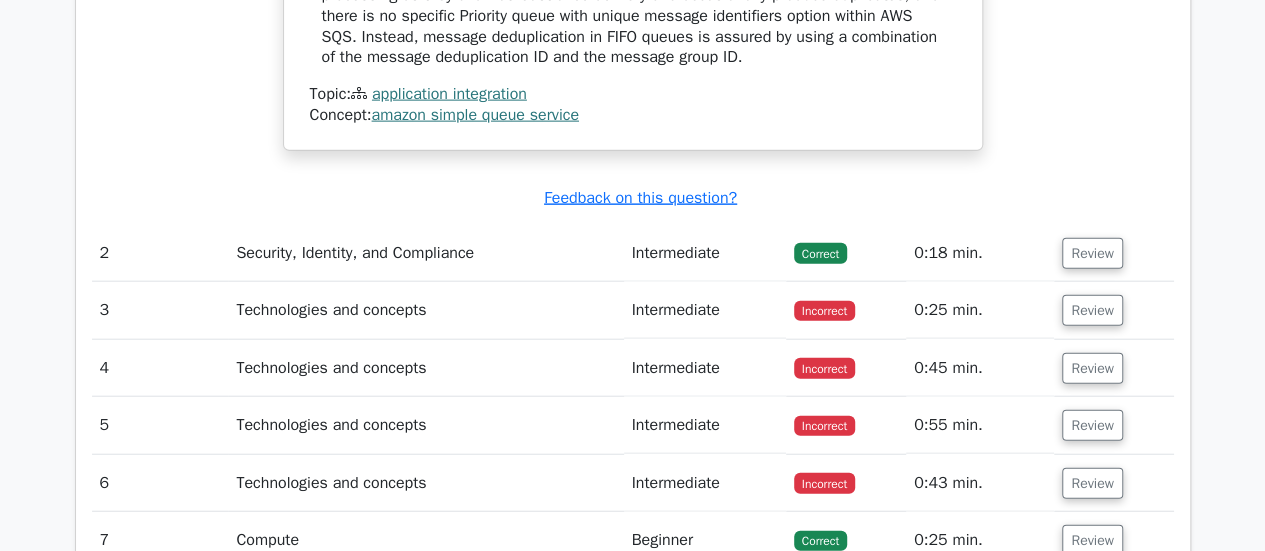 scroll, scrollTop: 2263, scrollLeft: 0, axis: vertical 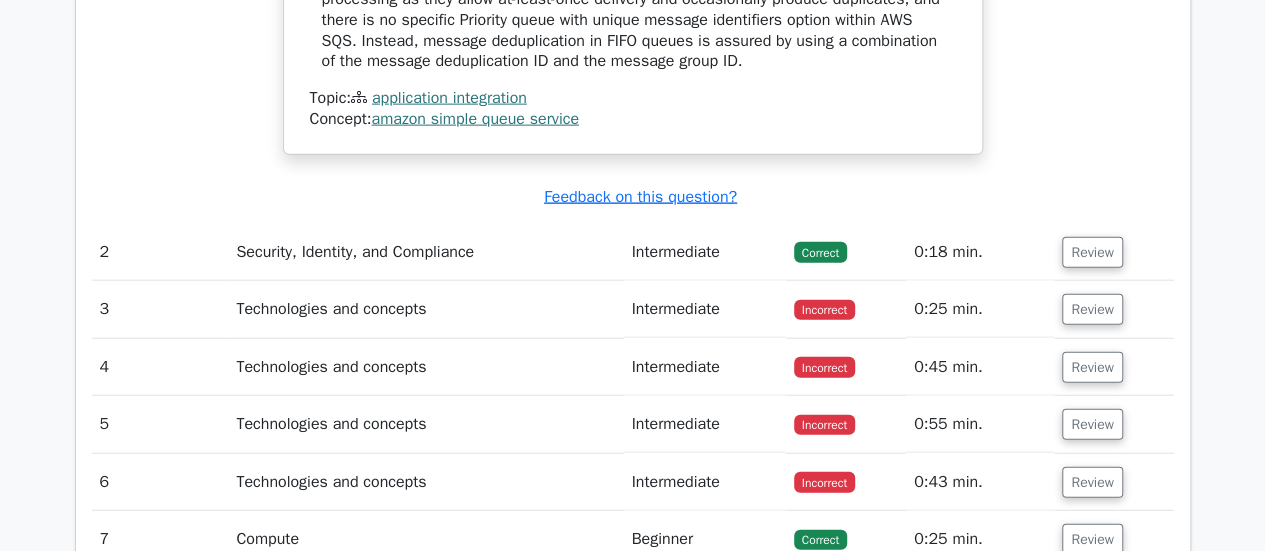 click on "Correct" at bounding box center [820, 252] 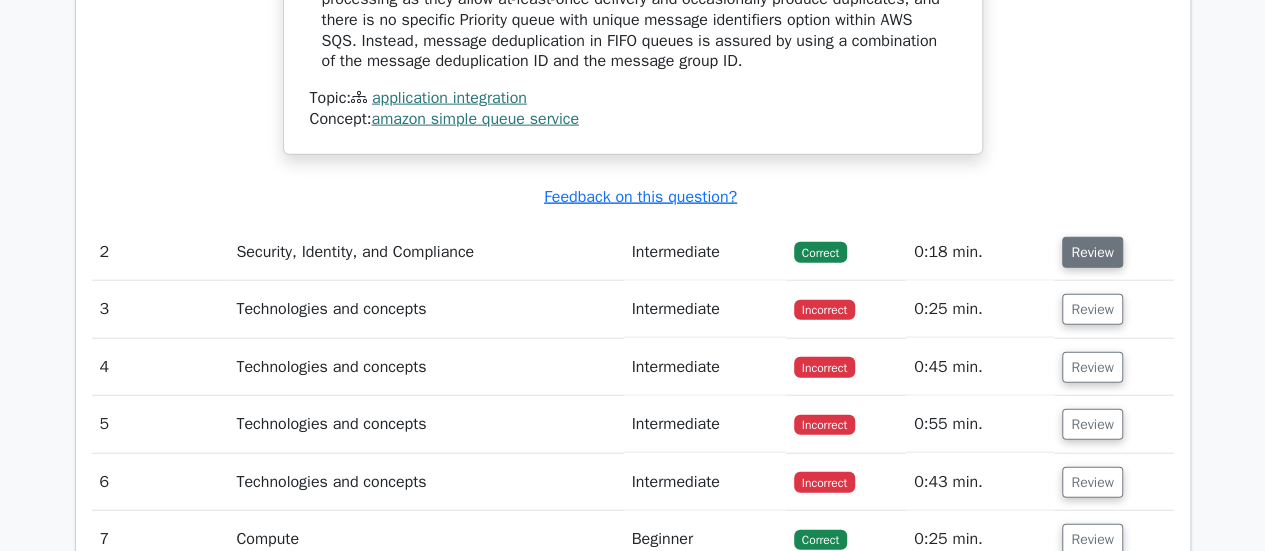 click on "Review" at bounding box center [1092, 252] 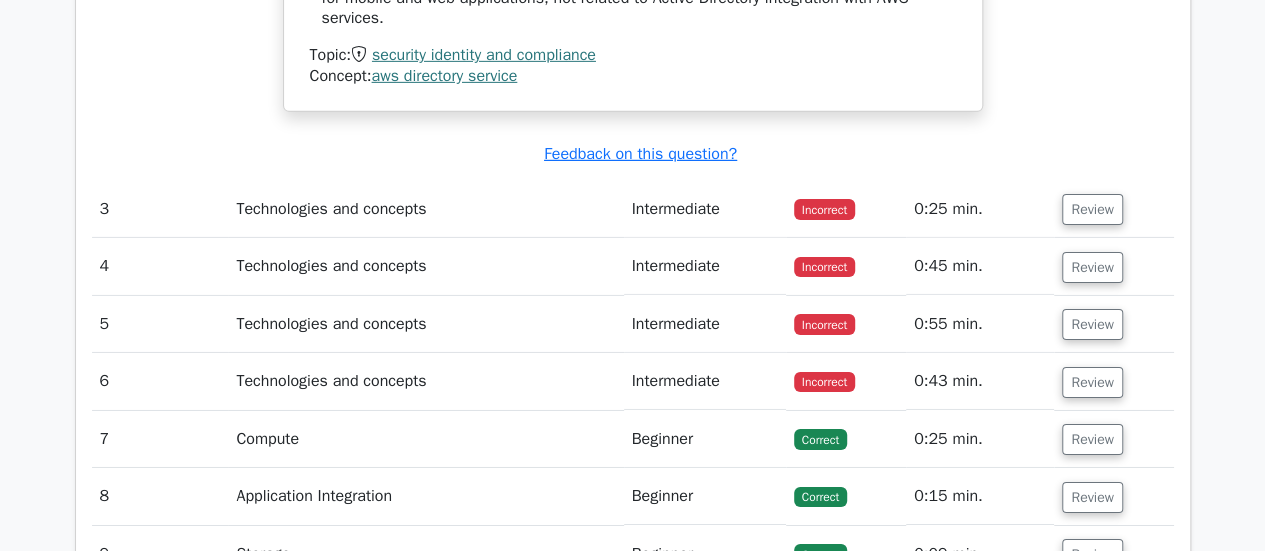 scroll, scrollTop: 3188, scrollLeft: 0, axis: vertical 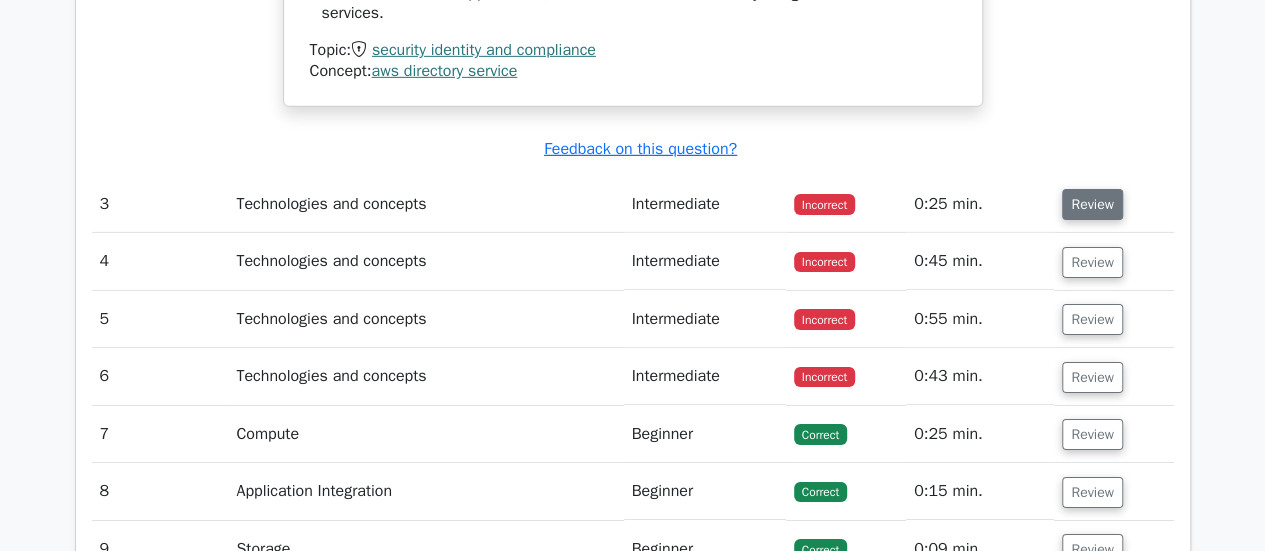 click on "Review" at bounding box center [1092, 204] 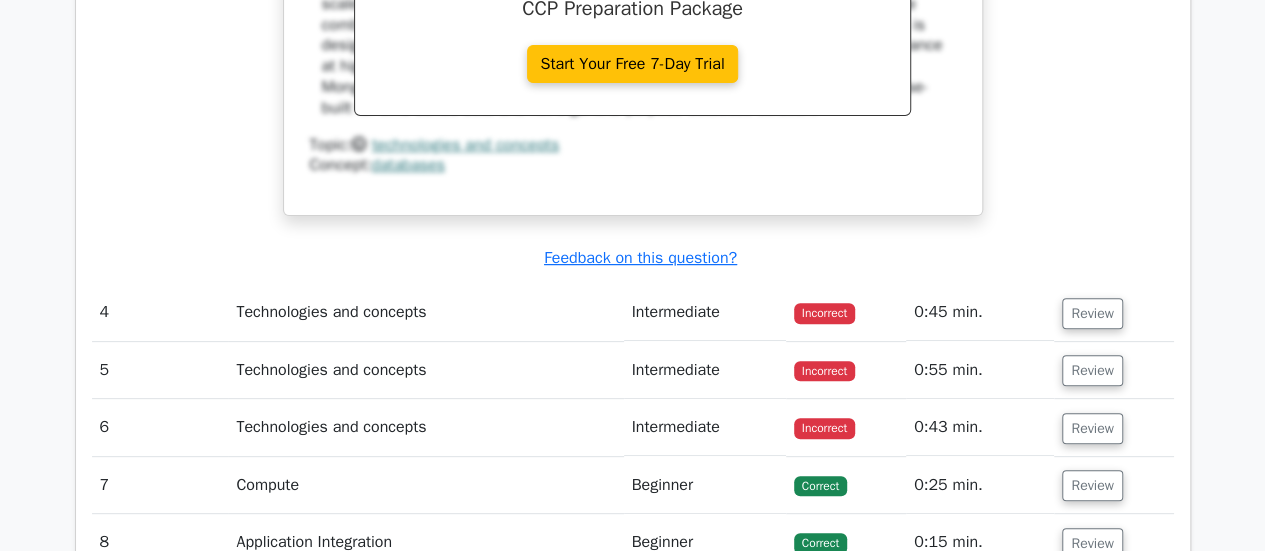 scroll, scrollTop: 3986, scrollLeft: 0, axis: vertical 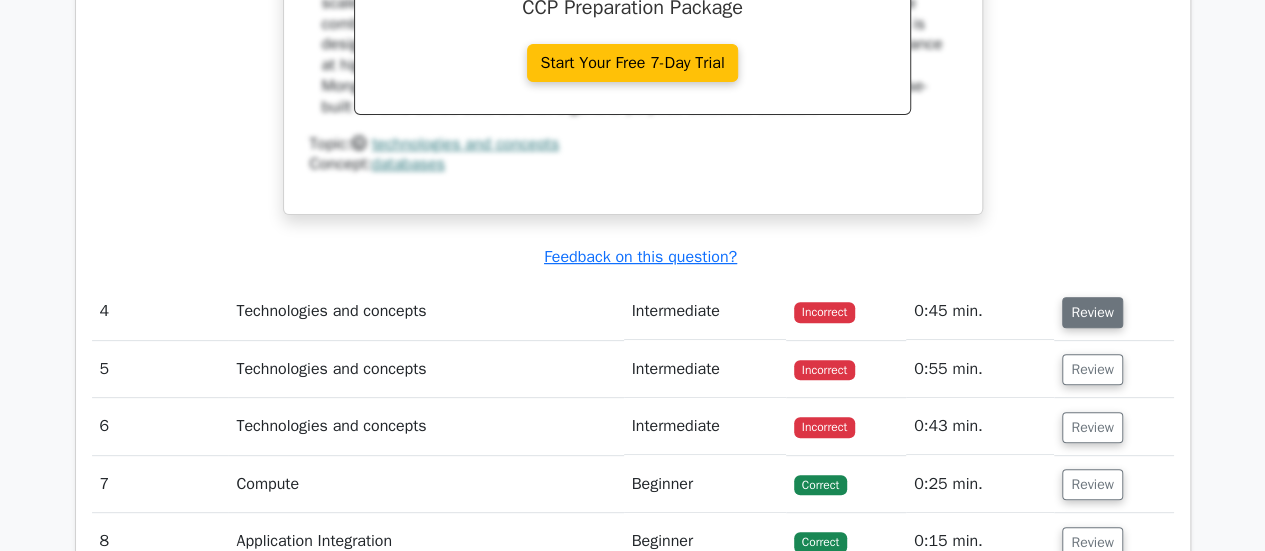 click on "Review" at bounding box center (1092, 312) 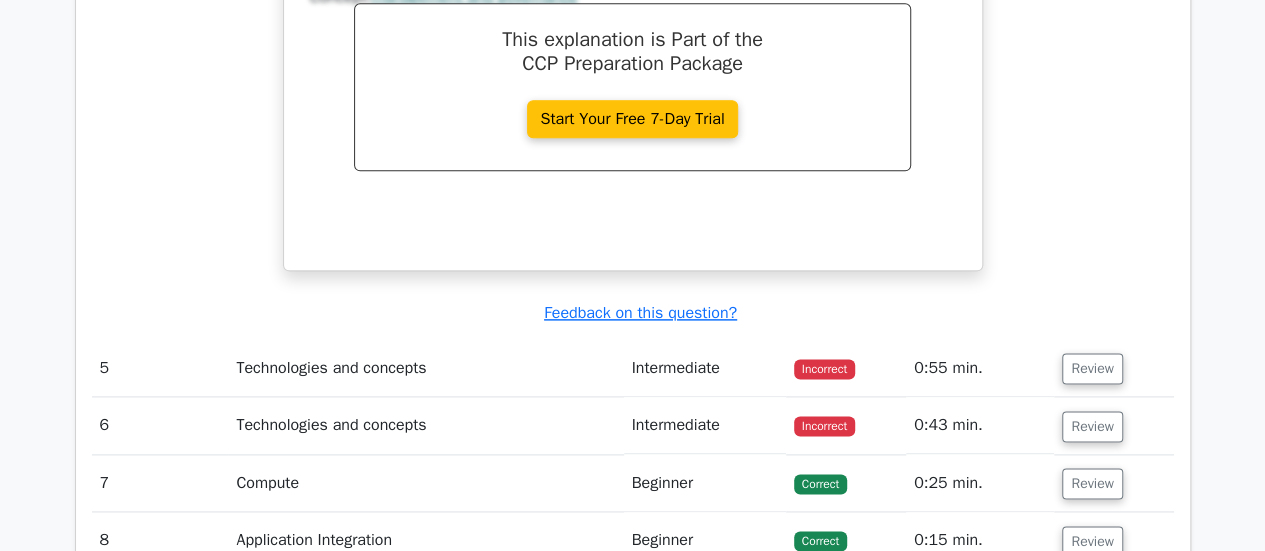 scroll, scrollTop: 5030, scrollLeft: 0, axis: vertical 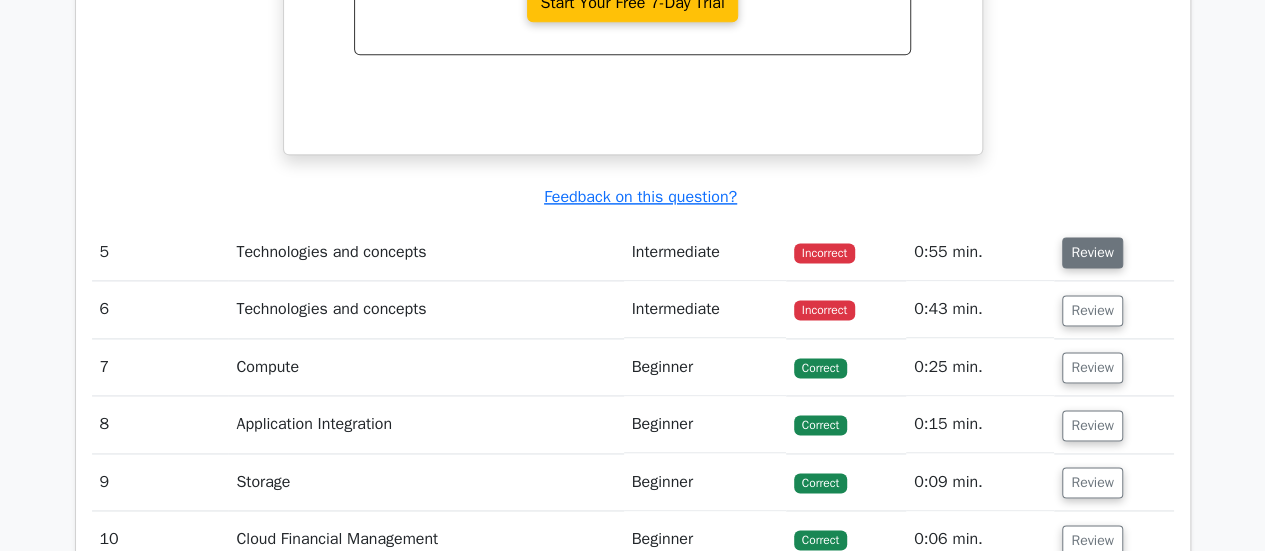 click on "Review" at bounding box center (1092, 252) 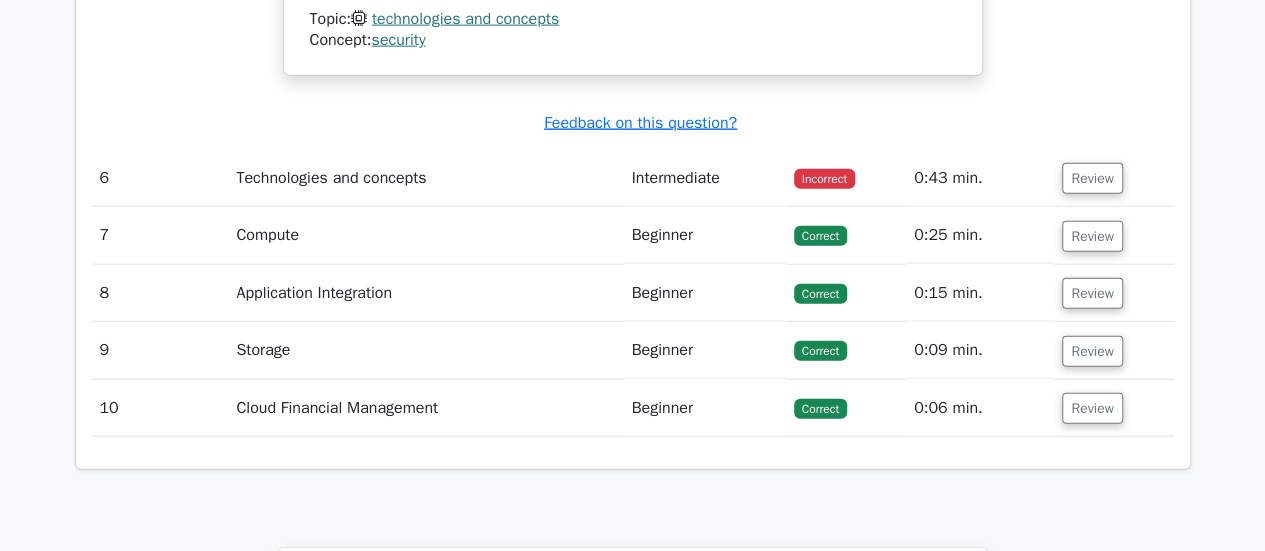 scroll, scrollTop: 6166, scrollLeft: 0, axis: vertical 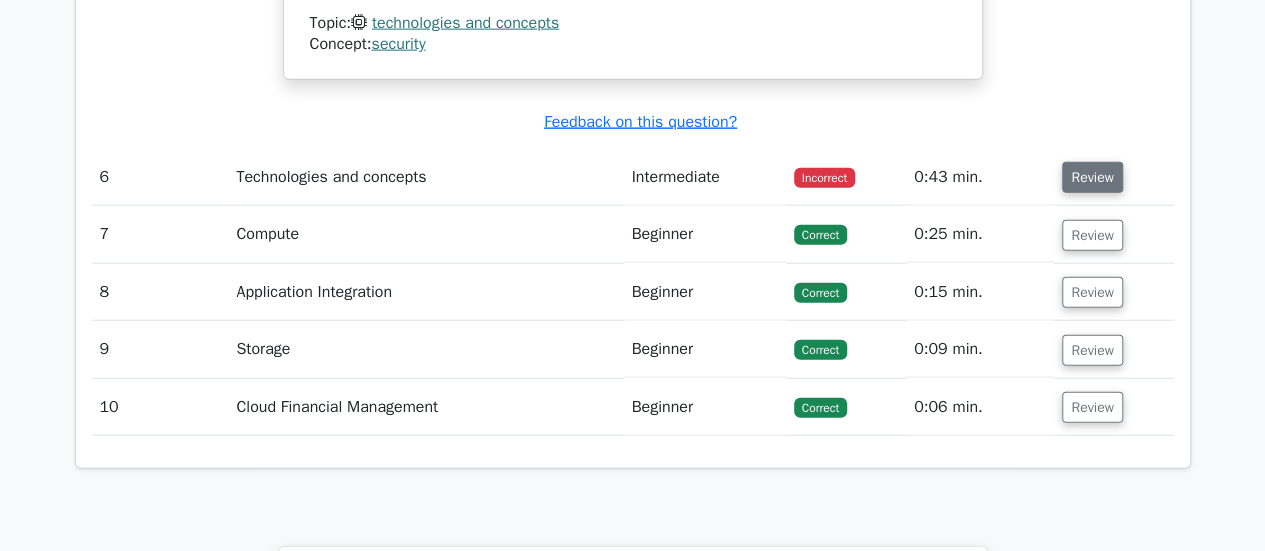 click on "Review" at bounding box center [1092, 177] 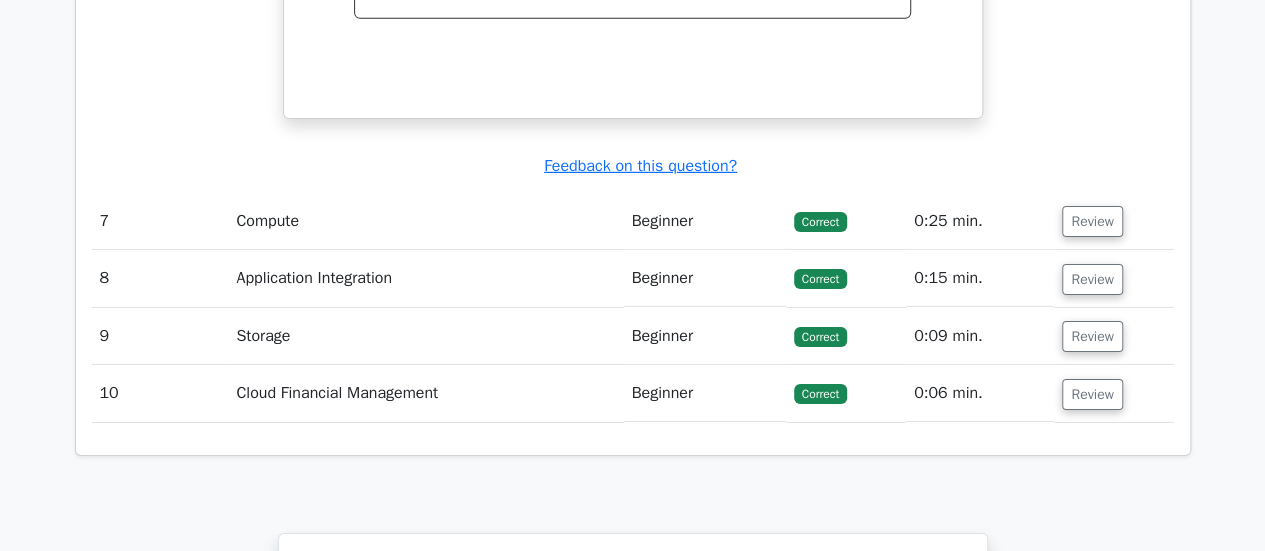 scroll, scrollTop: 7012, scrollLeft: 0, axis: vertical 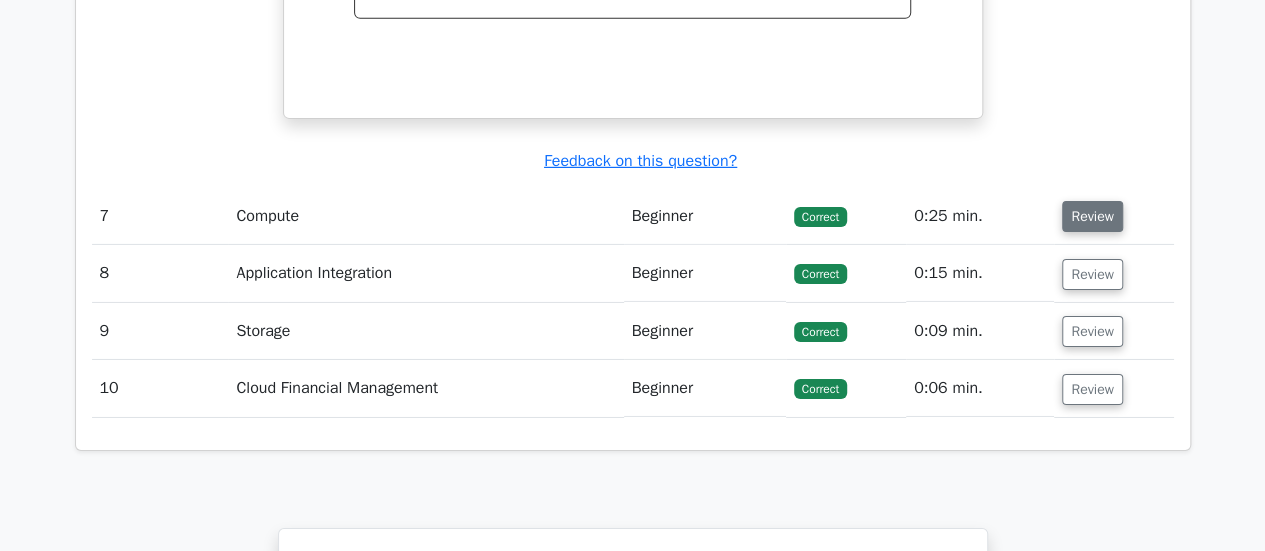click on "Review" at bounding box center (1092, 216) 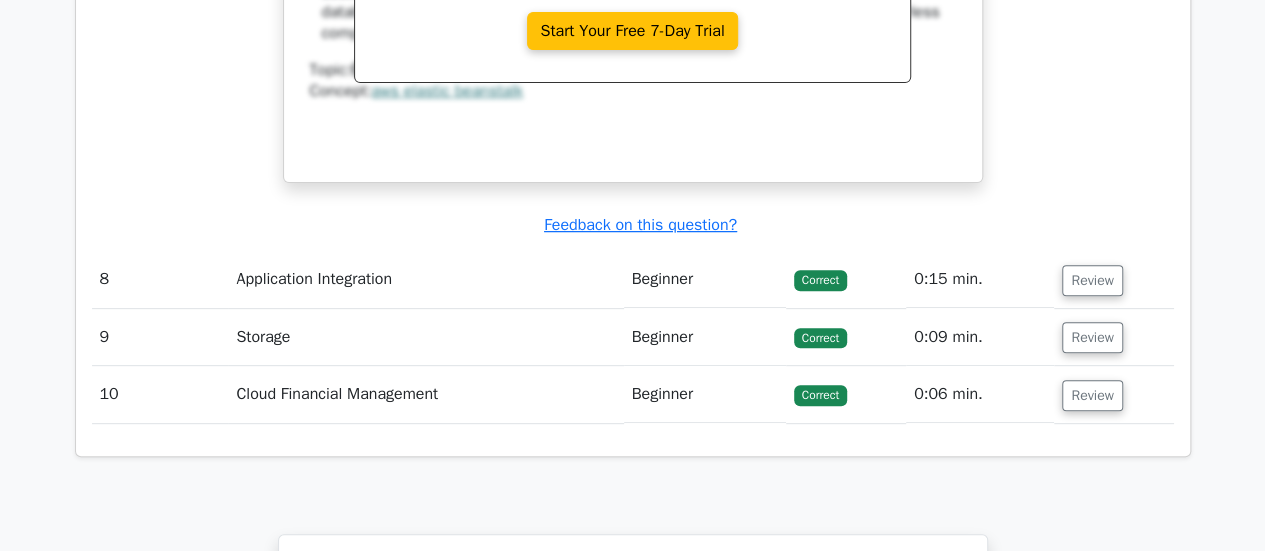 scroll, scrollTop: 7880, scrollLeft: 0, axis: vertical 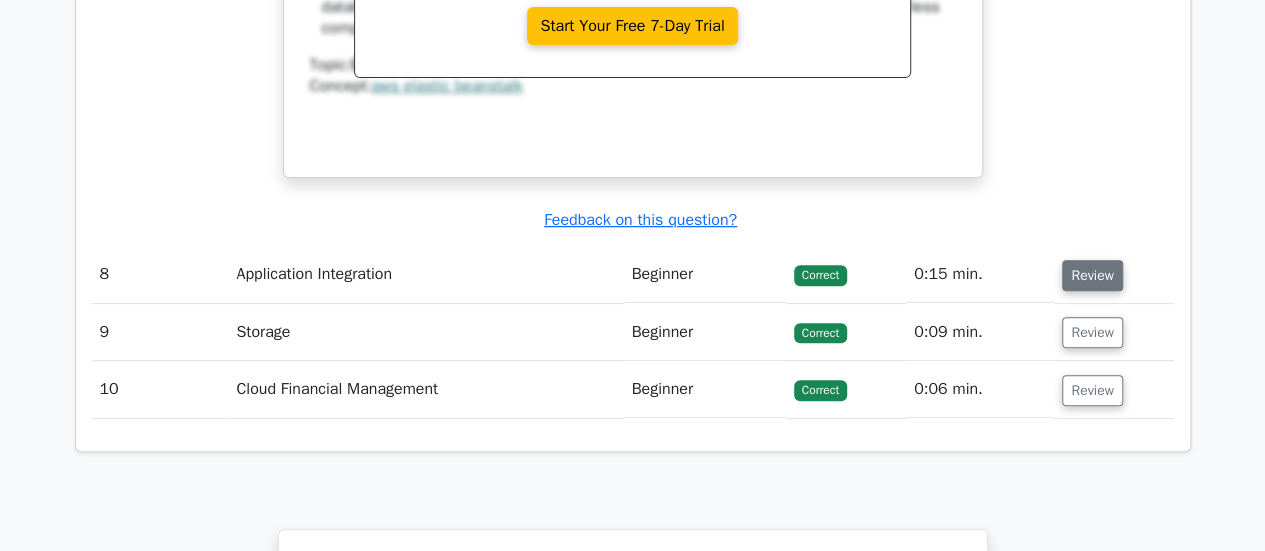 click on "Review" at bounding box center (1092, 275) 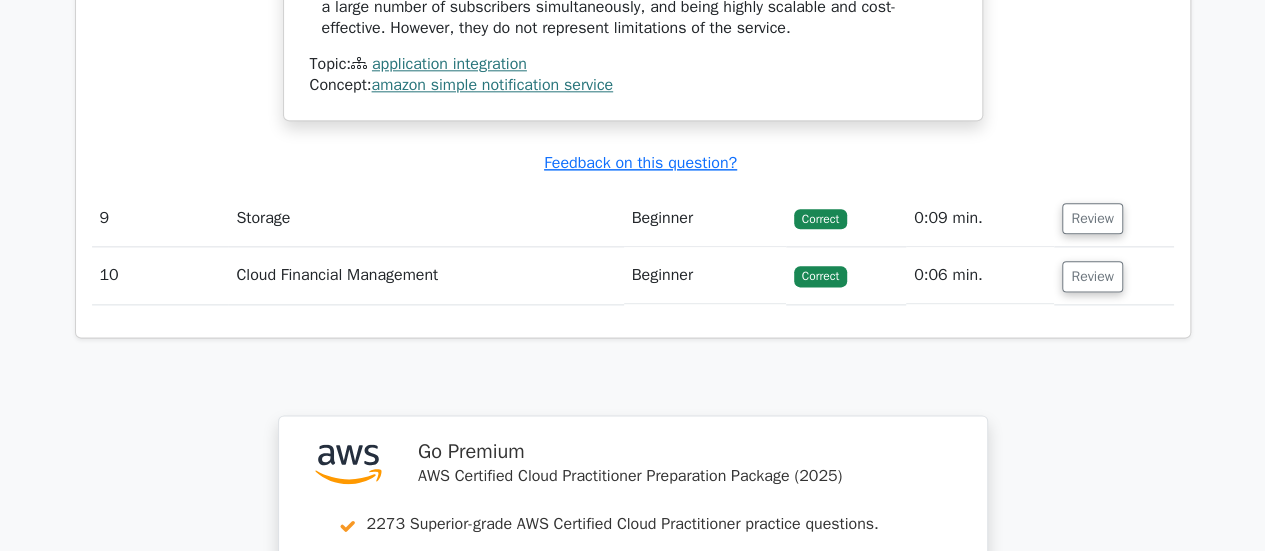 scroll, scrollTop: 8725, scrollLeft: 0, axis: vertical 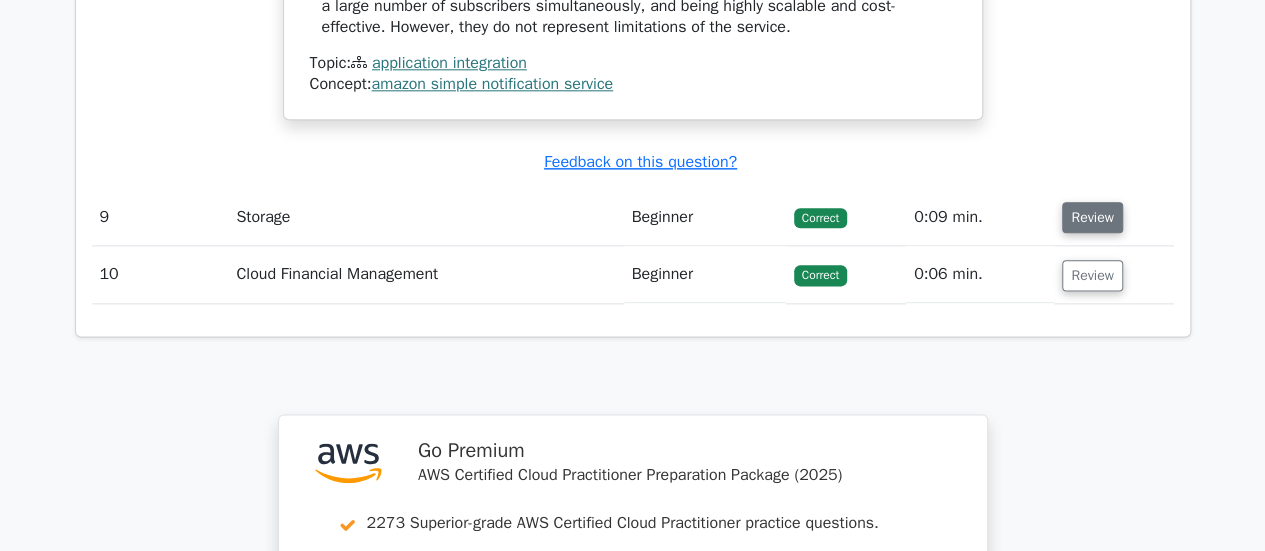 click on "Review" at bounding box center [1092, 217] 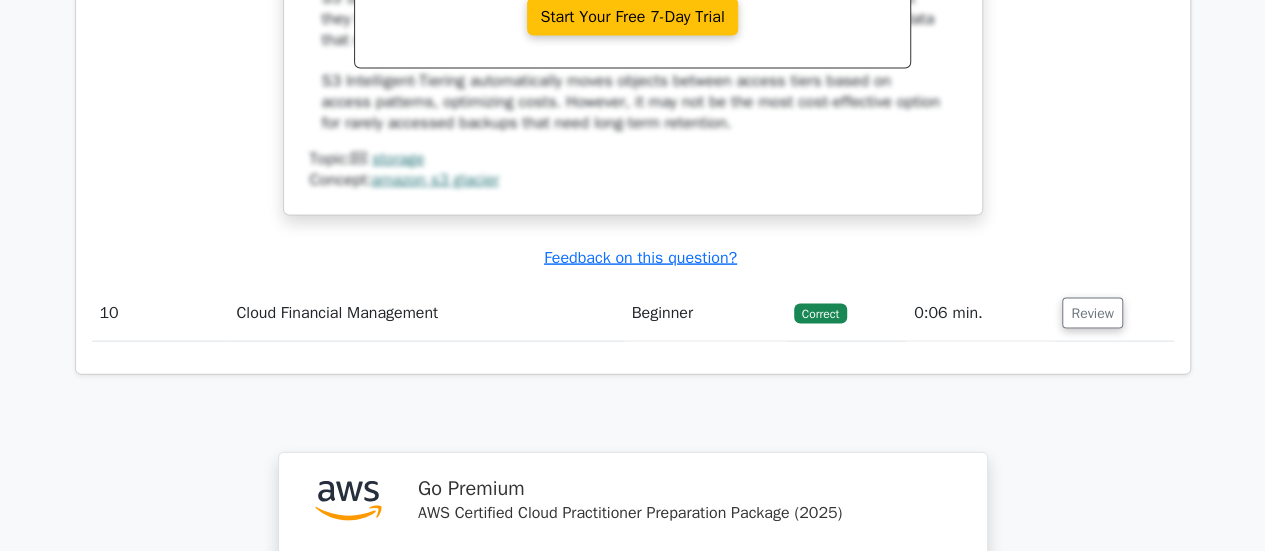 scroll, scrollTop: 9613, scrollLeft: 0, axis: vertical 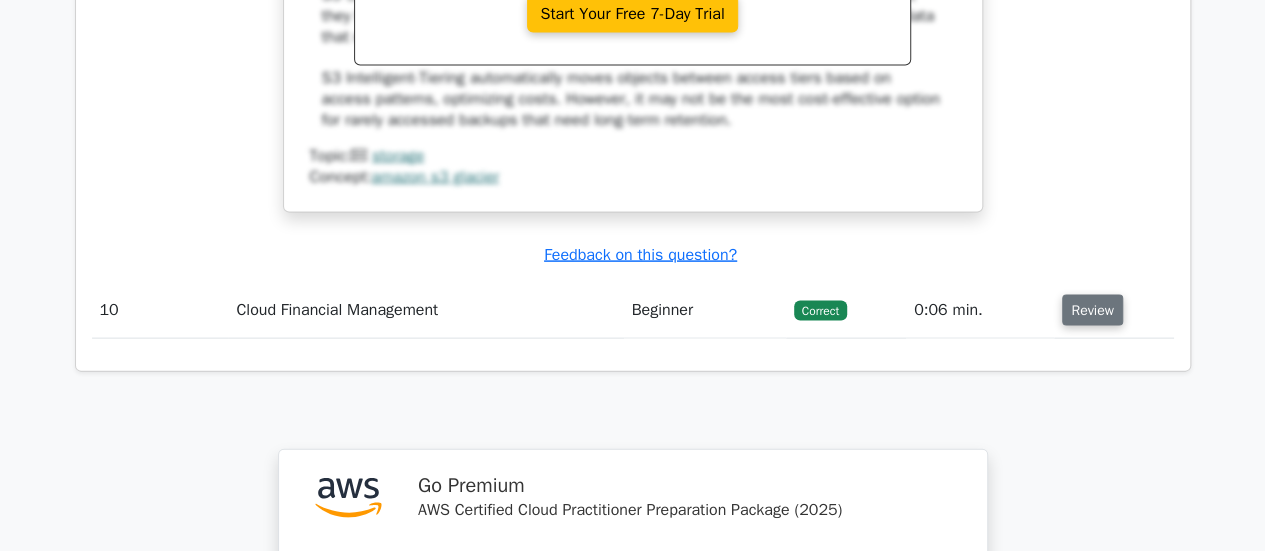 click on "Review" at bounding box center (1092, 310) 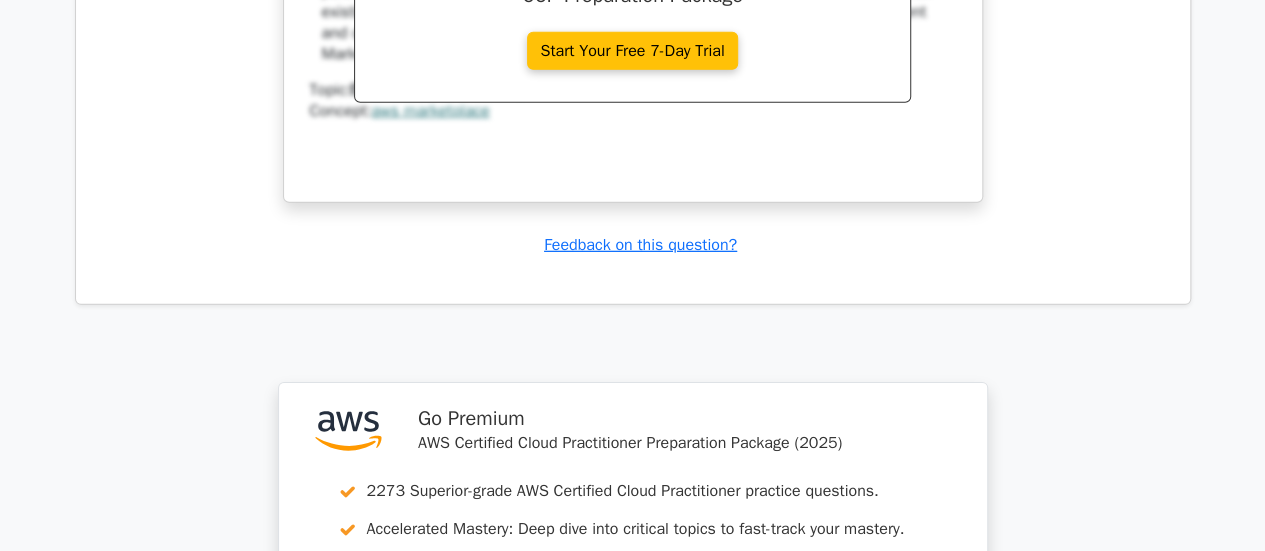 scroll, scrollTop: 10547, scrollLeft: 0, axis: vertical 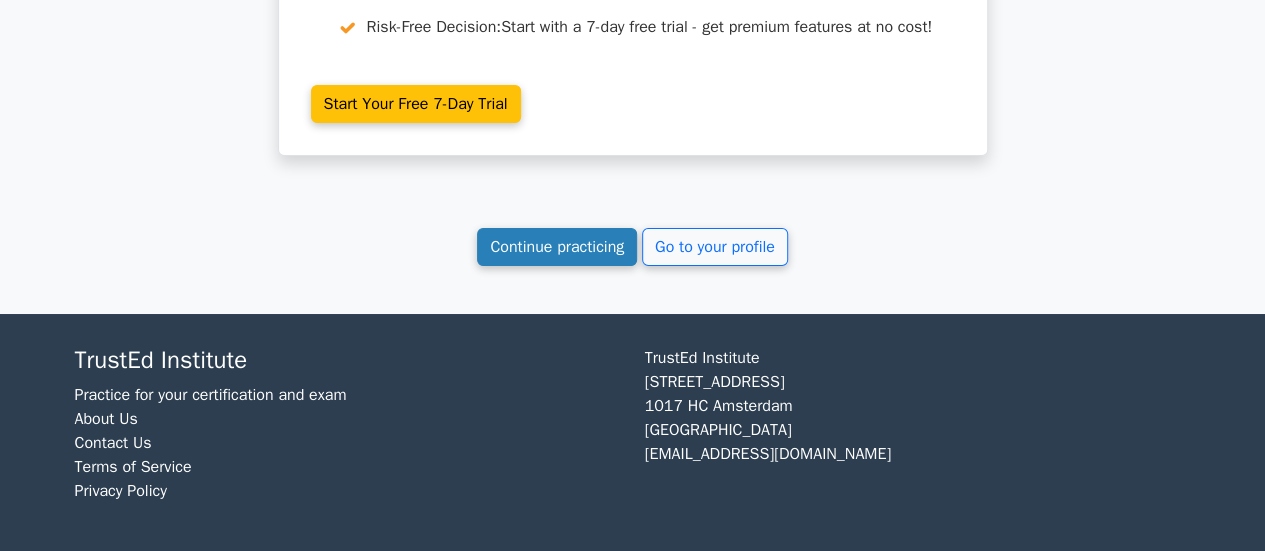 click on "Continue practicing" at bounding box center [557, 247] 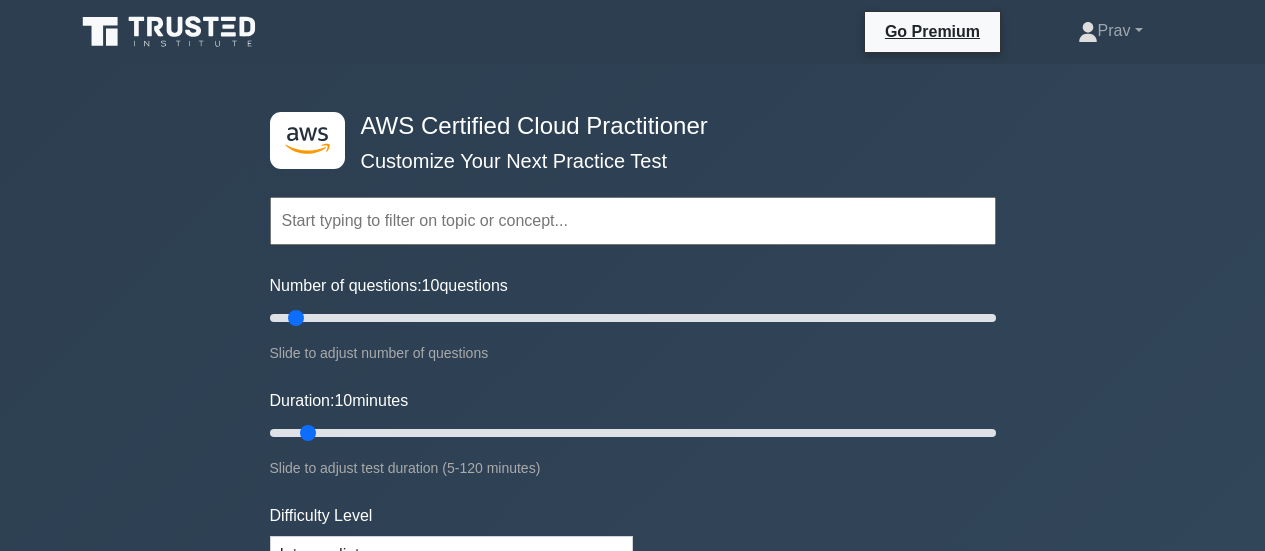 scroll, scrollTop: 0, scrollLeft: 0, axis: both 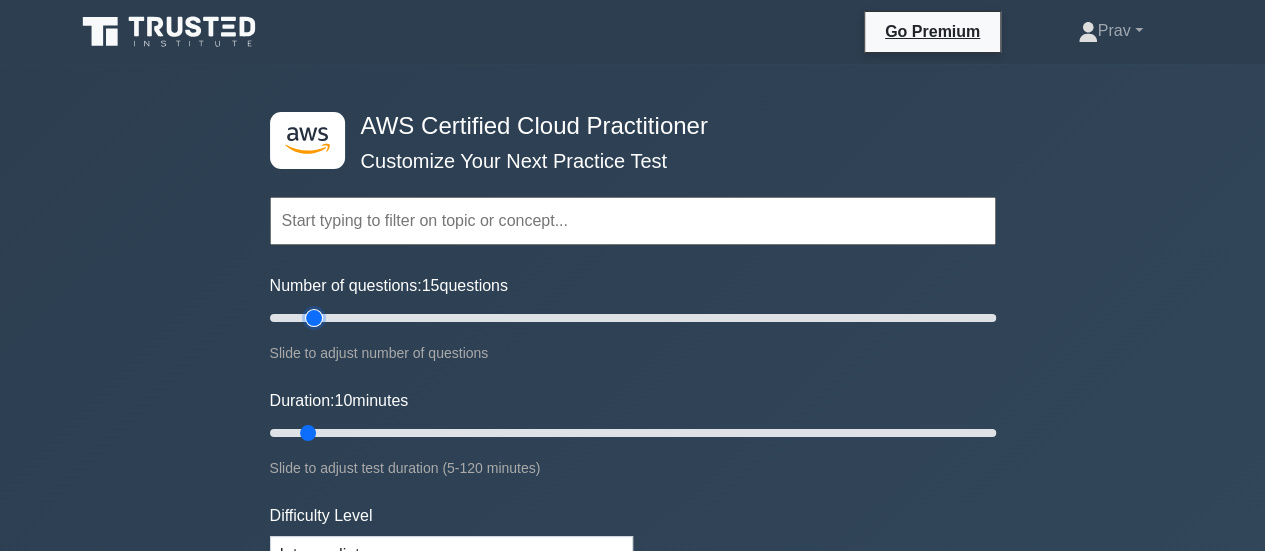 type on "15" 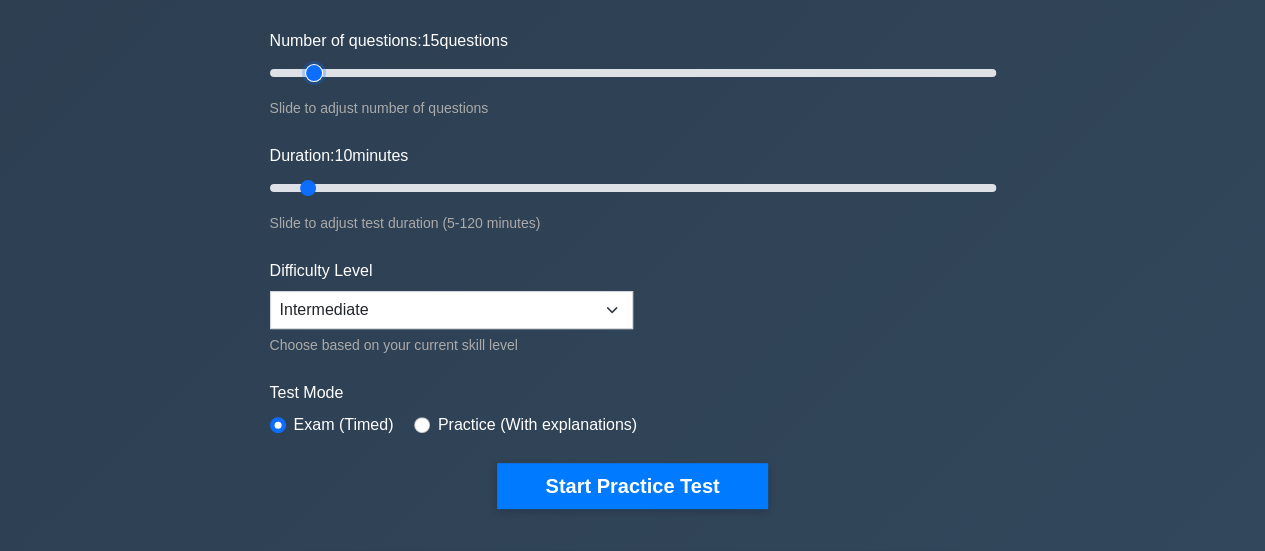 scroll, scrollTop: 246, scrollLeft: 0, axis: vertical 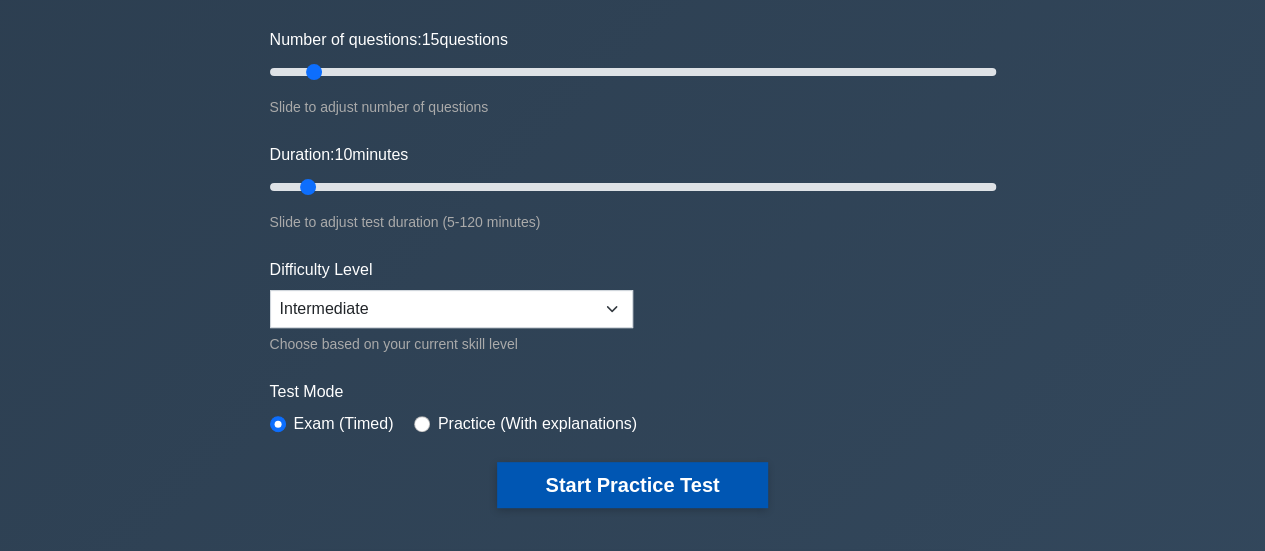 click on "Start Practice Test" at bounding box center (632, 485) 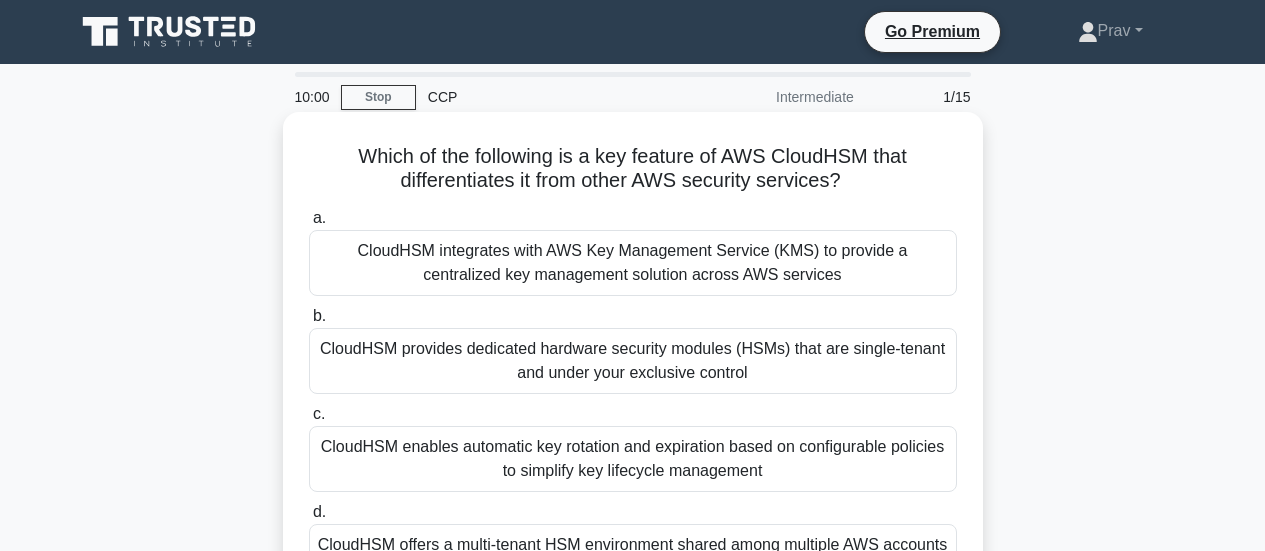 scroll, scrollTop: 0, scrollLeft: 0, axis: both 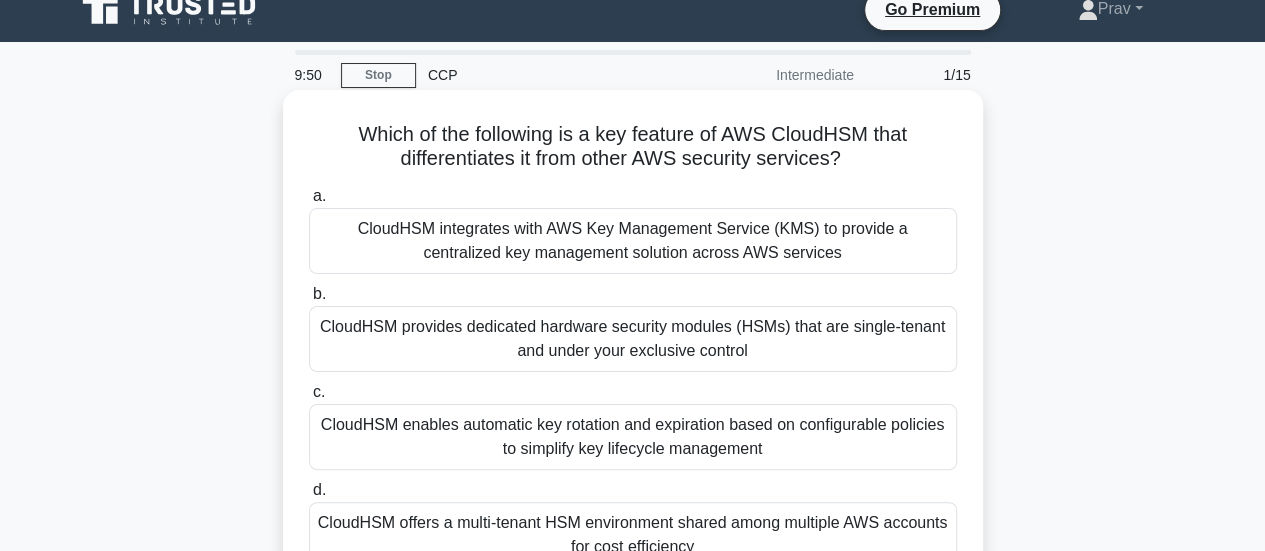 click on "CloudHSM integrates with AWS Key Management Service (KMS) to provide a centralized key management solution across AWS services" at bounding box center [633, 241] 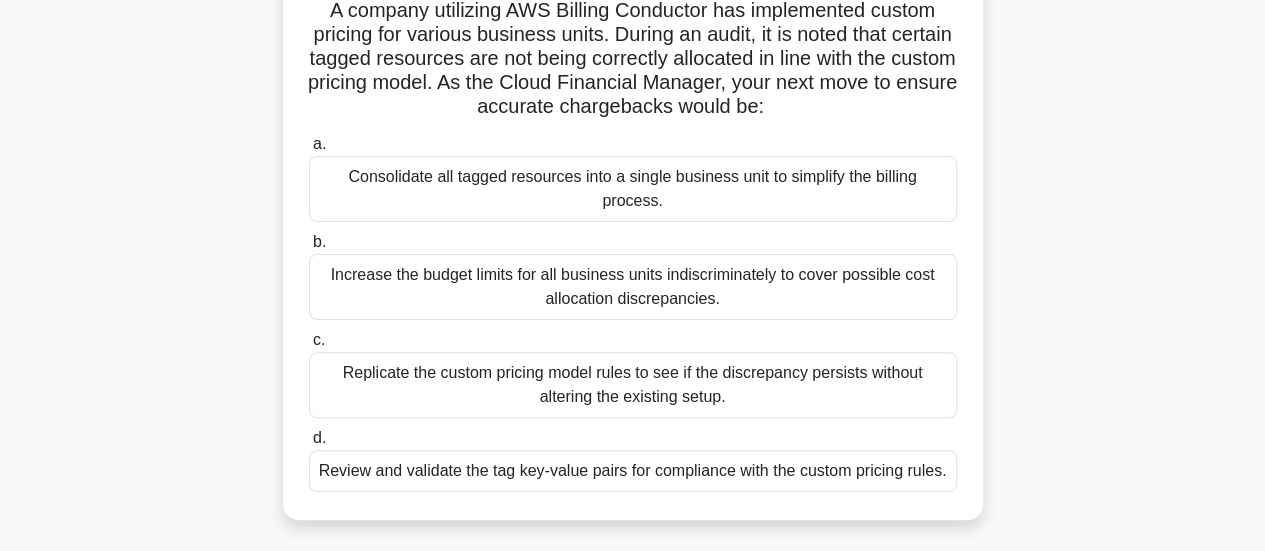 scroll, scrollTop: 148, scrollLeft: 0, axis: vertical 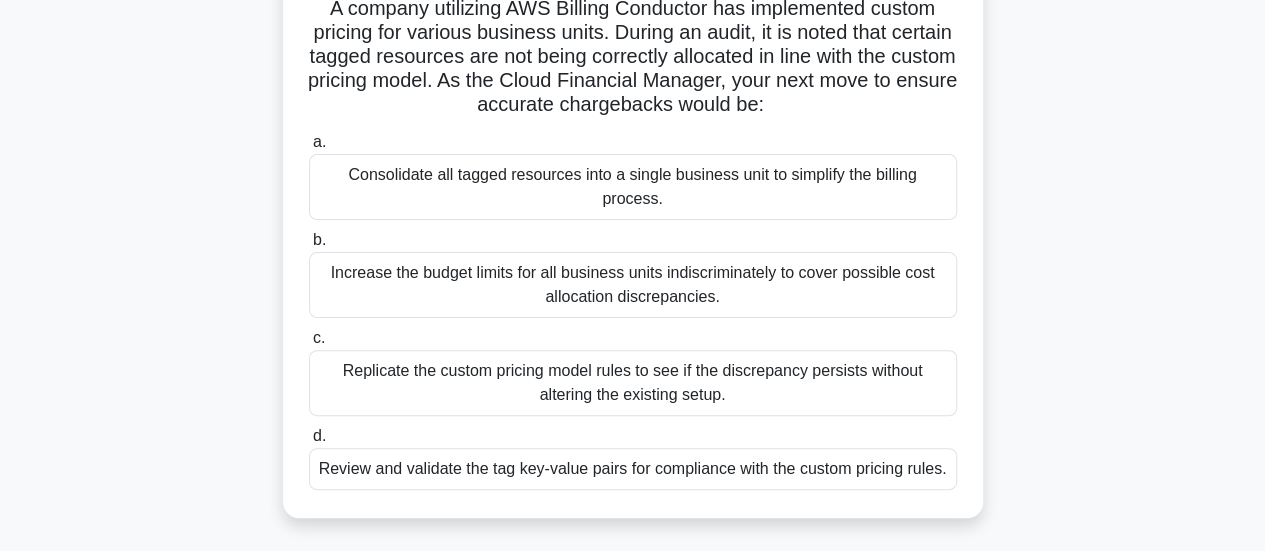 click on "Review and validate the tag key-value pairs for compliance with the custom pricing rules." at bounding box center [633, 469] 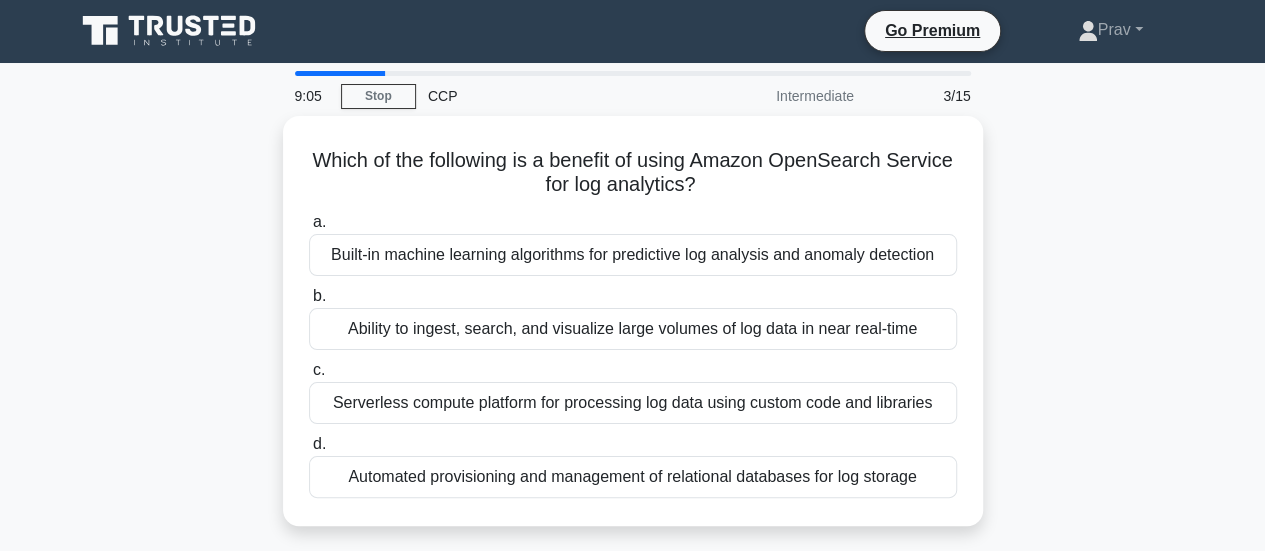 scroll, scrollTop: 0, scrollLeft: 0, axis: both 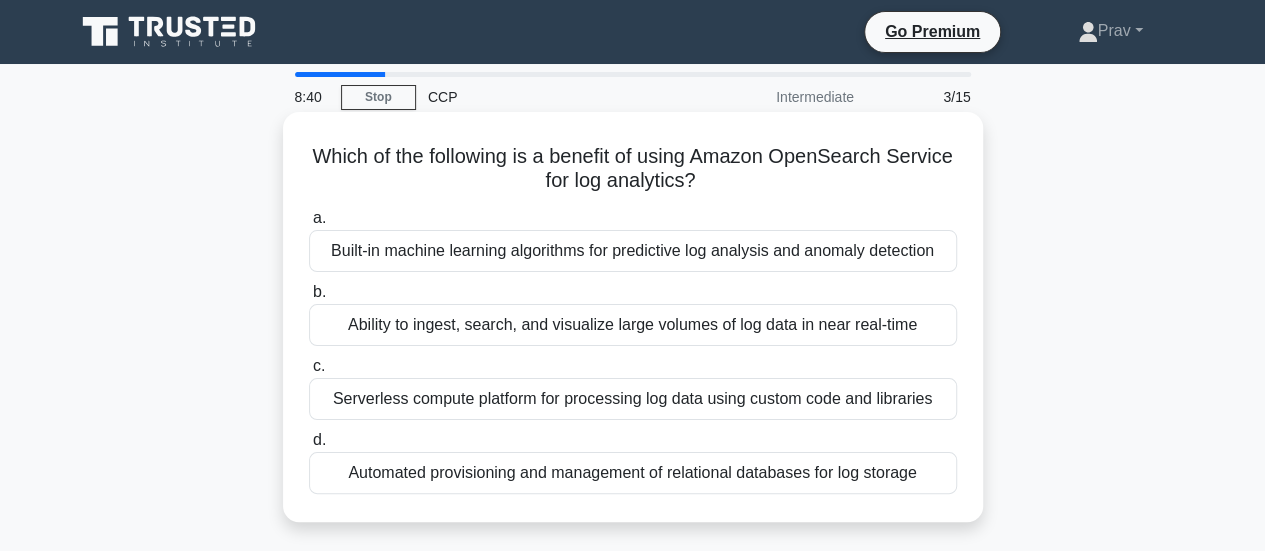 click on "Ability to ingest, search, and visualize large volumes of log data in near real-time" at bounding box center [633, 325] 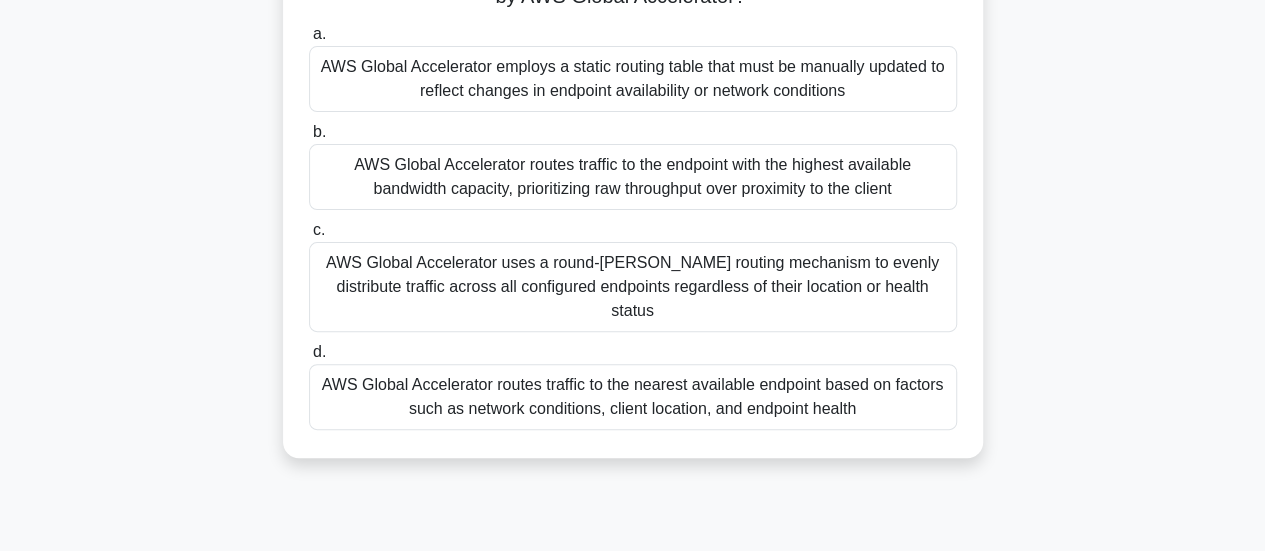 scroll, scrollTop: 185, scrollLeft: 0, axis: vertical 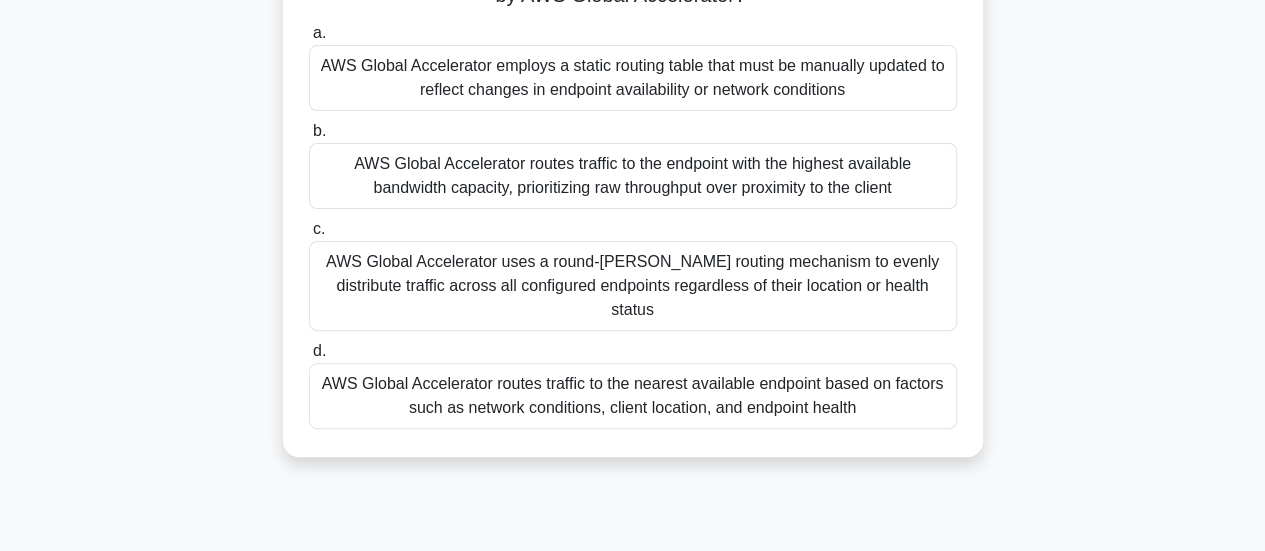 click on "AWS Global Accelerator uses a round-[PERSON_NAME] routing mechanism to evenly distribute traffic across all configured endpoints regardless of their location or health status" at bounding box center [633, 286] 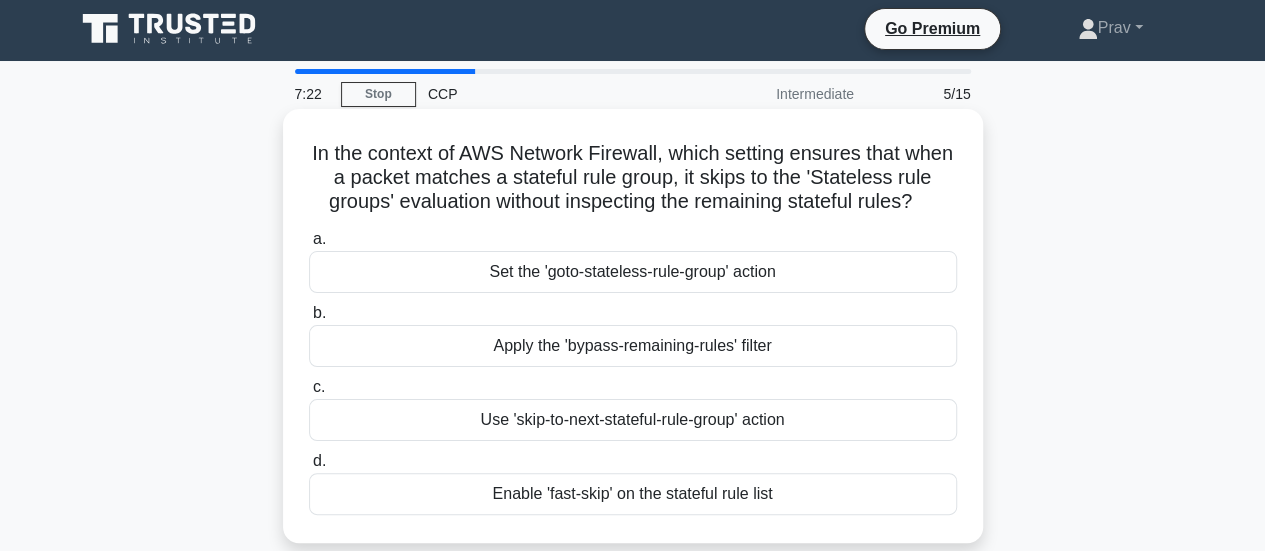 scroll, scrollTop: 0, scrollLeft: 0, axis: both 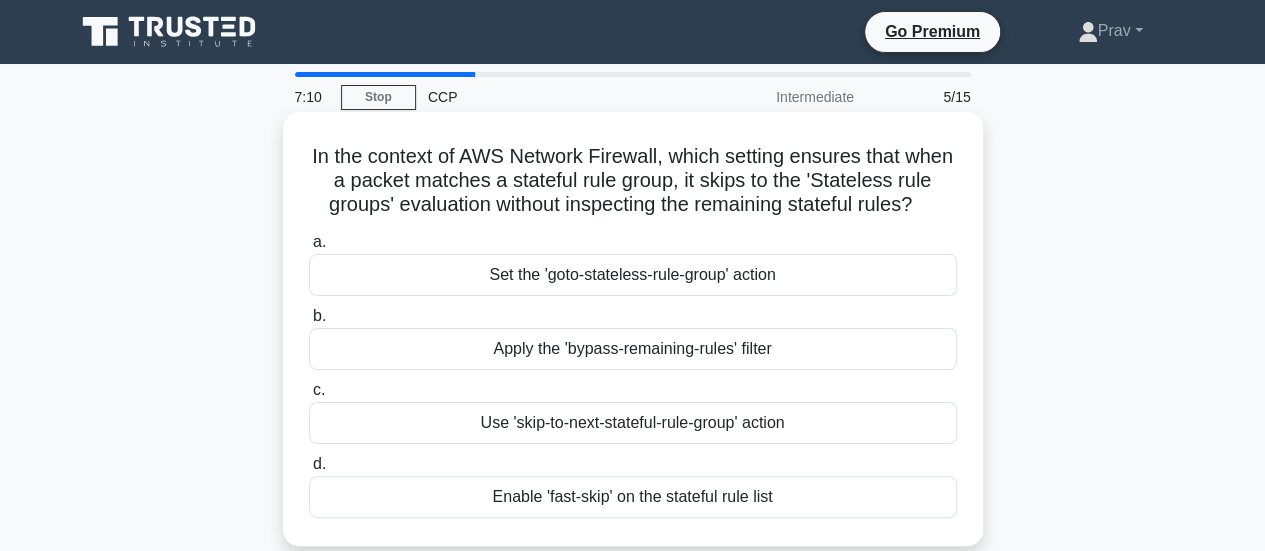 click on "Set the 'goto-stateless-rule-group' action" at bounding box center [633, 275] 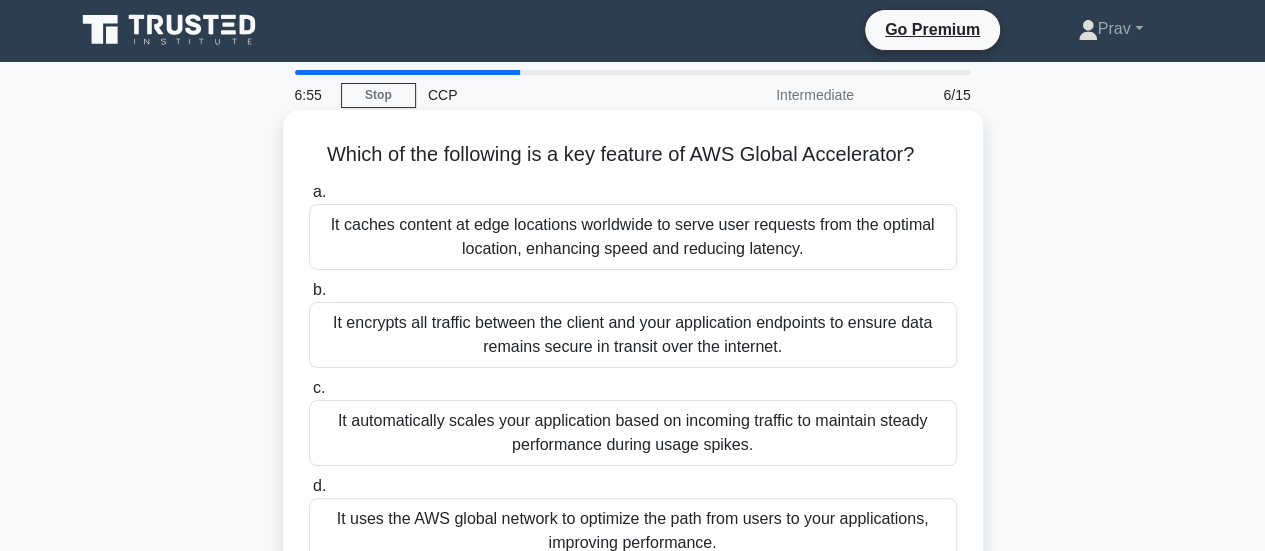 scroll, scrollTop: 0, scrollLeft: 0, axis: both 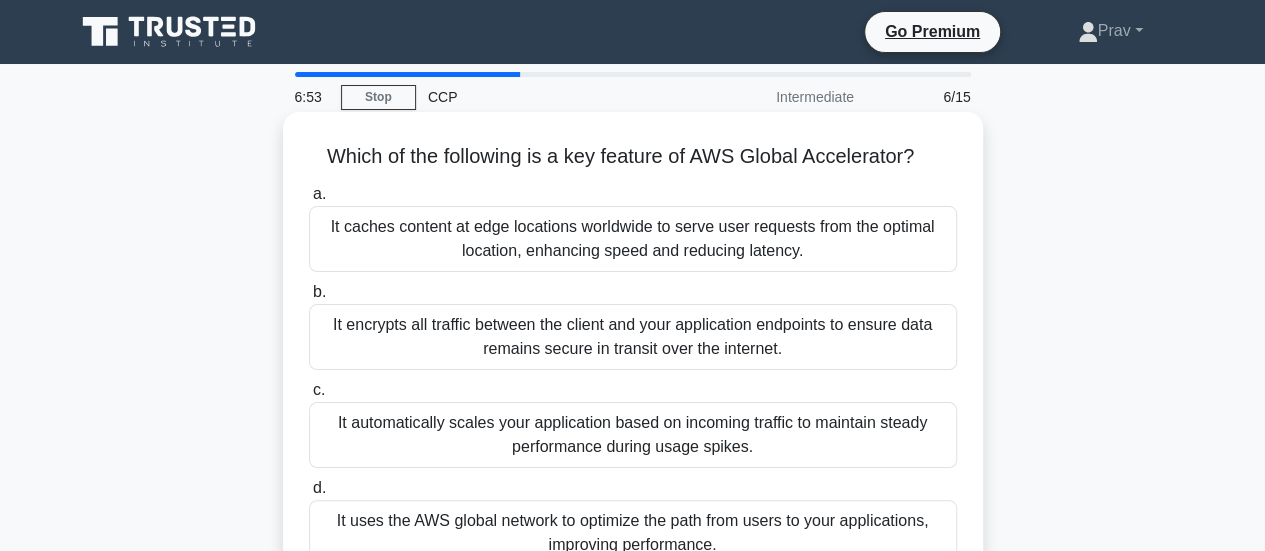 click on "It caches content at edge locations worldwide to serve user requests from the optimal location, enhancing speed and reducing latency." at bounding box center (633, 239) 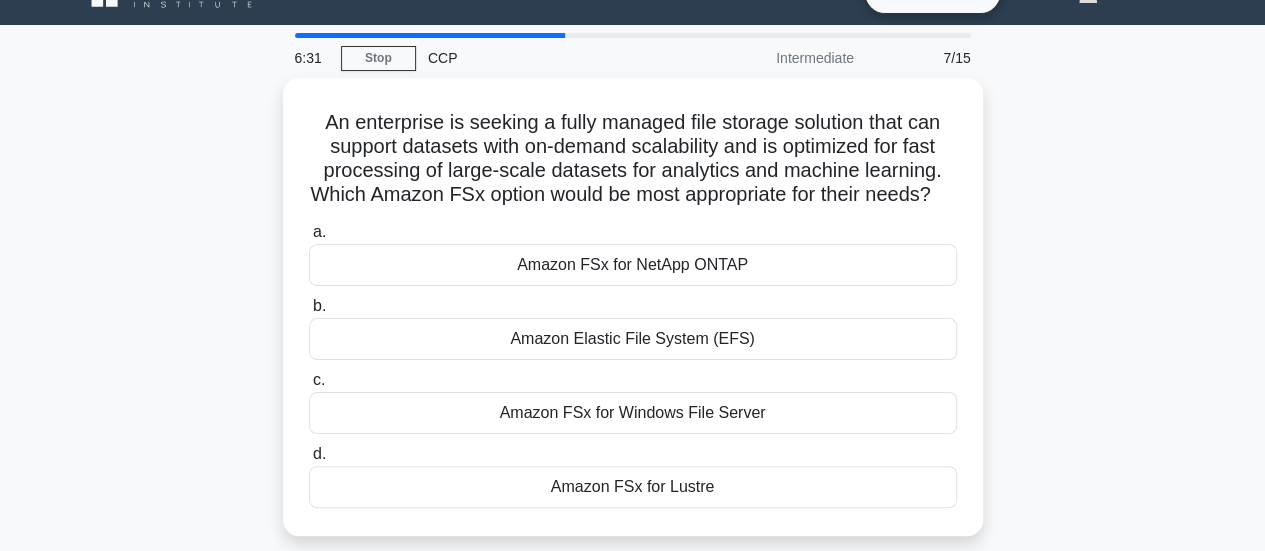 scroll, scrollTop: 58, scrollLeft: 0, axis: vertical 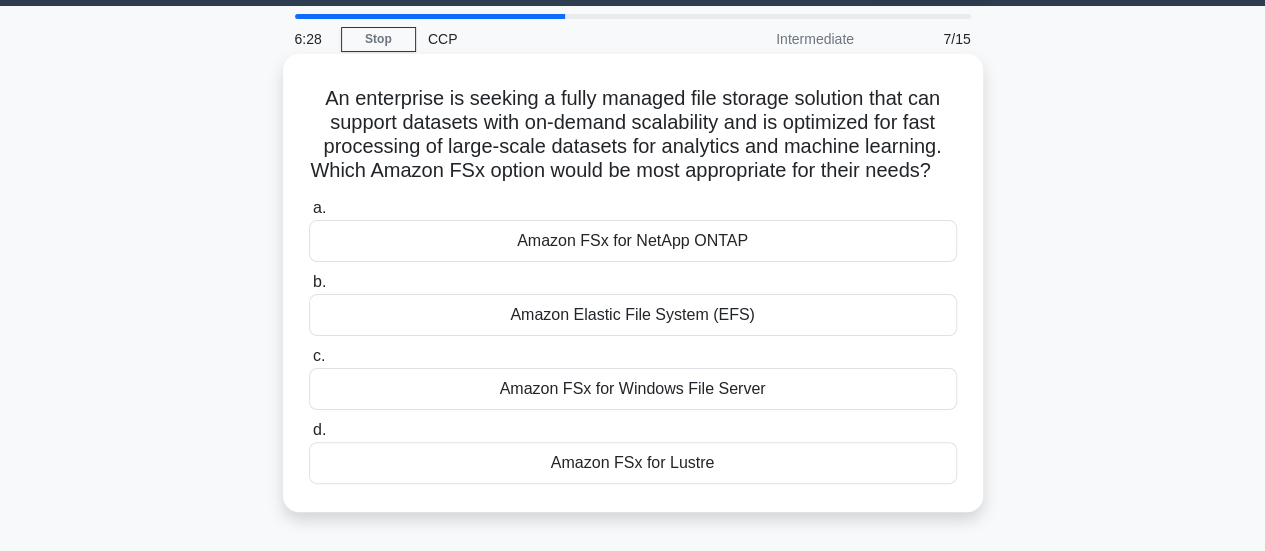 click on "Amazon FSx for Lustre" at bounding box center (633, 463) 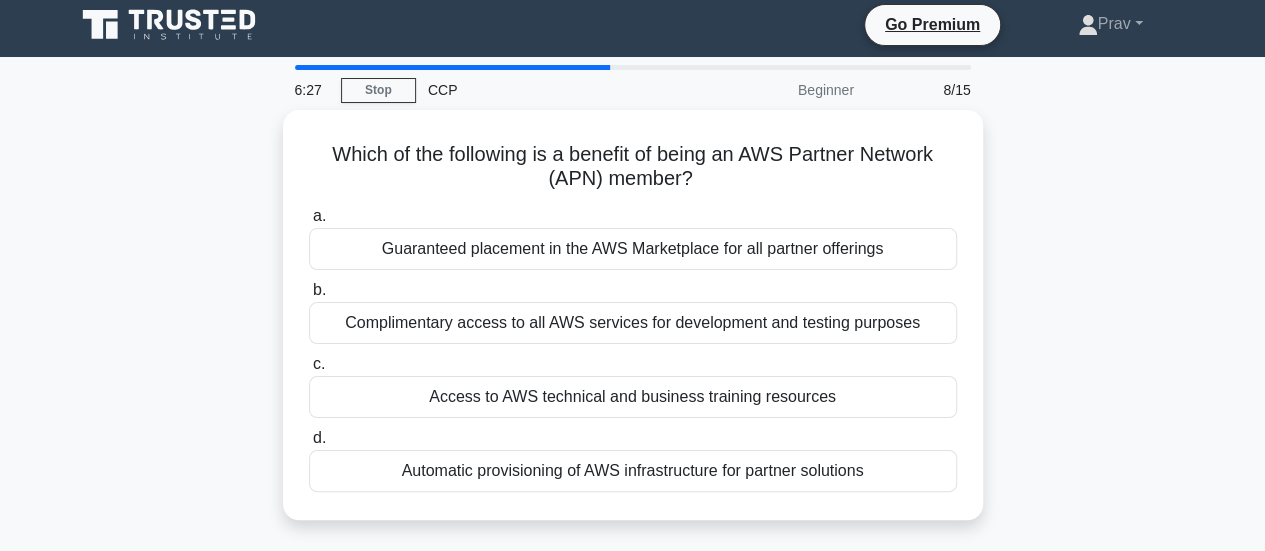 scroll, scrollTop: 0, scrollLeft: 0, axis: both 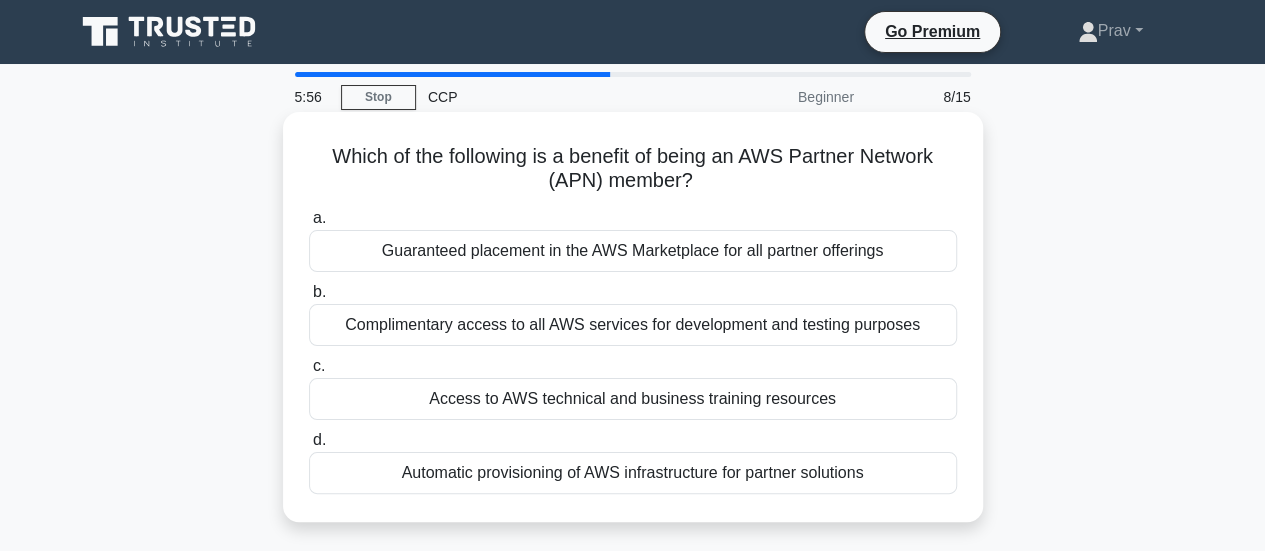 click on "Access to AWS technical and business training resources" at bounding box center (633, 399) 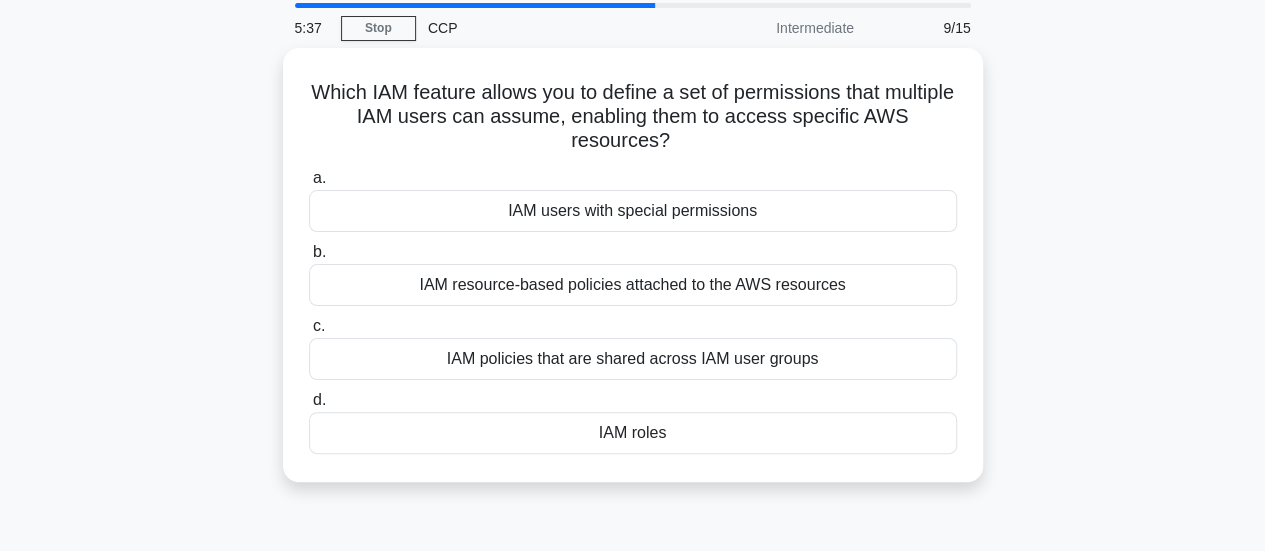 scroll, scrollTop: 43, scrollLeft: 0, axis: vertical 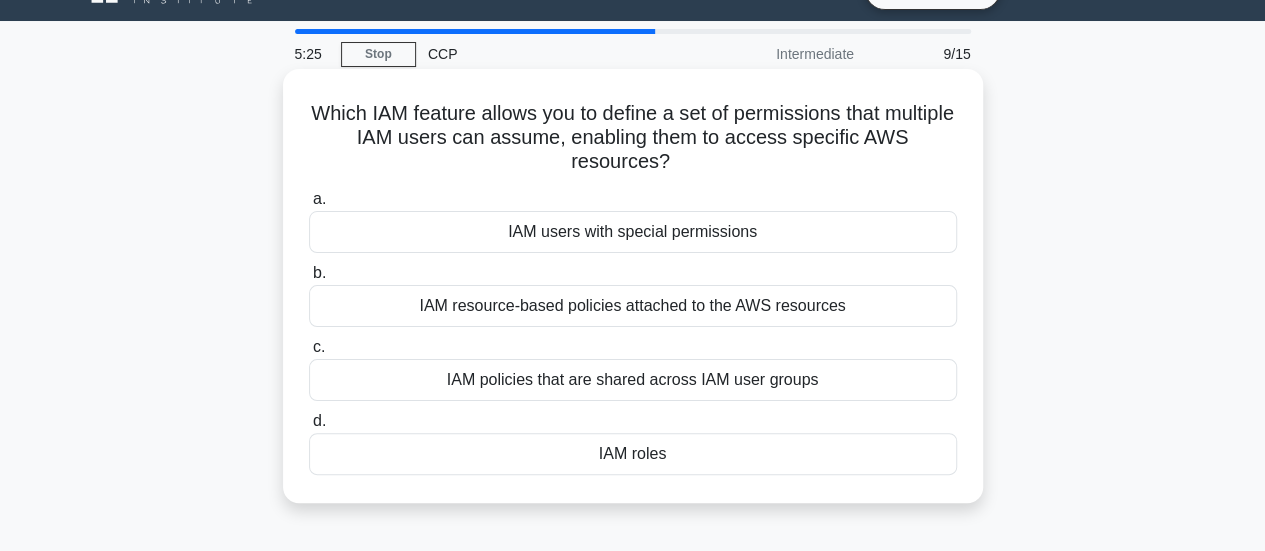 click on "IAM roles" at bounding box center (633, 454) 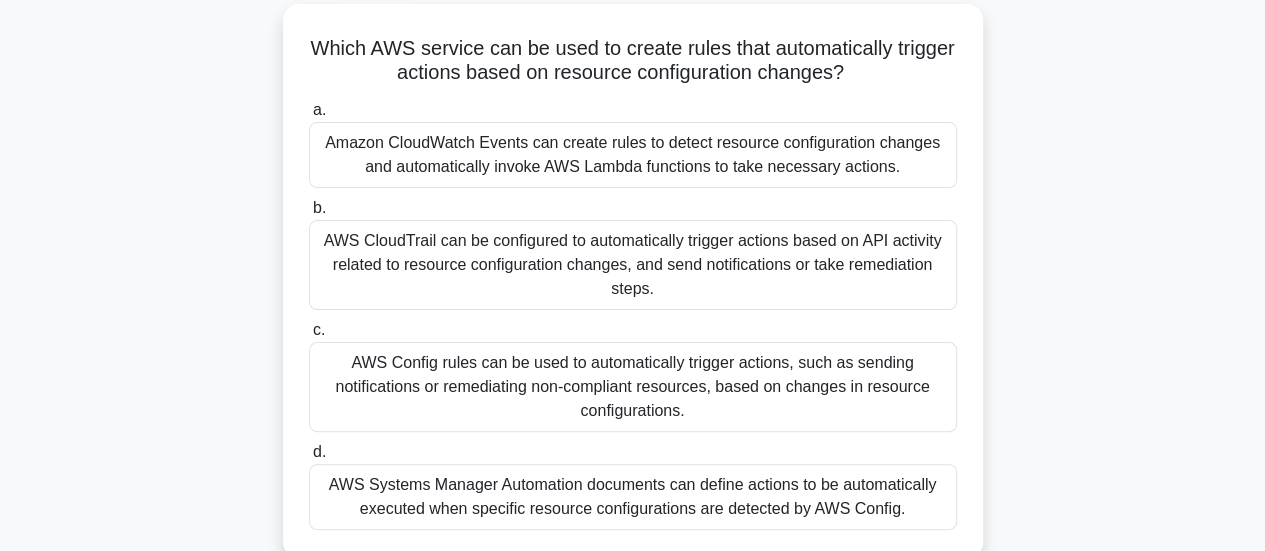scroll, scrollTop: 117, scrollLeft: 0, axis: vertical 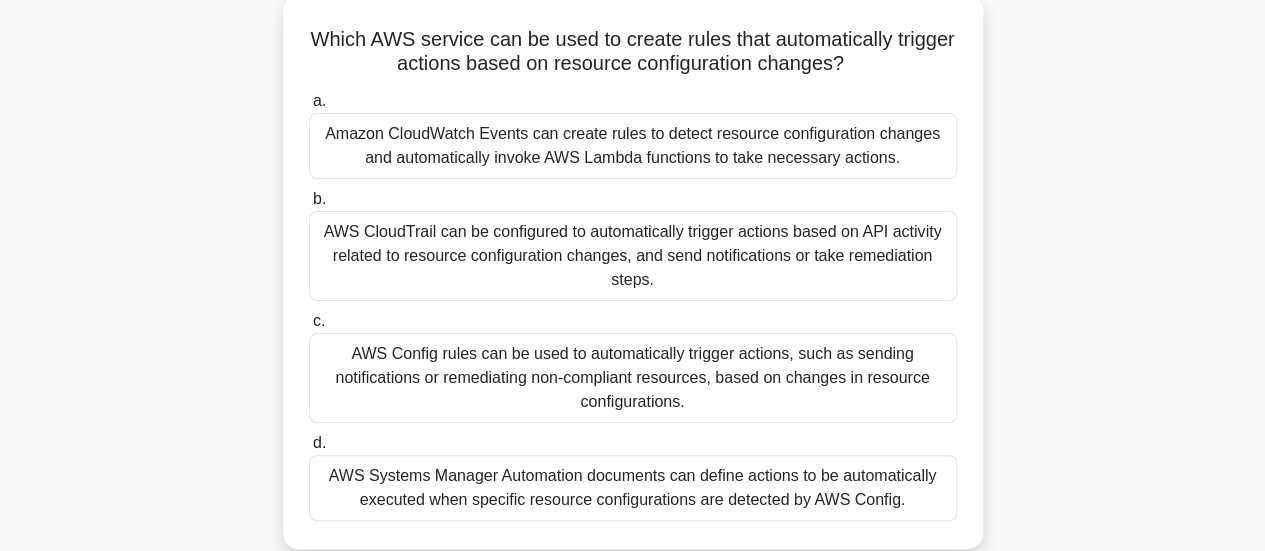 click on "AWS Config rules can be used to automatically trigger actions, such as sending notifications or remediating non-compliant resources, based on changes in resource configurations." at bounding box center [633, 378] 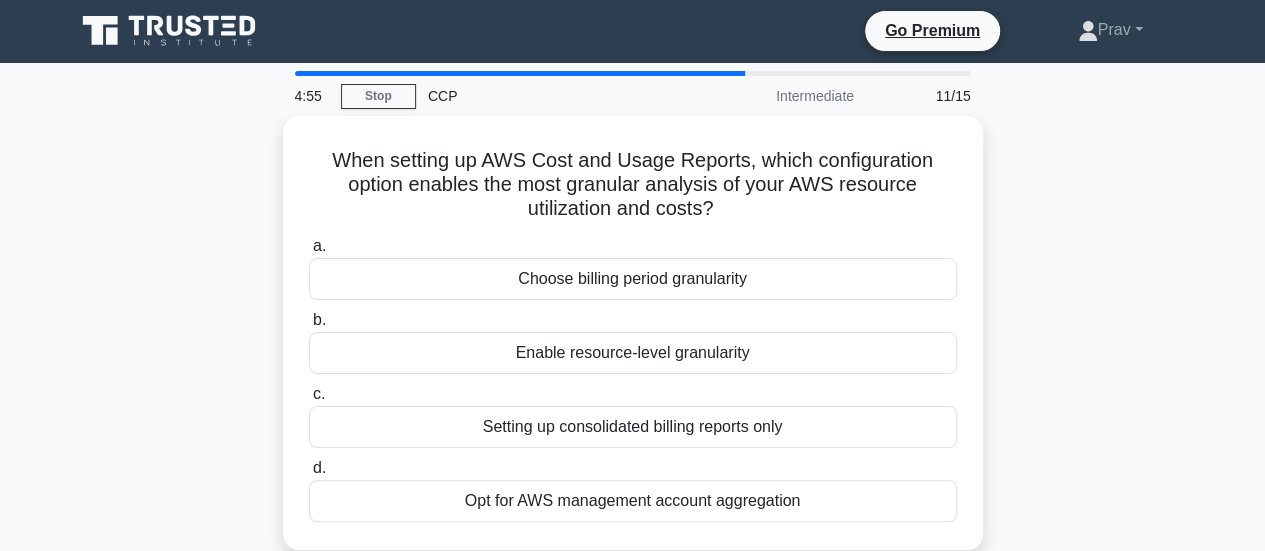 scroll, scrollTop: 0, scrollLeft: 0, axis: both 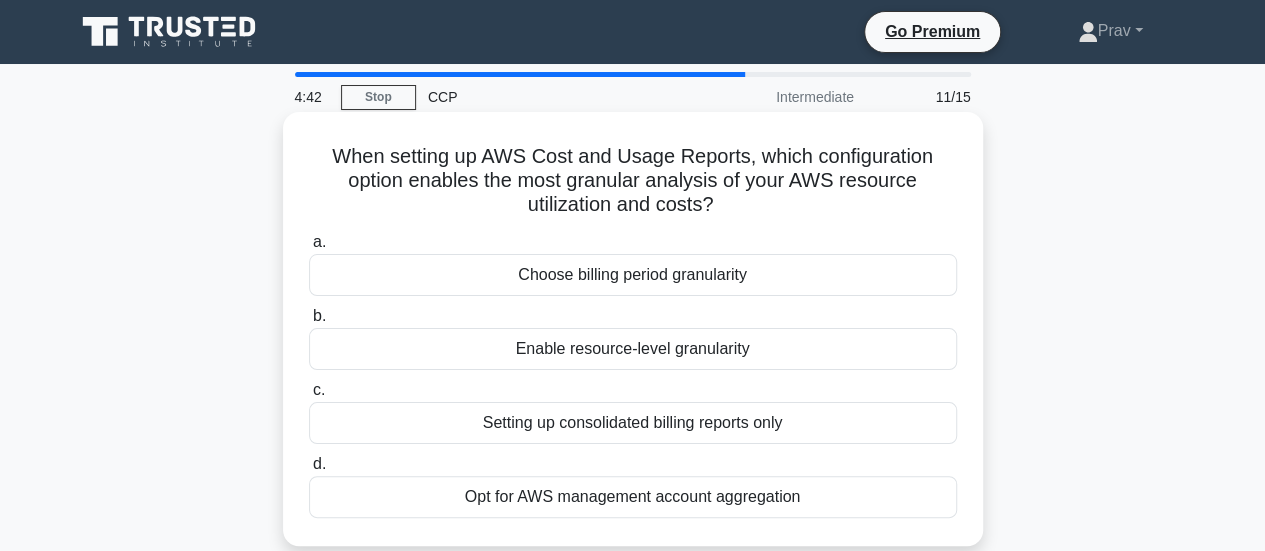 click on "Enable resource-level granularity" at bounding box center (633, 349) 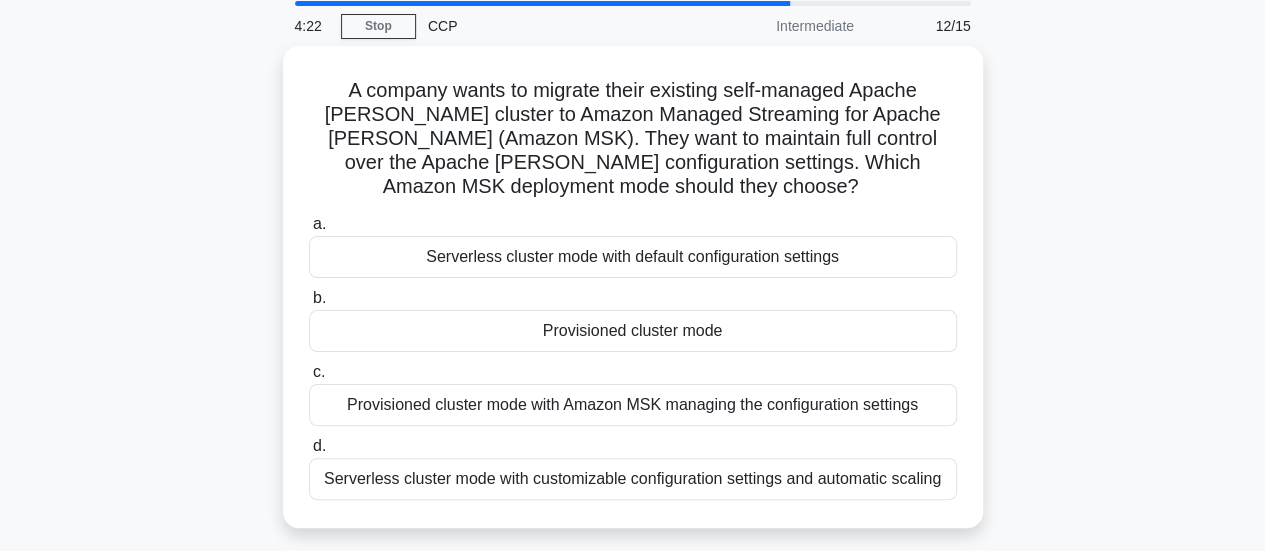scroll, scrollTop: 74, scrollLeft: 0, axis: vertical 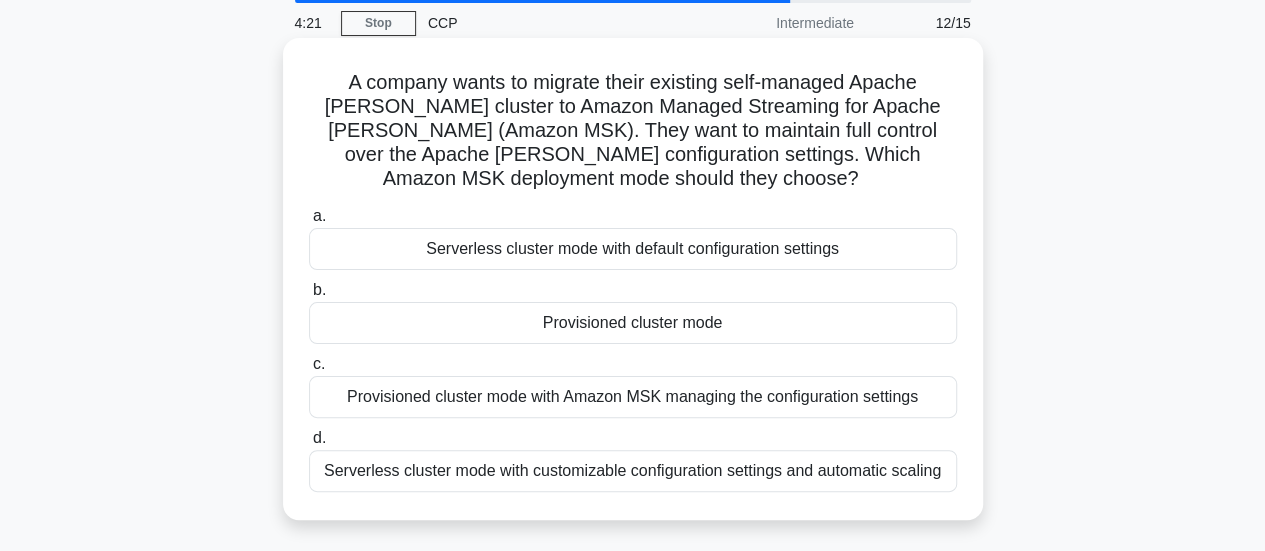 click on "Provisioned cluster mode with Amazon MSK managing the configuration settings" at bounding box center [633, 397] 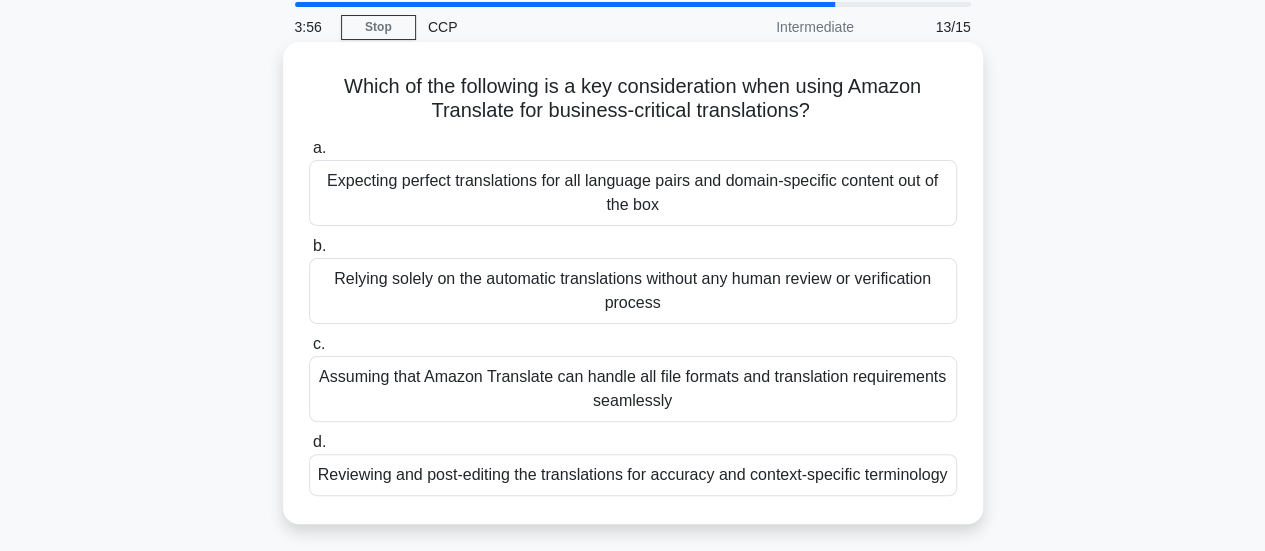 scroll, scrollTop: 68, scrollLeft: 0, axis: vertical 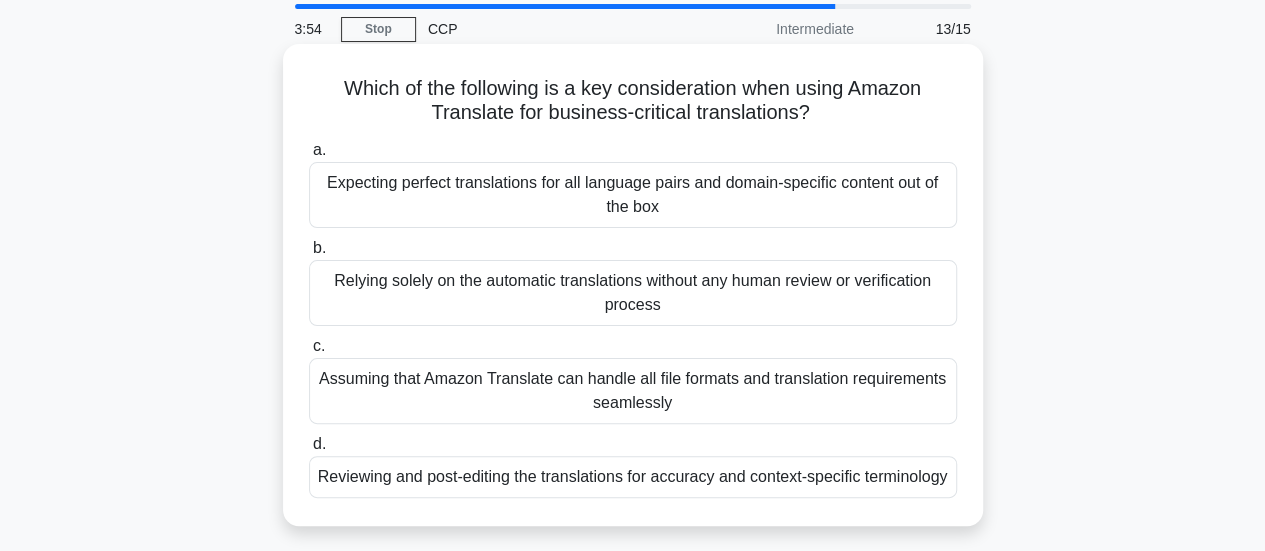 click on "Reviewing and post-editing the translations for accuracy and context-specific terminology" at bounding box center (633, 477) 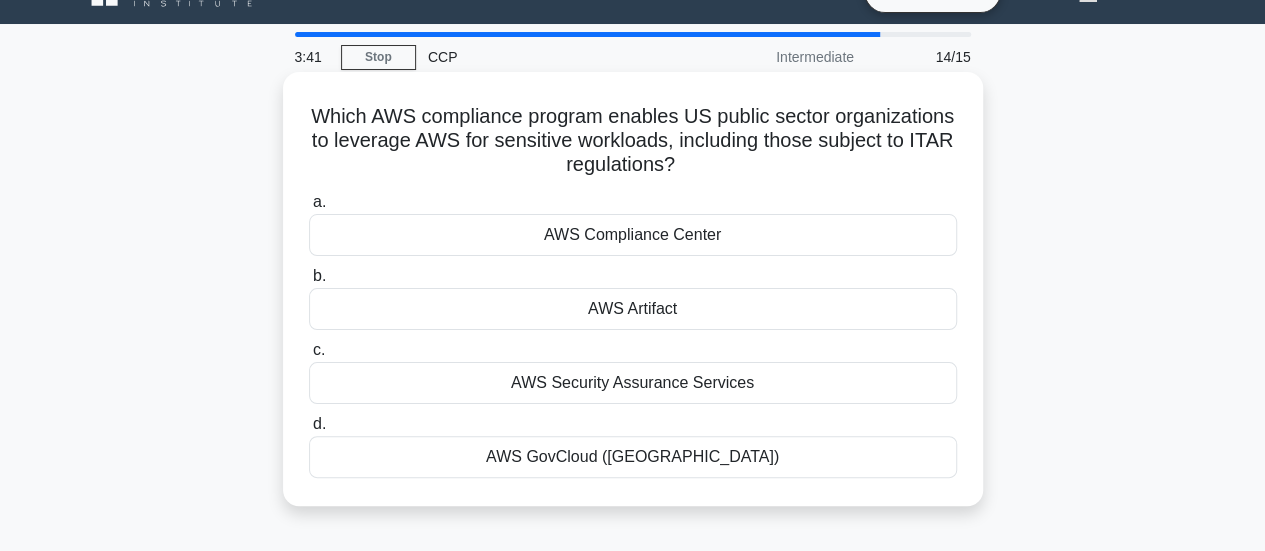 scroll, scrollTop: 41, scrollLeft: 0, axis: vertical 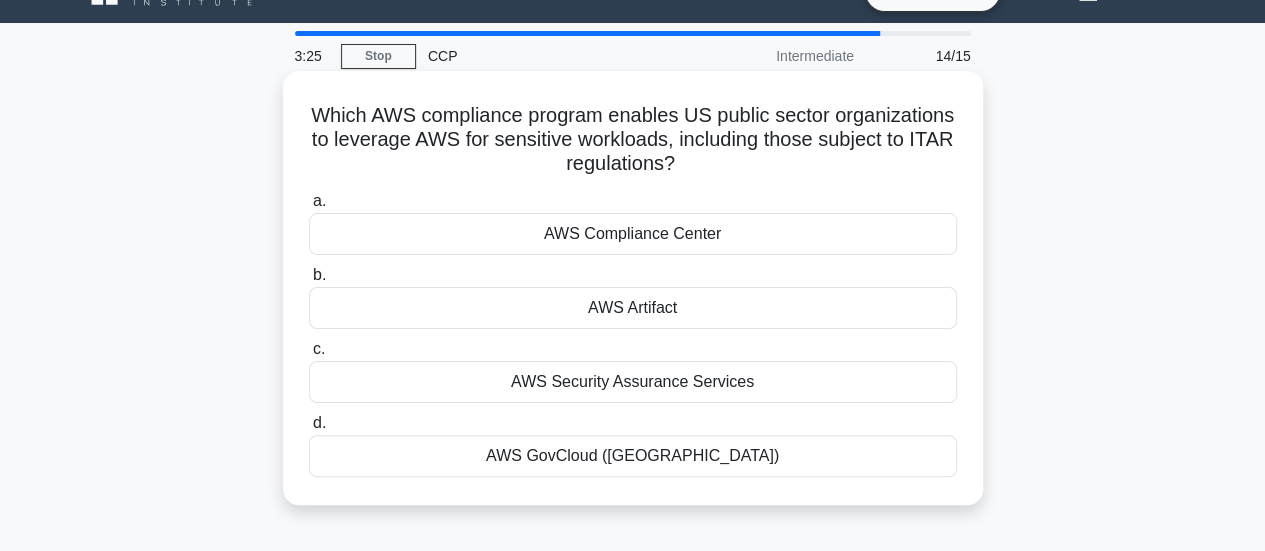 click on "AWS Compliance Center" at bounding box center (633, 234) 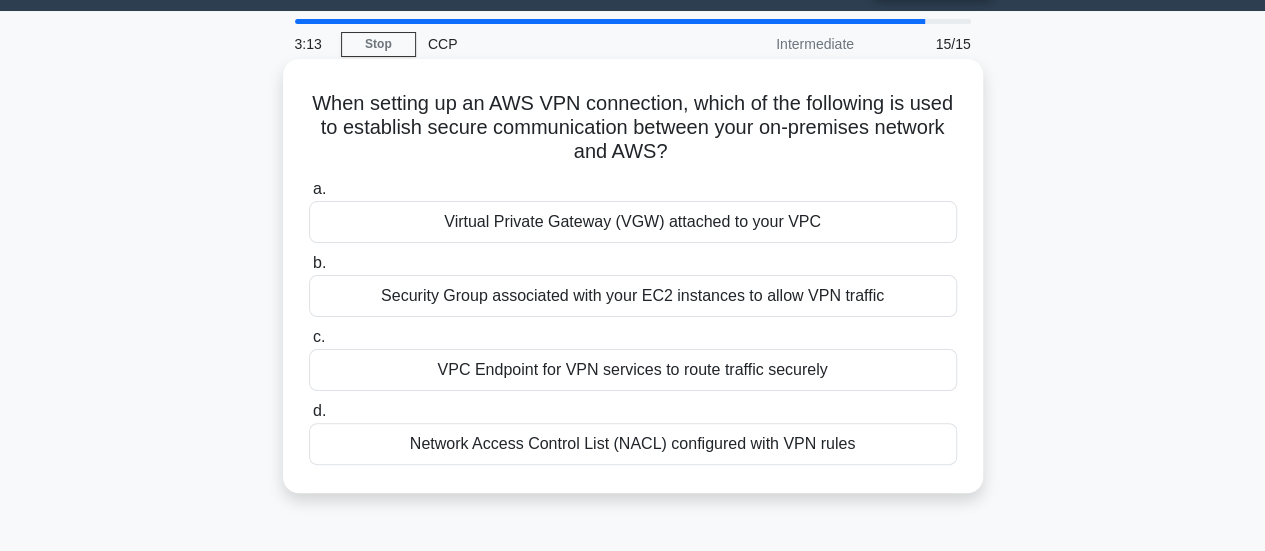 scroll, scrollTop: 54, scrollLeft: 0, axis: vertical 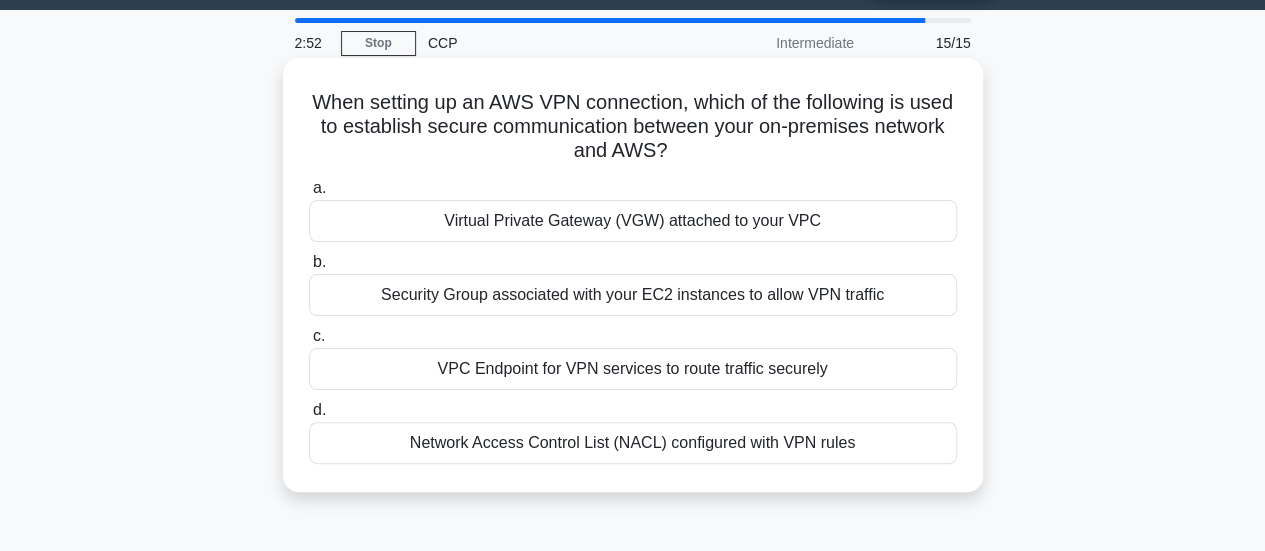 click on "Virtual Private Gateway (VGW) attached to your VPC" at bounding box center [633, 221] 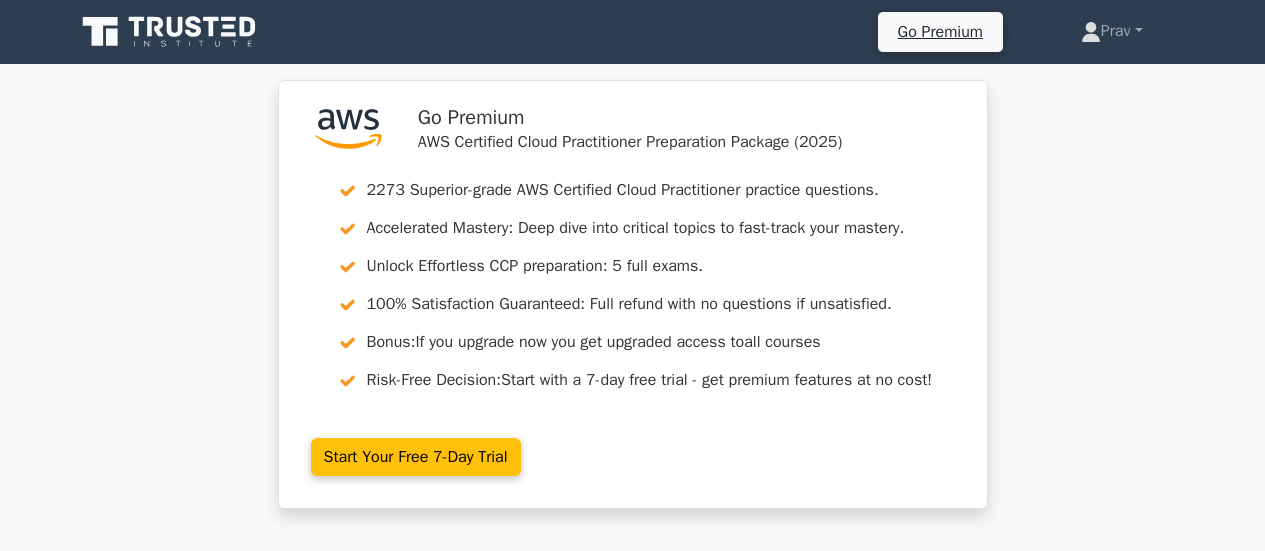 scroll, scrollTop: 572, scrollLeft: 0, axis: vertical 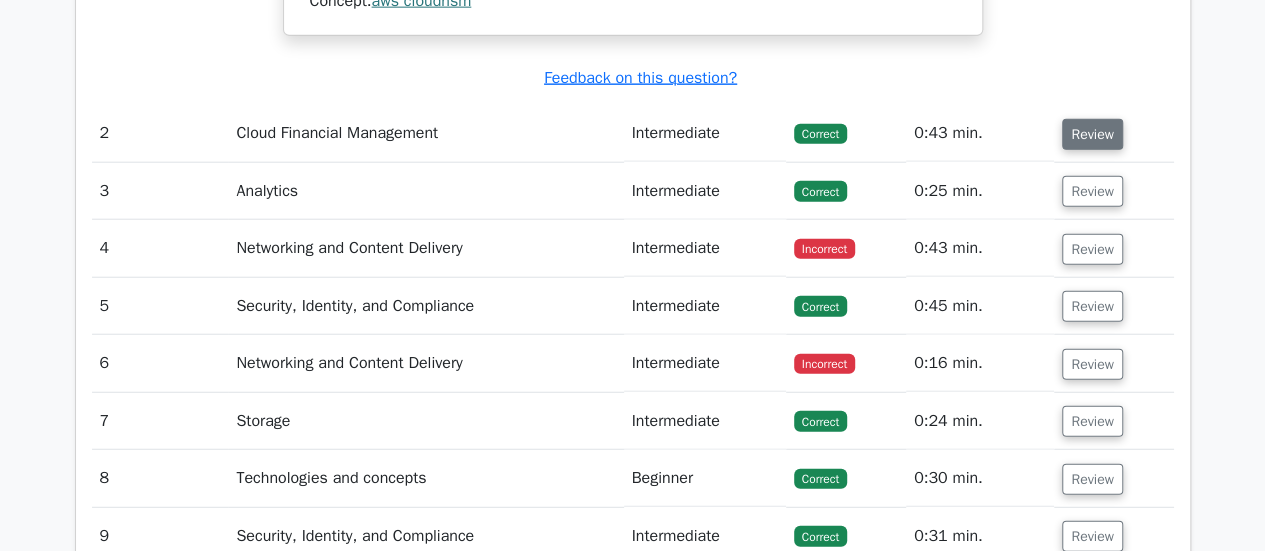 click on "Review" at bounding box center (1092, 134) 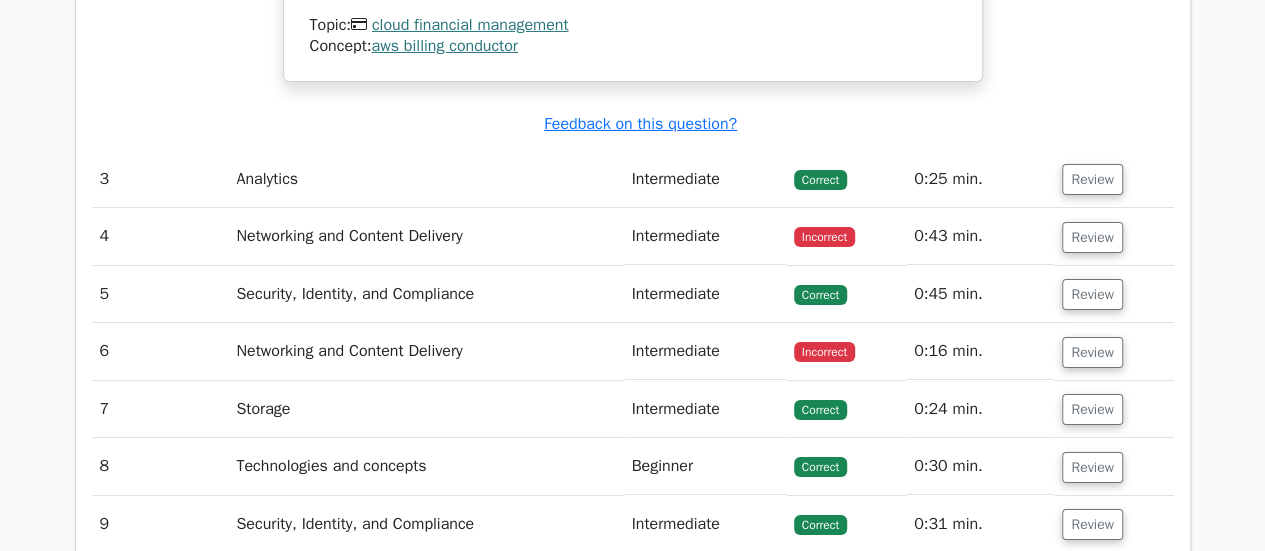 scroll, scrollTop: 3652, scrollLeft: 0, axis: vertical 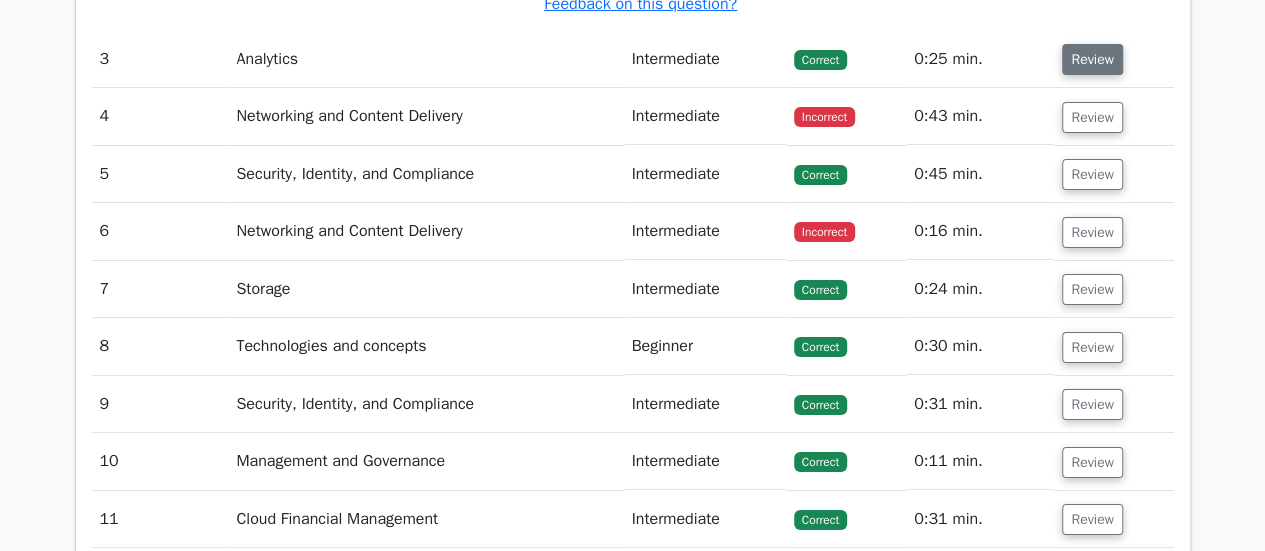 click on "Review" at bounding box center (1092, 59) 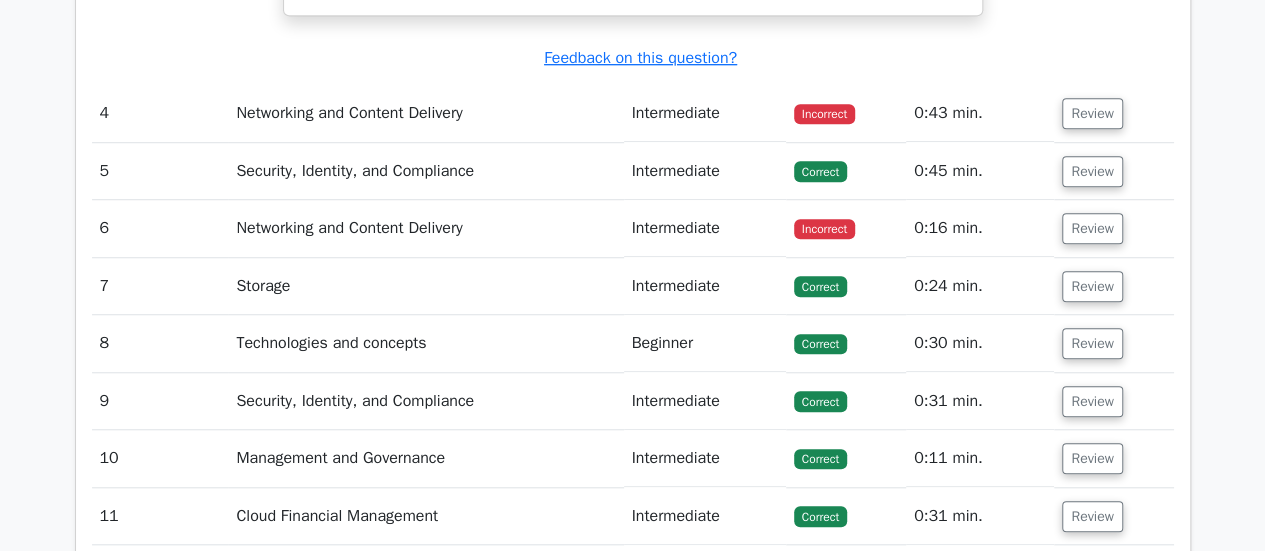 scroll, scrollTop: 4464, scrollLeft: 0, axis: vertical 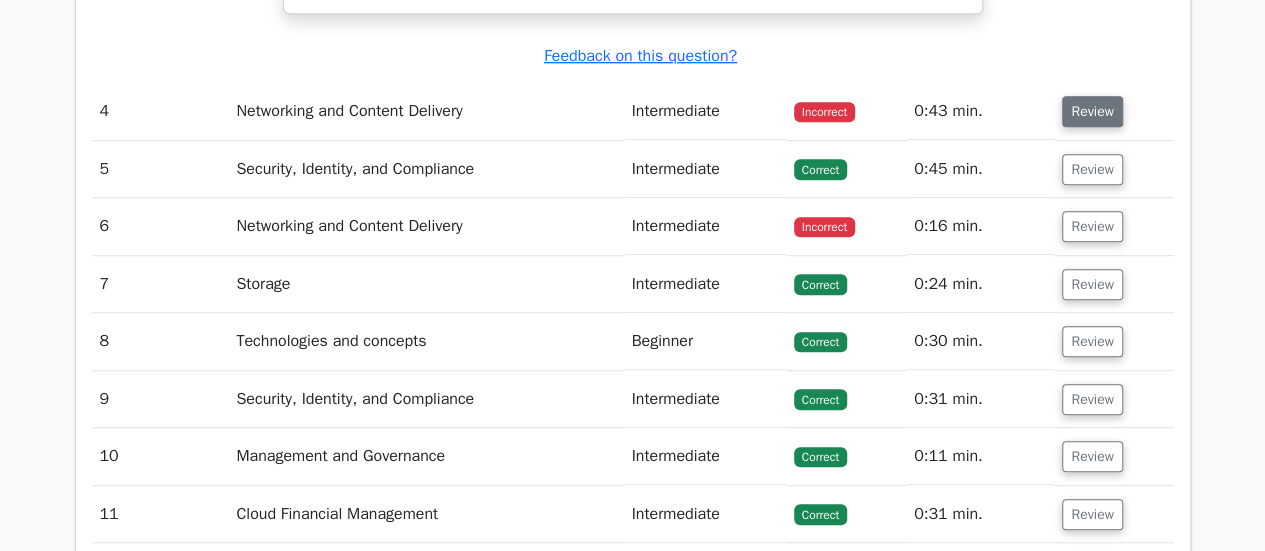 click on "Review" at bounding box center [1092, 111] 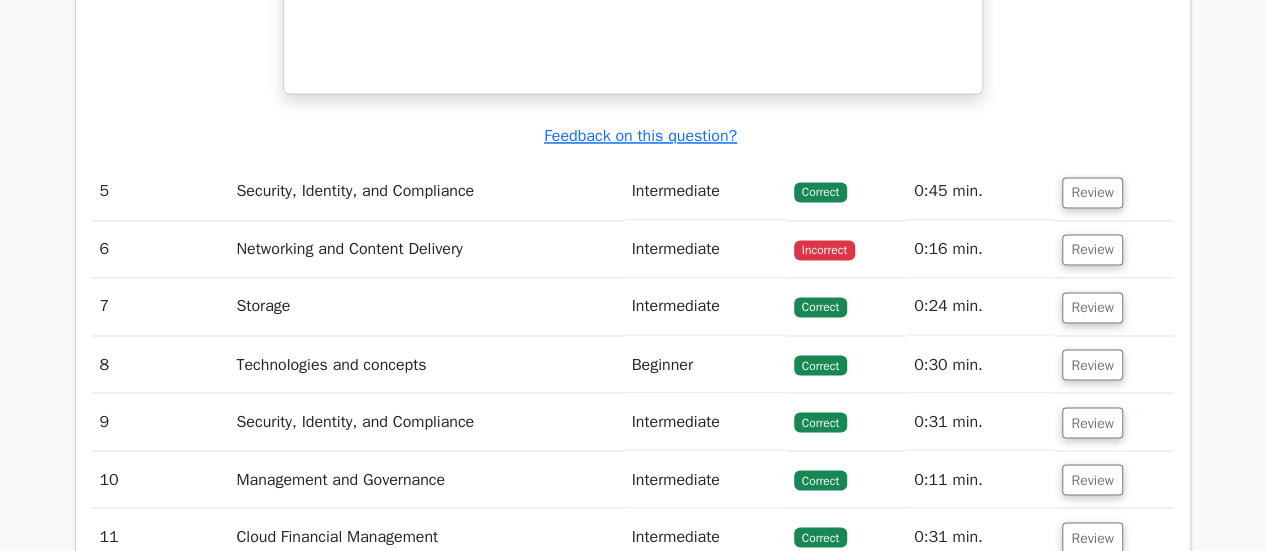 scroll, scrollTop: 5354, scrollLeft: 0, axis: vertical 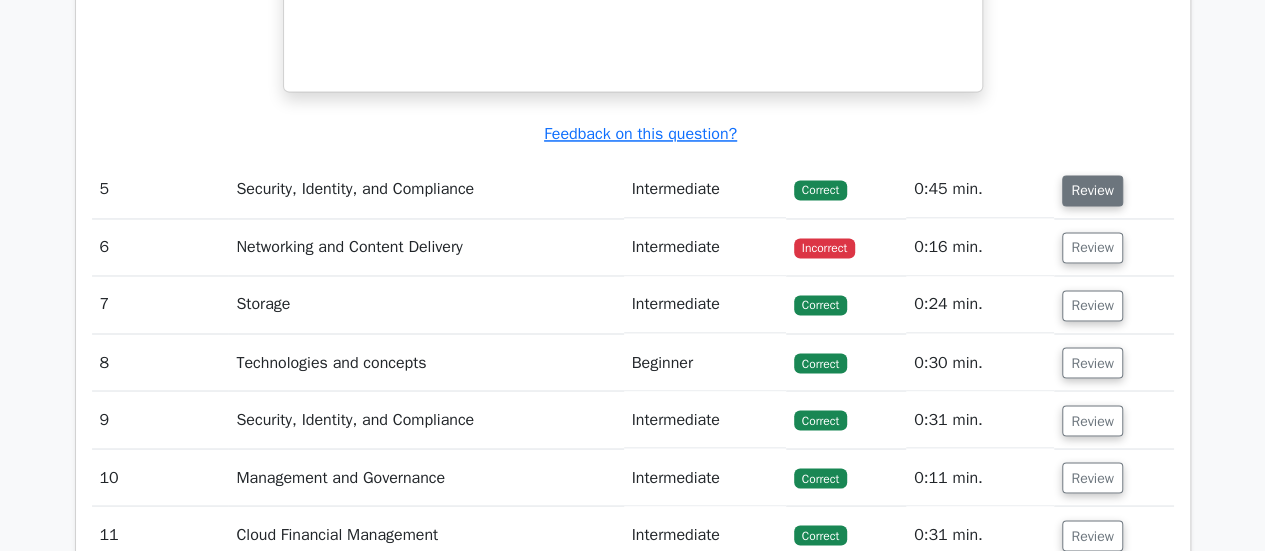 click on "Review" at bounding box center (1092, 190) 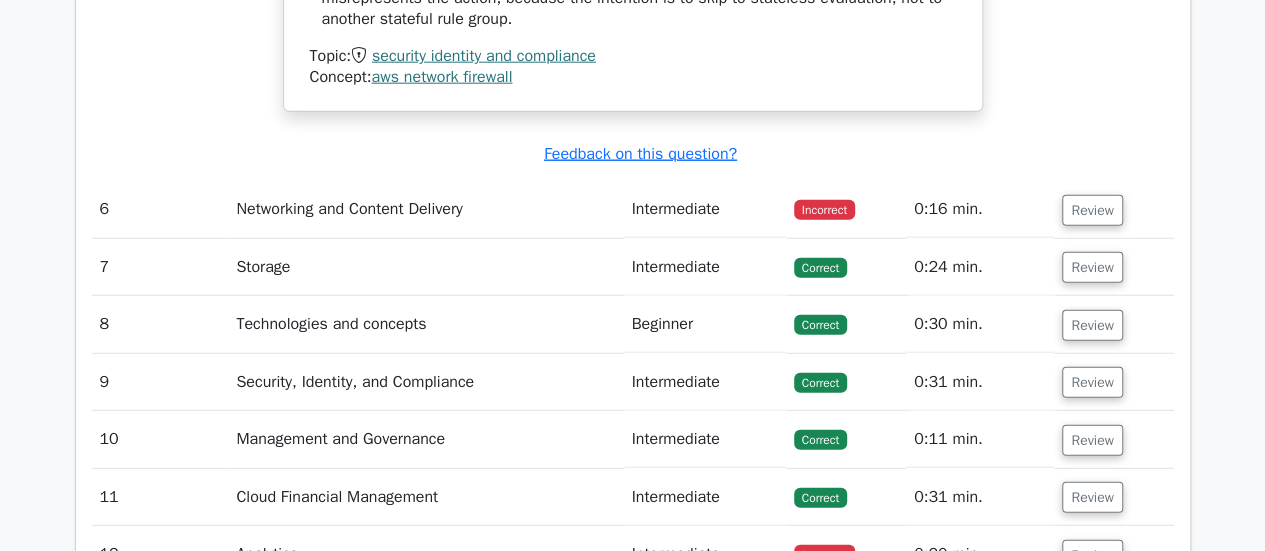 scroll, scrollTop: 6292, scrollLeft: 0, axis: vertical 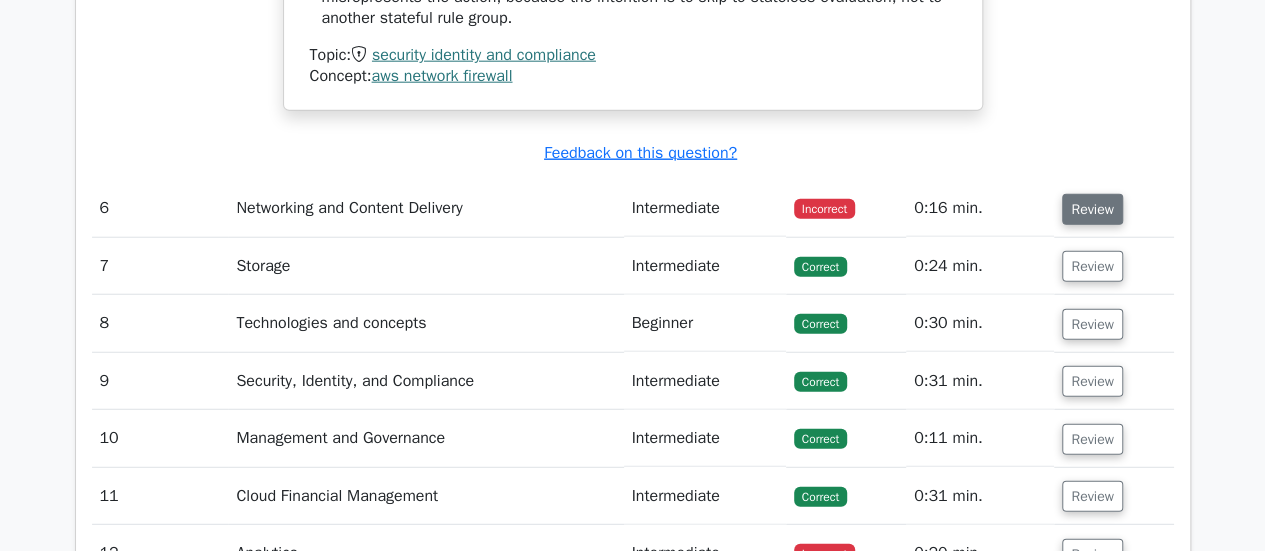 click on "Review" at bounding box center (1092, 209) 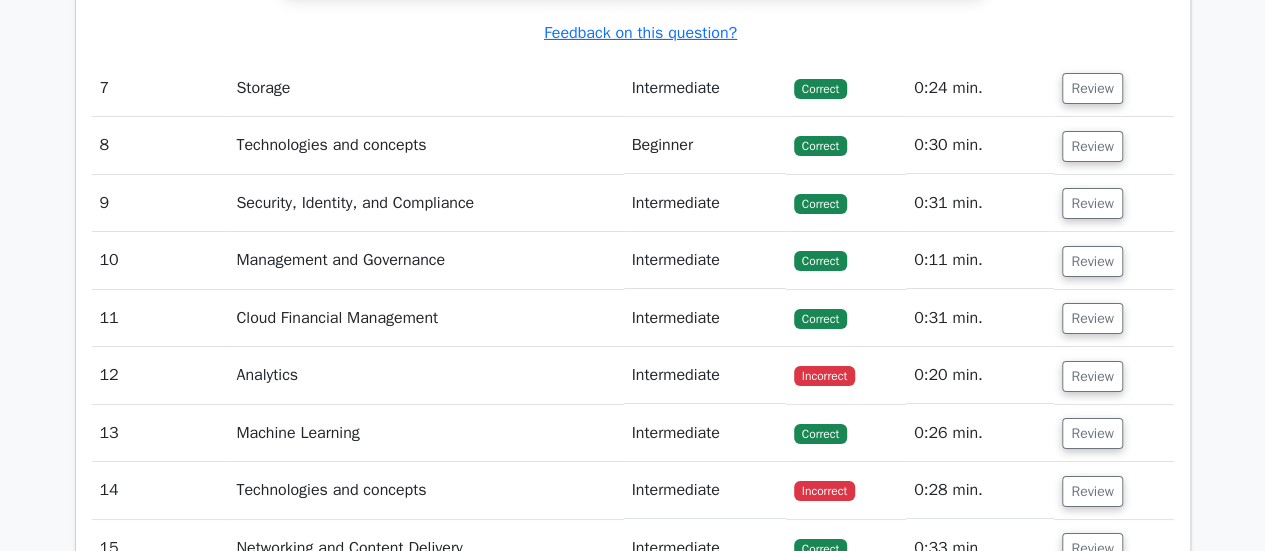 scroll, scrollTop: 7335, scrollLeft: 0, axis: vertical 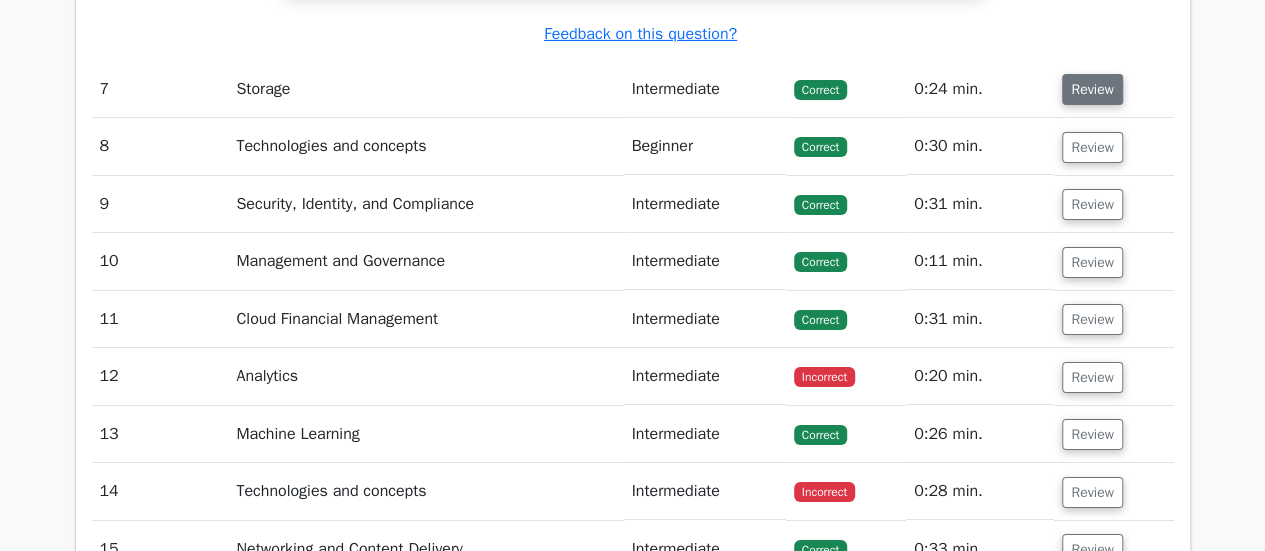 click on "Review" at bounding box center (1092, 89) 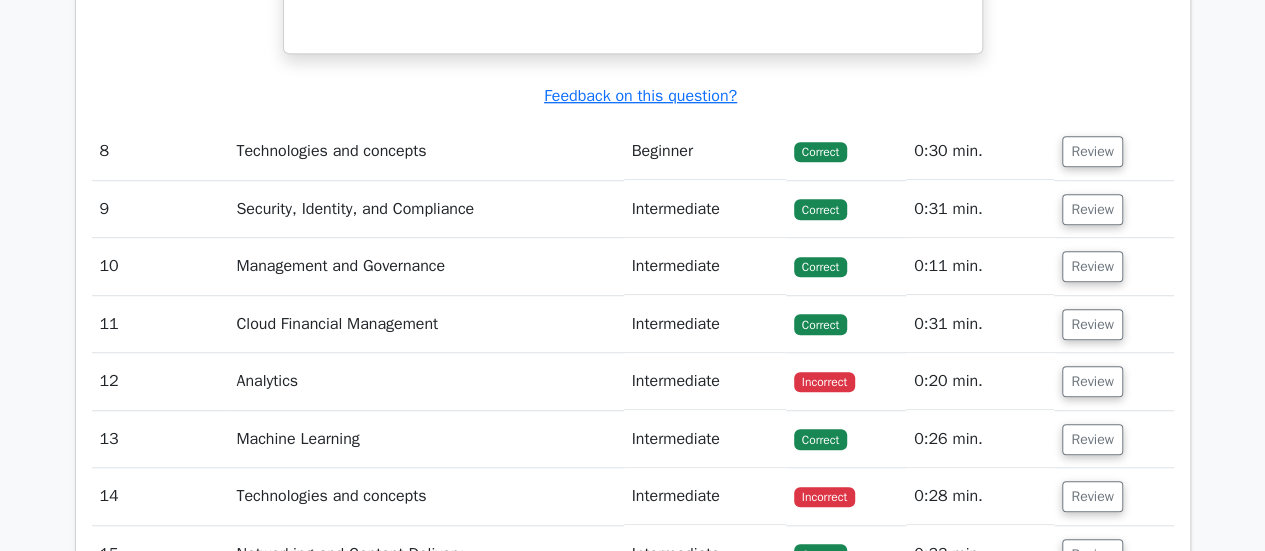 scroll, scrollTop: 8190, scrollLeft: 0, axis: vertical 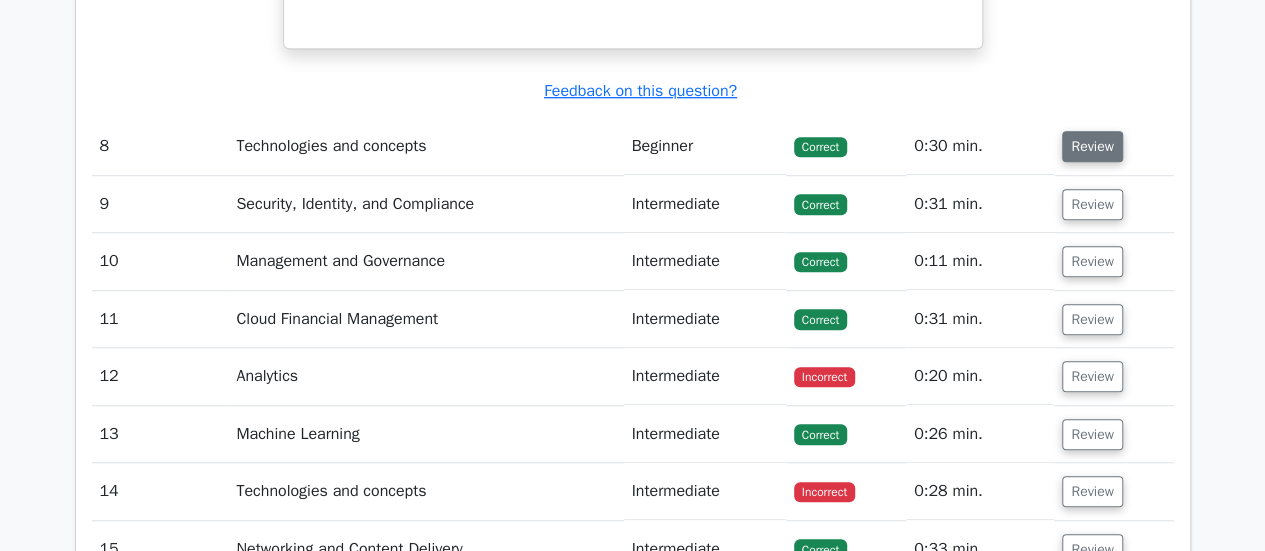 click on "Review" at bounding box center (1092, 146) 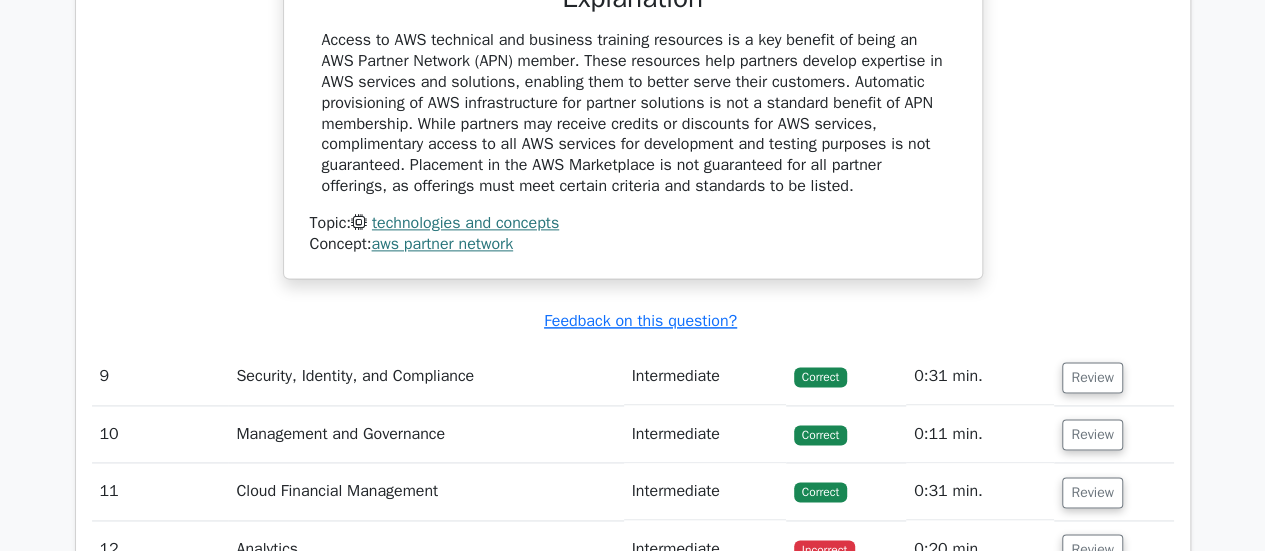 scroll, scrollTop: 8894, scrollLeft: 0, axis: vertical 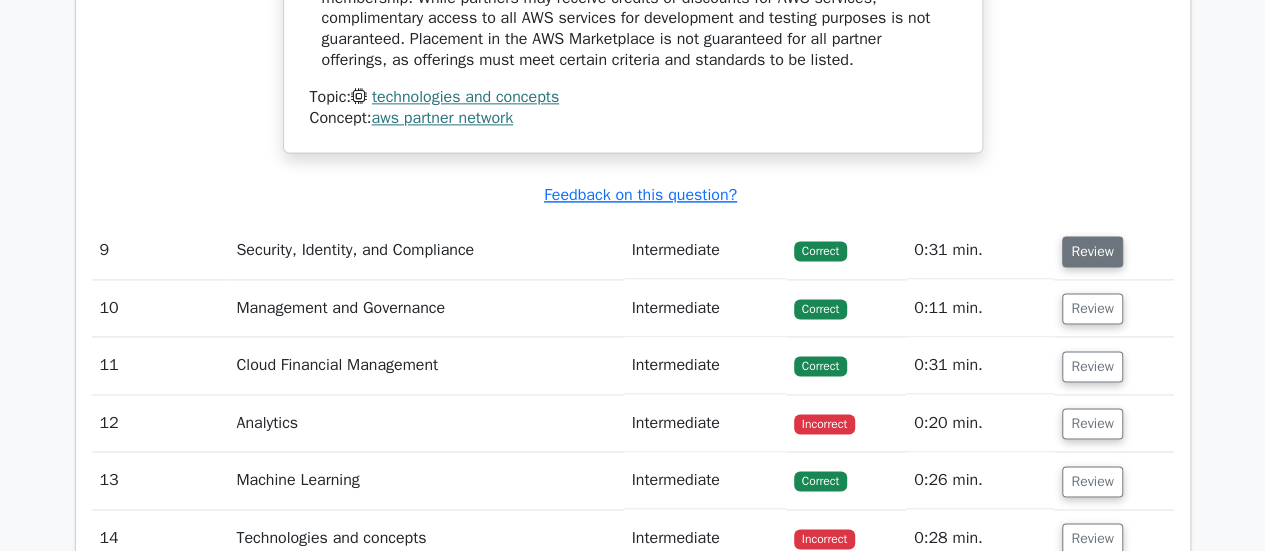 click on "Review" at bounding box center [1092, 251] 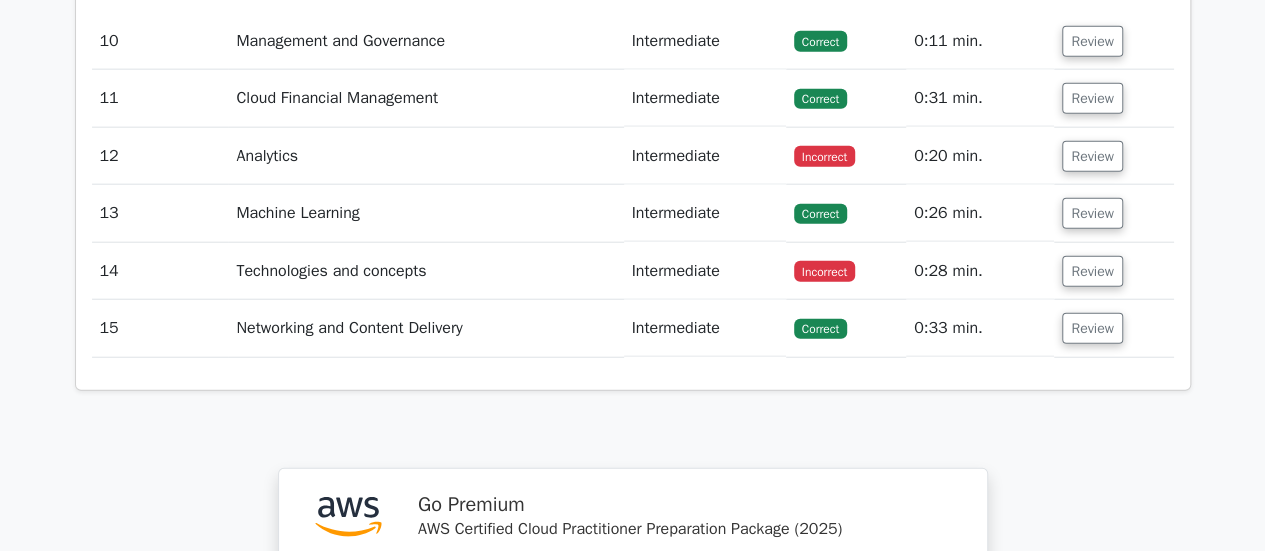scroll, scrollTop: 9970, scrollLeft: 0, axis: vertical 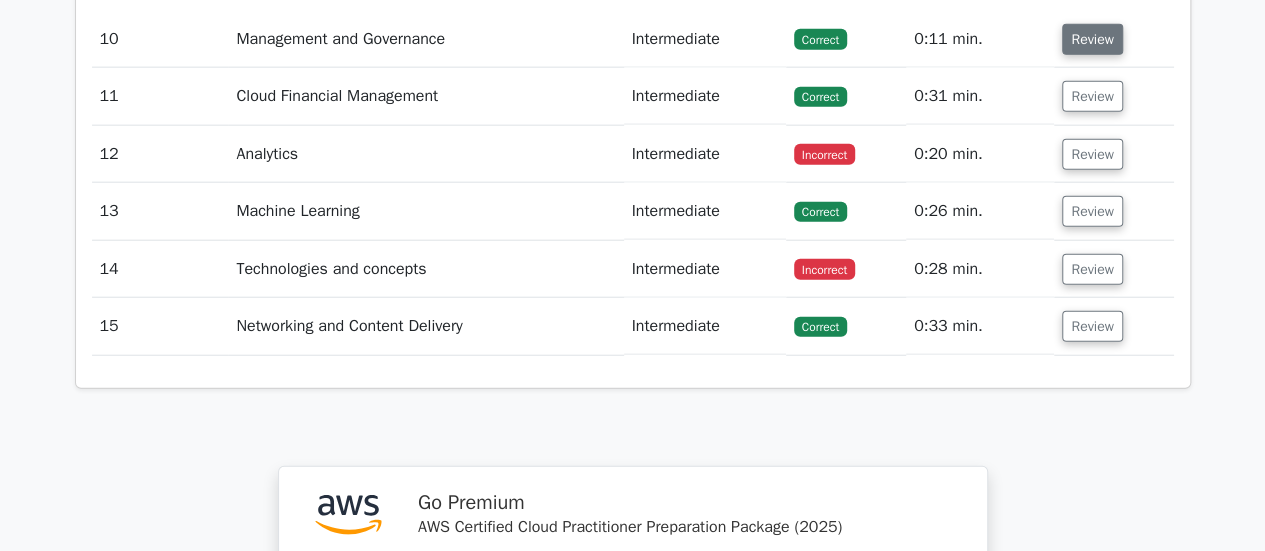 click on "Review" at bounding box center [1092, 39] 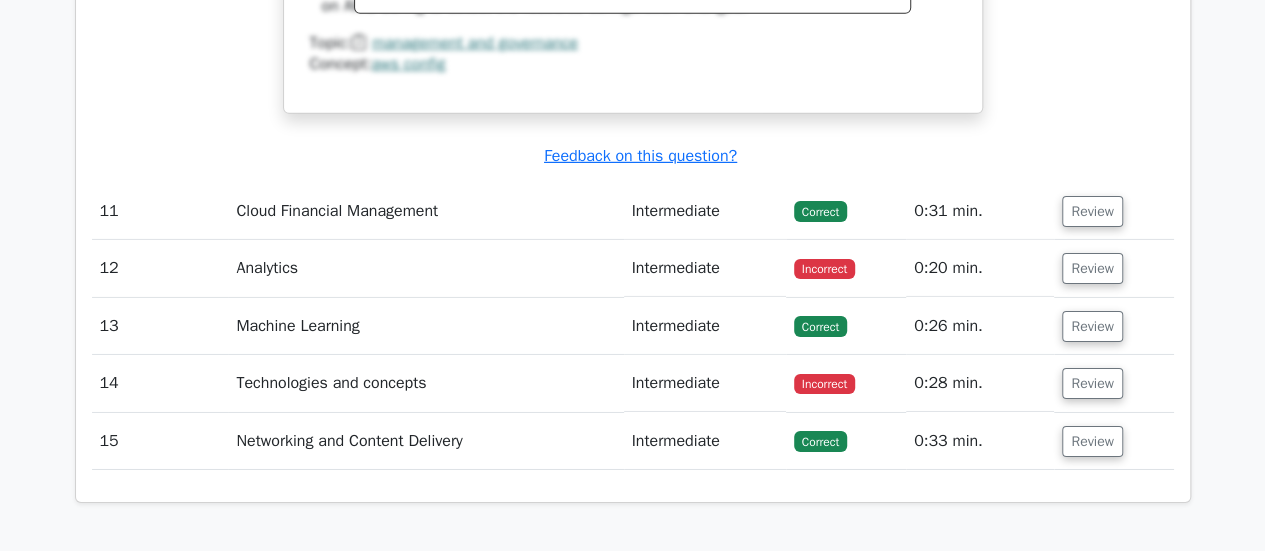 scroll, scrollTop: 10788, scrollLeft: 0, axis: vertical 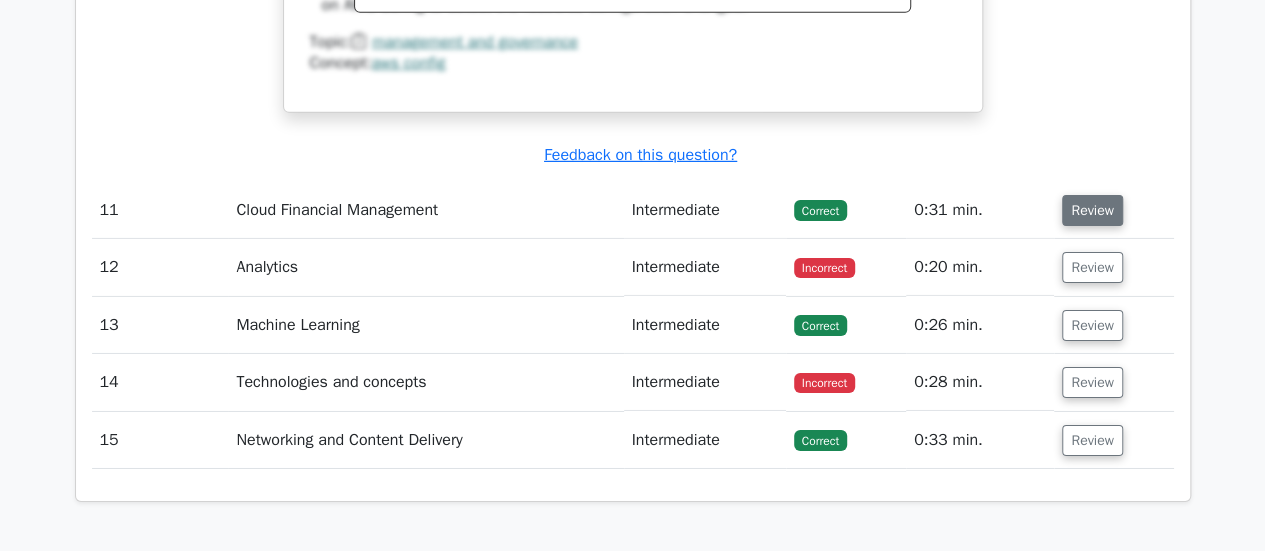 click on "Review" at bounding box center [1092, 210] 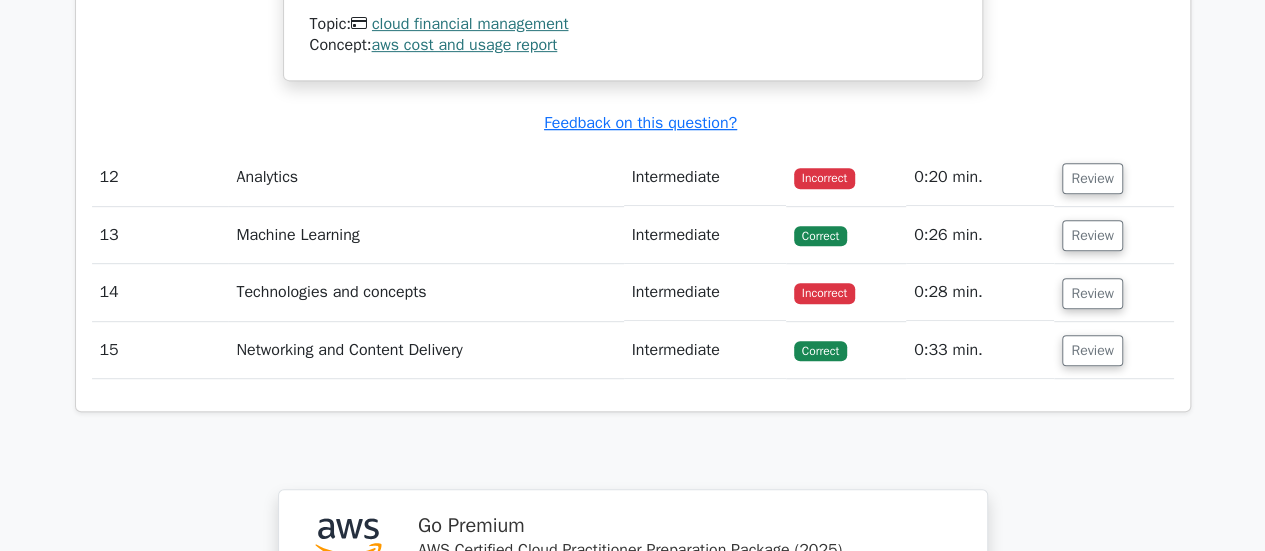 scroll, scrollTop: 11803, scrollLeft: 0, axis: vertical 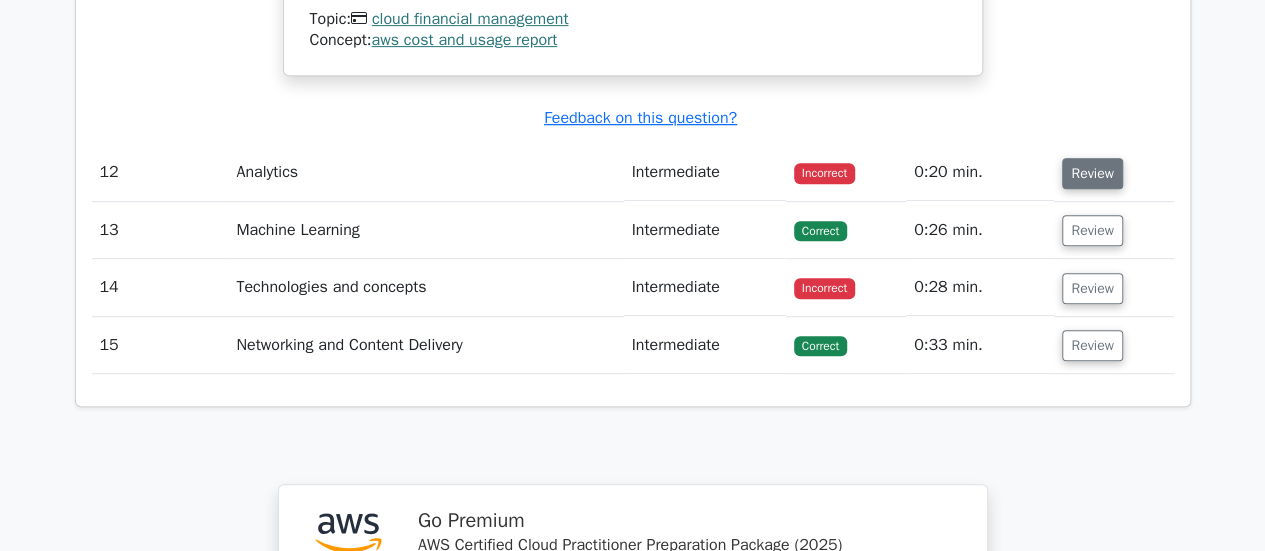 click on "Review" at bounding box center (1092, 173) 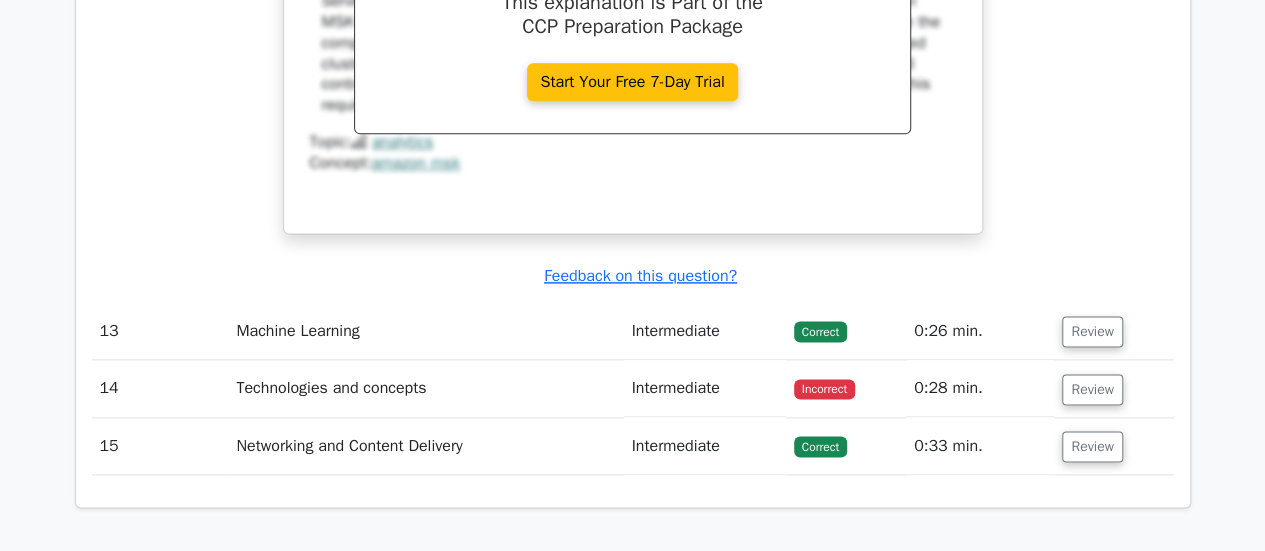 scroll, scrollTop: 12624, scrollLeft: 0, axis: vertical 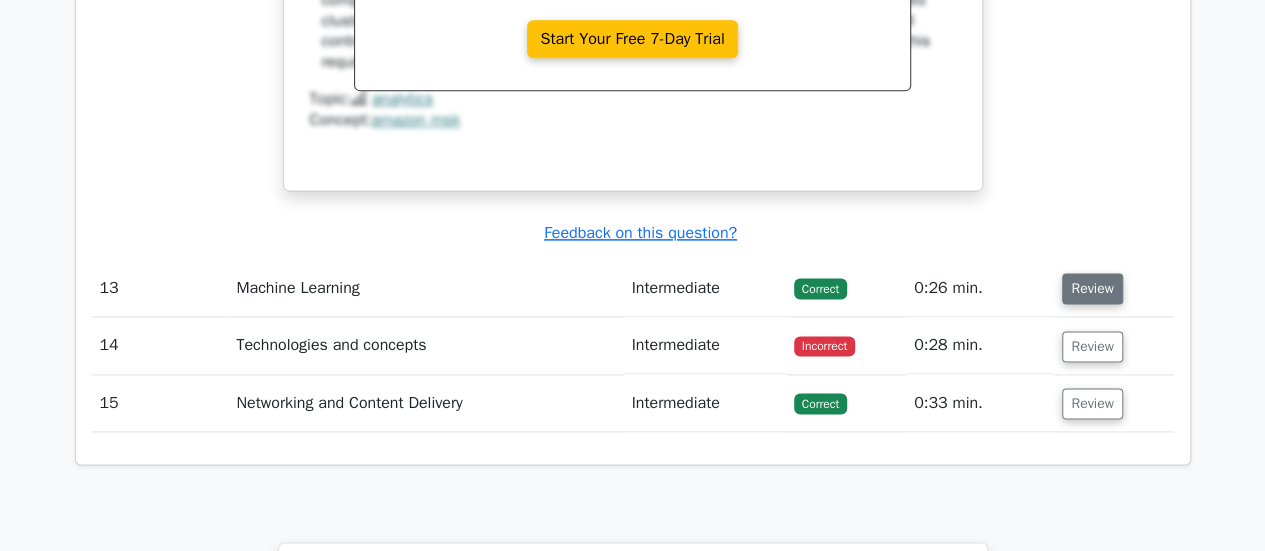 click on "Review" at bounding box center [1092, 288] 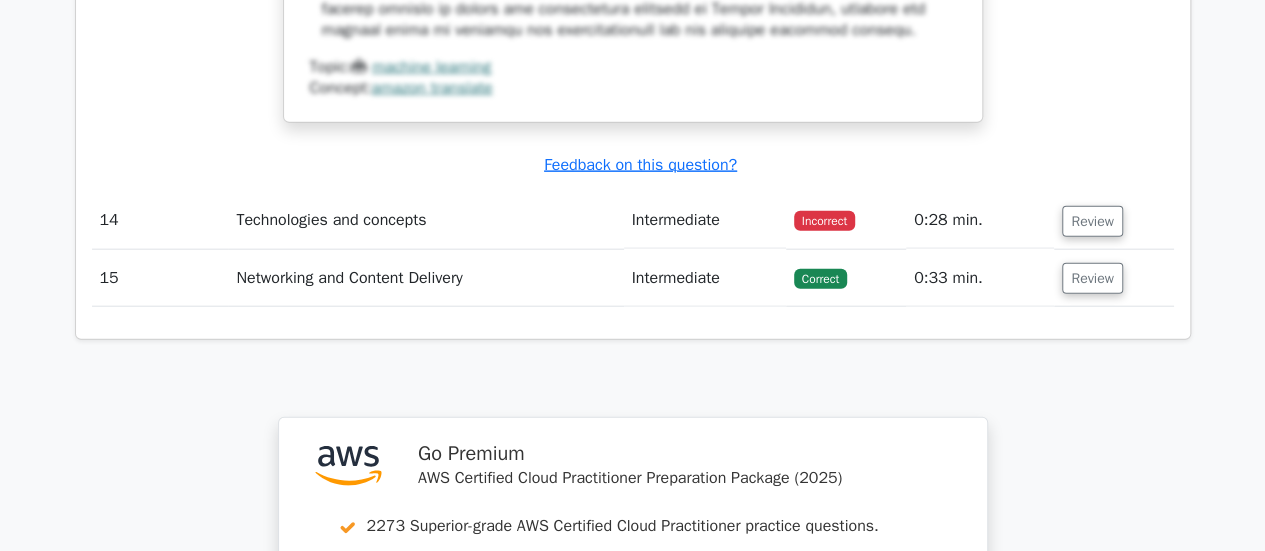 scroll, scrollTop: 13670, scrollLeft: 0, axis: vertical 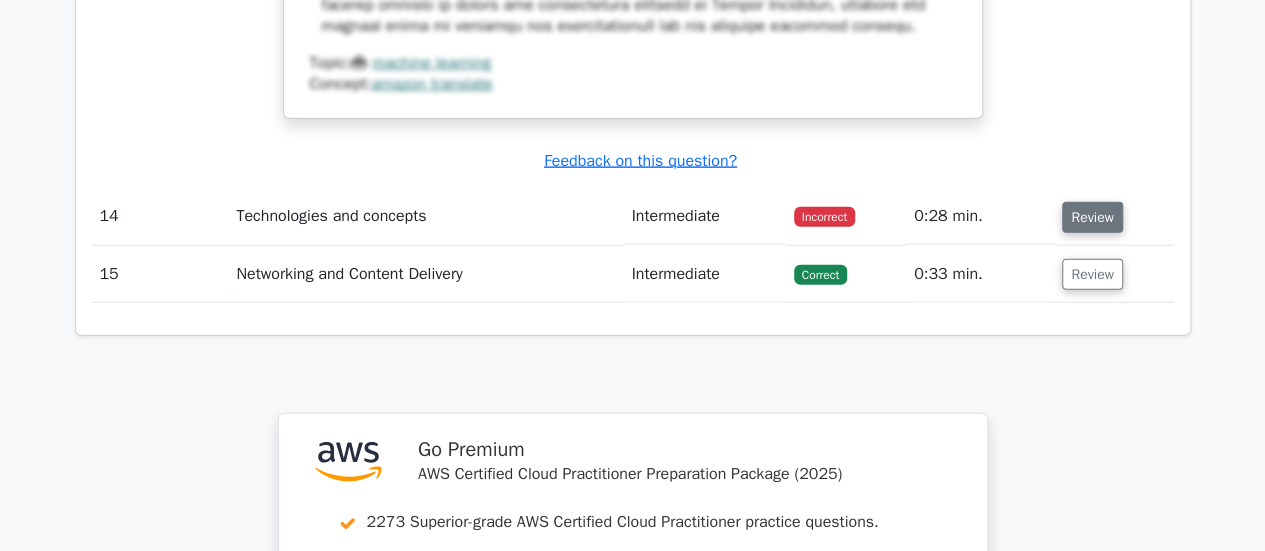 click on "Review" at bounding box center [1092, 217] 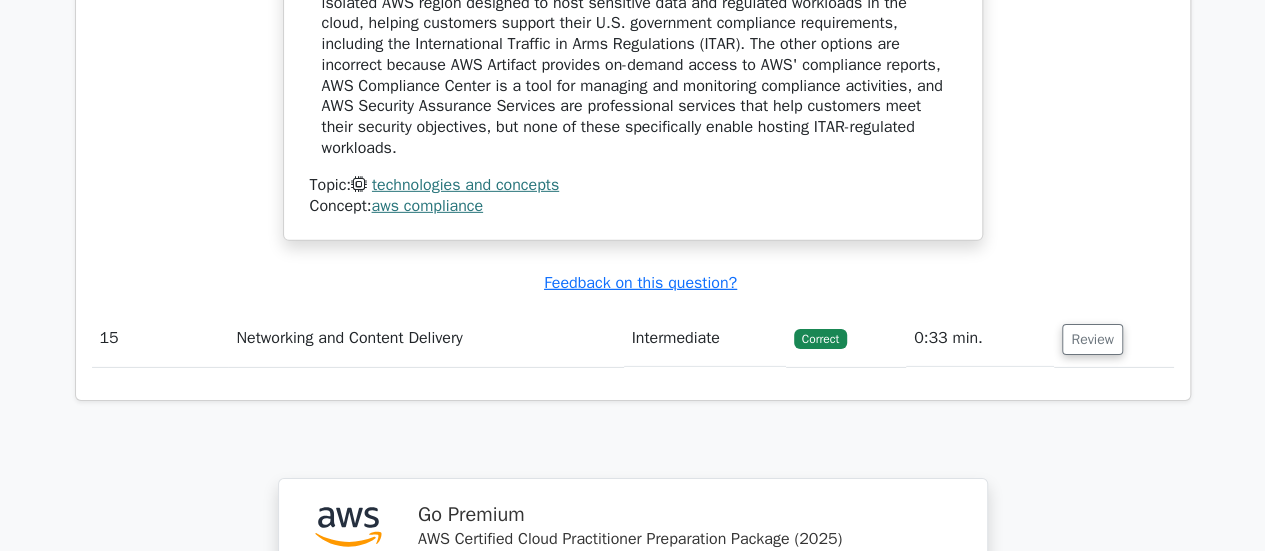 scroll, scrollTop: 14405, scrollLeft: 0, axis: vertical 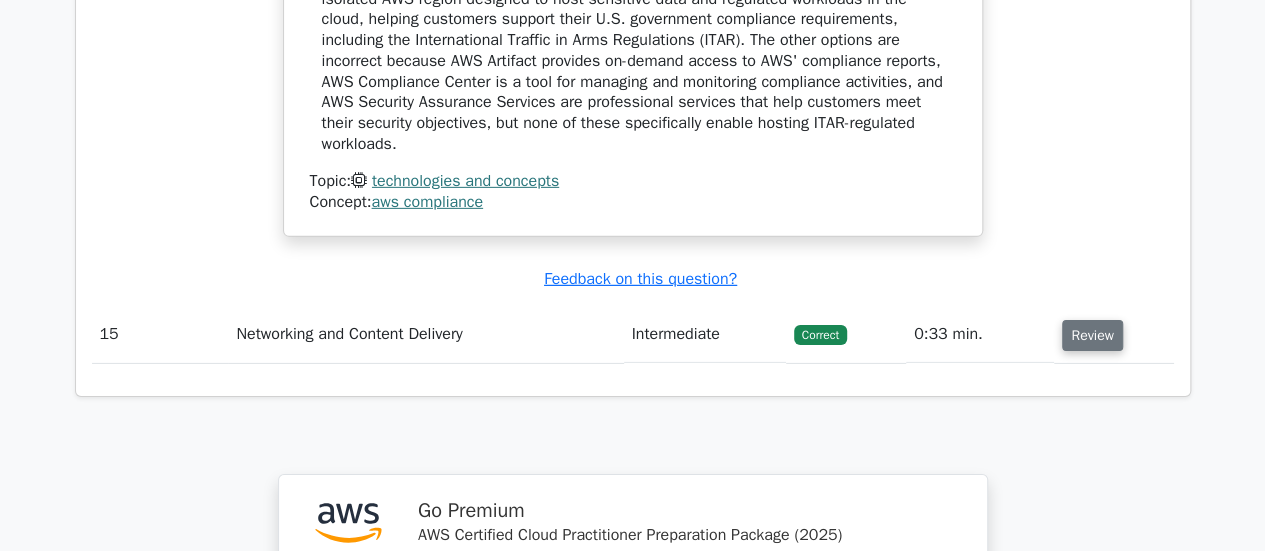 click on "Review" at bounding box center [1092, 335] 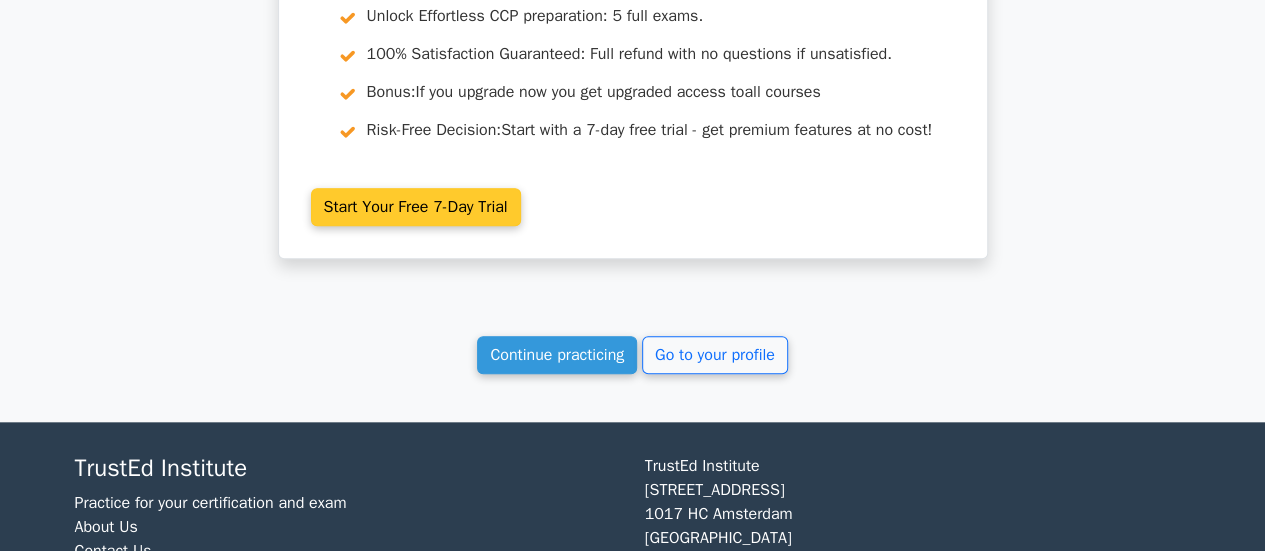 scroll, scrollTop: 16034, scrollLeft: 0, axis: vertical 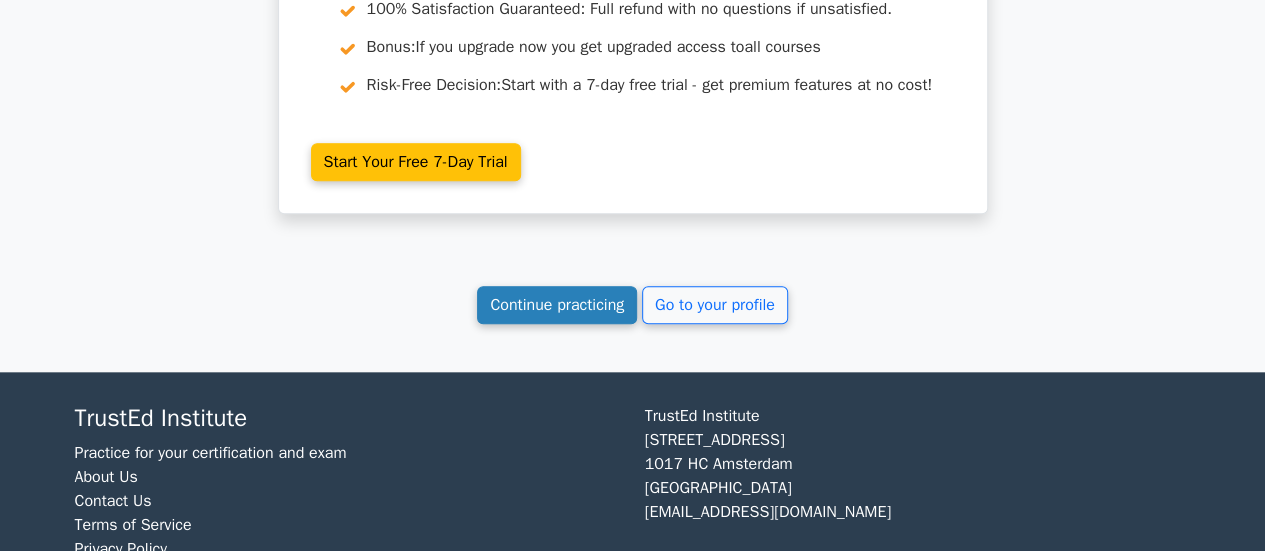 click on "Continue practicing" at bounding box center [557, 305] 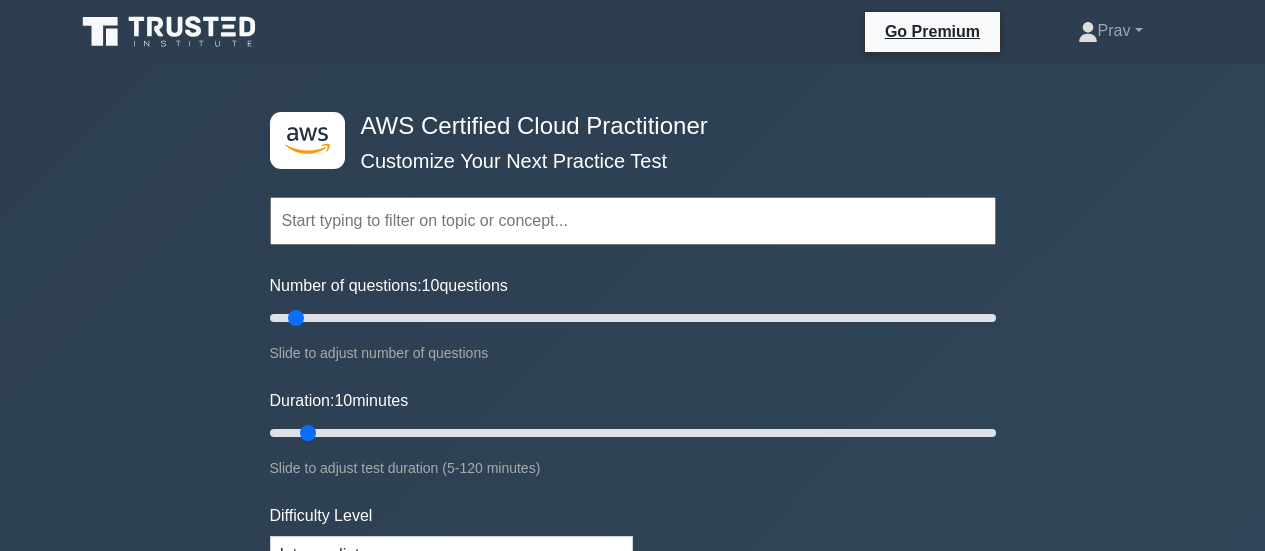 scroll, scrollTop: 0, scrollLeft: 0, axis: both 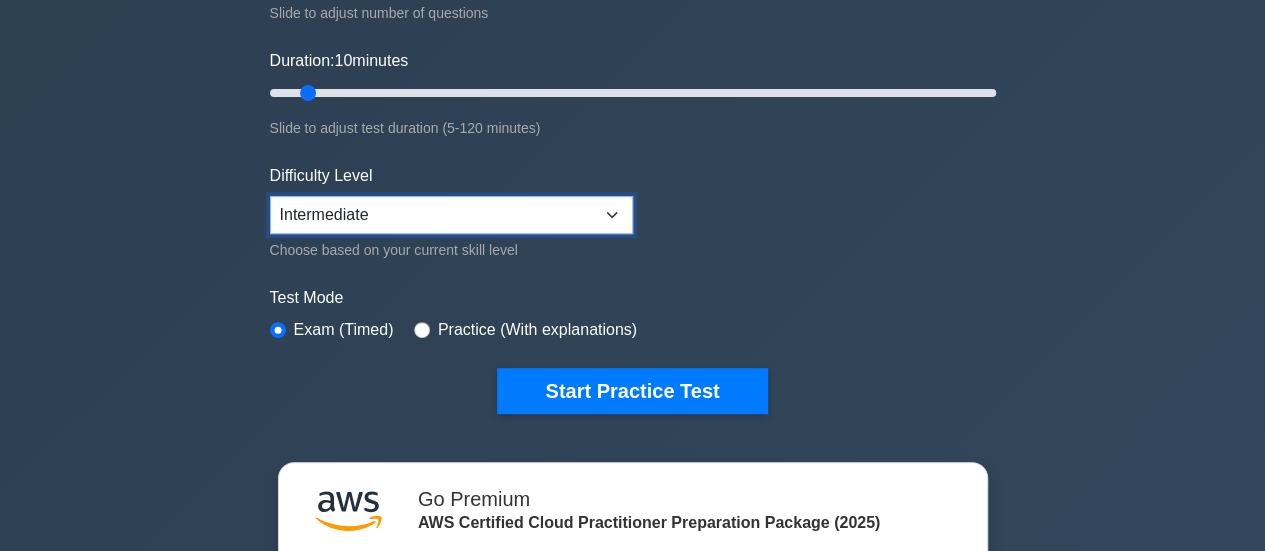 click on "Beginner
Intermediate
Expert" at bounding box center (451, 215) 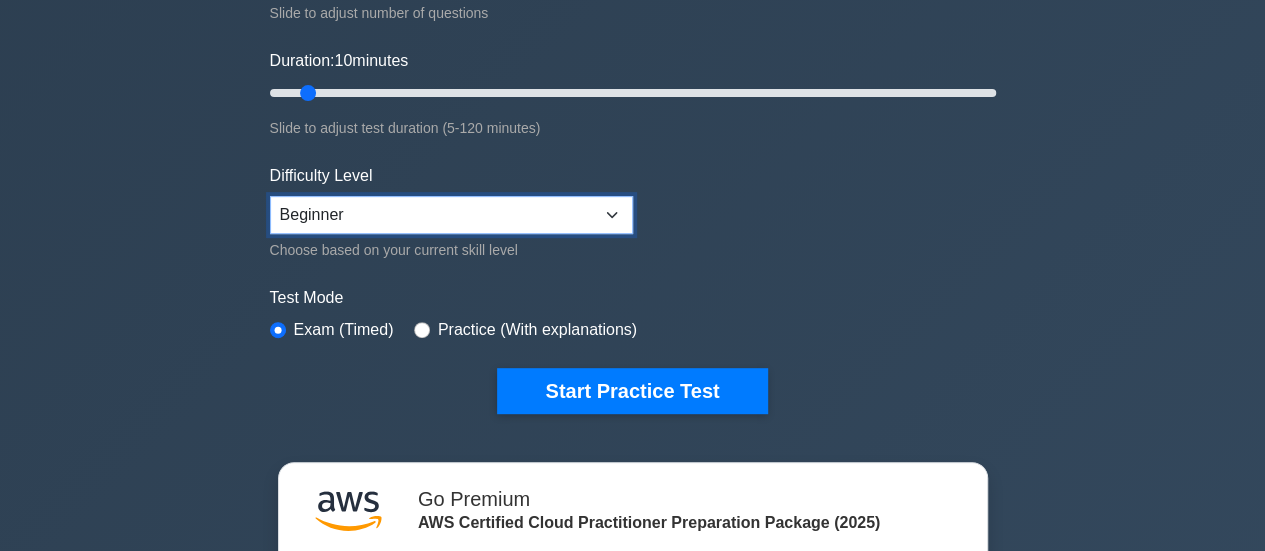click on "Beginner
Intermediate
Expert" at bounding box center [451, 215] 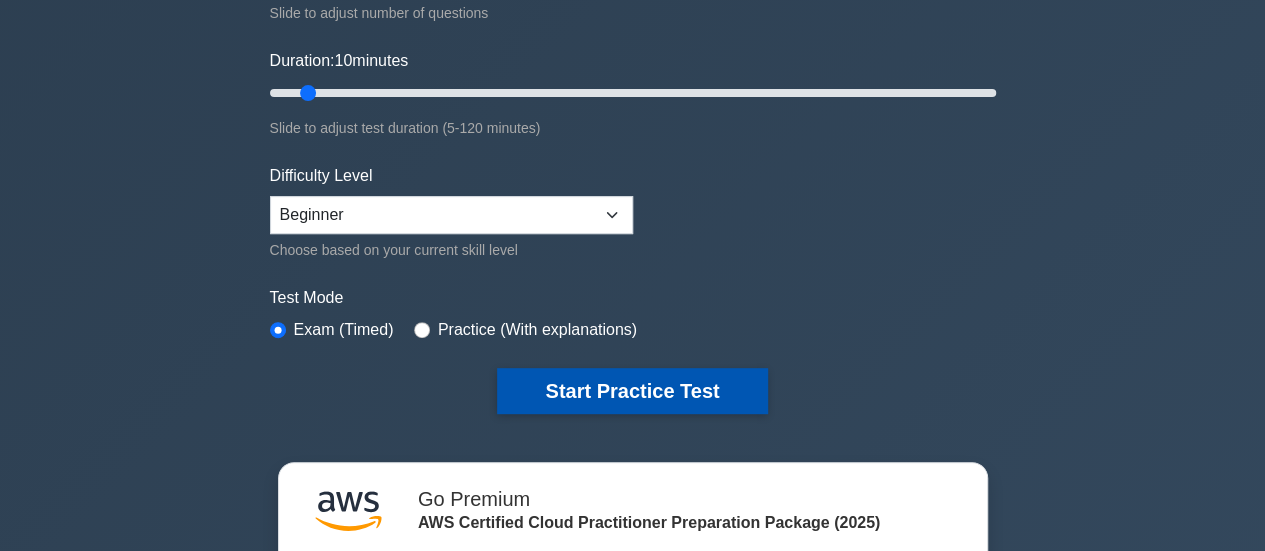 click on "Start Practice Test" at bounding box center [632, 391] 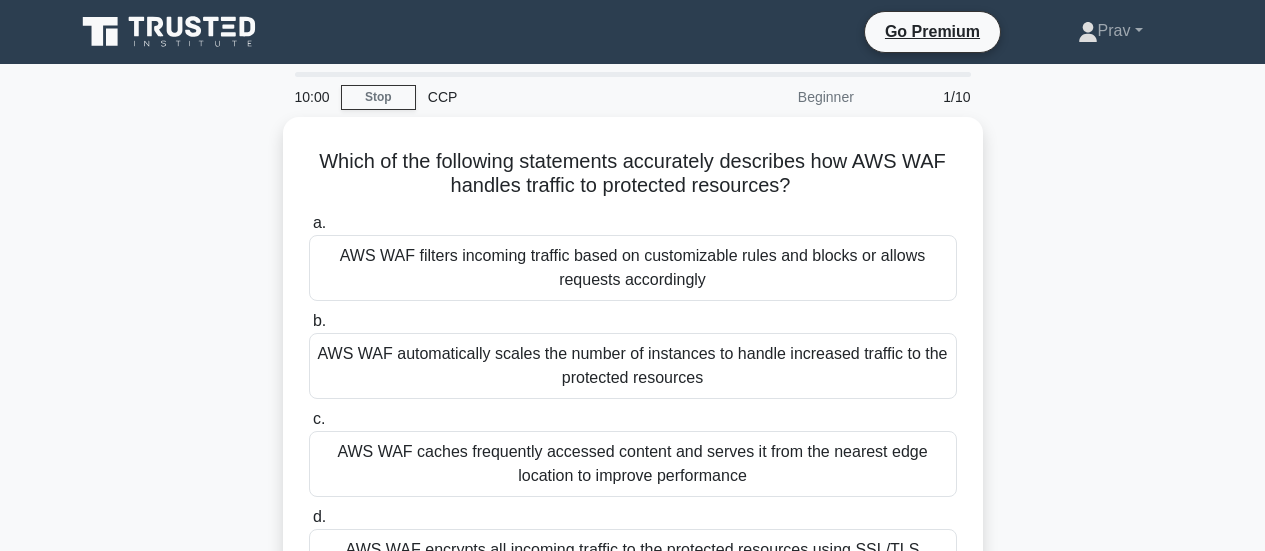 scroll, scrollTop: 0, scrollLeft: 0, axis: both 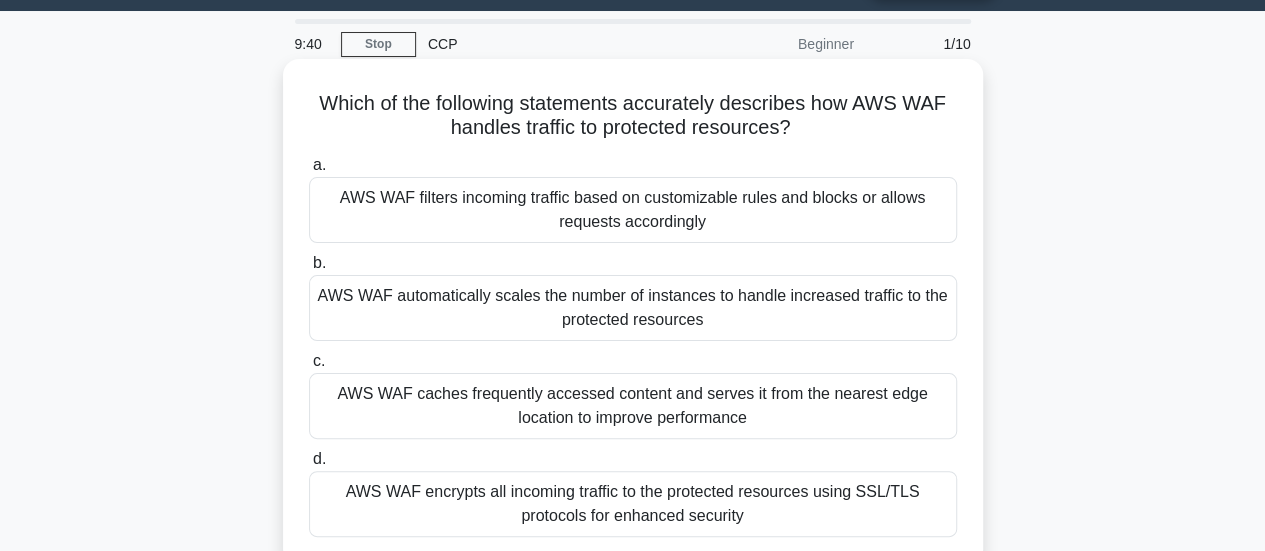 click on "AWS WAF filters incoming traffic based on customizable rules and blocks or allows requests accordingly" at bounding box center [633, 210] 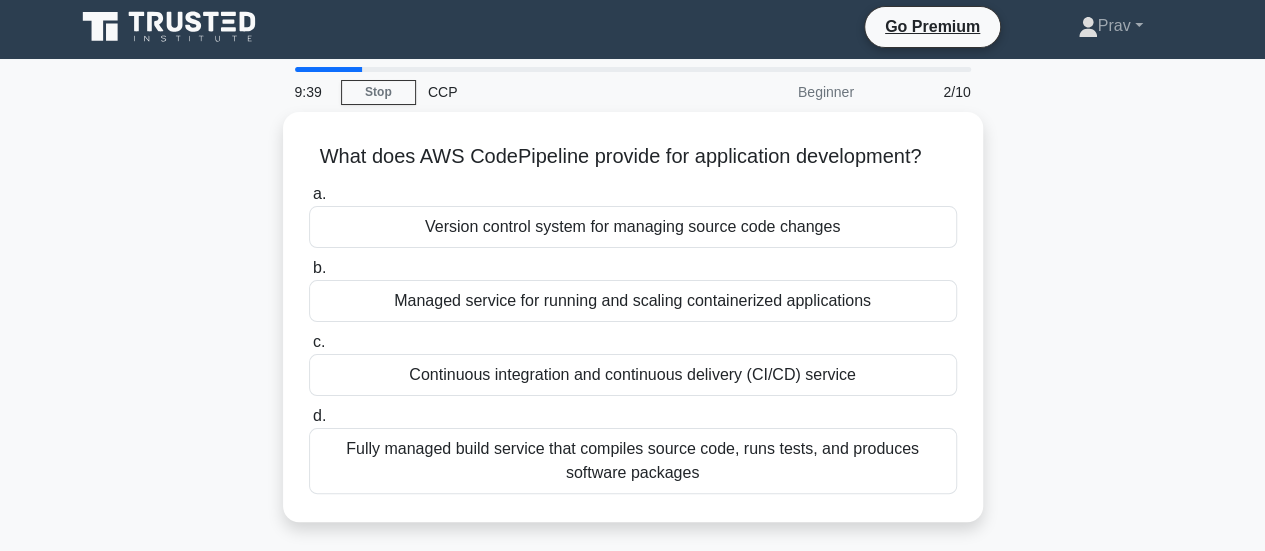 scroll, scrollTop: 0, scrollLeft: 0, axis: both 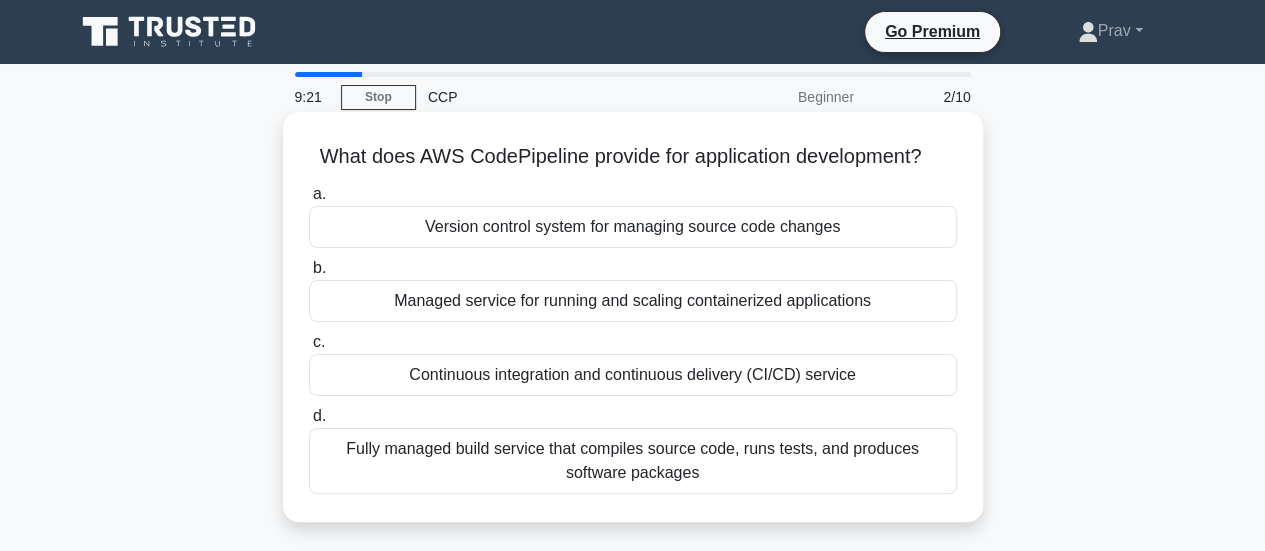 click on "Continuous integration and continuous delivery (CI/CD) service" at bounding box center [633, 375] 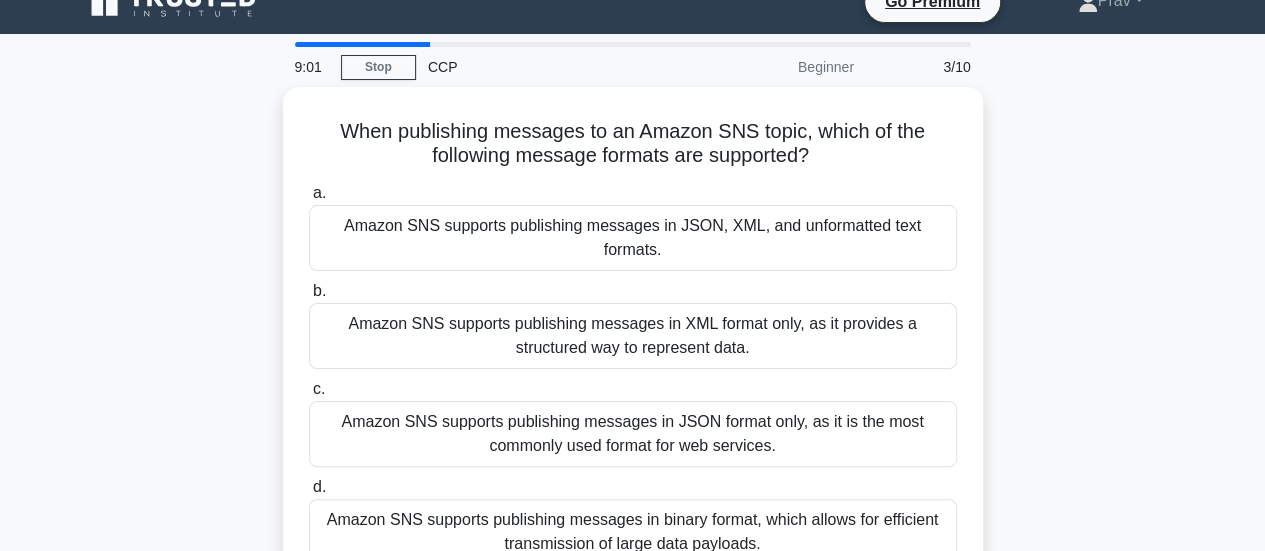 scroll, scrollTop: 31, scrollLeft: 0, axis: vertical 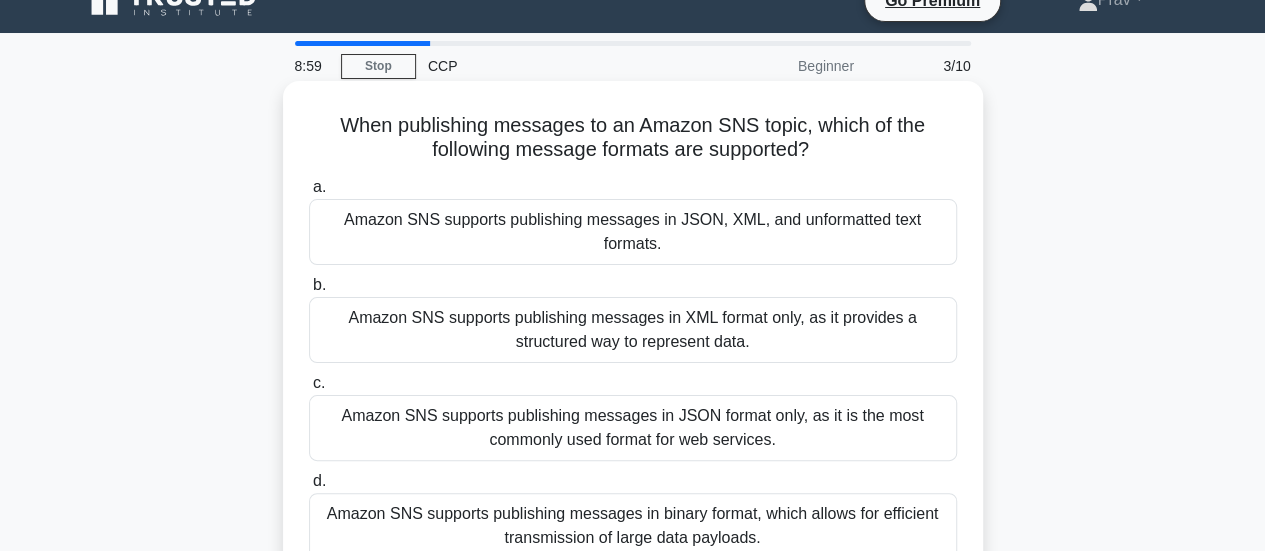 click on "Amazon SNS supports publishing messages in JSON, XML, and unformatted text formats." at bounding box center [633, 232] 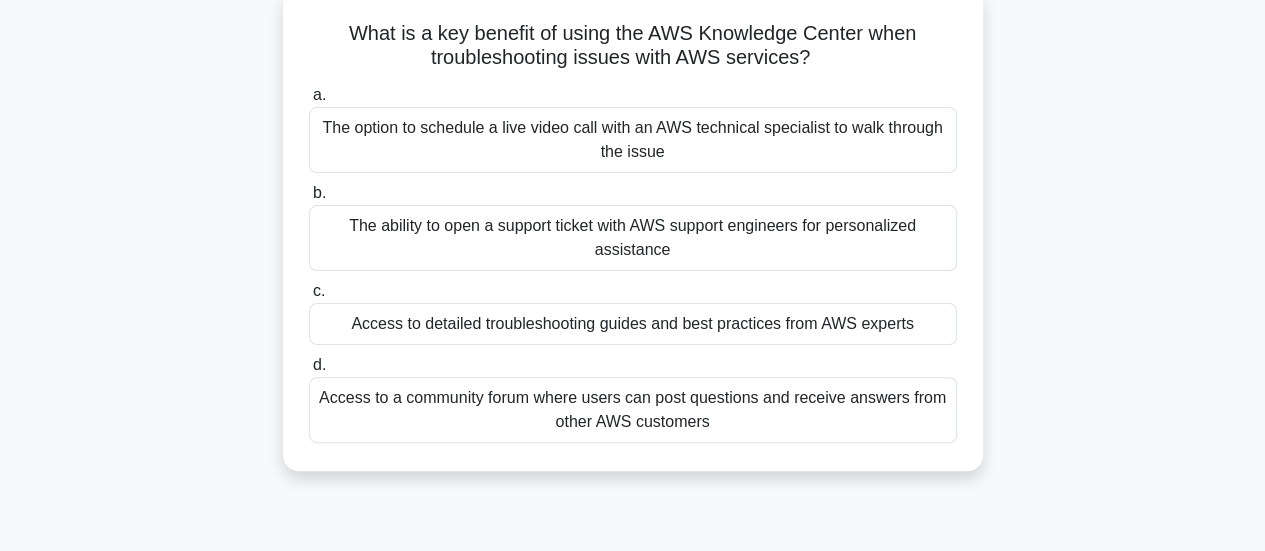 scroll, scrollTop: 122, scrollLeft: 0, axis: vertical 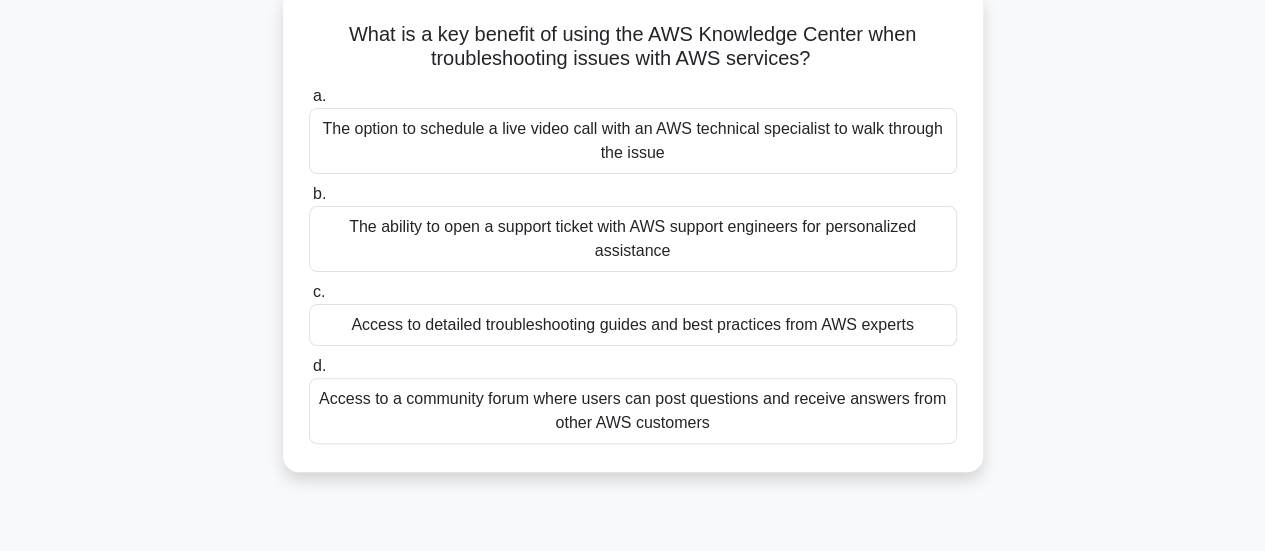 click on "Access to a community forum where users can post questions and receive answers from other AWS customers" at bounding box center [633, 411] 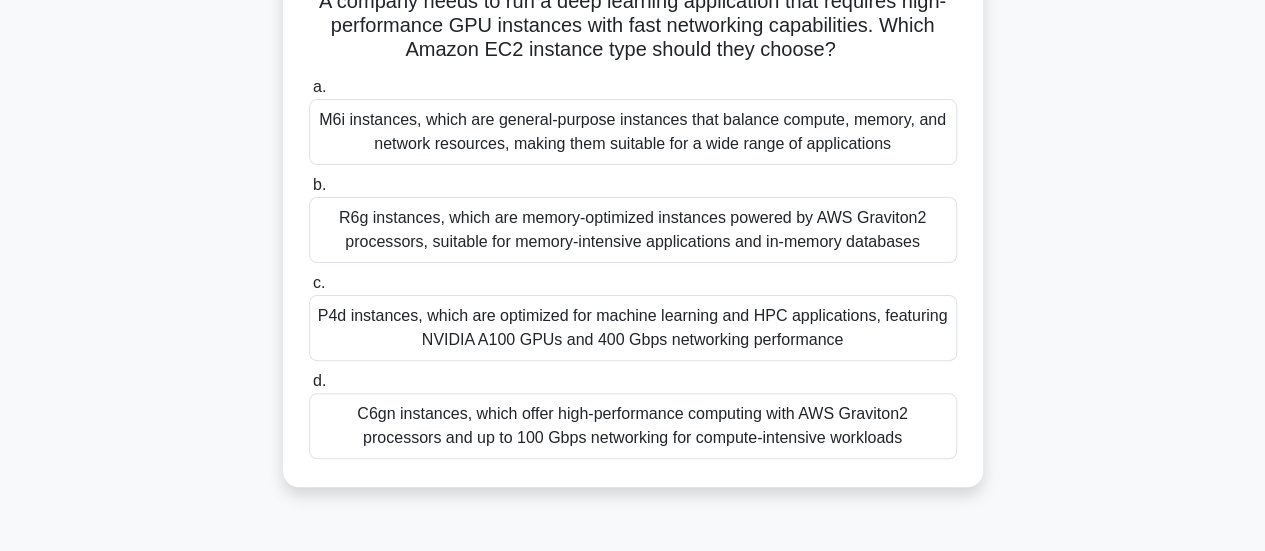scroll, scrollTop: 165, scrollLeft: 0, axis: vertical 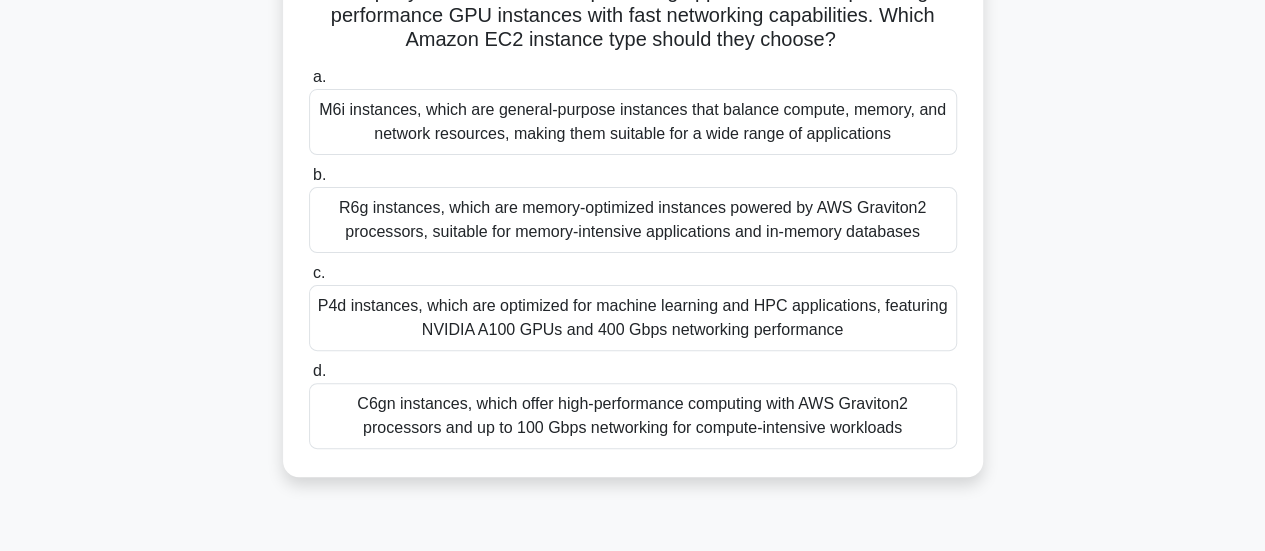 click on "C6gn instances, which offer high-performance computing with AWS Graviton2 processors and up to 100 Gbps networking for compute-intensive workloads" at bounding box center [633, 416] 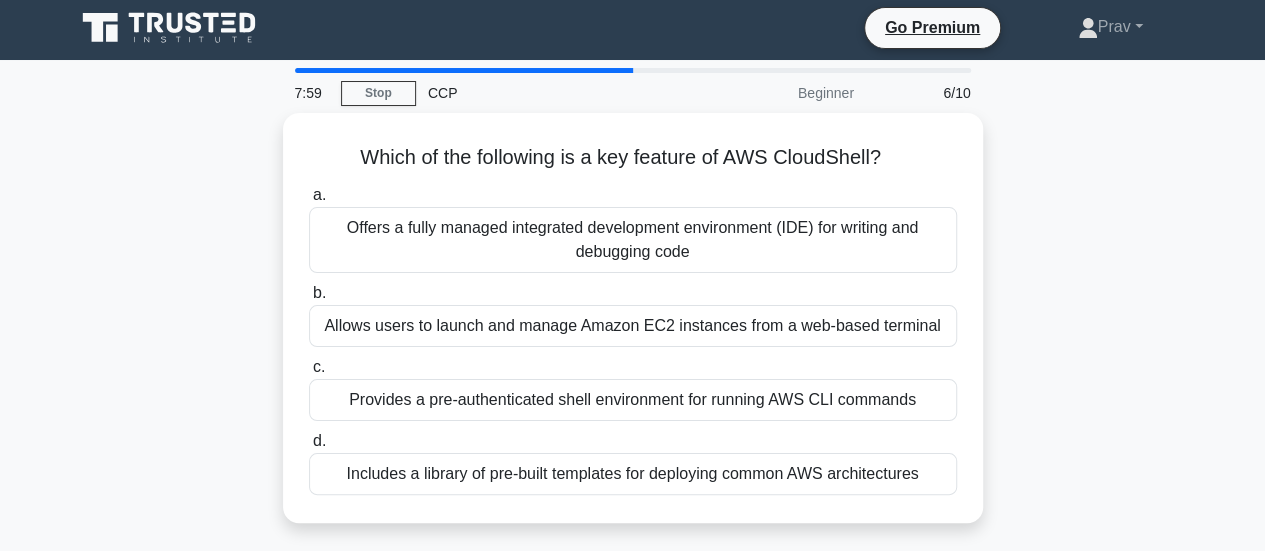 scroll, scrollTop: 0, scrollLeft: 0, axis: both 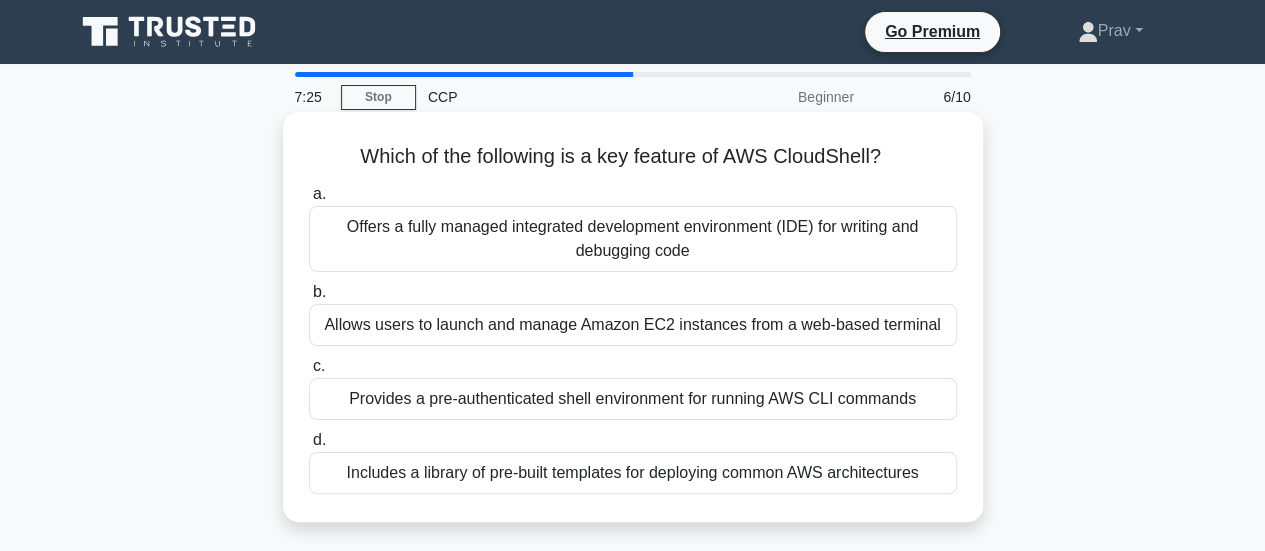 click on "Provides a pre-authenticated shell environment for running AWS CLI commands" at bounding box center [633, 399] 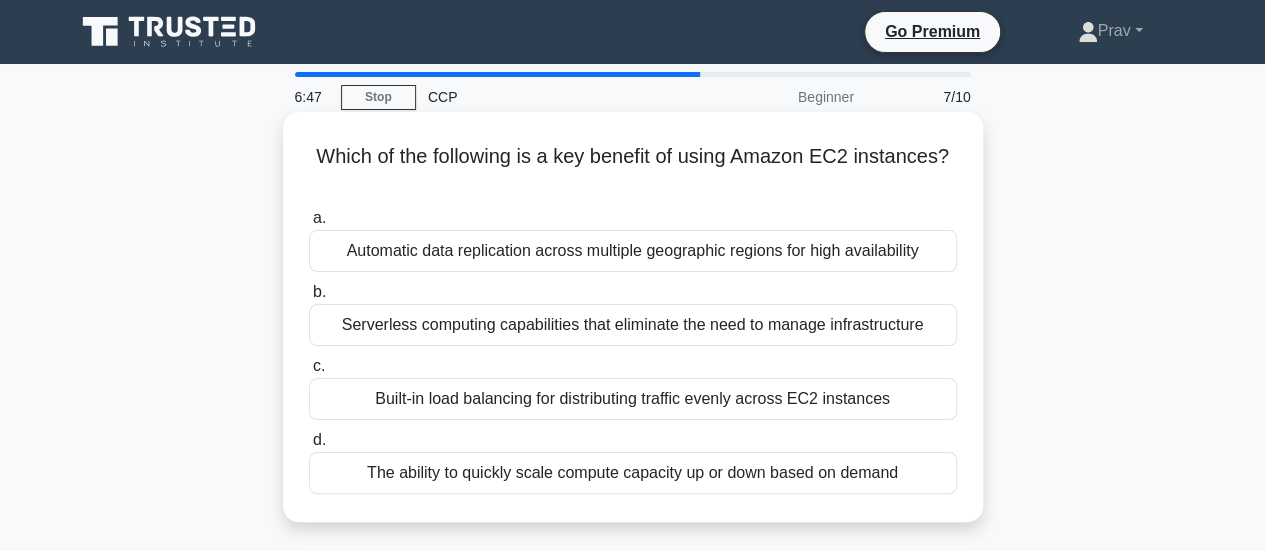 click on "The ability to quickly scale compute capacity up or down based on demand" at bounding box center [633, 473] 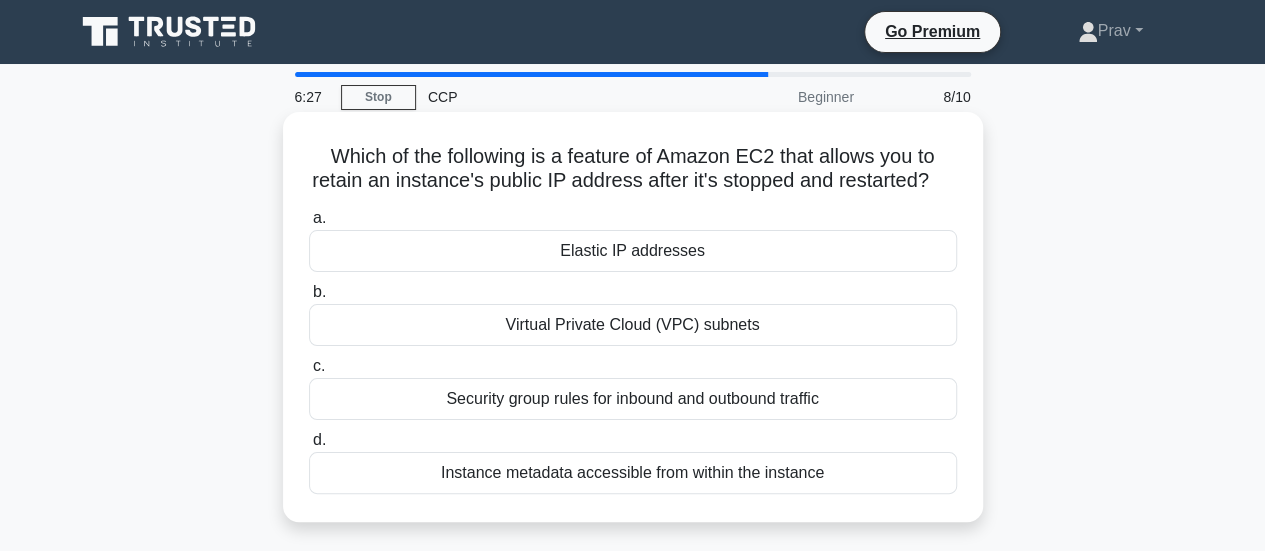 click on "Elastic IP addresses" at bounding box center (633, 251) 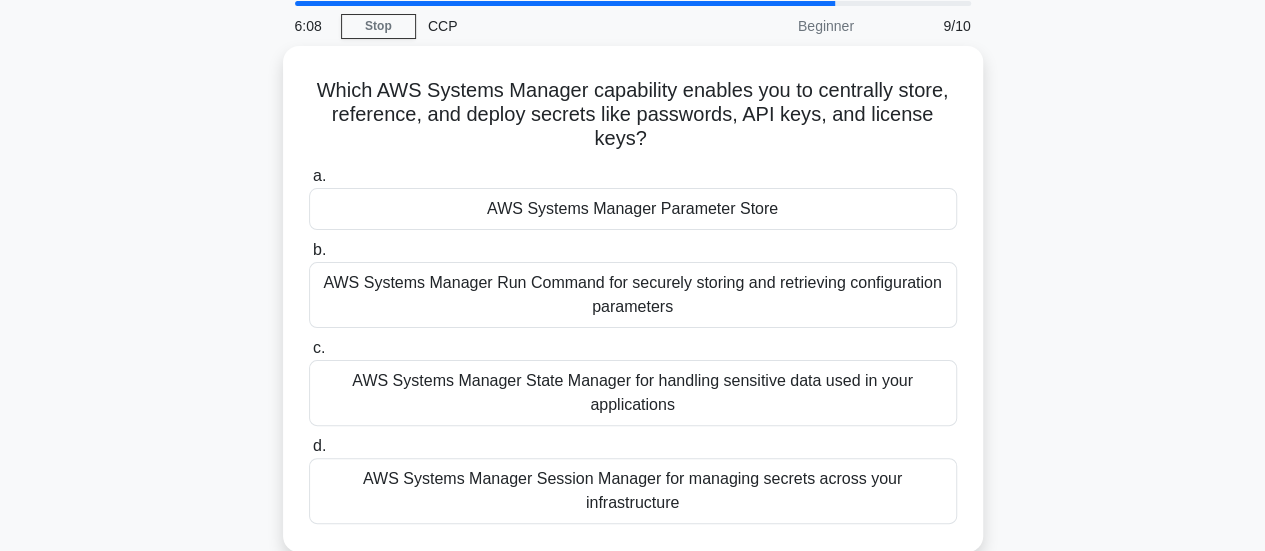scroll, scrollTop: 70, scrollLeft: 0, axis: vertical 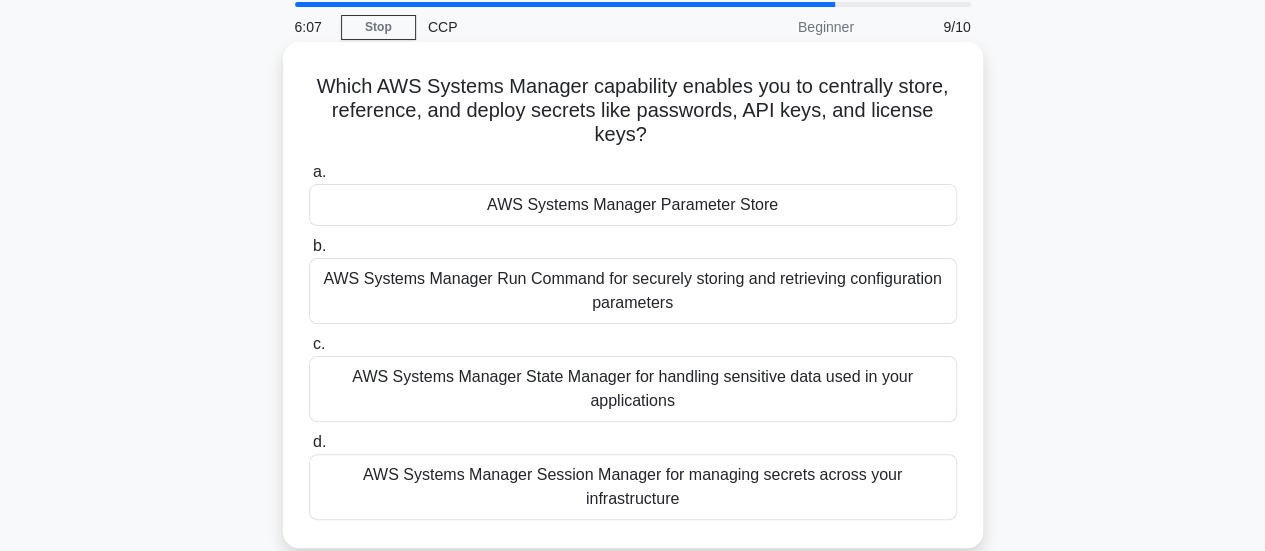 click on "AWS Systems Manager Parameter Store" at bounding box center (633, 205) 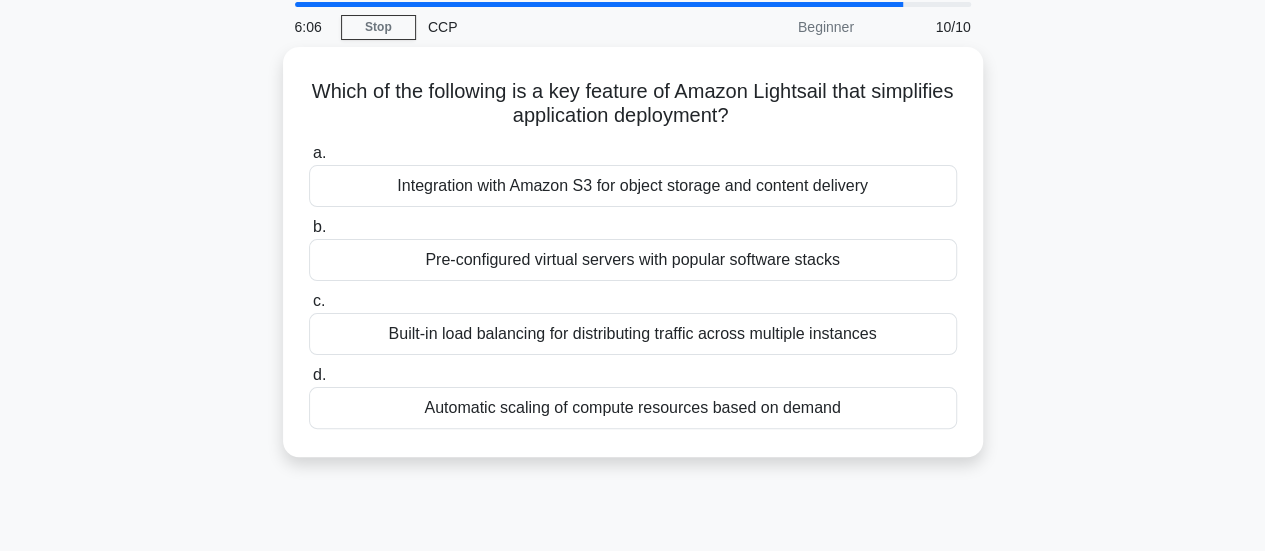scroll, scrollTop: 0, scrollLeft: 0, axis: both 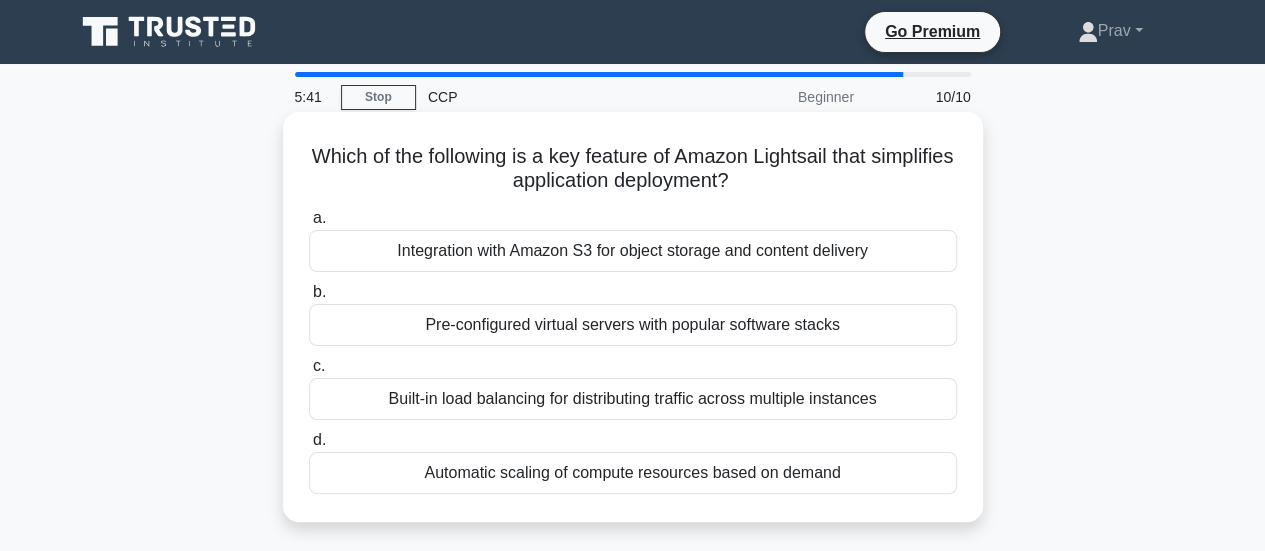 click on "Integration with Amazon S3 for object storage and content delivery" at bounding box center (633, 251) 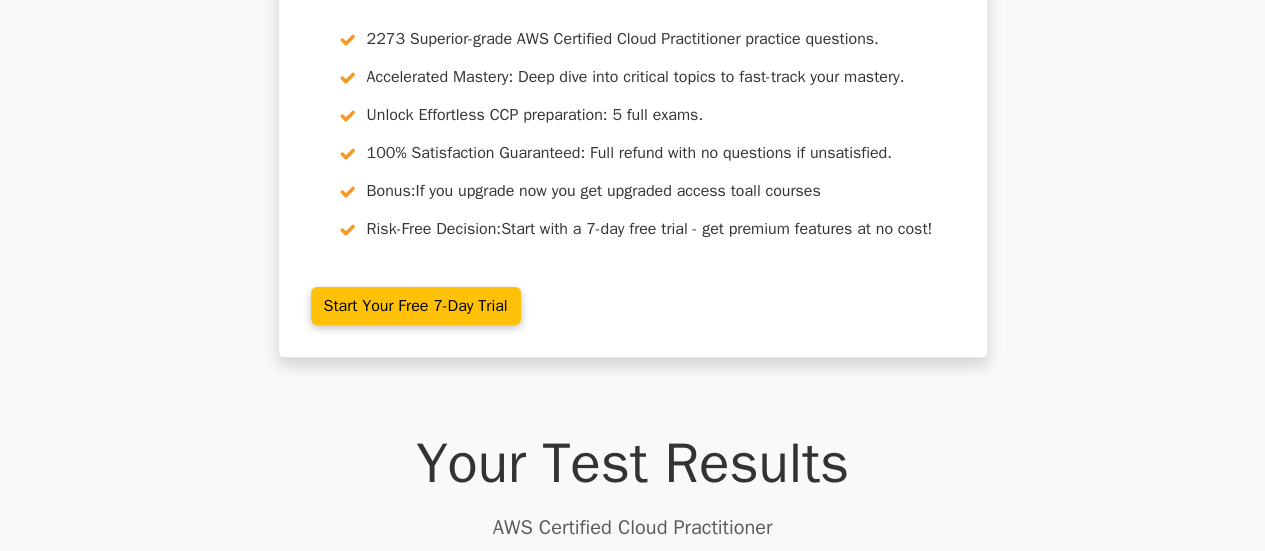 scroll, scrollTop: 0, scrollLeft: 0, axis: both 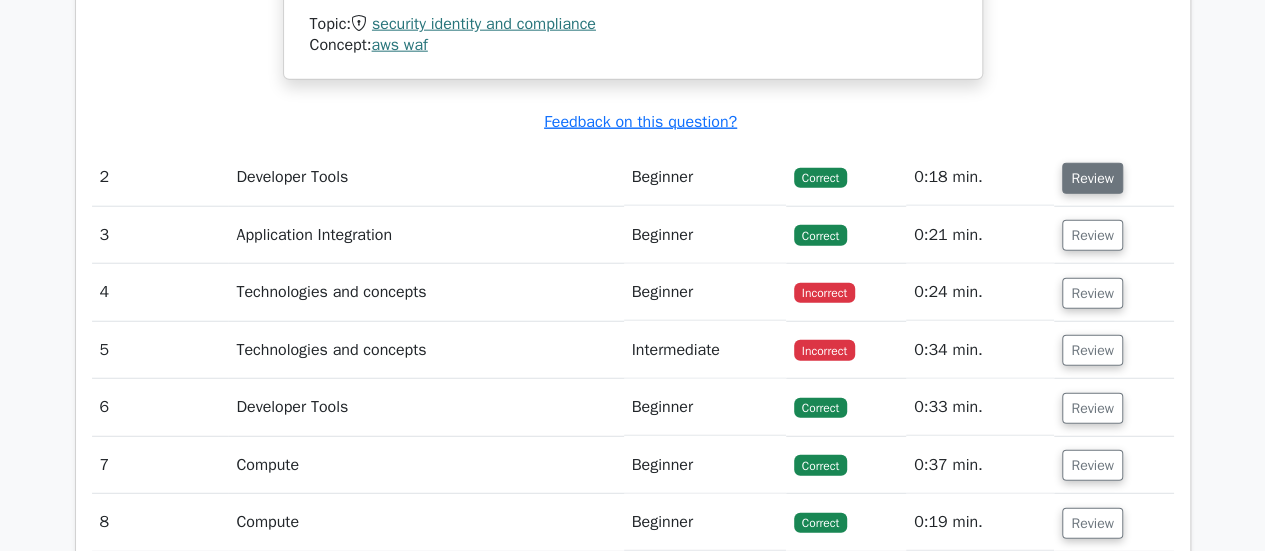 click on "Review" at bounding box center (1092, 178) 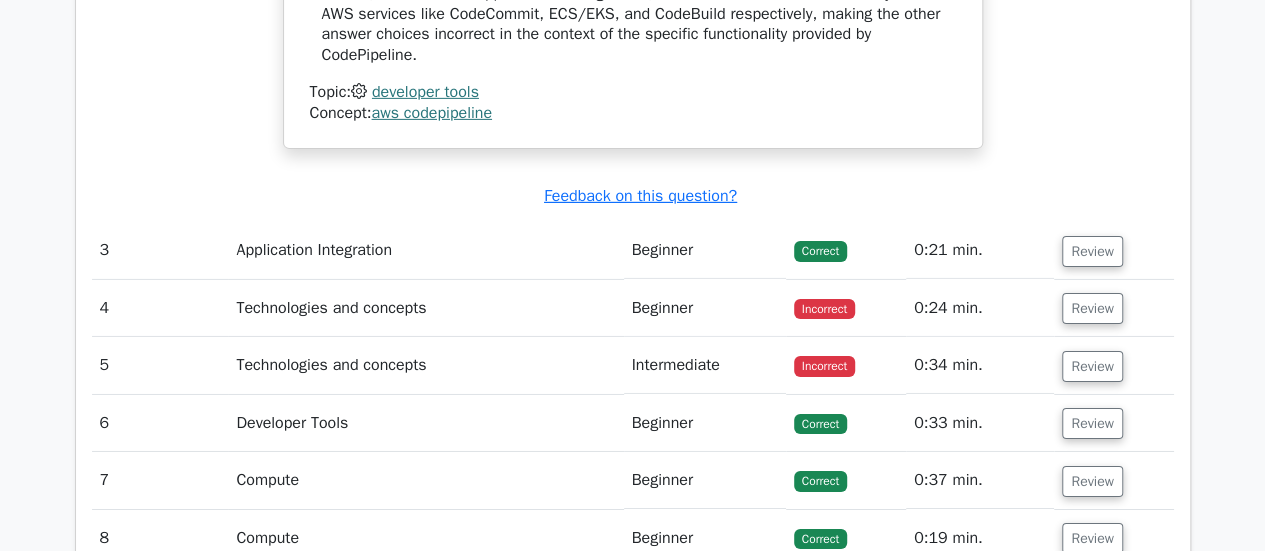 scroll, scrollTop: 3198, scrollLeft: 0, axis: vertical 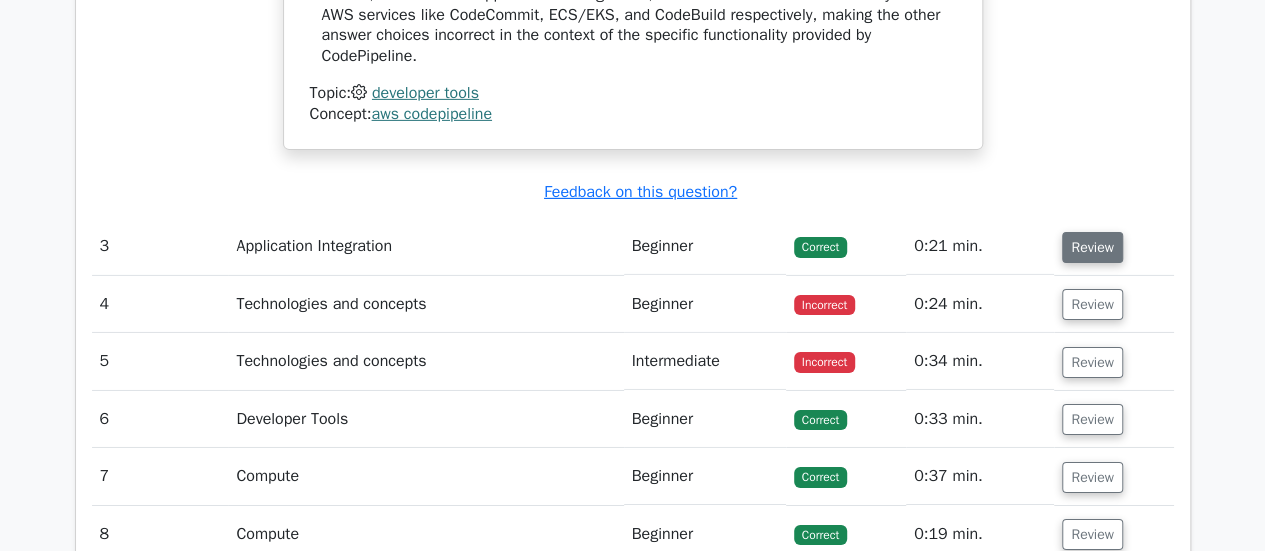 click on "Review" at bounding box center [1092, 247] 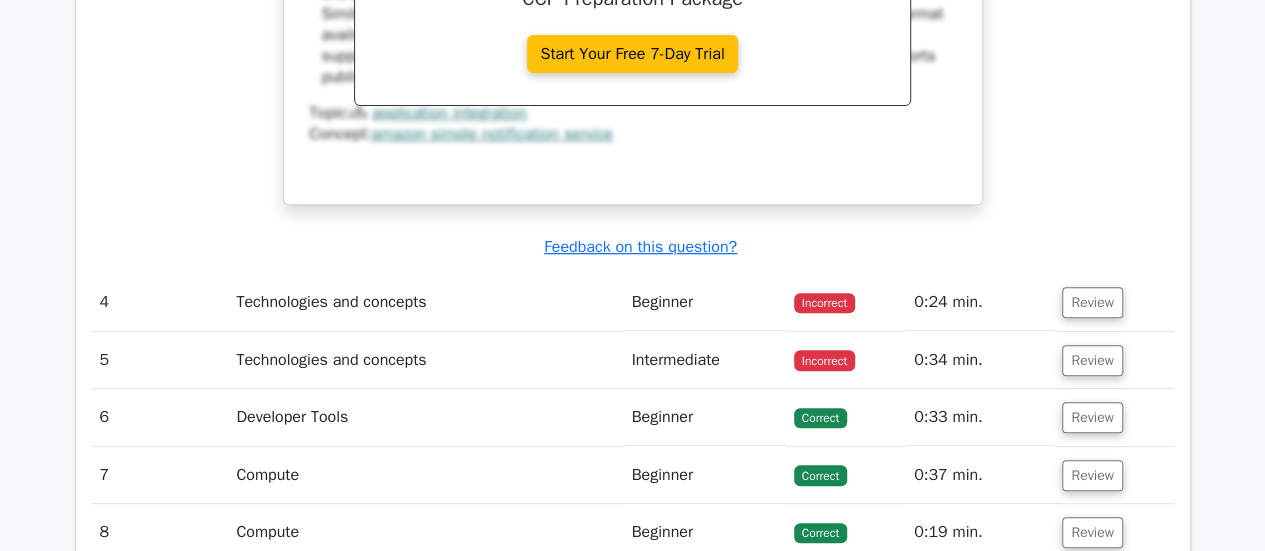 scroll, scrollTop: 4096, scrollLeft: 0, axis: vertical 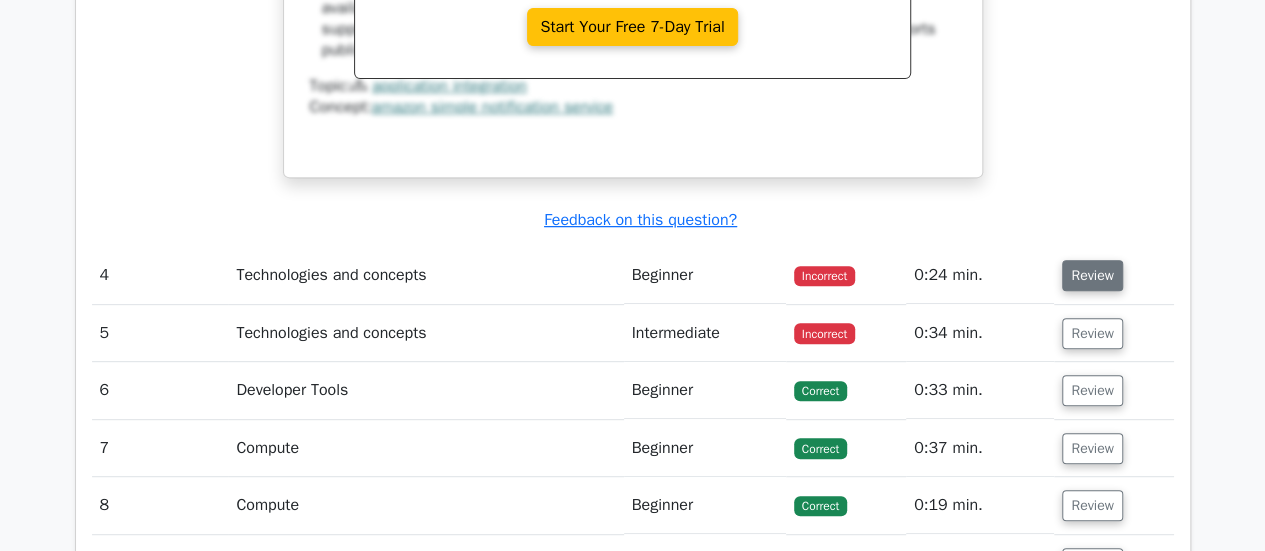 click on "Review" at bounding box center (1092, 275) 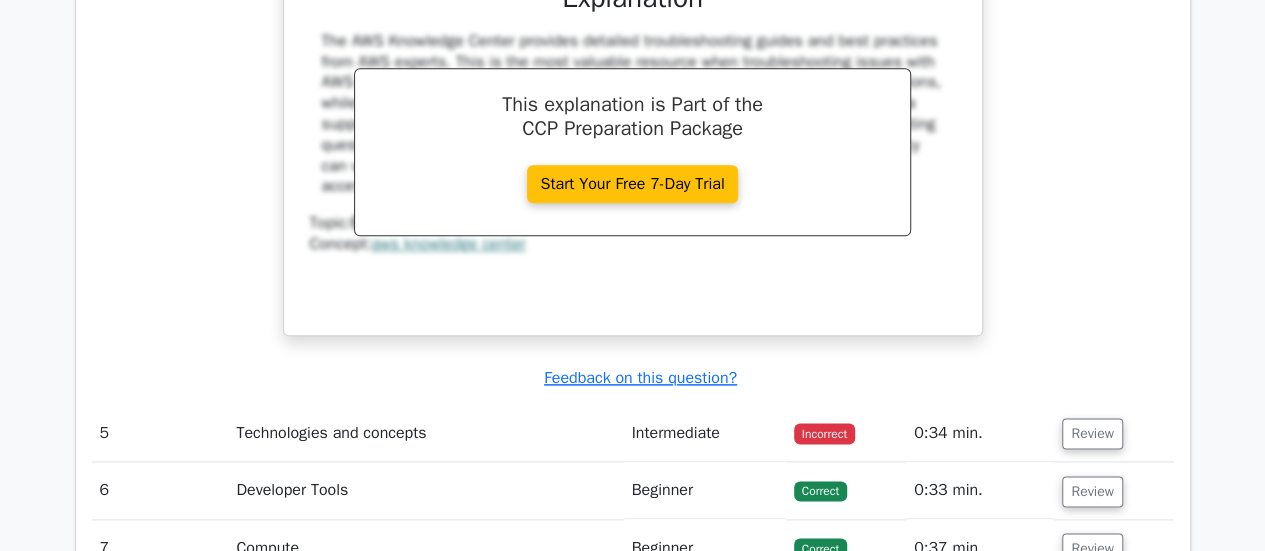 scroll, scrollTop: 5039, scrollLeft: 0, axis: vertical 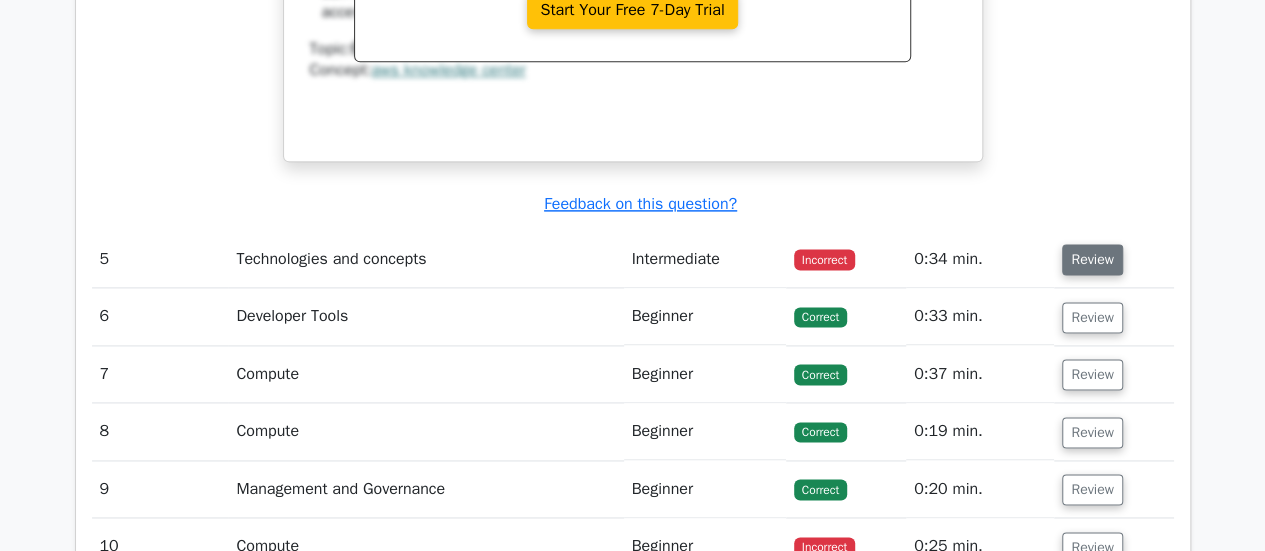 click on "Review" at bounding box center [1092, 259] 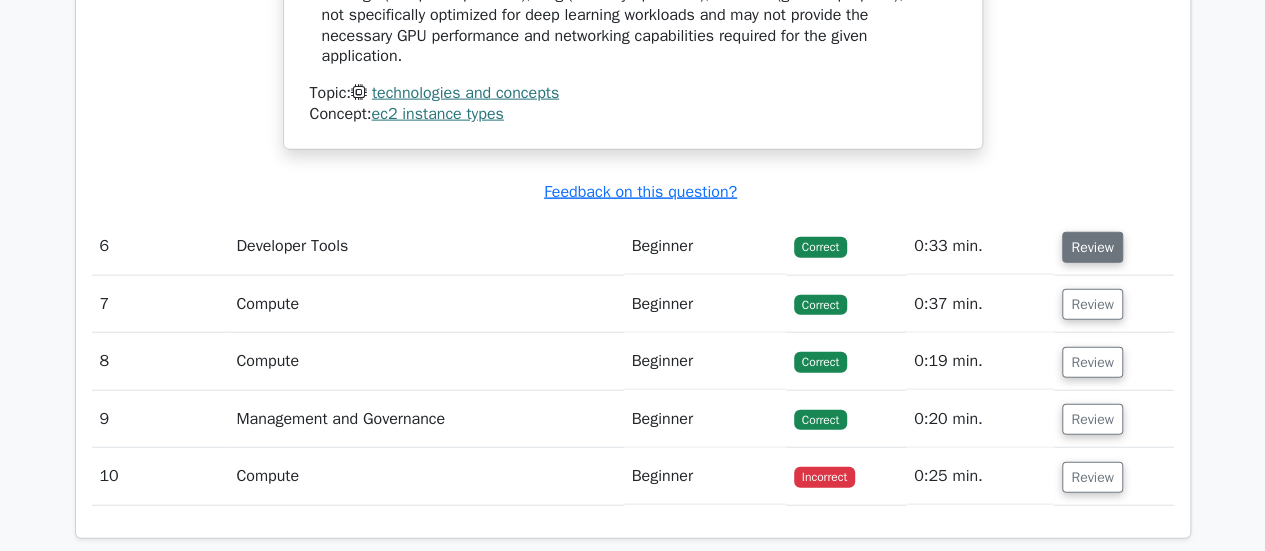 scroll, scrollTop: 6030, scrollLeft: 0, axis: vertical 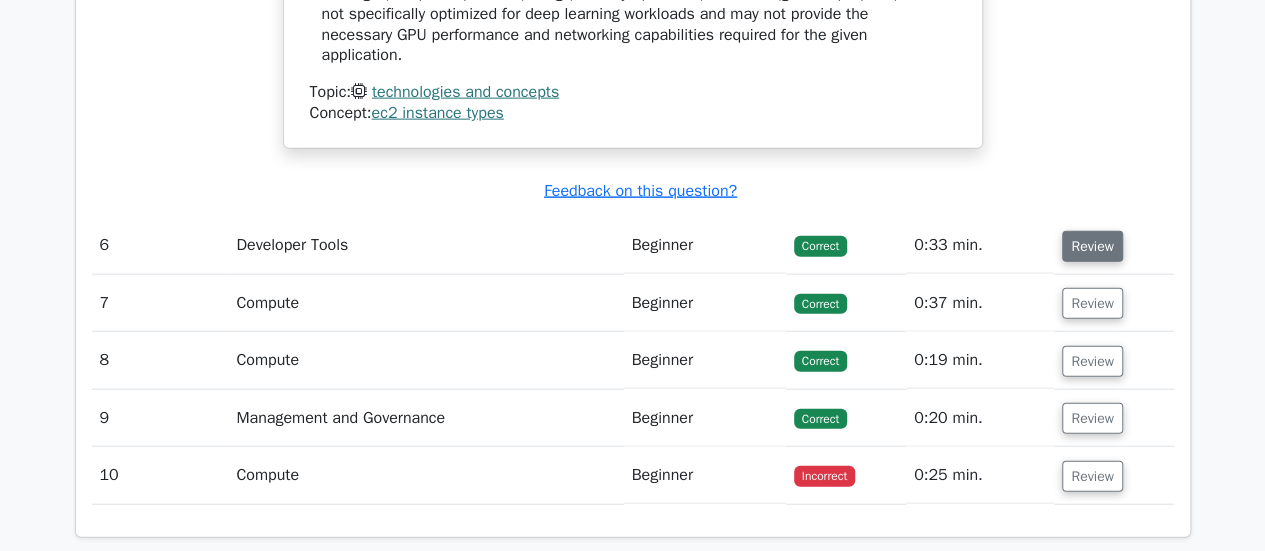 click on "Review" at bounding box center [1092, 246] 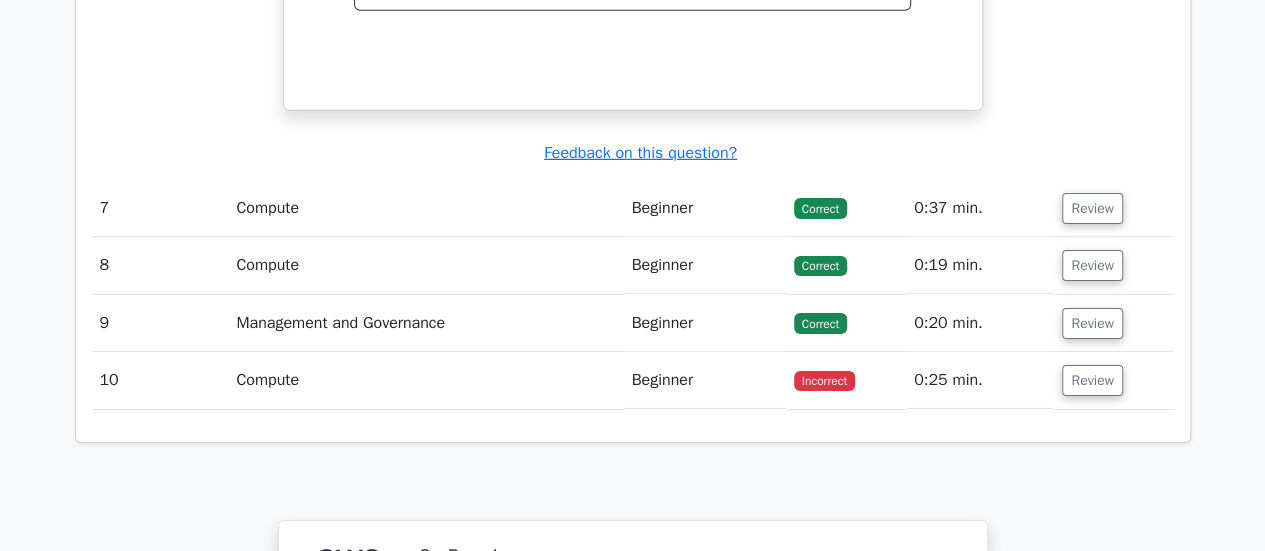 scroll, scrollTop: 6930, scrollLeft: 0, axis: vertical 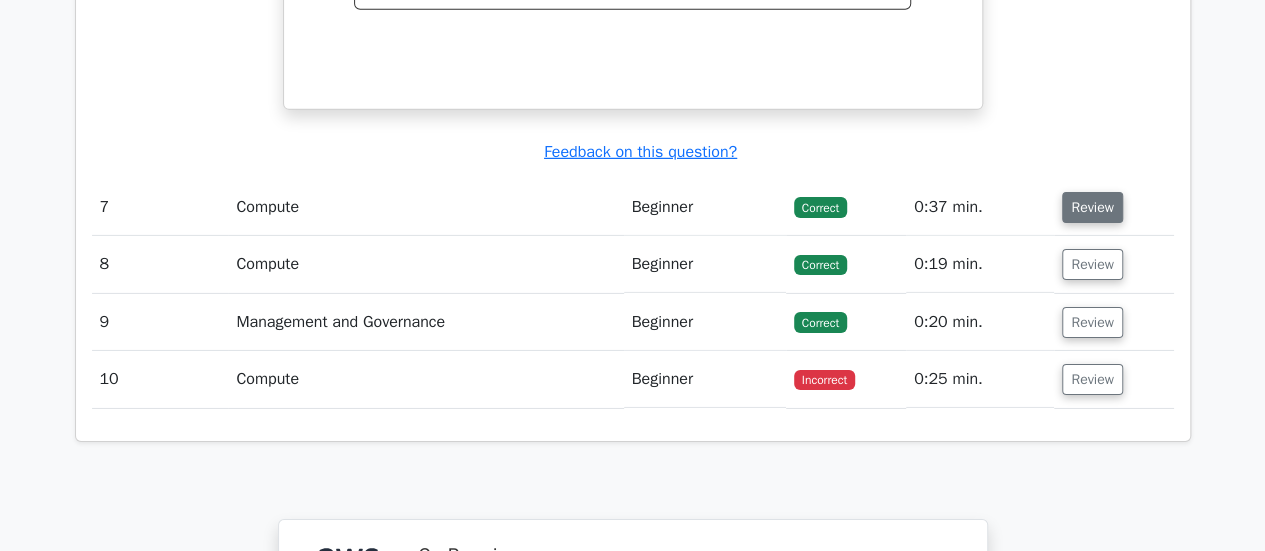click on "Review" at bounding box center [1092, 207] 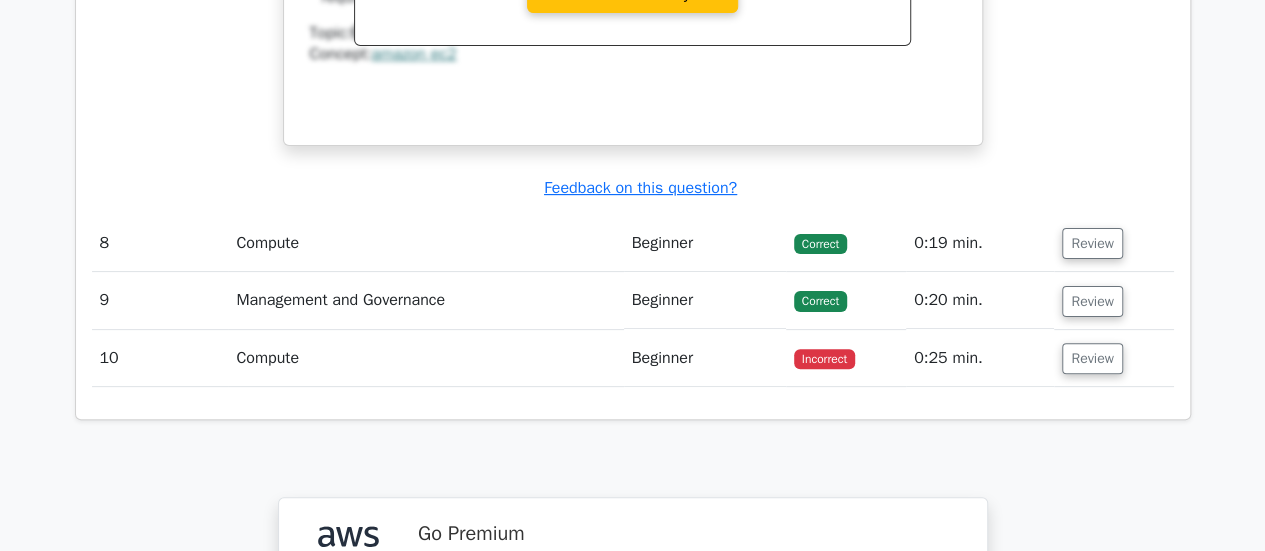 scroll, scrollTop: 7743, scrollLeft: 0, axis: vertical 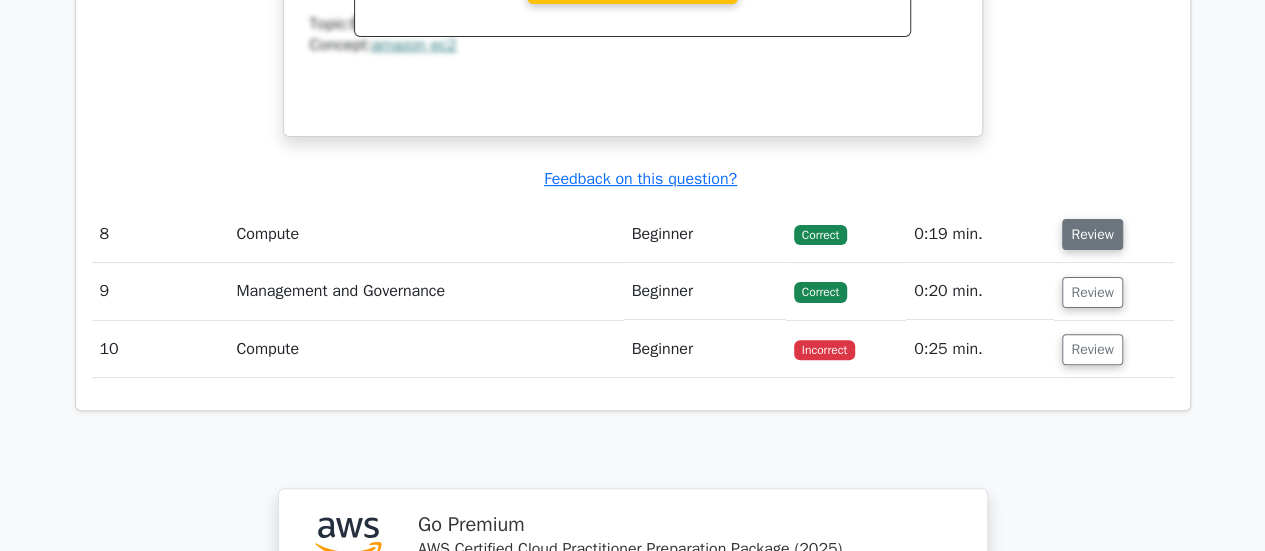 click on "Review" at bounding box center (1092, 234) 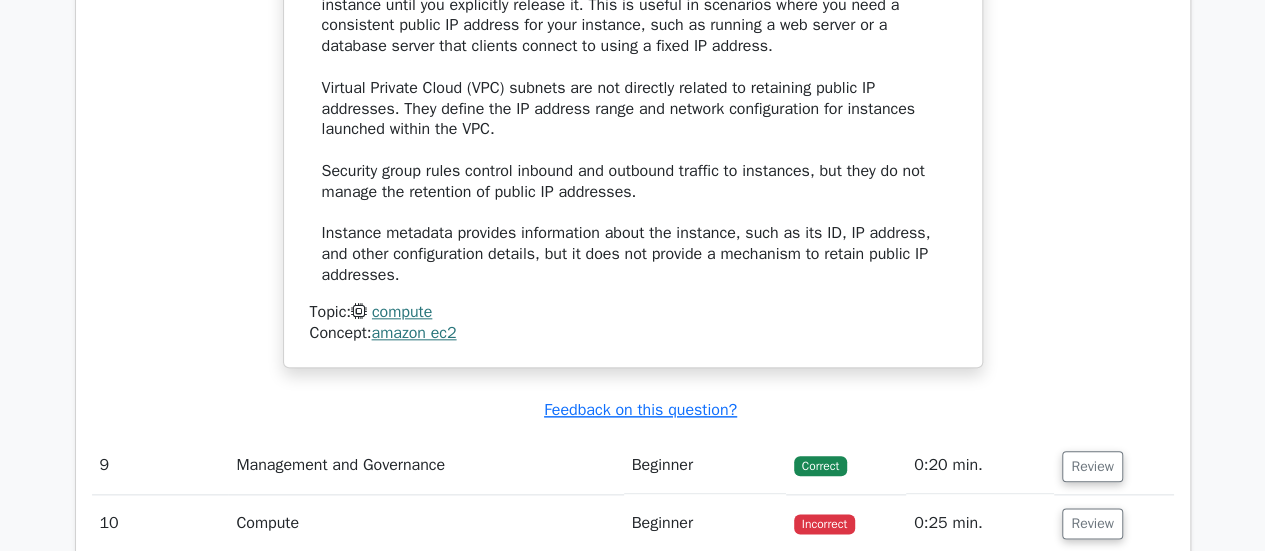 scroll, scrollTop: 8741, scrollLeft: 0, axis: vertical 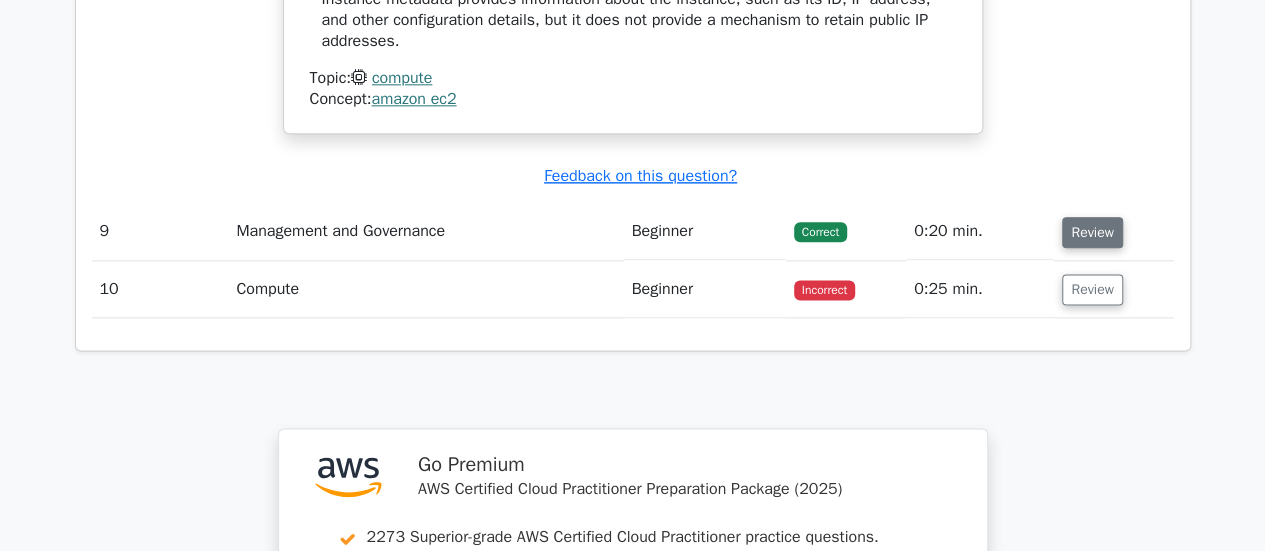 click on "Review" at bounding box center (1092, 232) 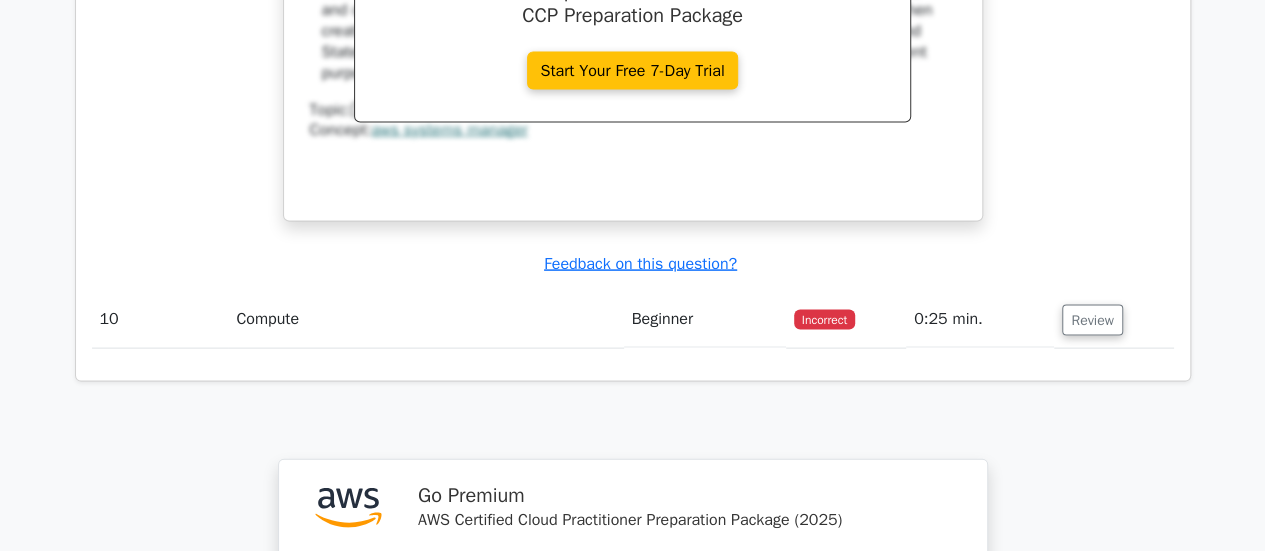 scroll, scrollTop: 9565, scrollLeft: 0, axis: vertical 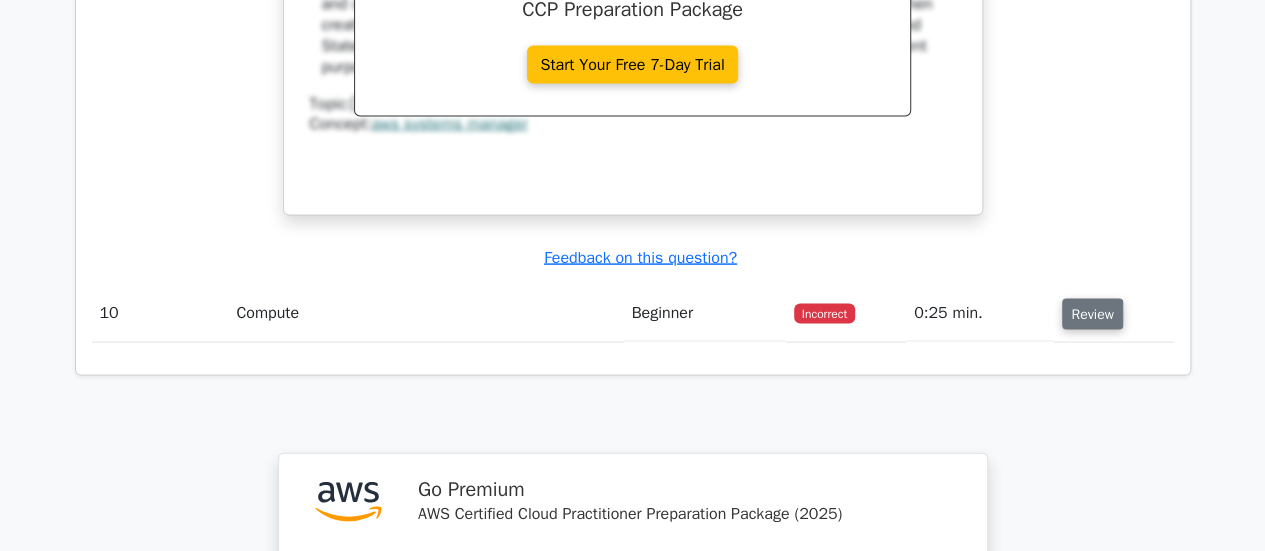 click on "Review" at bounding box center [1092, 314] 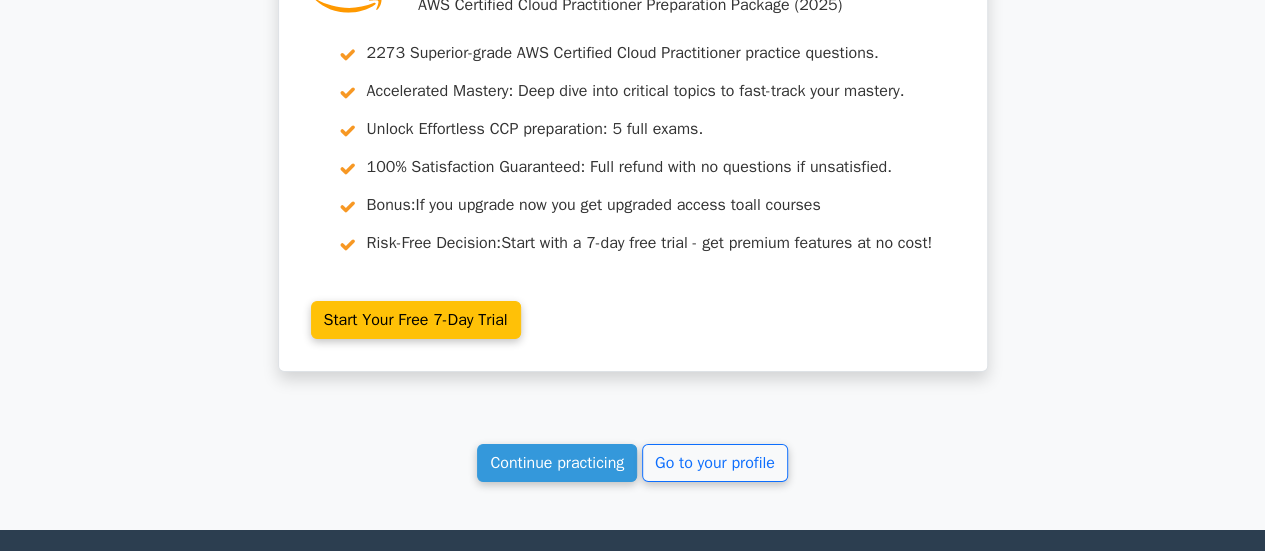 scroll, scrollTop: 11112, scrollLeft: 0, axis: vertical 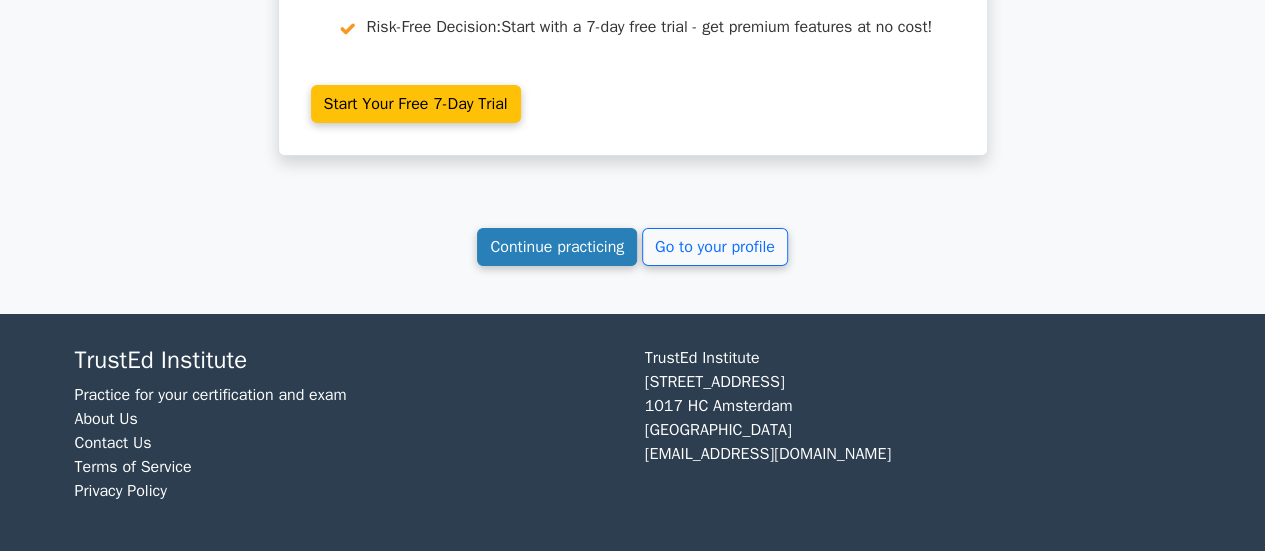 click on "Continue practicing" at bounding box center [557, 247] 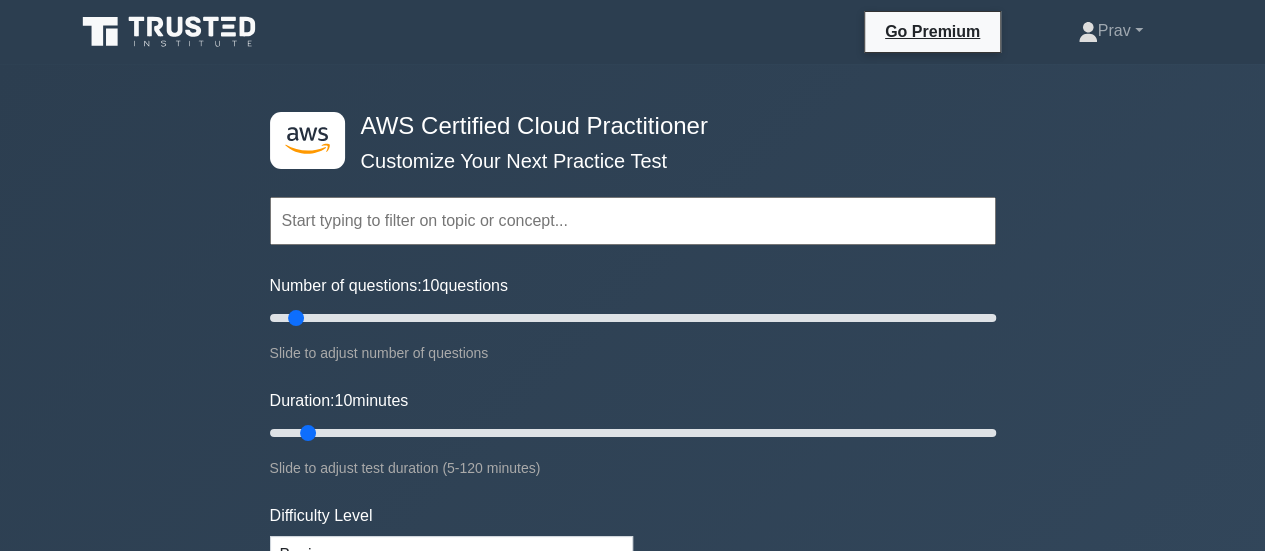 scroll, scrollTop: 229, scrollLeft: 0, axis: vertical 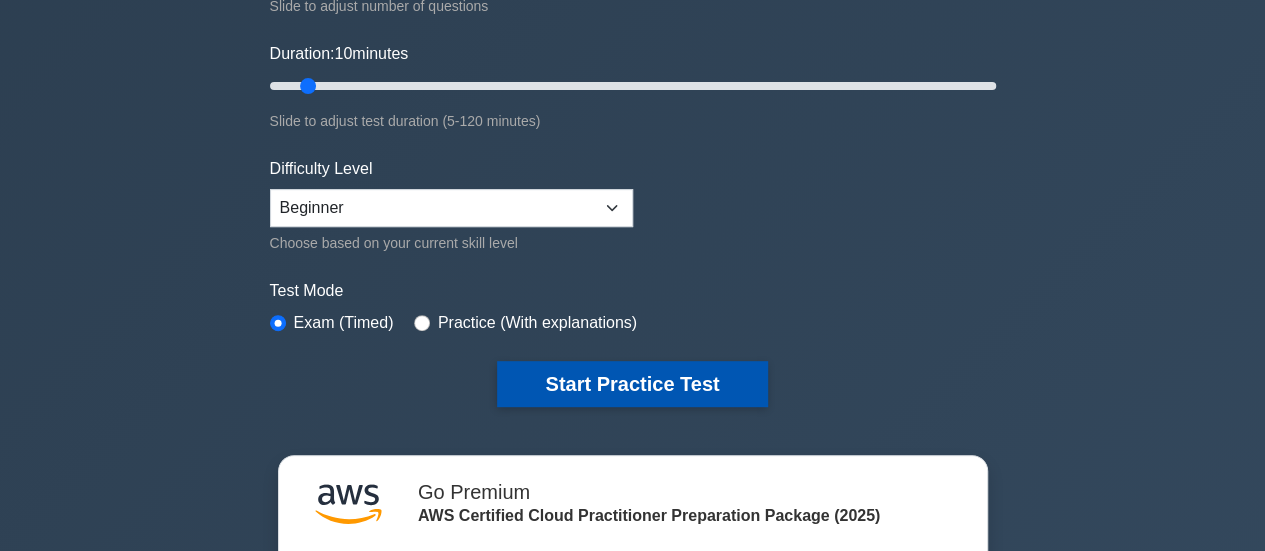 click on "Start Practice Test" at bounding box center (632, 384) 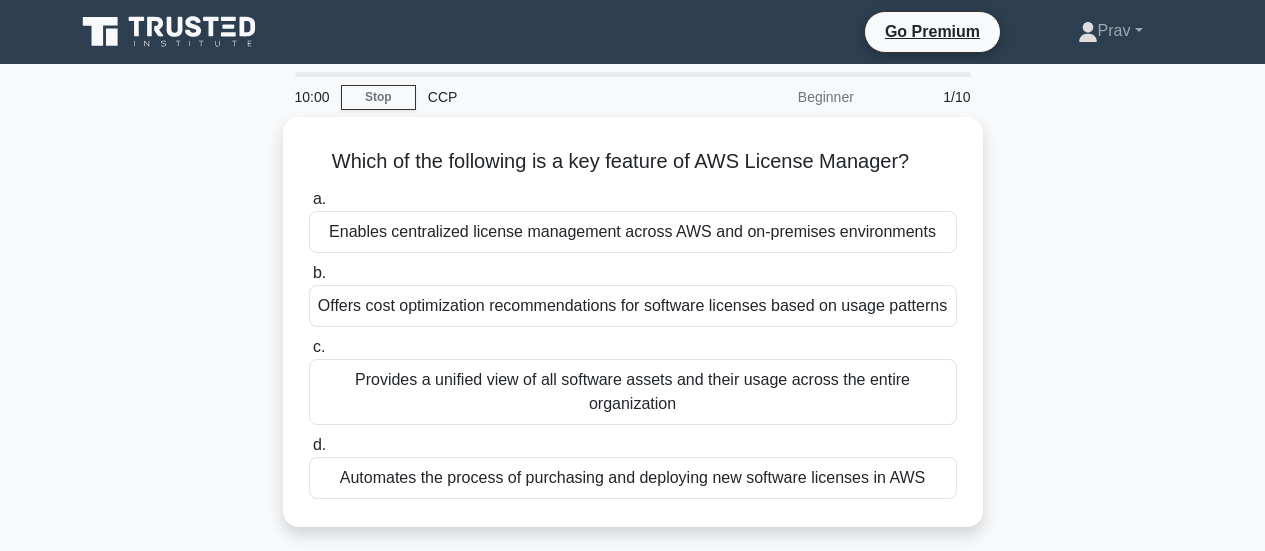 scroll, scrollTop: 0, scrollLeft: 0, axis: both 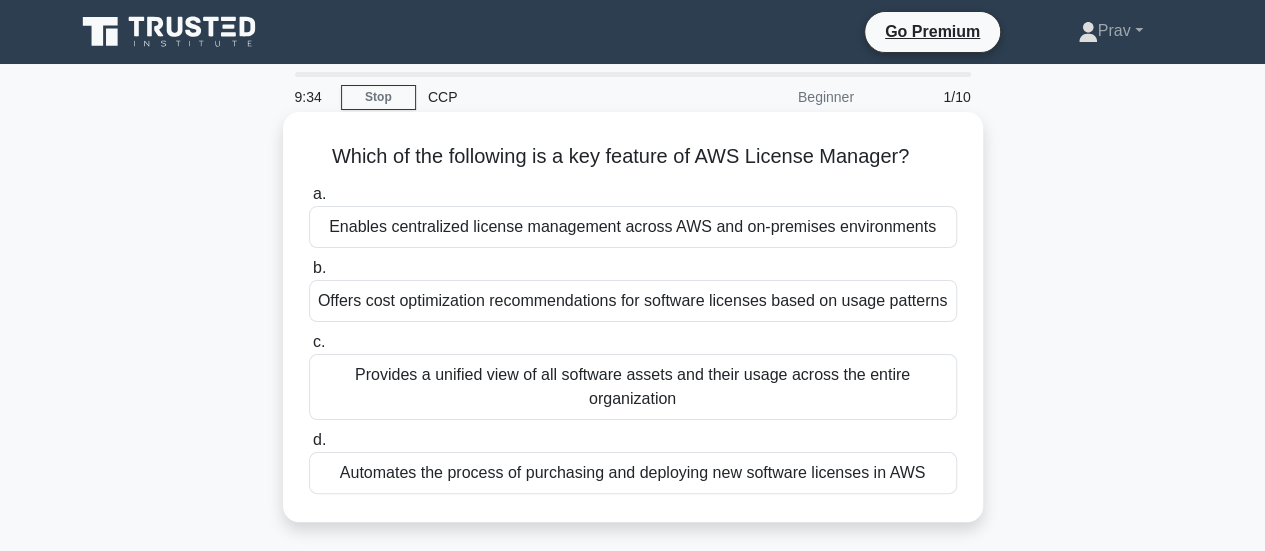 click on "Enables centralized license management across AWS and on-premises environments" at bounding box center (633, 227) 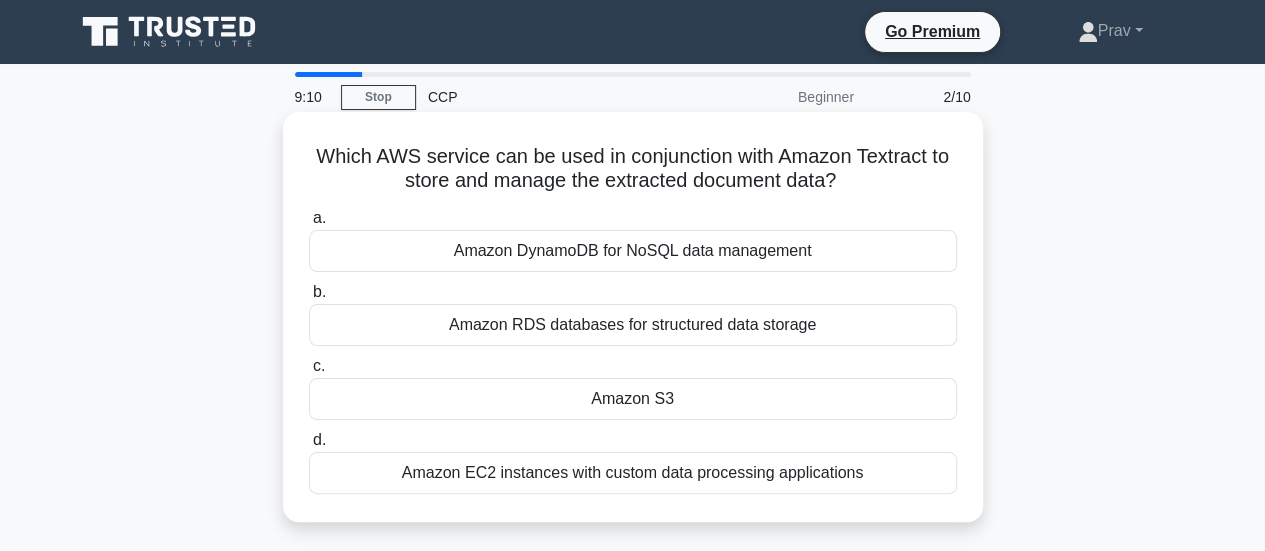 click on "Amazon RDS databases for structured data storage" at bounding box center (633, 325) 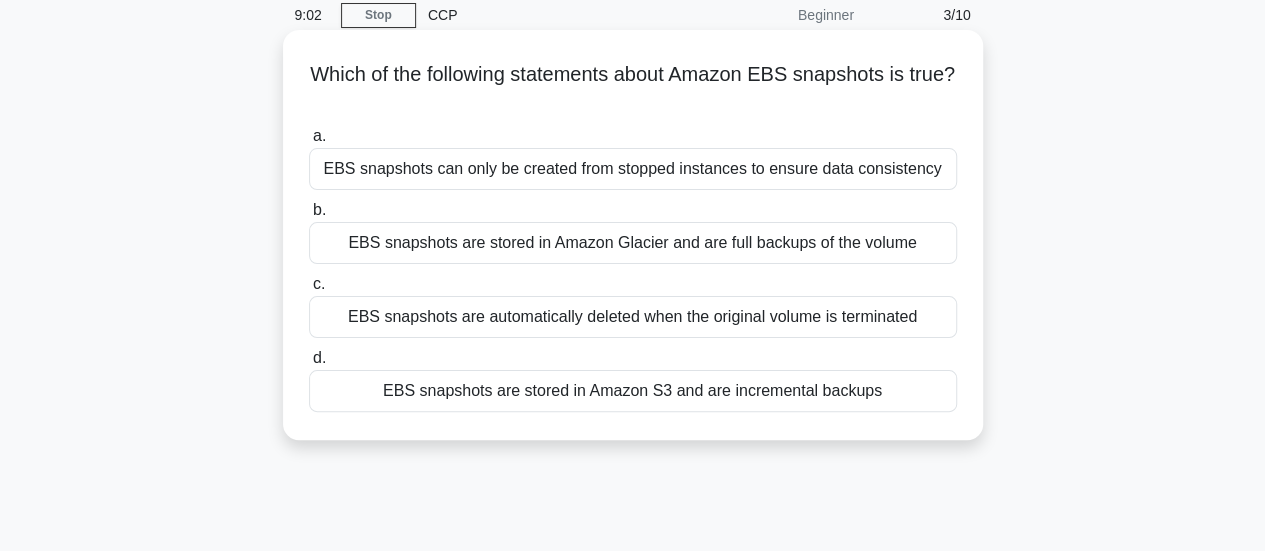 scroll, scrollTop: 102, scrollLeft: 0, axis: vertical 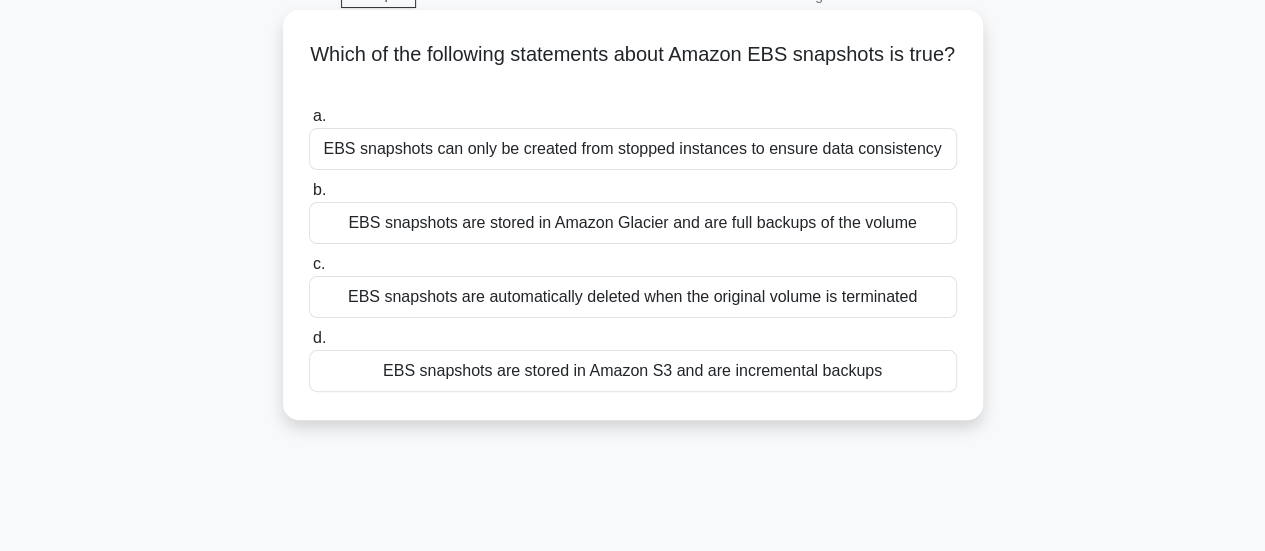 click on "EBS snapshots are stored in Amazon S3 and are incremental backups" at bounding box center (633, 371) 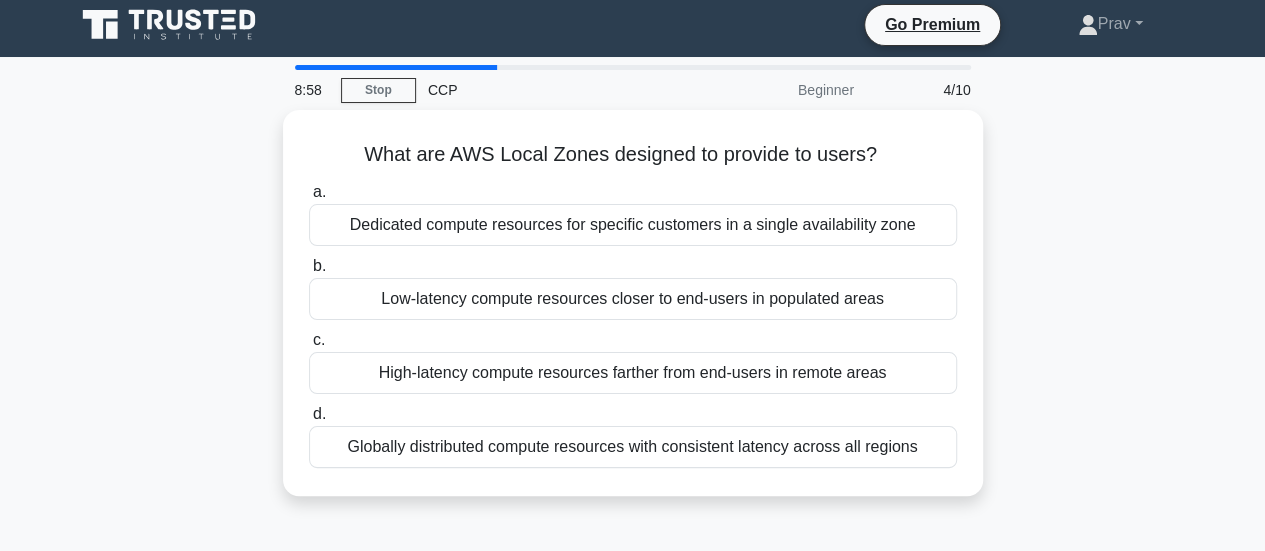 scroll, scrollTop: 0, scrollLeft: 0, axis: both 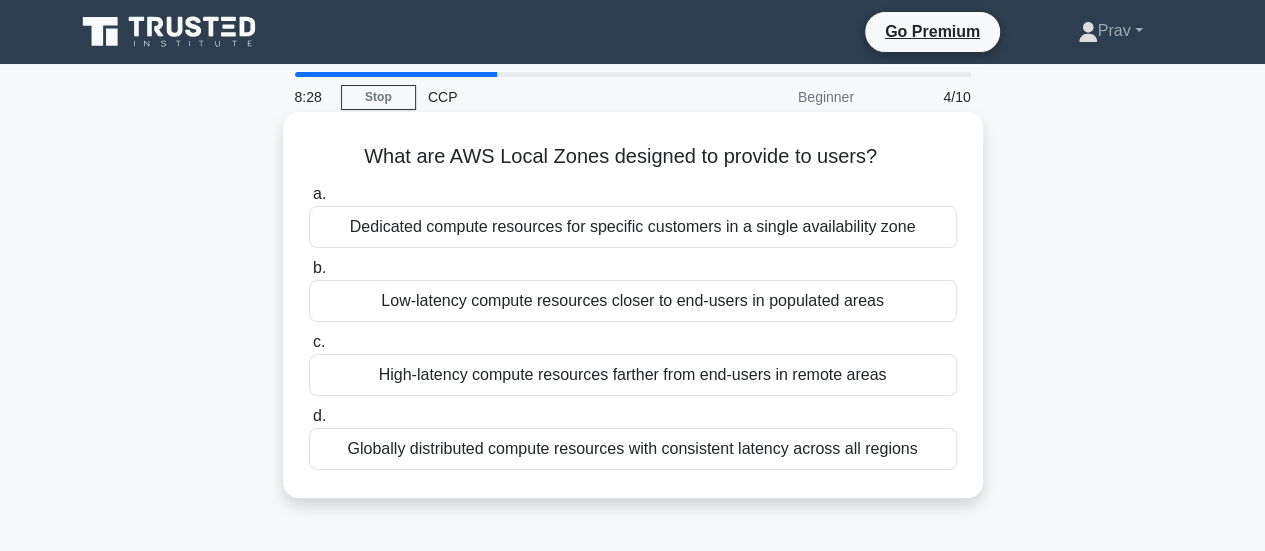 click on "Dedicated compute resources for specific customers in a single availability zone" at bounding box center (633, 227) 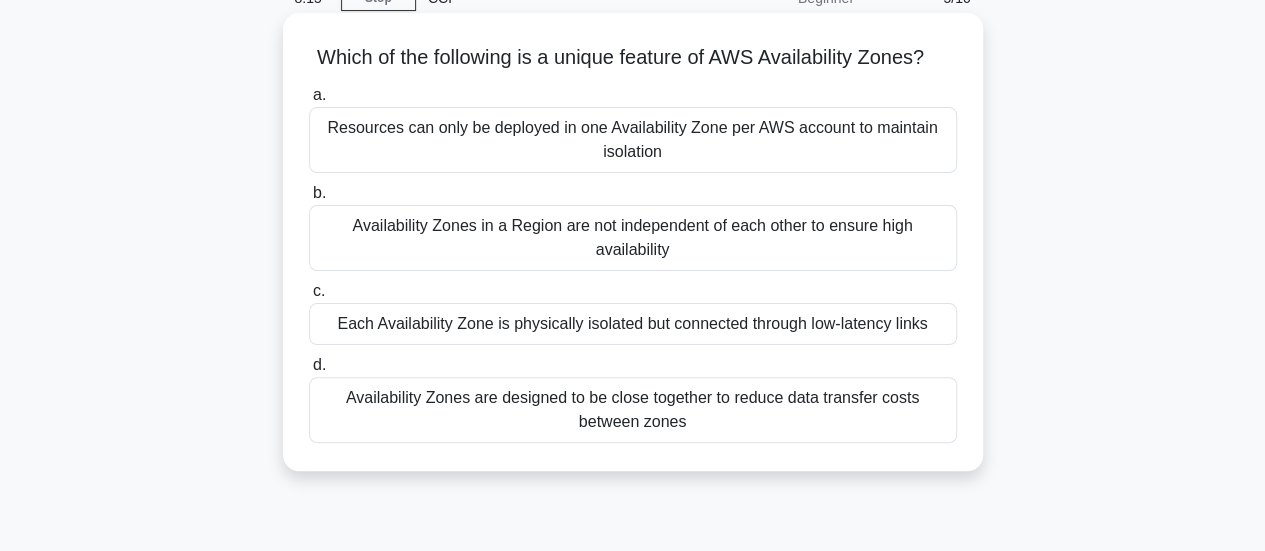 scroll, scrollTop: 102, scrollLeft: 0, axis: vertical 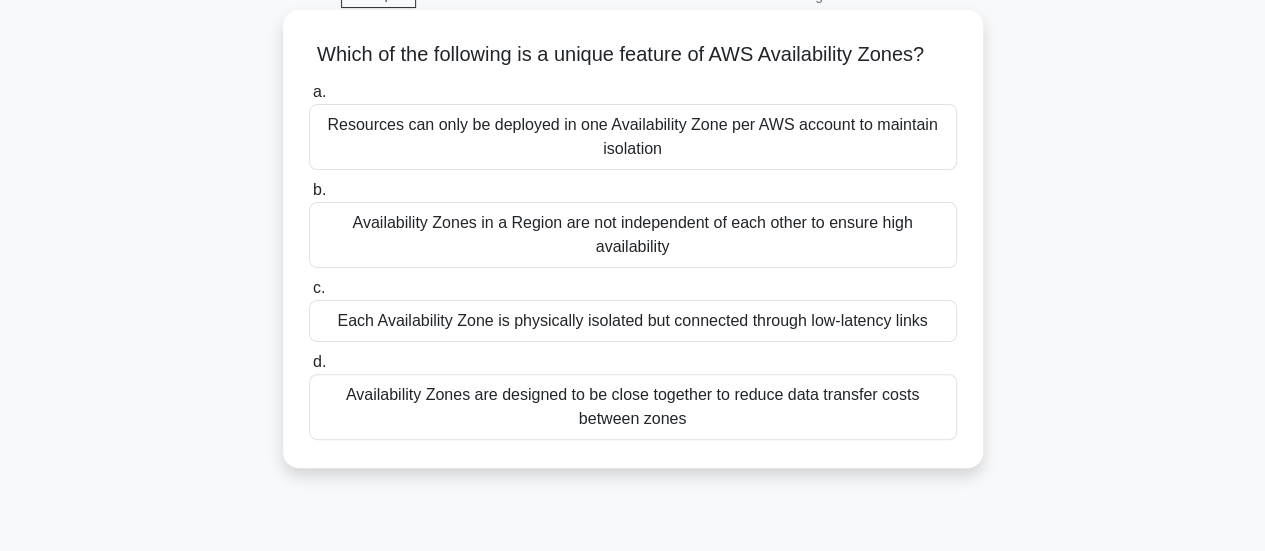 click on "Each Availability Zone is physically isolated but connected through low-latency links" at bounding box center (633, 321) 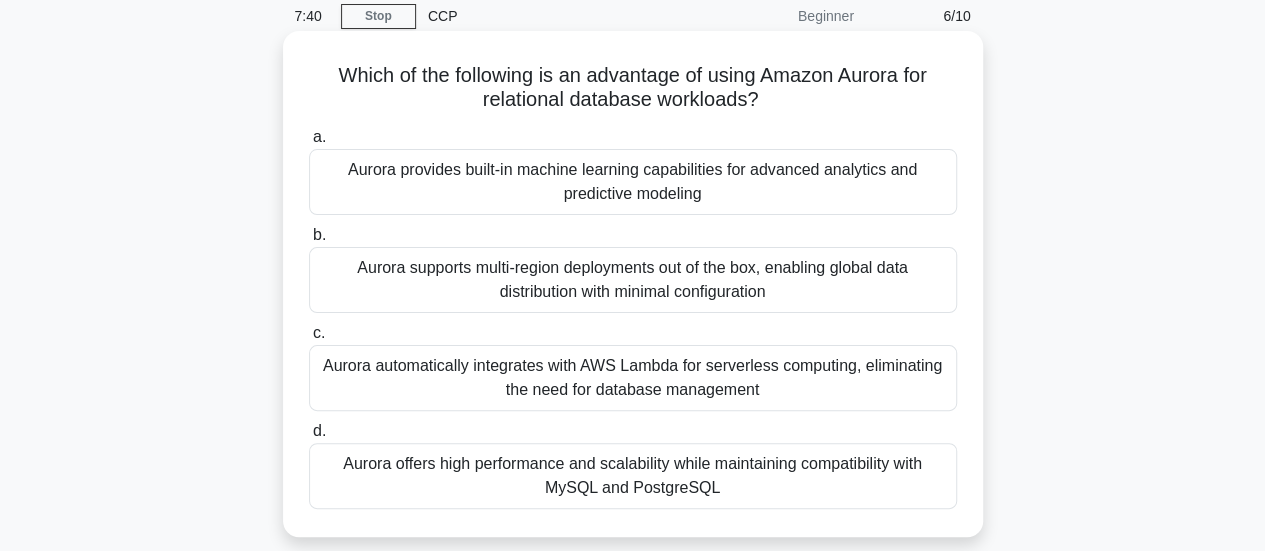 scroll, scrollTop: 82, scrollLeft: 0, axis: vertical 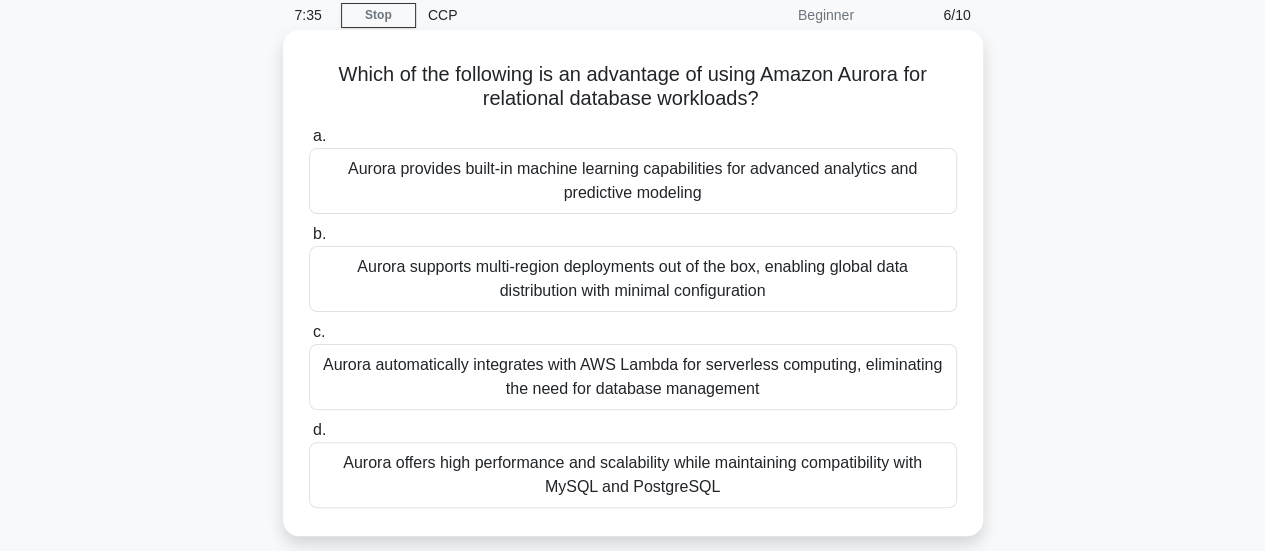 click on "Aurora offers high performance and scalability while maintaining compatibility with MySQL and PostgreSQL" at bounding box center (633, 475) 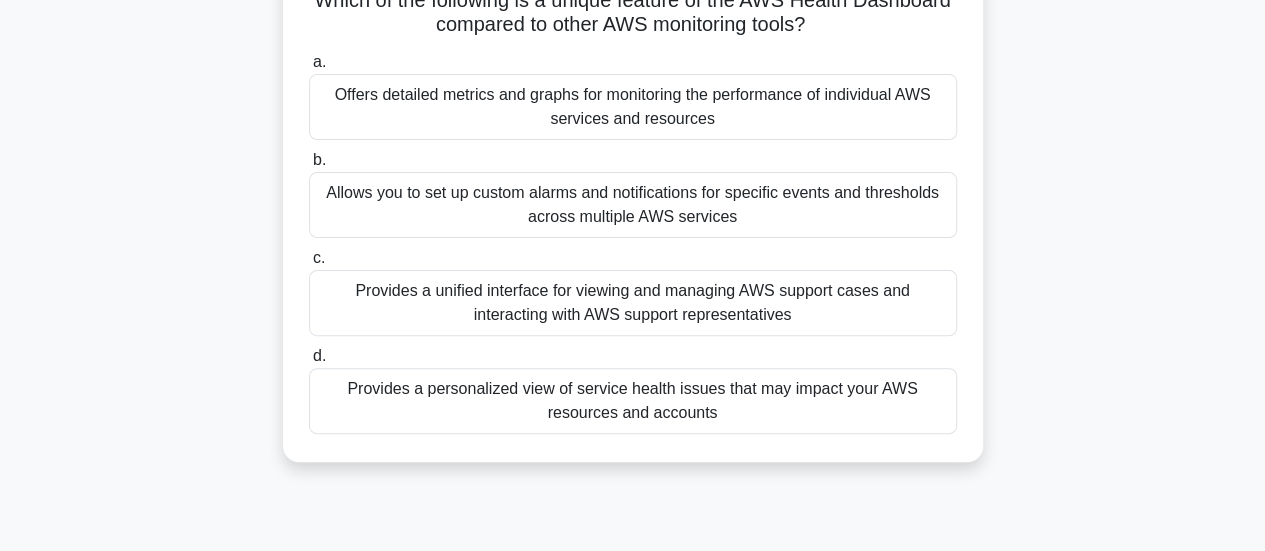 scroll, scrollTop: 157, scrollLeft: 0, axis: vertical 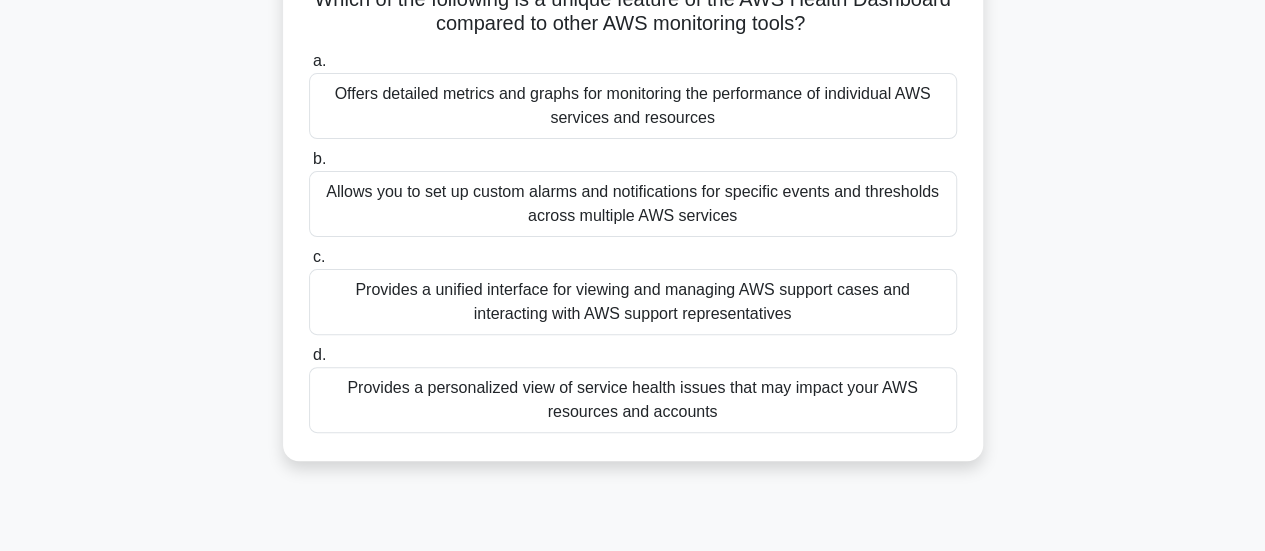 click on "Provides a personalized view of service health issues that may impact your AWS resources and accounts" at bounding box center (633, 400) 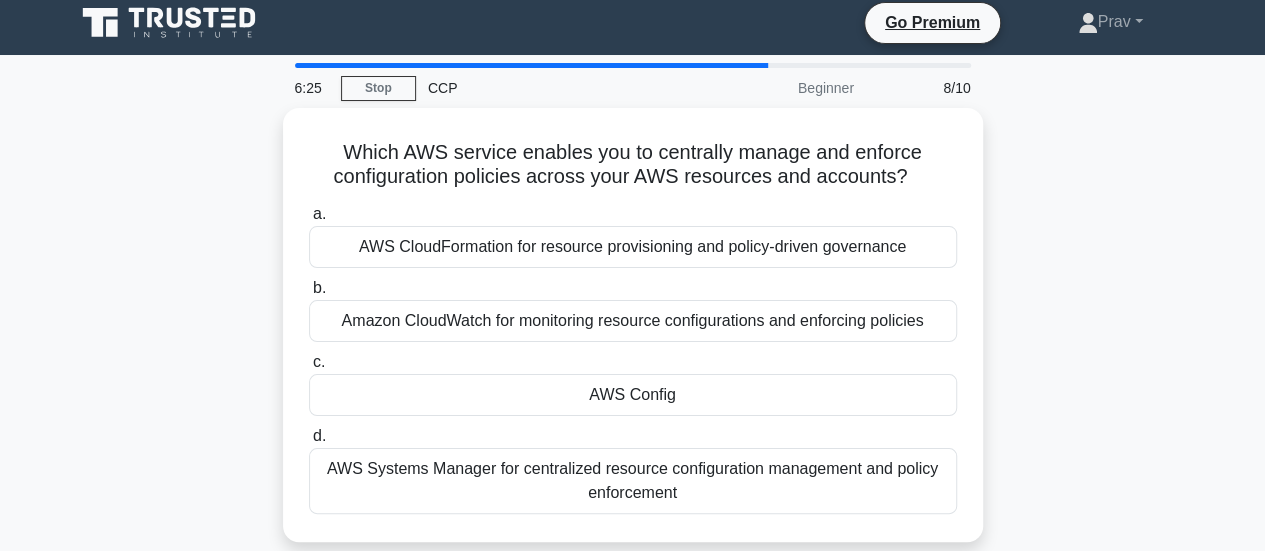 scroll, scrollTop: 10, scrollLeft: 0, axis: vertical 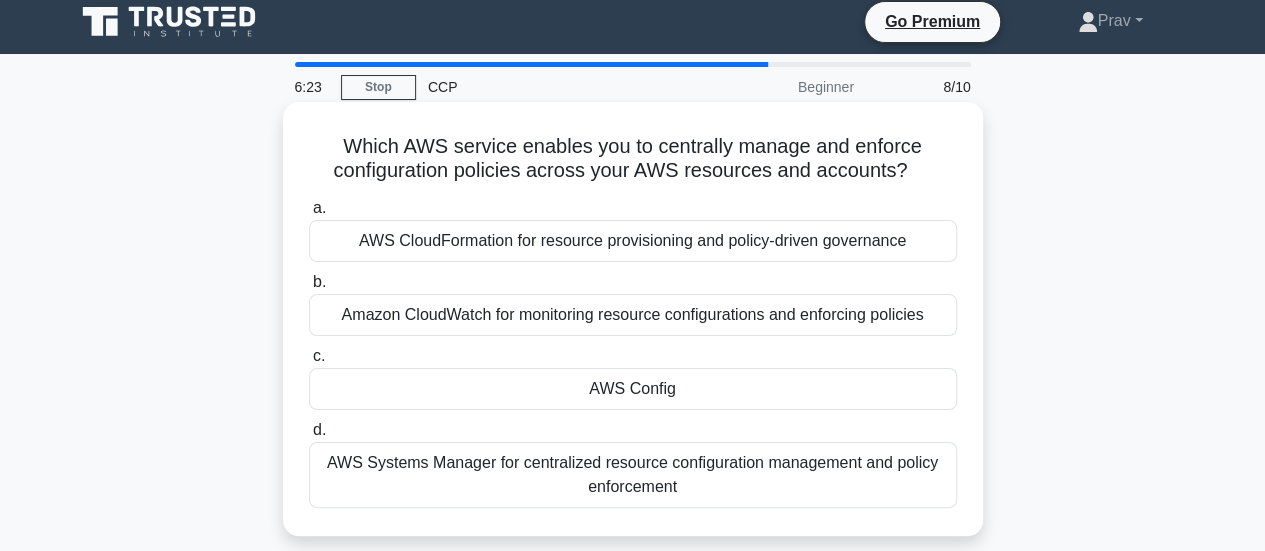 click on "AWS Config" at bounding box center (633, 389) 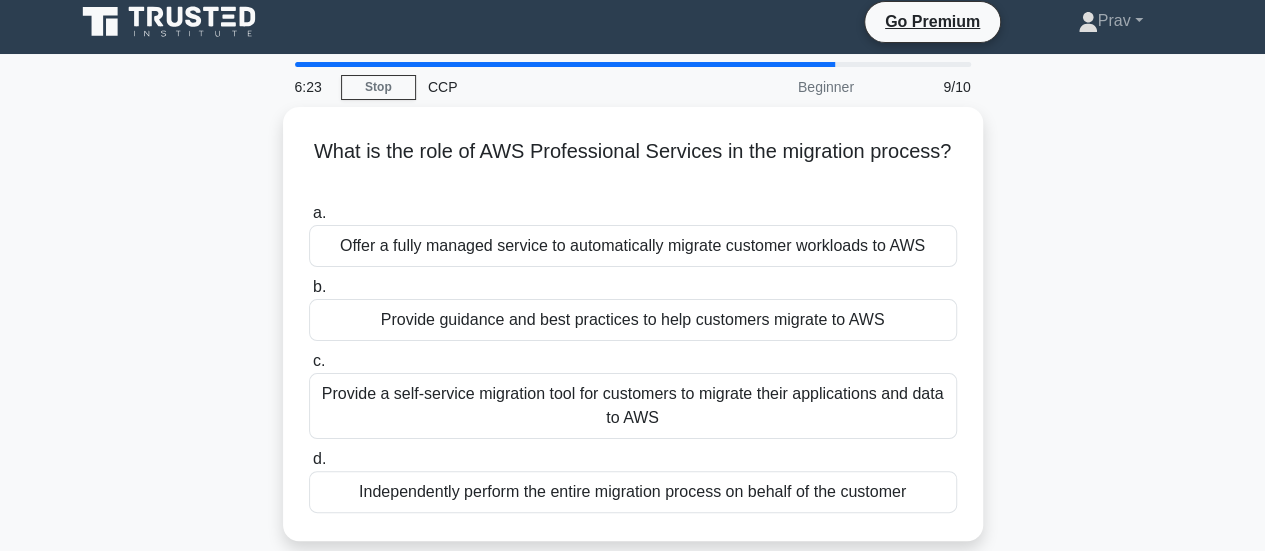 scroll, scrollTop: 0, scrollLeft: 0, axis: both 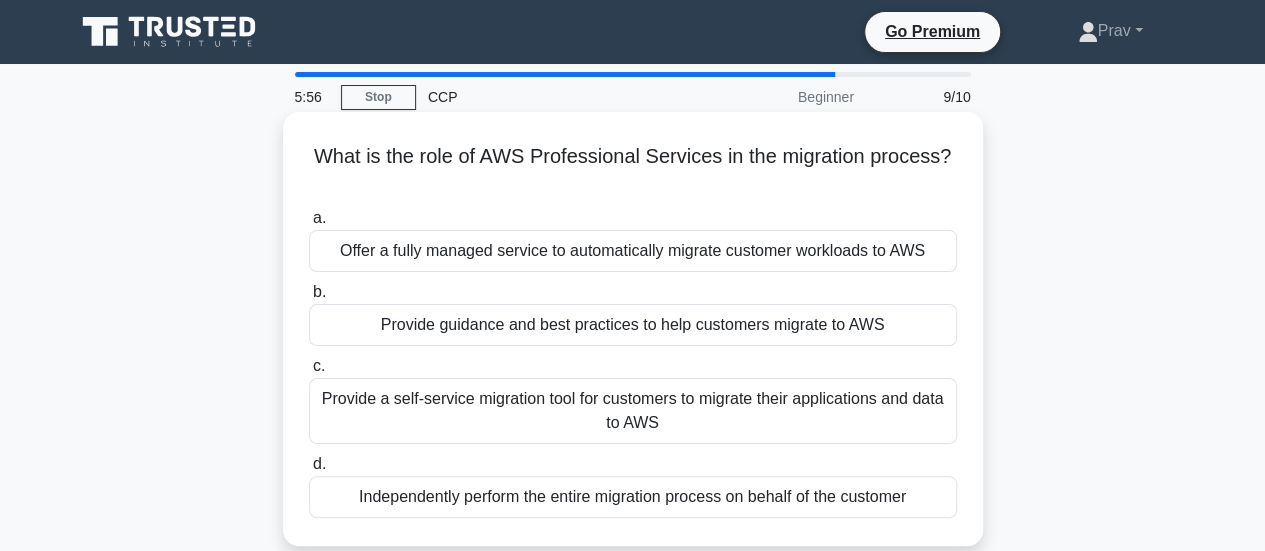 click on "Provide guidance and best practices to help customers migrate to AWS" at bounding box center [633, 325] 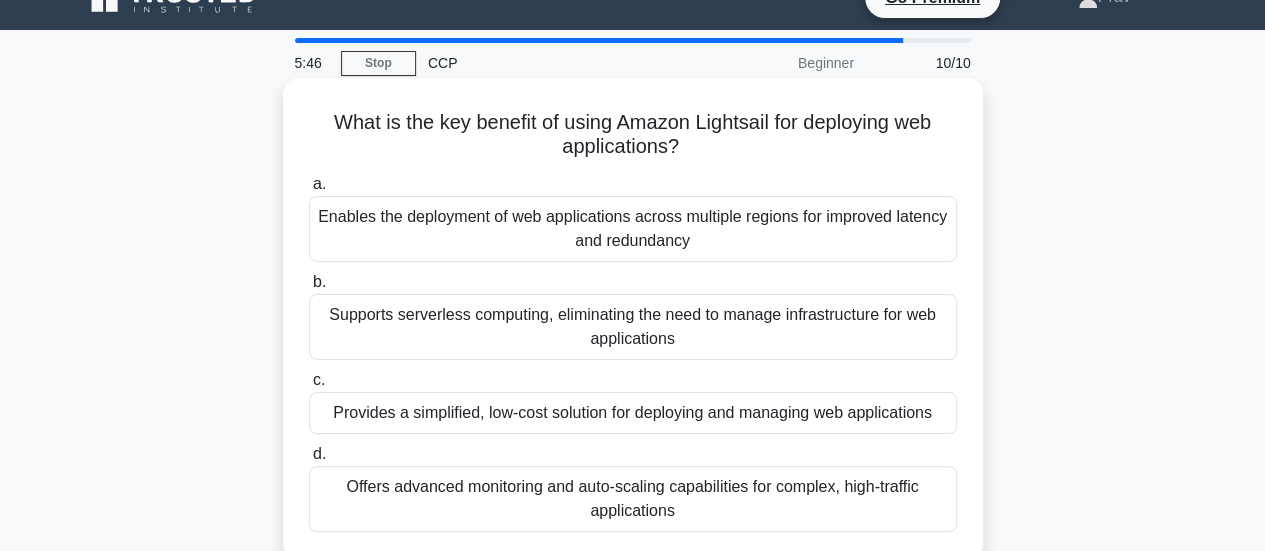 scroll, scrollTop: 44, scrollLeft: 0, axis: vertical 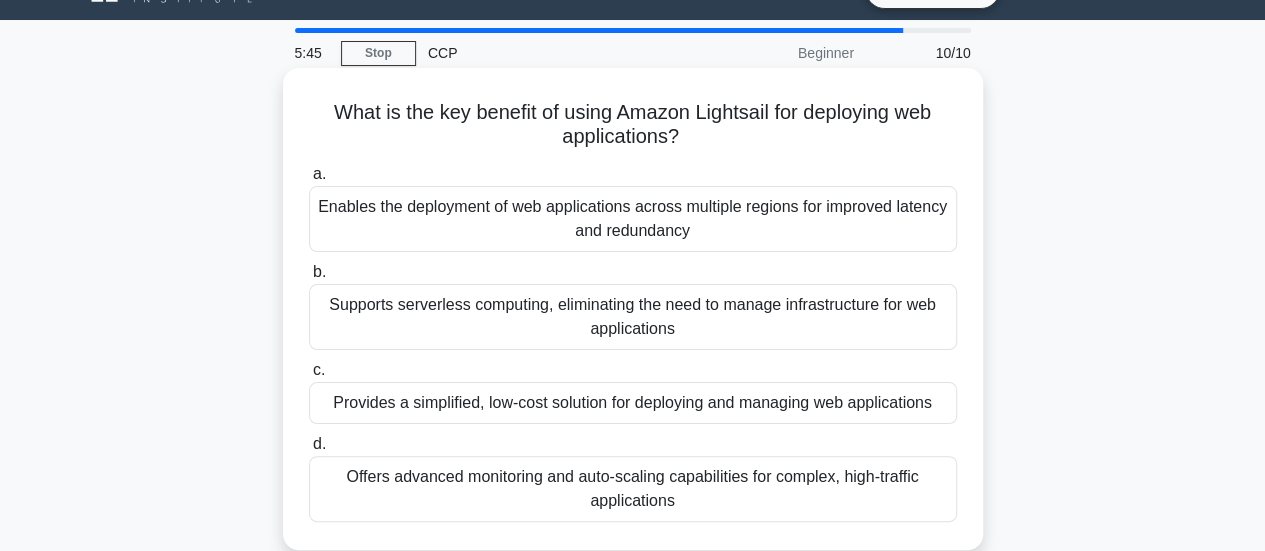 click on "Supports serverless computing, eliminating the need to manage infrastructure for web applications" at bounding box center [633, 317] 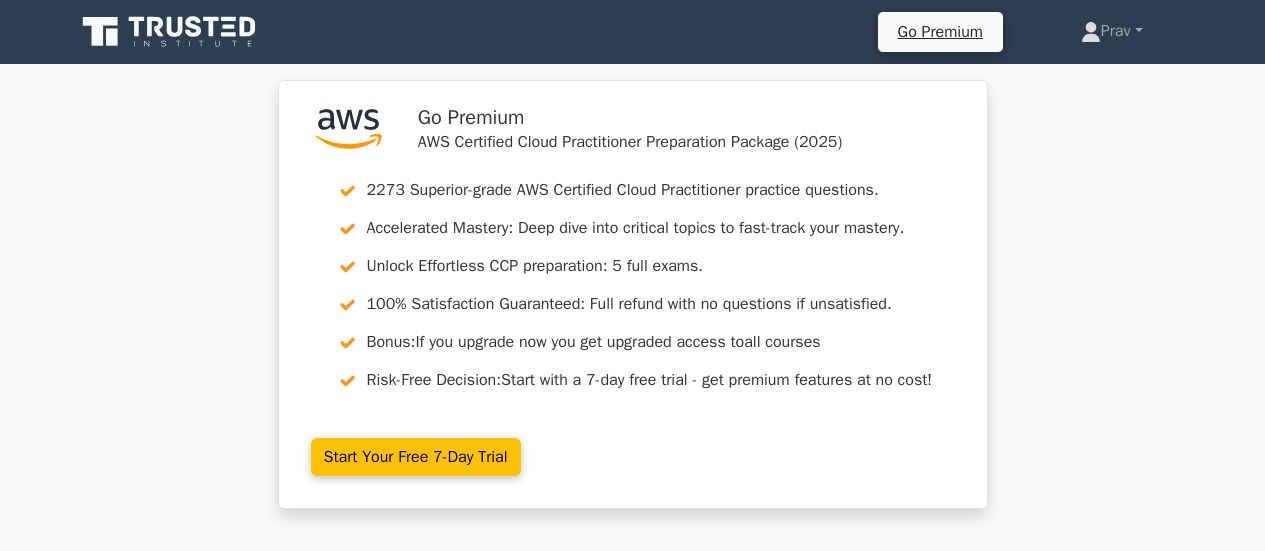 scroll, scrollTop: 612, scrollLeft: 0, axis: vertical 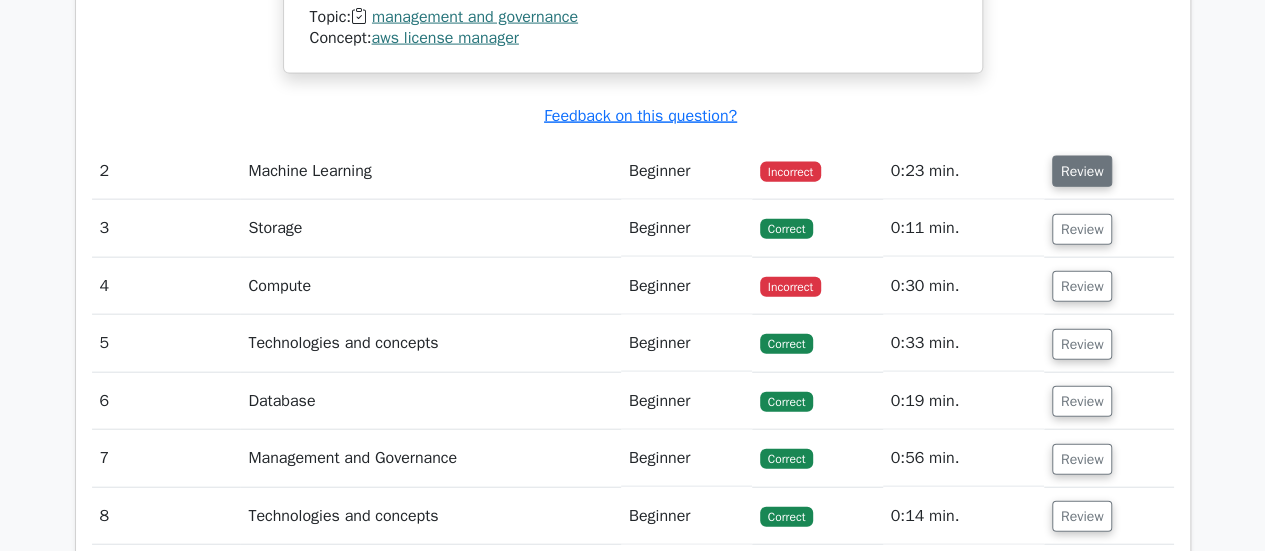 click on "Review" at bounding box center (1082, 171) 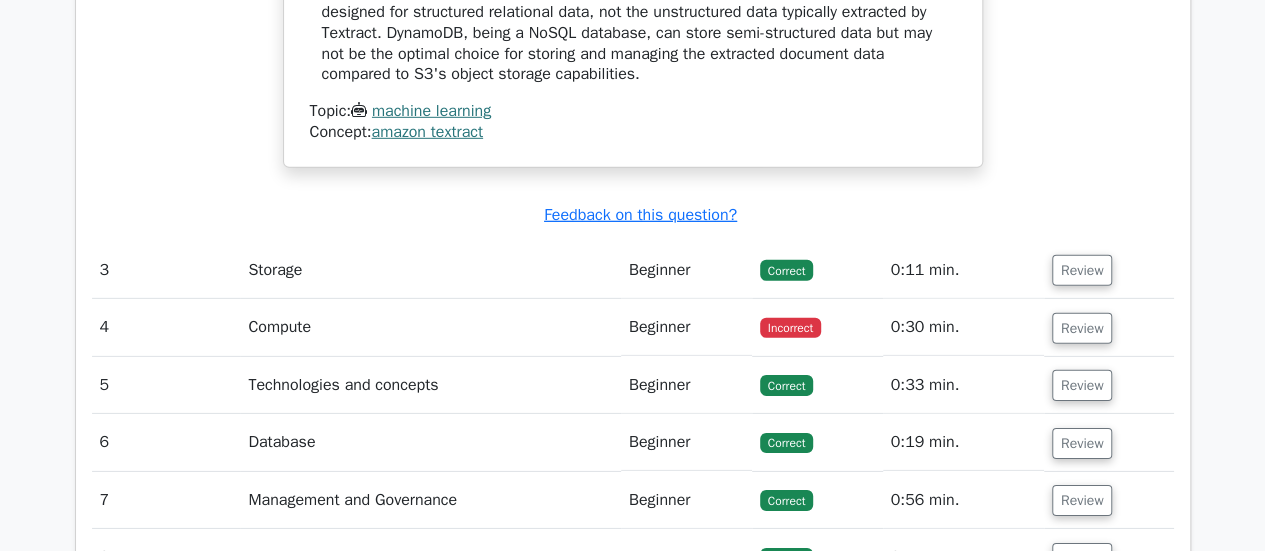 scroll, scrollTop: 2954, scrollLeft: 0, axis: vertical 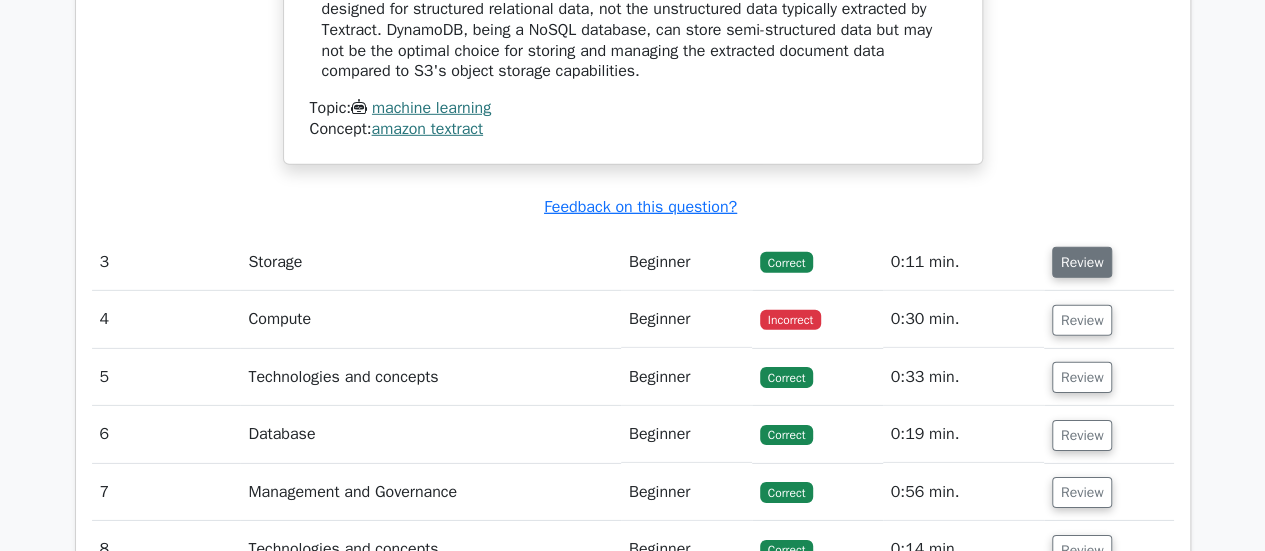 click on "Review" at bounding box center (1082, 262) 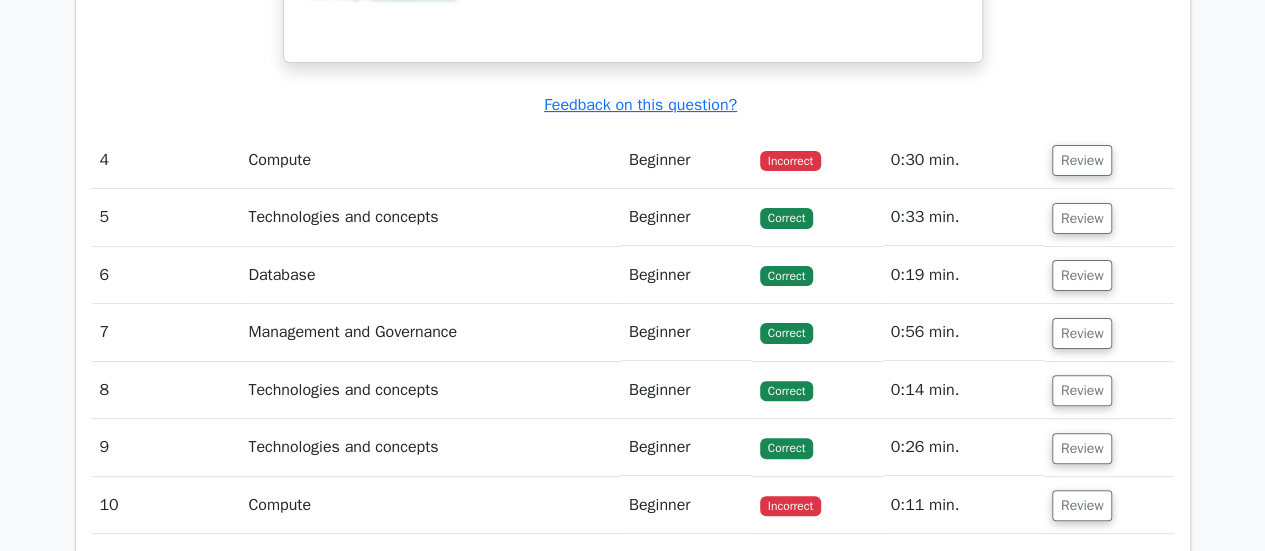 scroll, scrollTop: 3906, scrollLeft: 0, axis: vertical 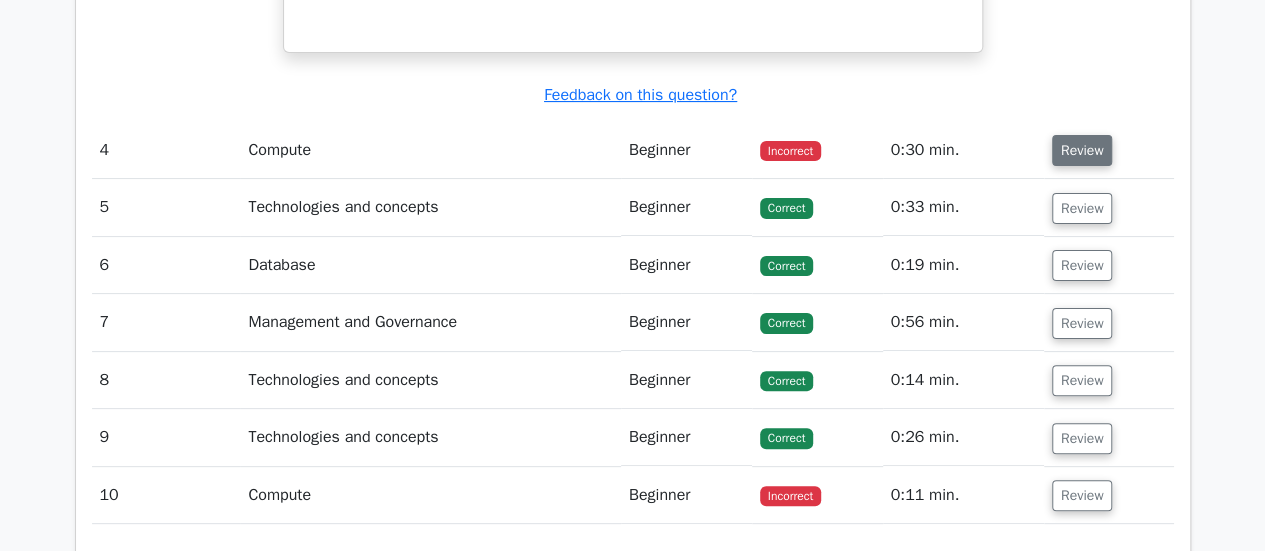 click on "Review" at bounding box center (1082, 150) 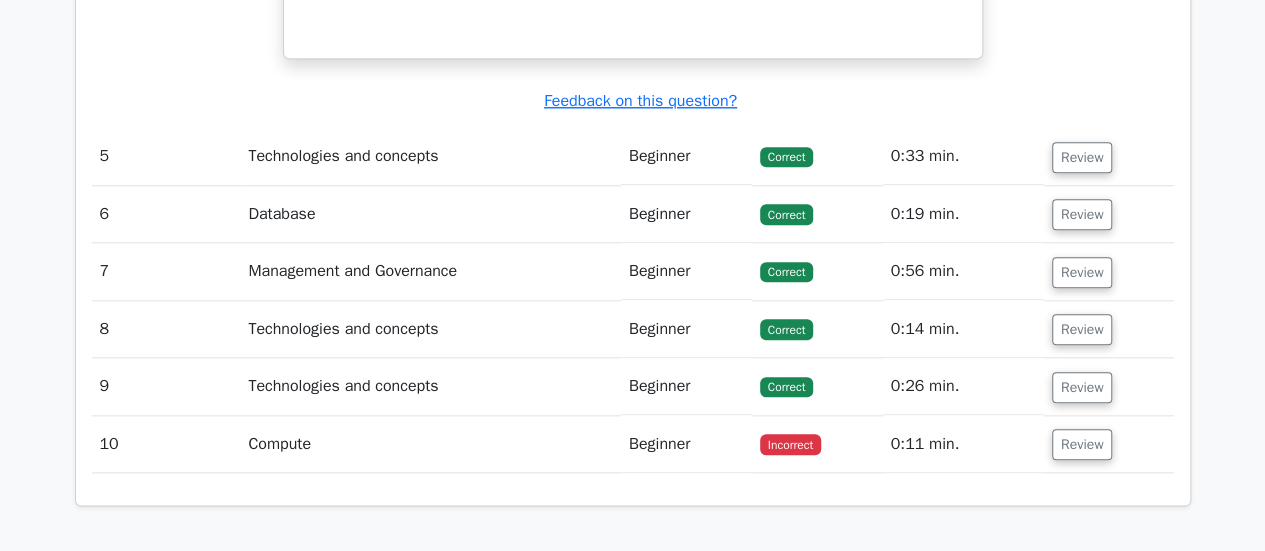 scroll, scrollTop: 4744, scrollLeft: 0, axis: vertical 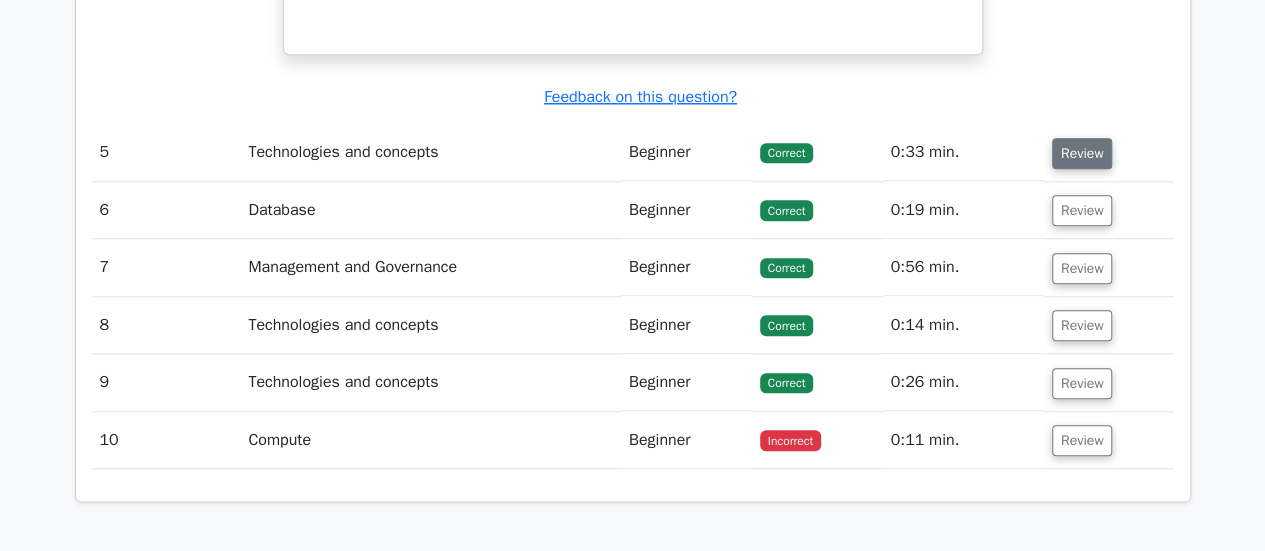 click on "Review" at bounding box center [1082, 153] 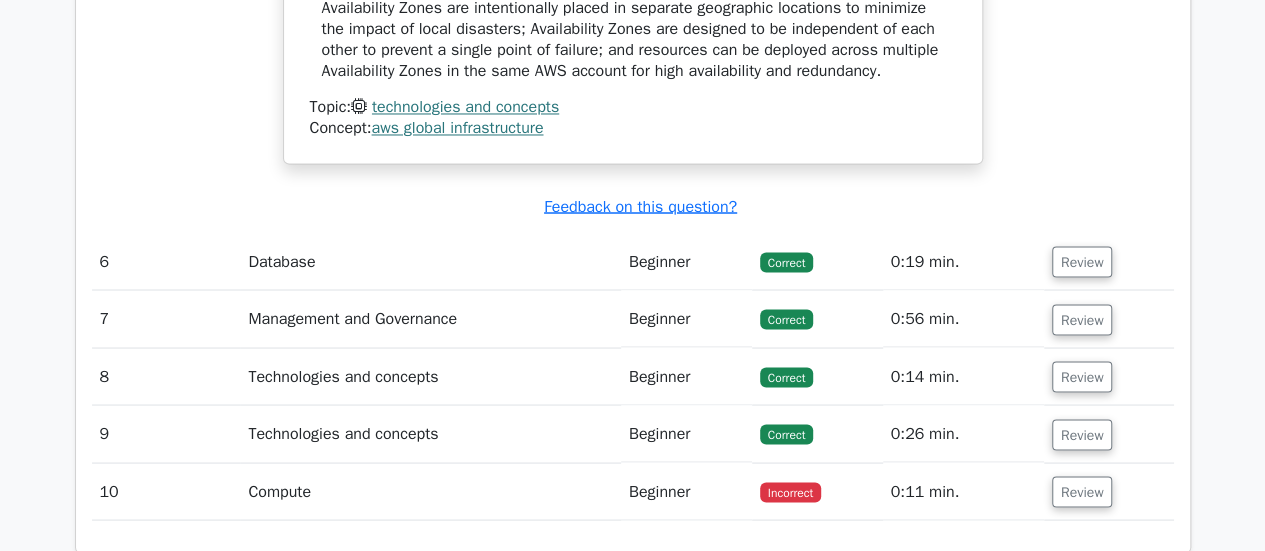 scroll, scrollTop: 5483, scrollLeft: 0, axis: vertical 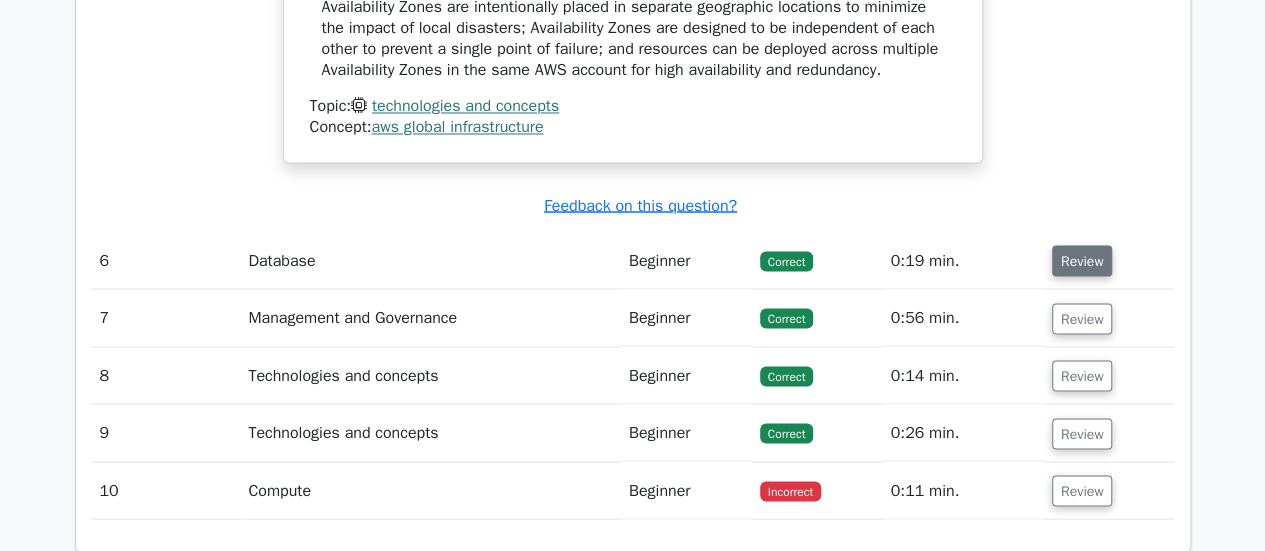 click on "Review" at bounding box center (1082, 260) 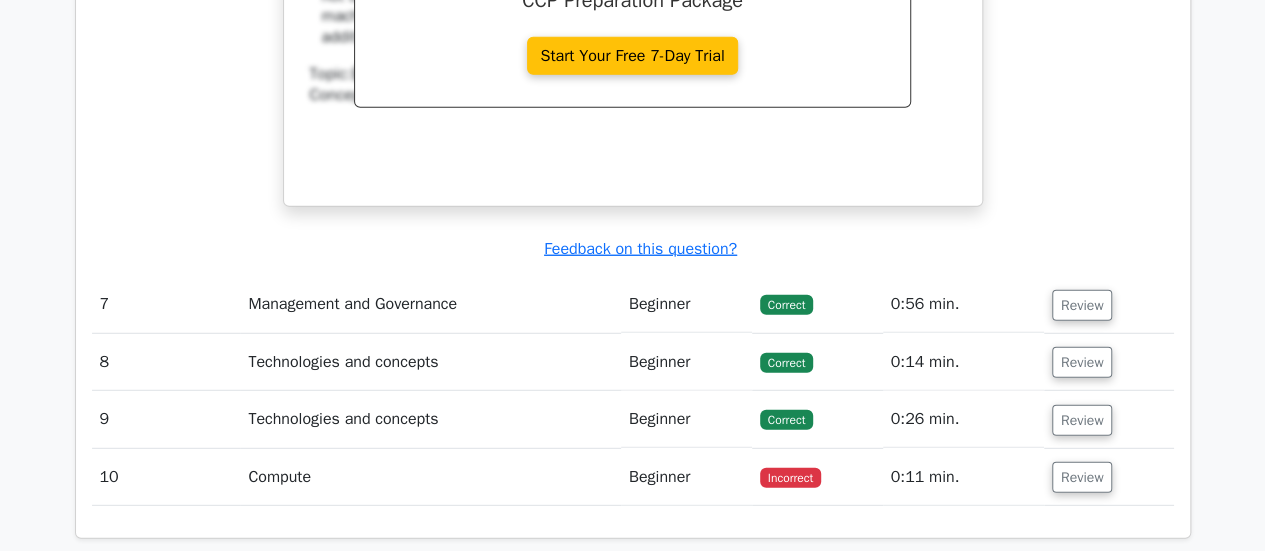 scroll, scrollTop: 6391, scrollLeft: 0, axis: vertical 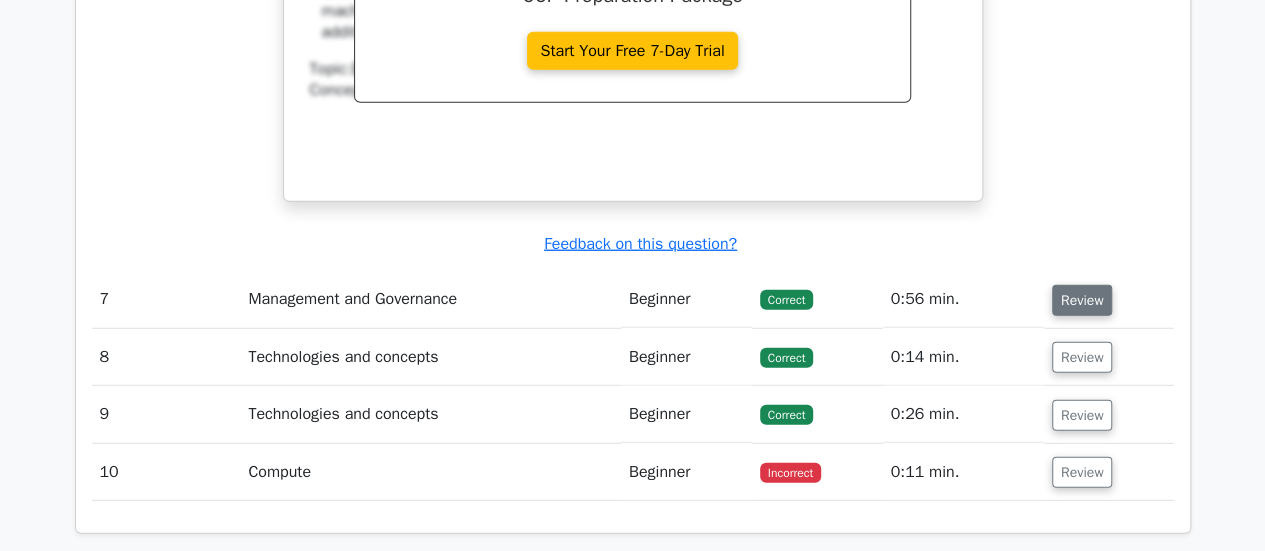 click on "Review" at bounding box center [1082, 300] 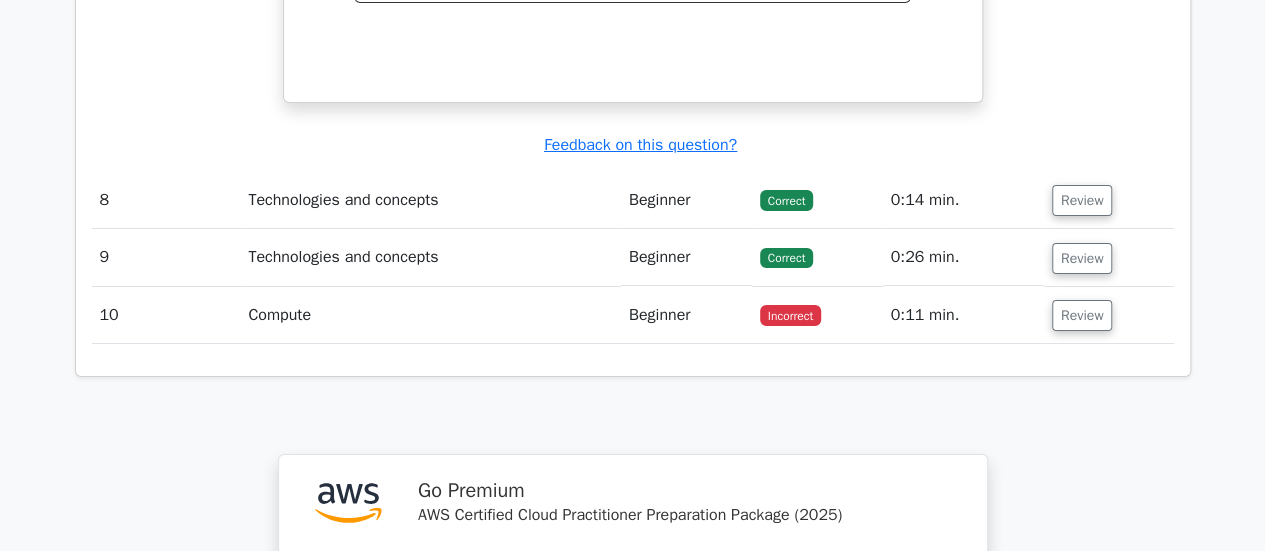 scroll, scrollTop: 7444, scrollLeft: 0, axis: vertical 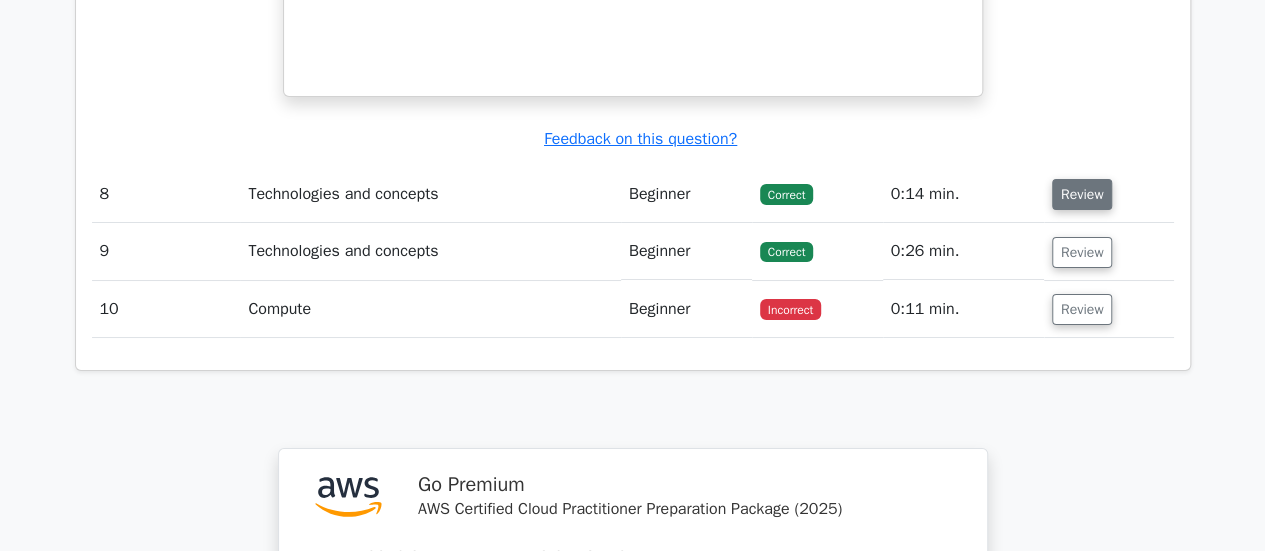 click on "Review" at bounding box center (1082, 194) 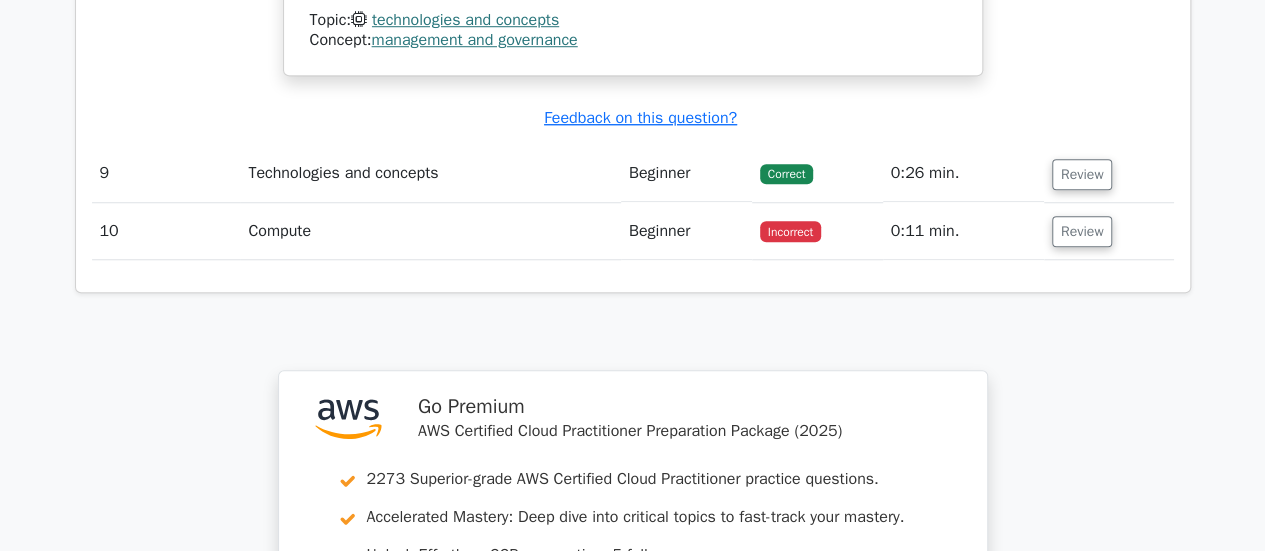 scroll, scrollTop: 8361, scrollLeft: 0, axis: vertical 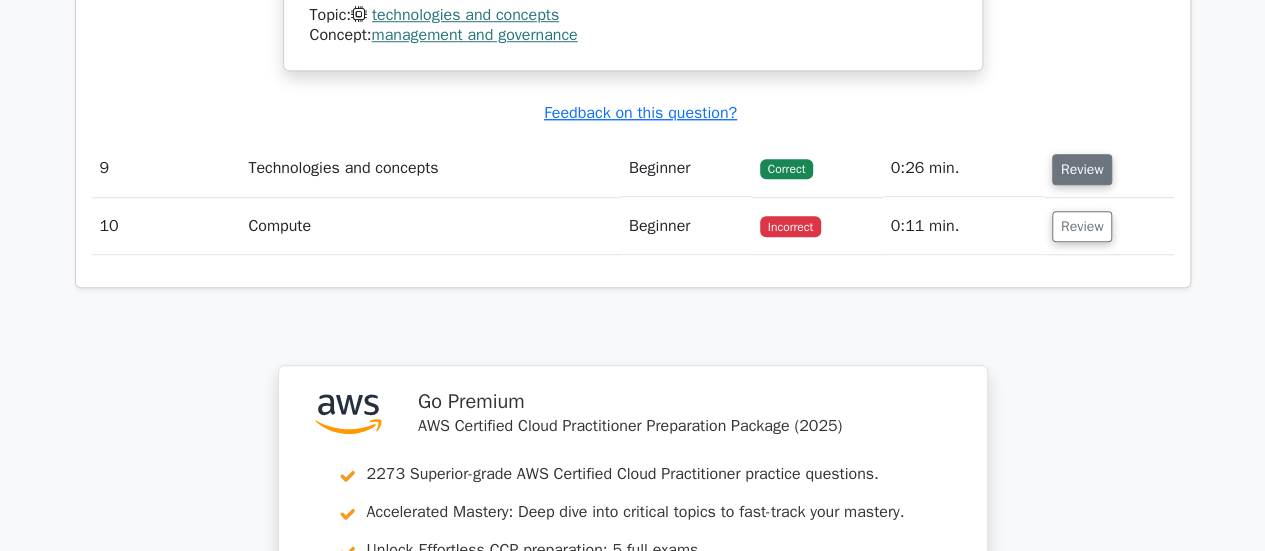 click on "Review" at bounding box center (1082, 169) 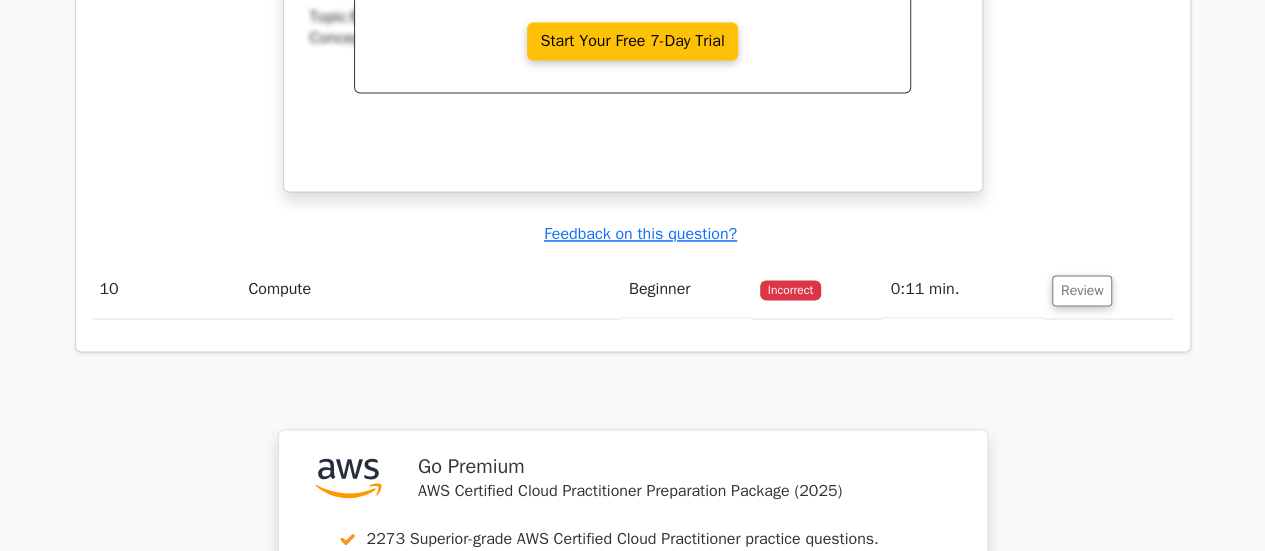 scroll, scrollTop: 9126, scrollLeft: 0, axis: vertical 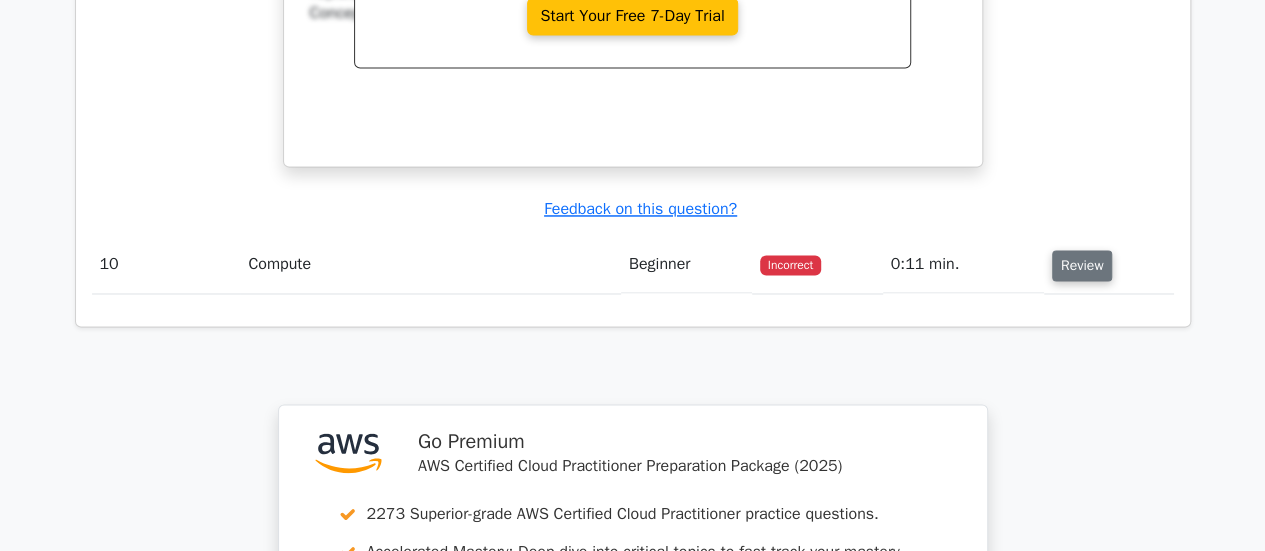 click on "Review" at bounding box center (1082, 265) 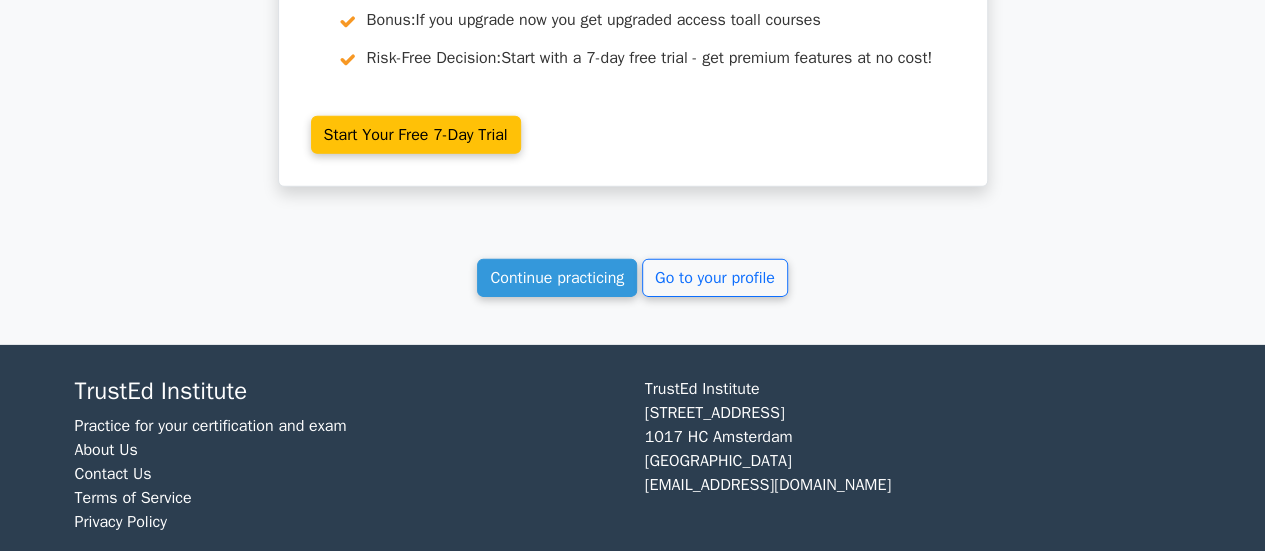 scroll, scrollTop: 10707, scrollLeft: 0, axis: vertical 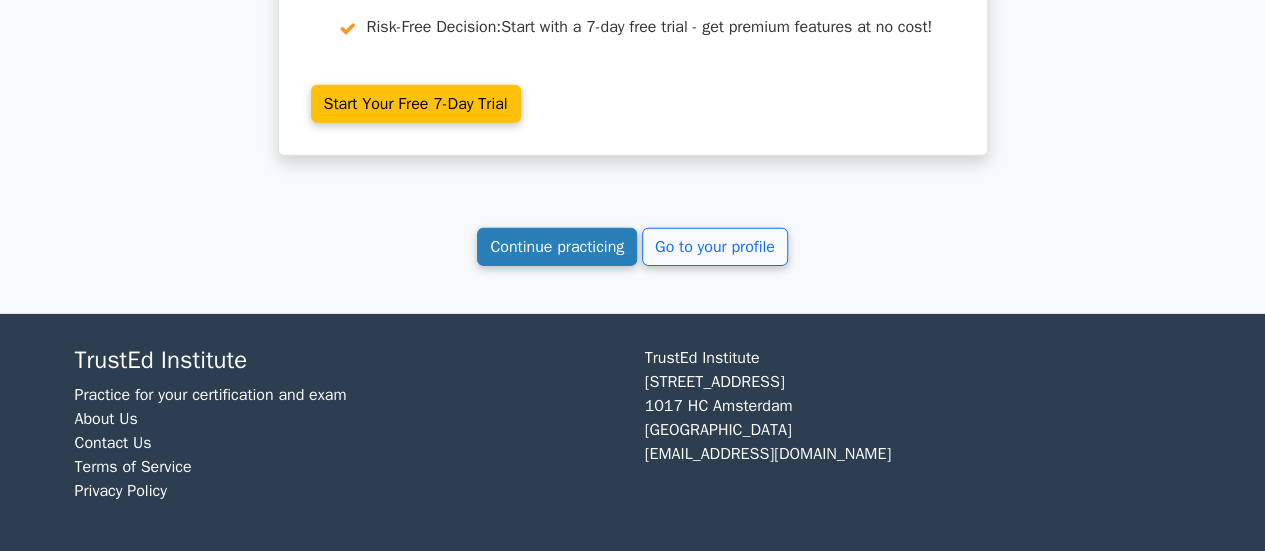 click on "Continue practicing" at bounding box center (557, 247) 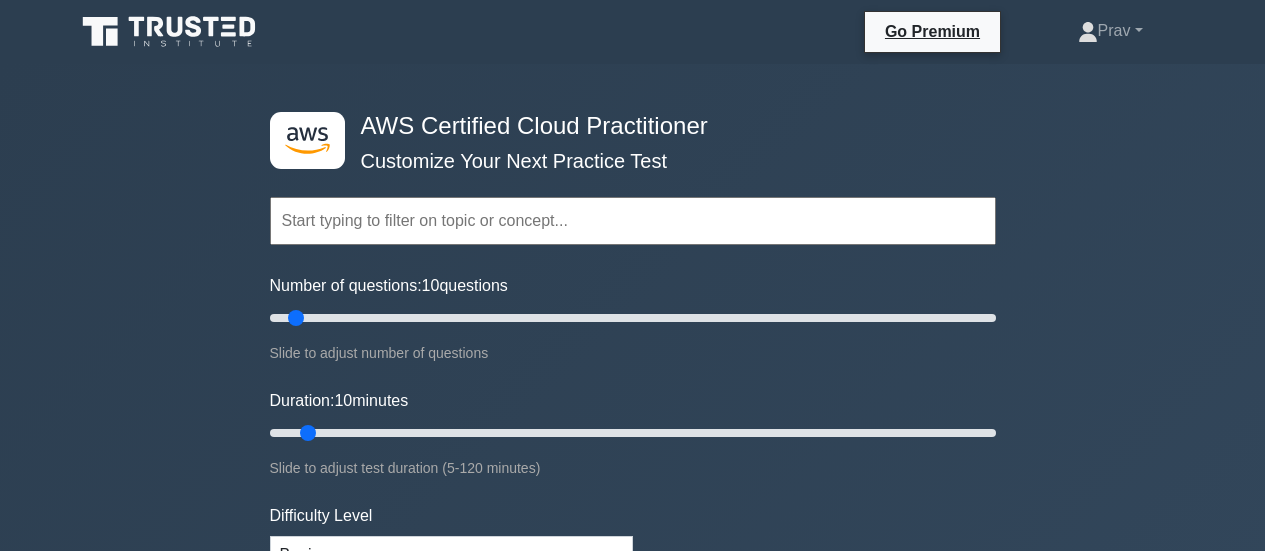 scroll, scrollTop: 491, scrollLeft: 0, axis: vertical 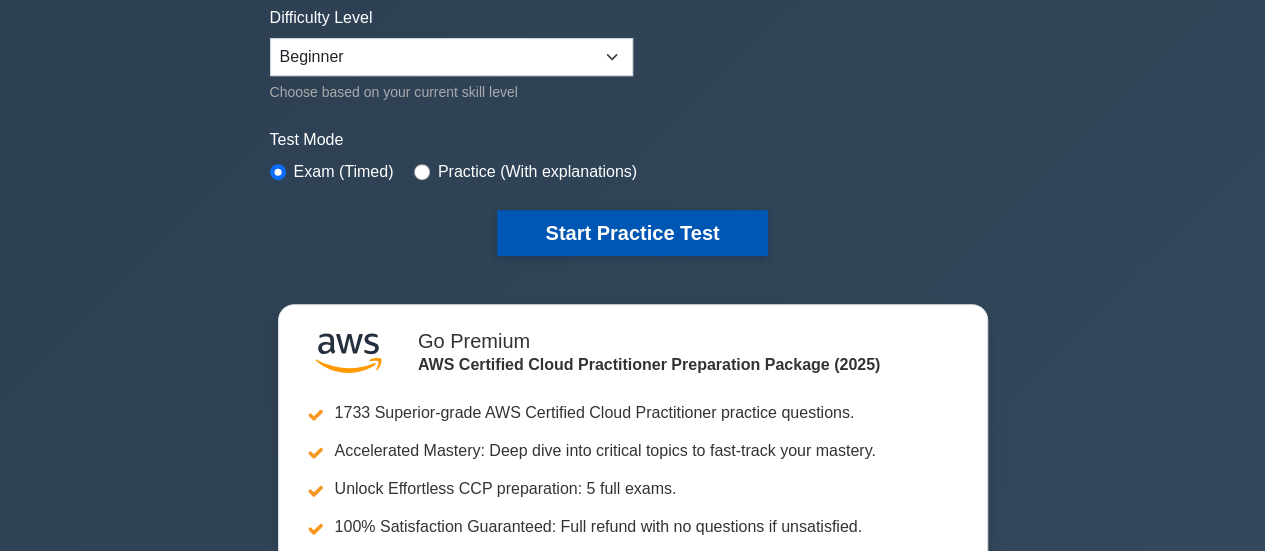 click on "Start Practice Test" at bounding box center (632, 233) 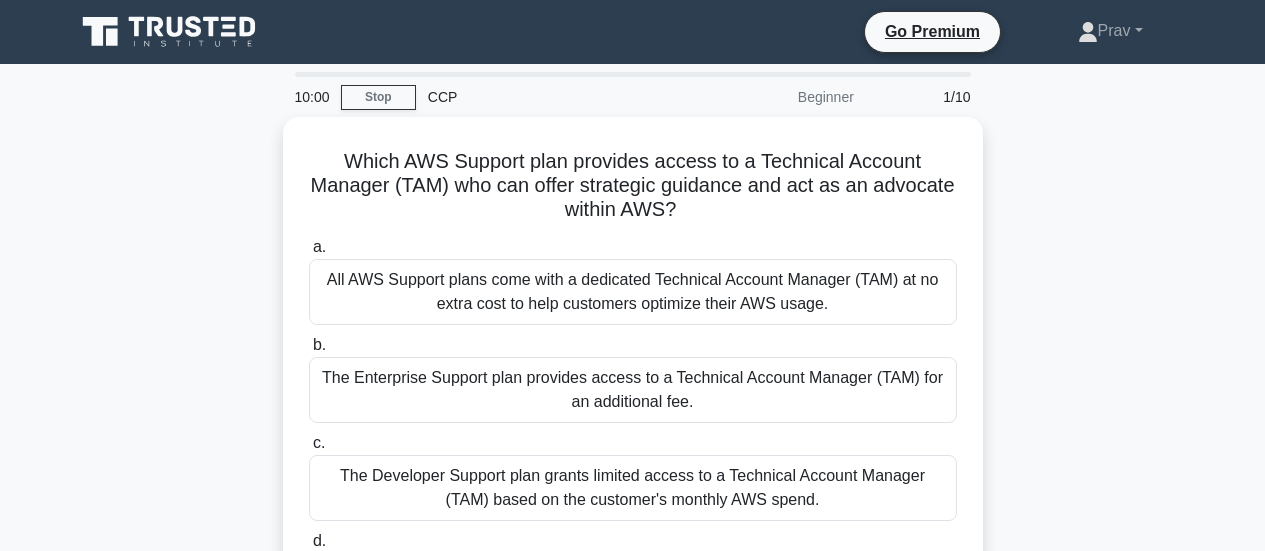 scroll, scrollTop: 0, scrollLeft: 0, axis: both 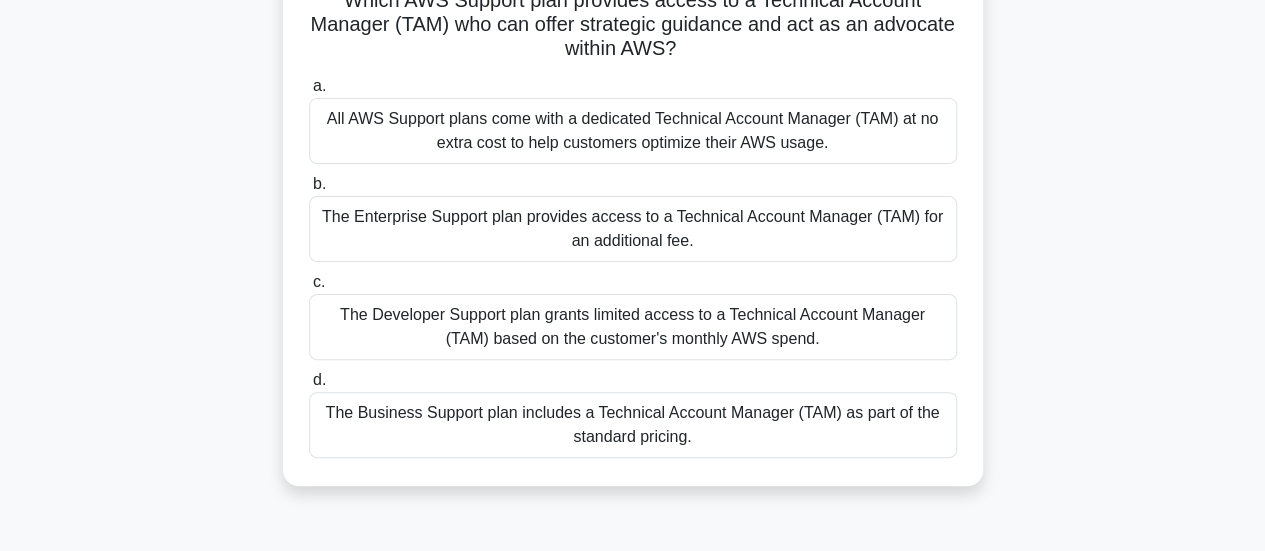 click on "The Enterprise Support plan provides access to a Technical Account Manager (TAM) for an additional fee." at bounding box center [633, 229] 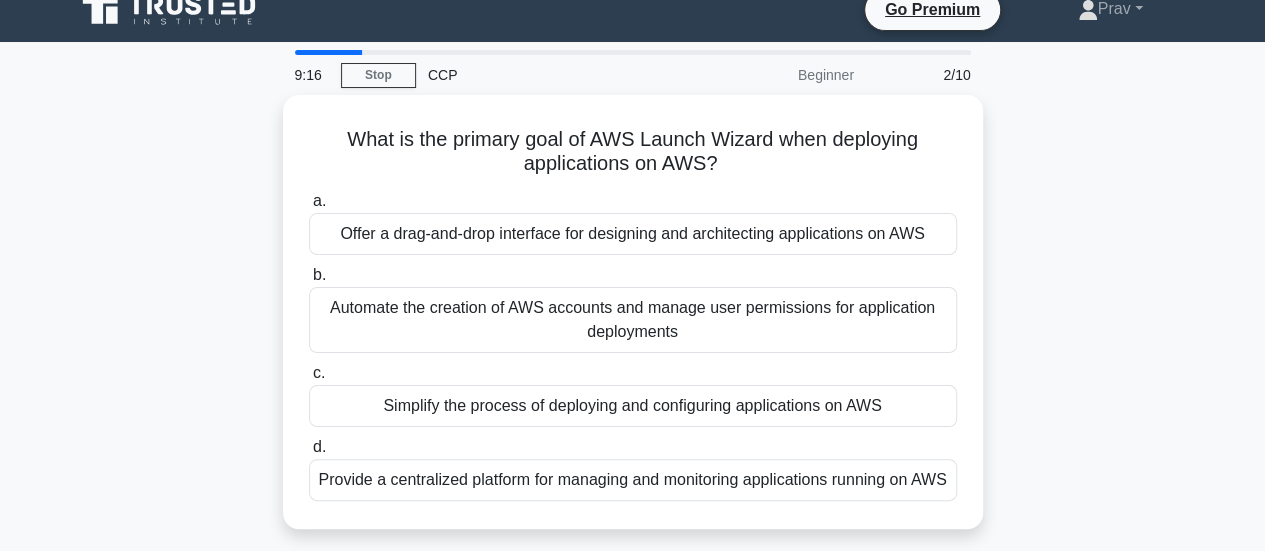 scroll, scrollTop: 23, scrollLeft: 0, axis: vertical 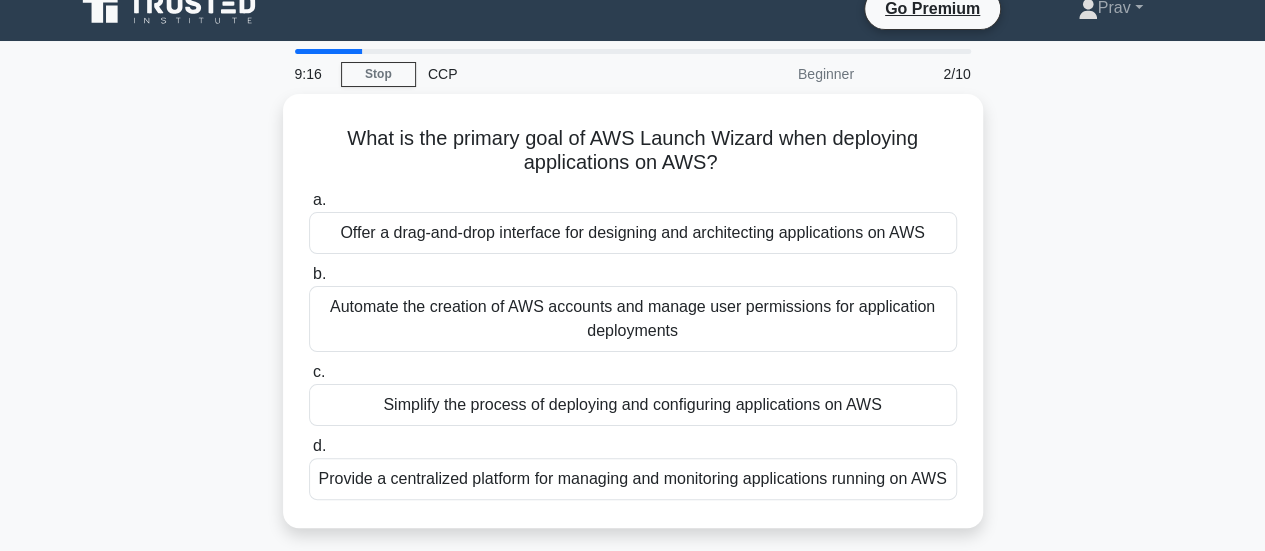 click on "Offer a drag-and-drop interface for designing and architecting applications on AWS" at bounding box center [633, 233] 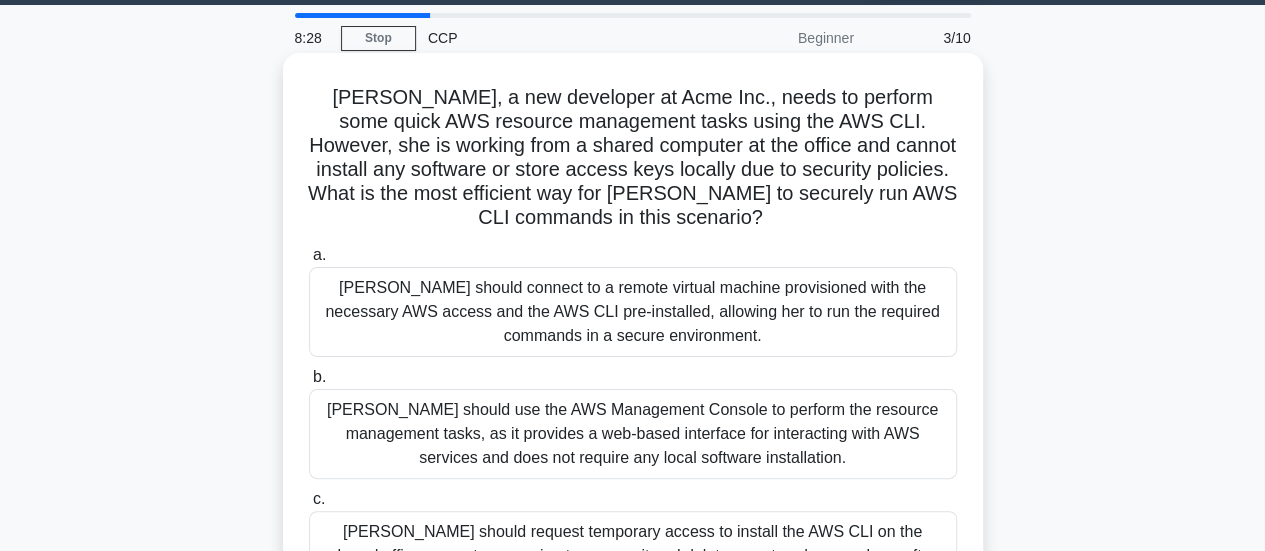 scroll, scrollTop: 58, scrollLeft: 0, axis: vertical 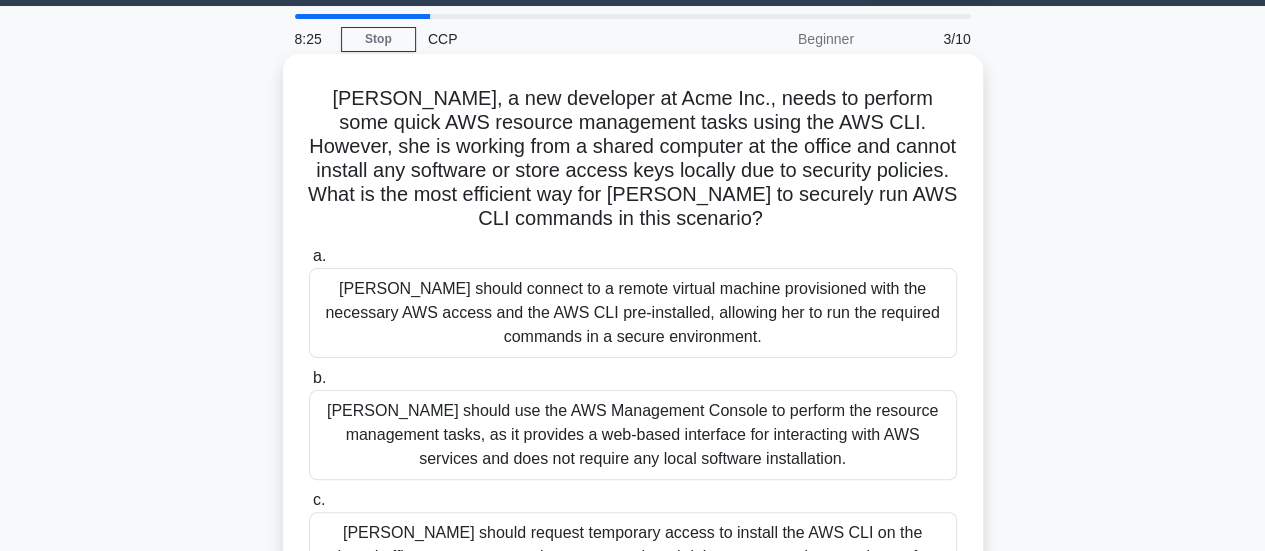 click on "[PERSON_NAME] should use the AWS Management Console to perform the resource management tasks, as it provides a web-based interface for interacting with AWS services and does not require any local software installation." at bounding box center (633, 435) 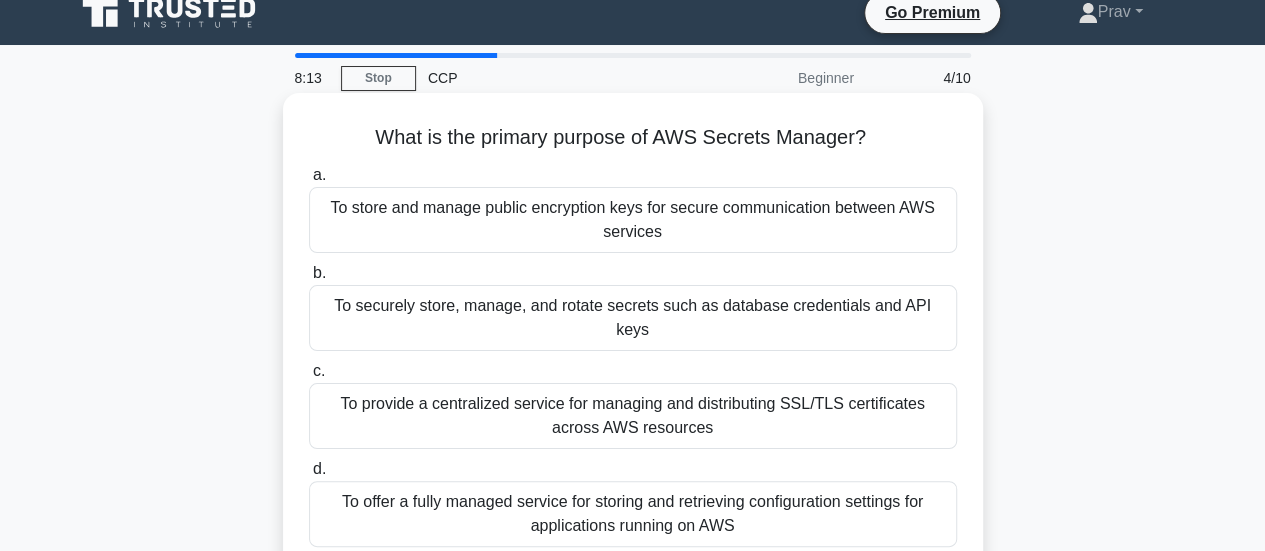 scroll, scrollTop: 21, scrollLeft: 0, axis: vertical 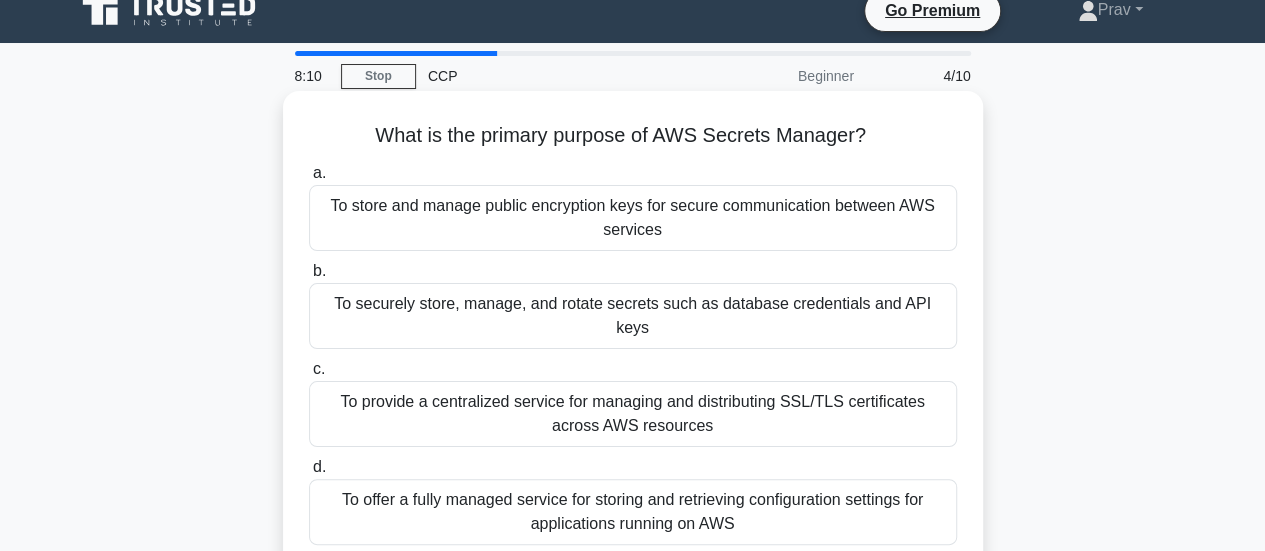 click on "To securely store, manage, and rotate secrets such as database credentials and API keys" at bounding box center (633, 316) 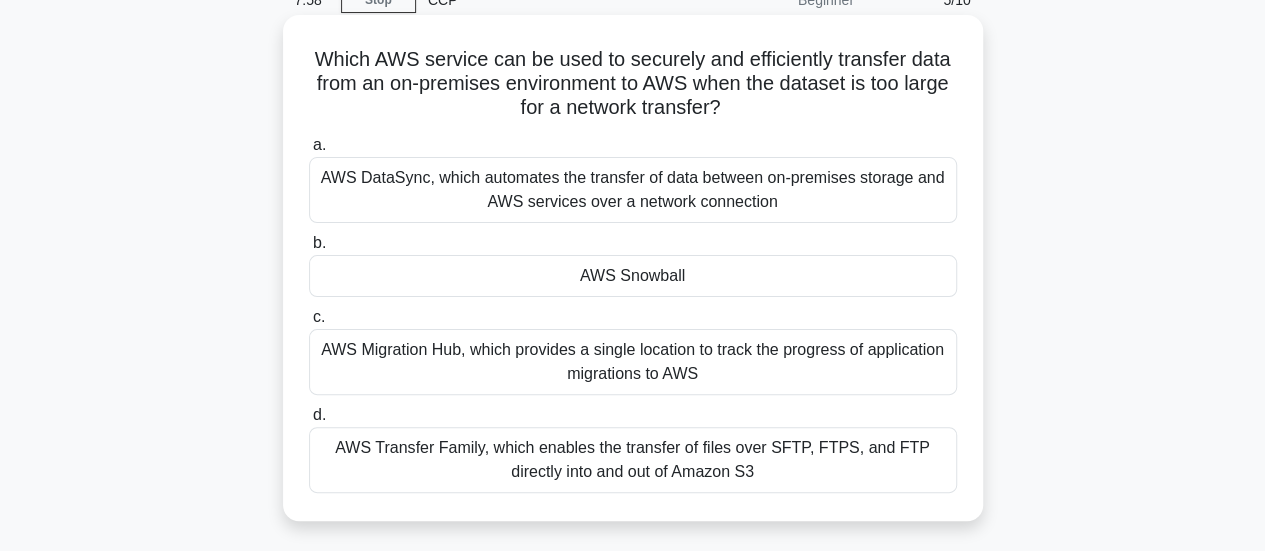 scroll, scrollTop: 82, scrollLeft: 0, axis: vertical 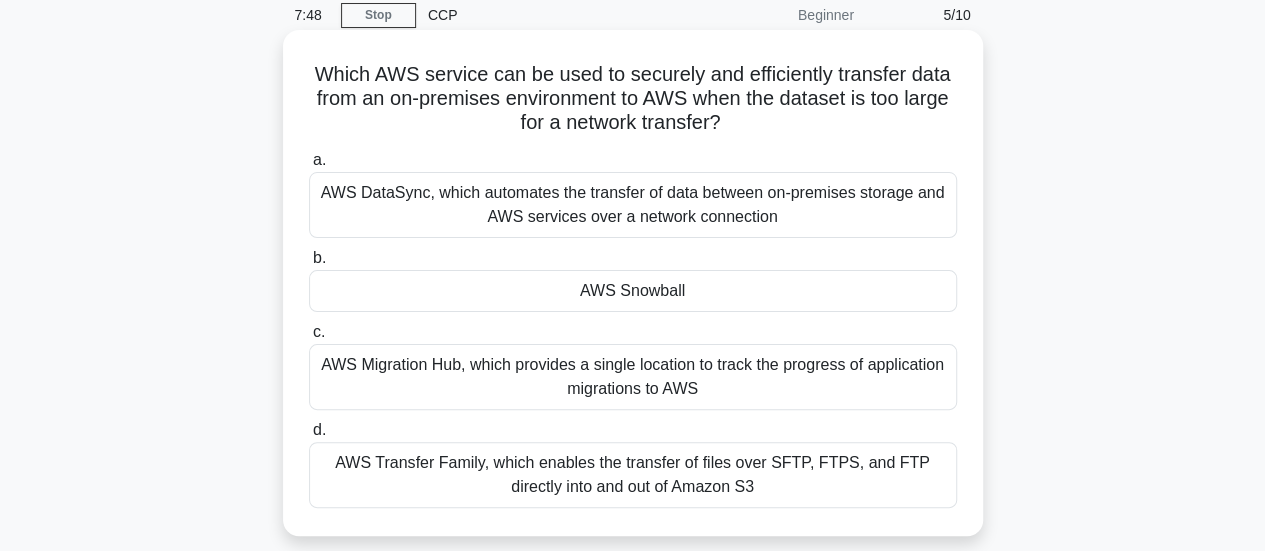 click on "AWS Snowball" at bounding box center [633, 291] 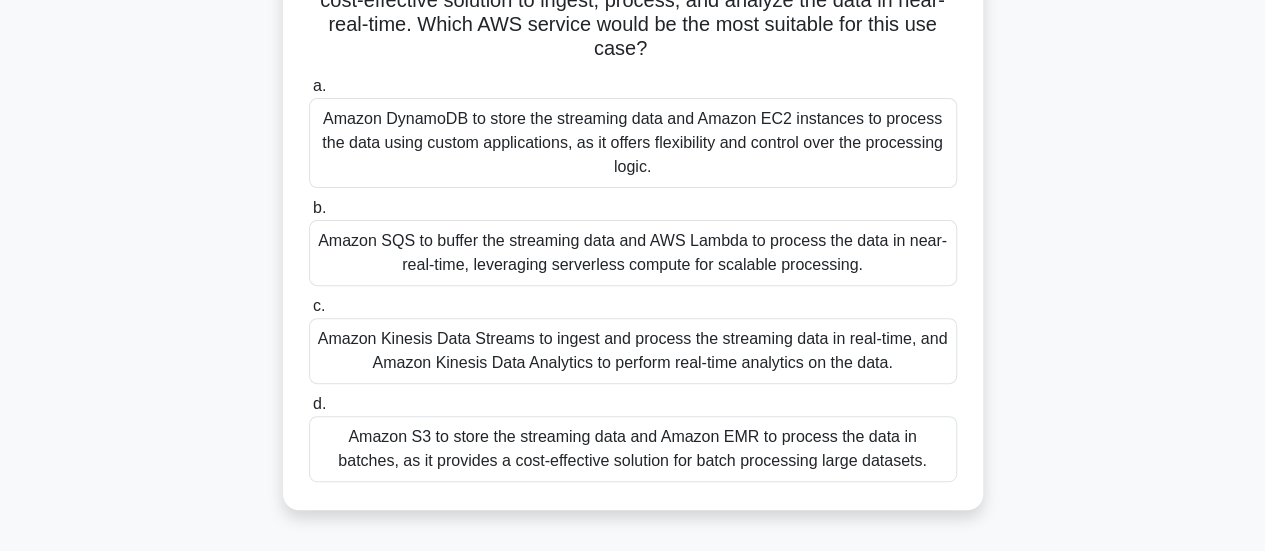 scroll, scrollTop: 210, scrollLeft: 0, axis: vertical 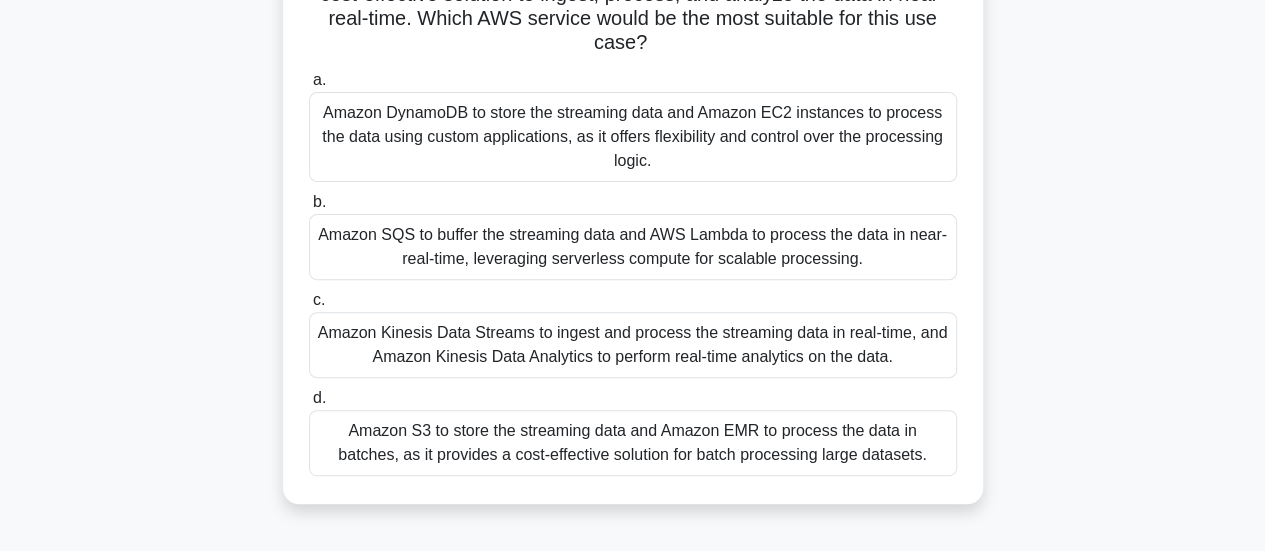 click on "Amazon Kinesis Data Streams to ingest and process the streaming data in real-time, and Amazon Kinesis Data Analytics to perform real-time analytics on the data." at bounding box center (633, 345) 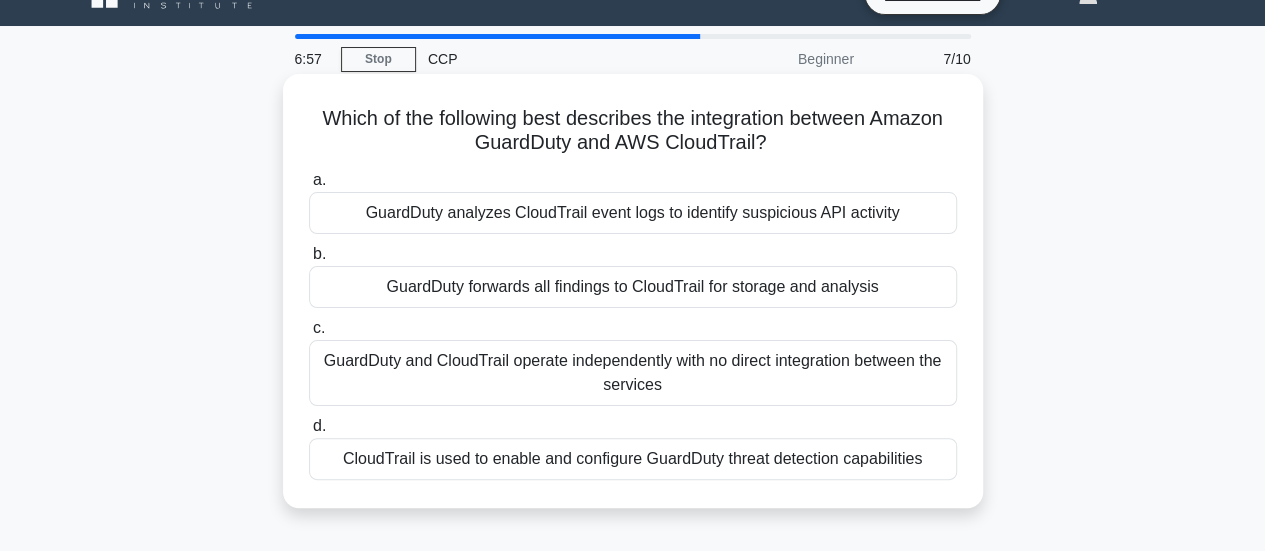 scroll, scrollTop: 0, scrollLeft: 0, axis: both 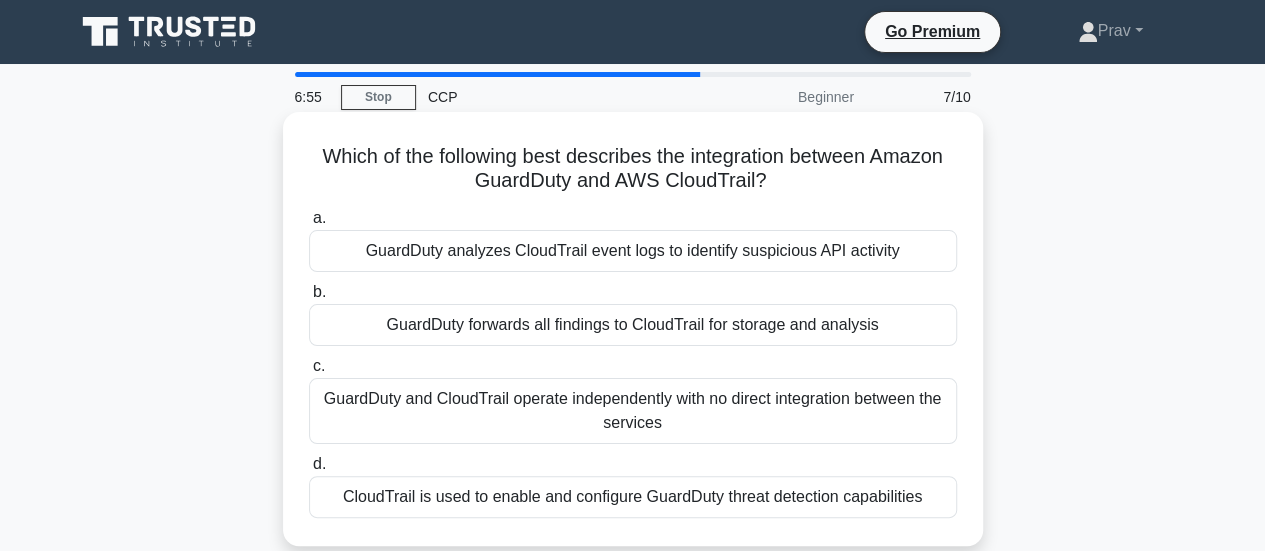 click on "GuardDuty analyzes CloudTrail event logs to identify suspicious API activity" at bounding box center [633, 251] 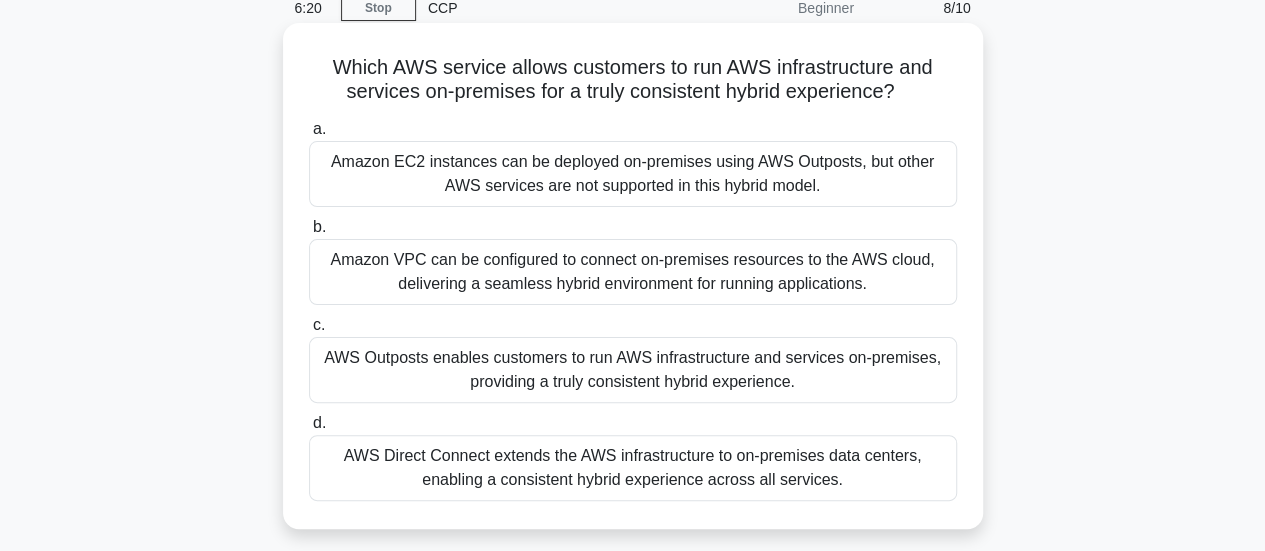 scroll, scrollTop: 88, scrollLeft: 0, axis: vertical 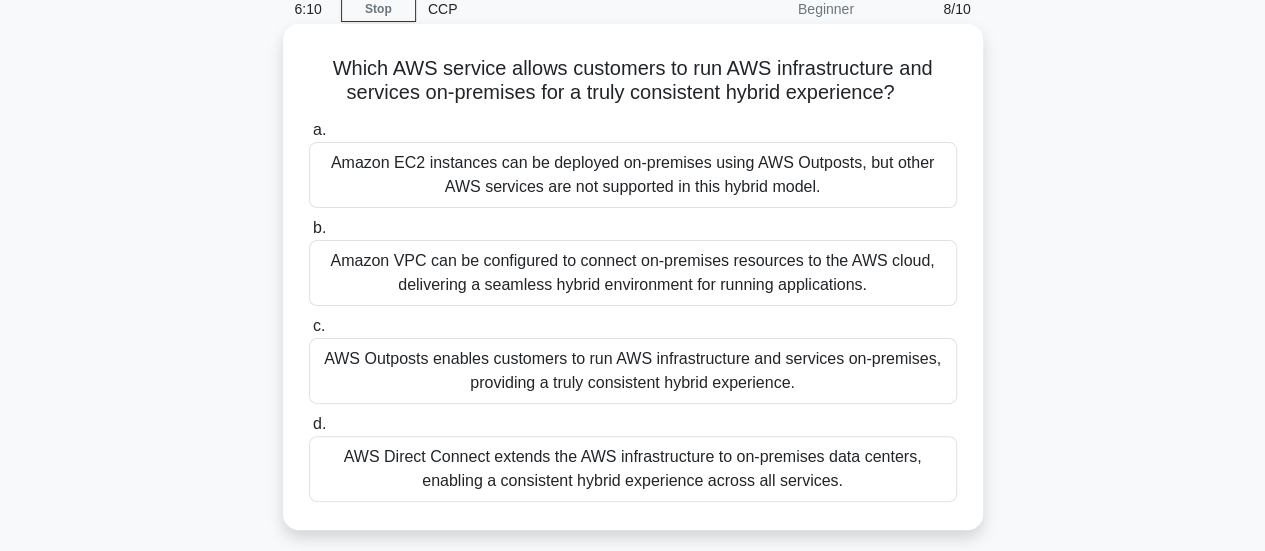 click on "Amazon VPC can be configured to connect on-premises resources to the AWS cloud, delivering a seamless hybrid environment for running applications." at bounding box center [633, 273] 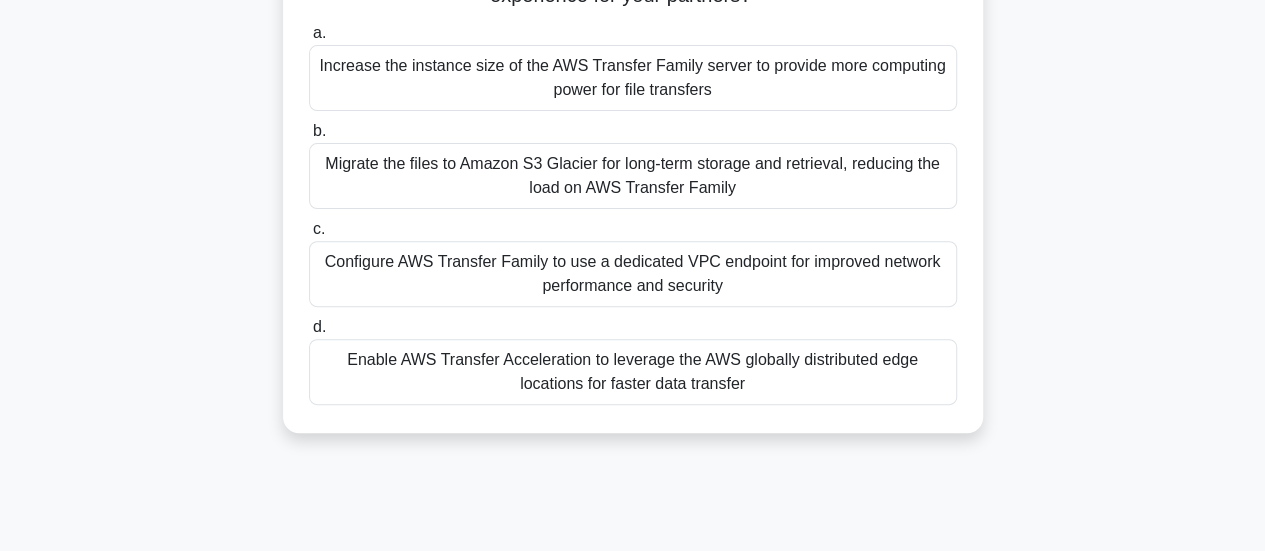 scroll, scrollTop: 263, scrollLeft: 0, axis: vertical 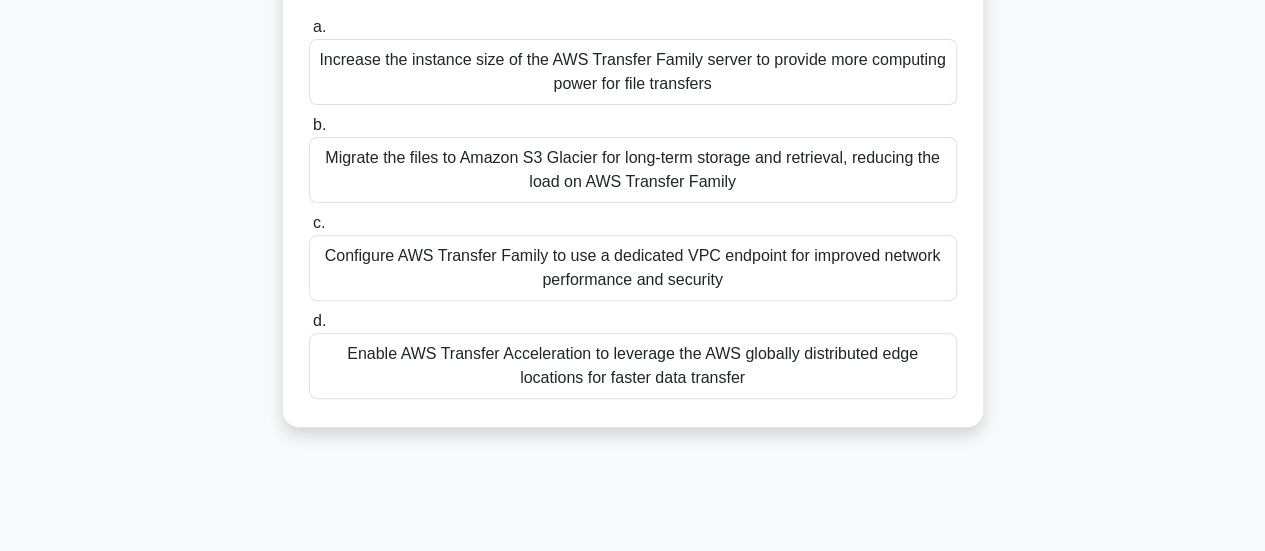 click on "Enable AWS Transfer Acceleration to leverage the AWS globally distributed edge locations for faster data transfer" at bounding box center (633, 366) 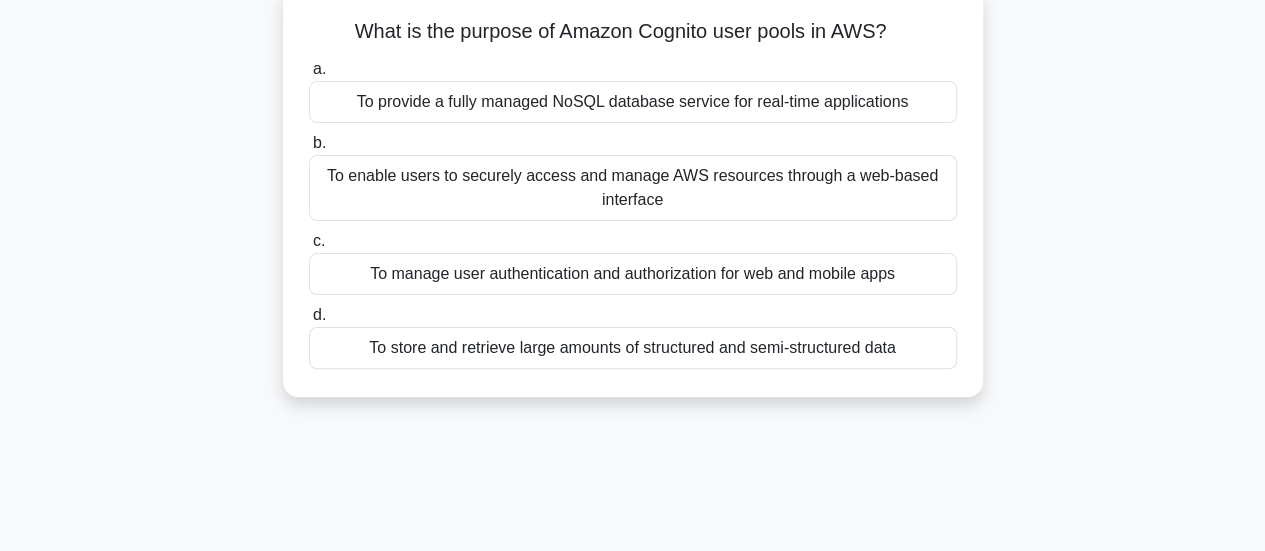 scroll, scrollTop: 0, scrollLeft: 0, axis: both 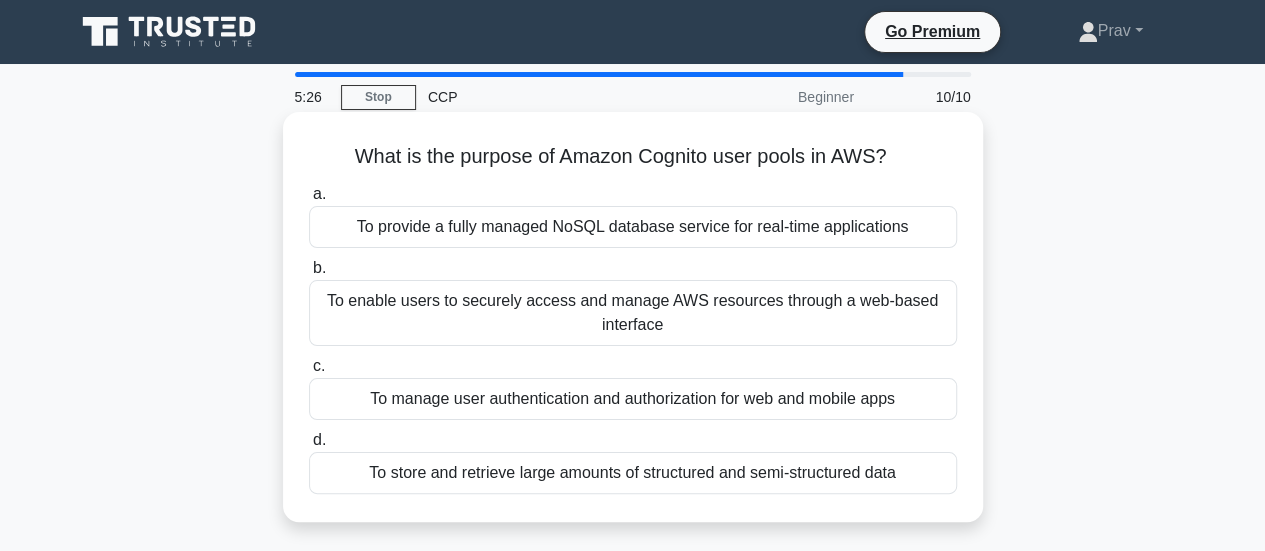 click on "To manage user authentication and authorization for web and mobile apps" at bounding box center [633, 399] 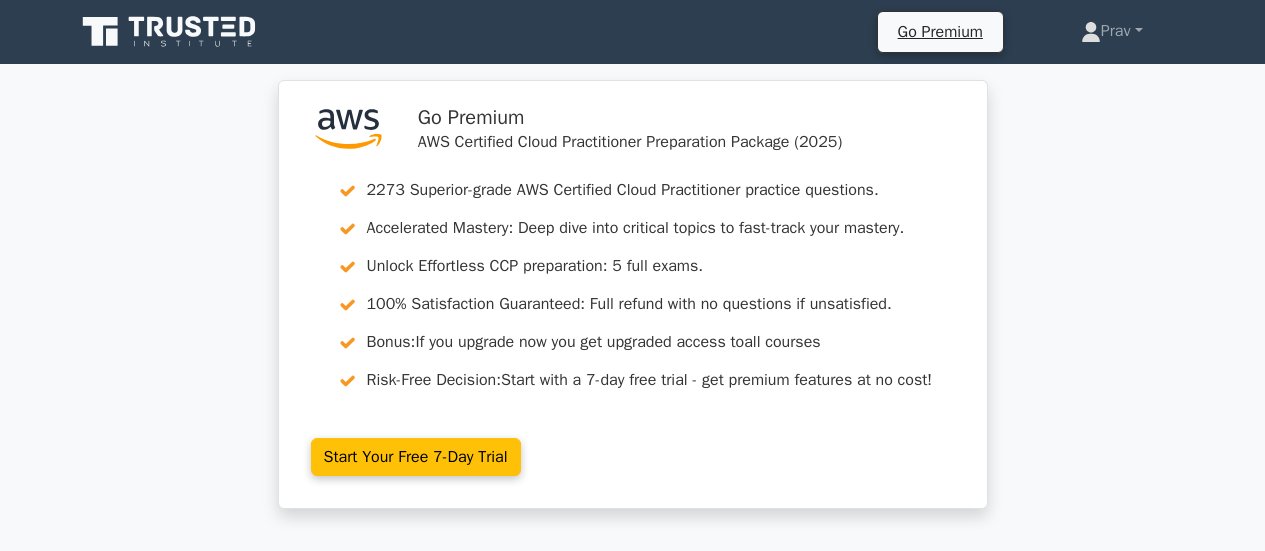 scroll, scrollTop: 0, scrollLeft: 0, axis: both 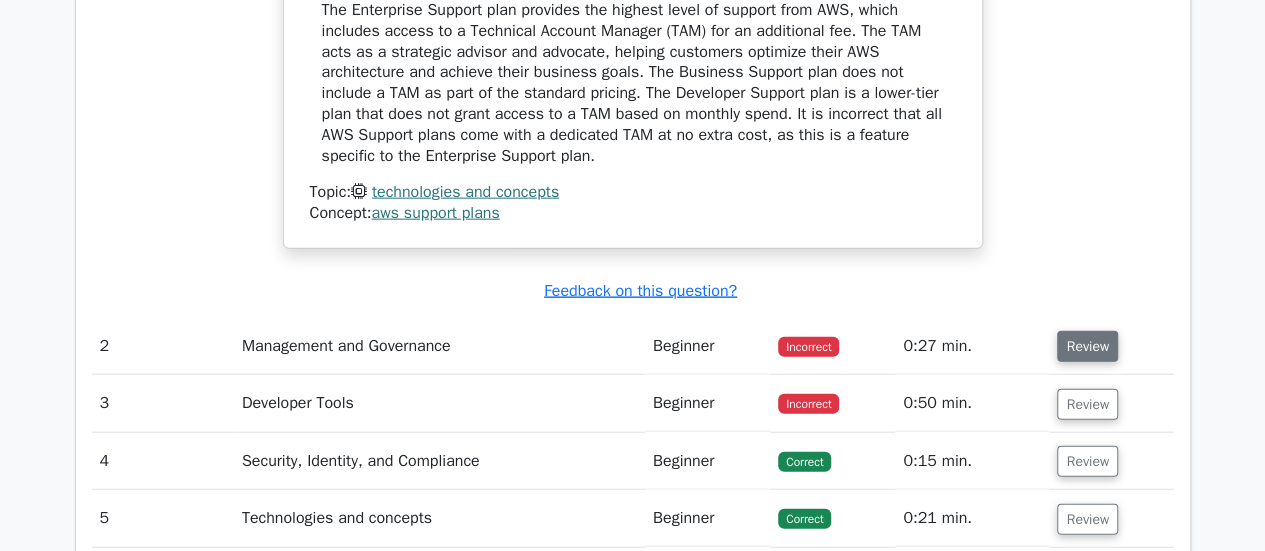 click on "Review" at bounding box center [1087, 346] 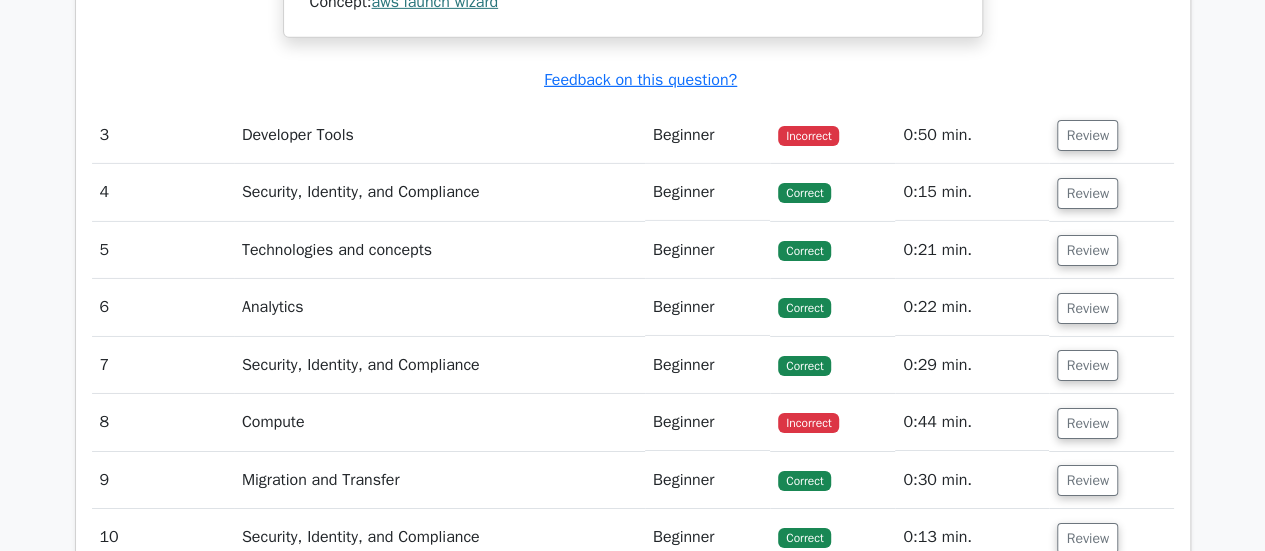 scroll, scrollTop: 3354, scrollLeft: 0, axis: vertical 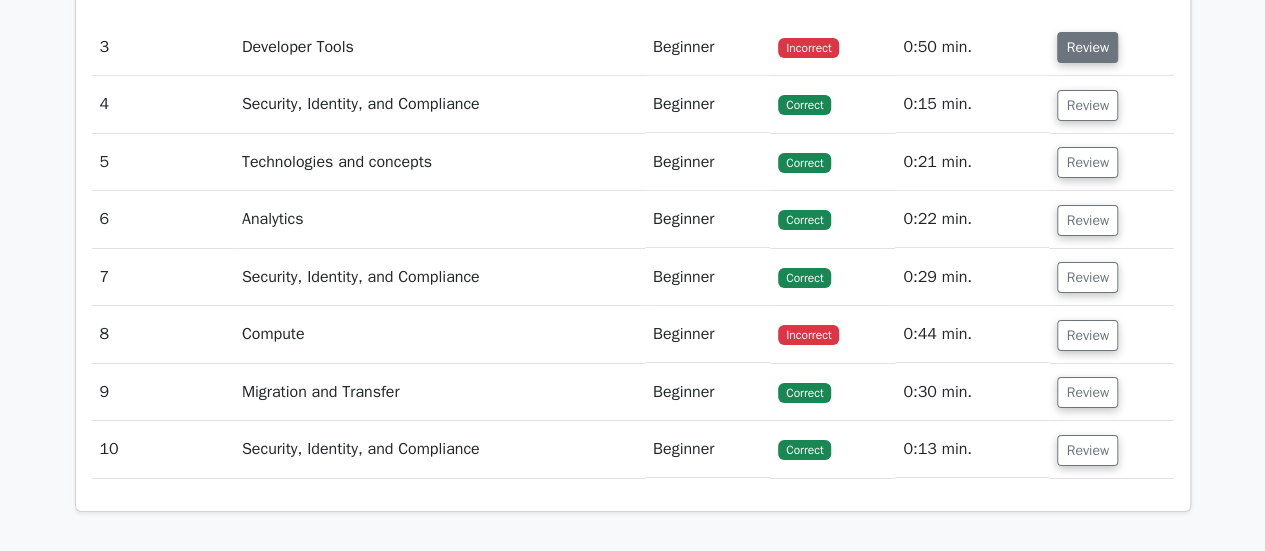 click on "Review" at bounding box center [1087, 47] 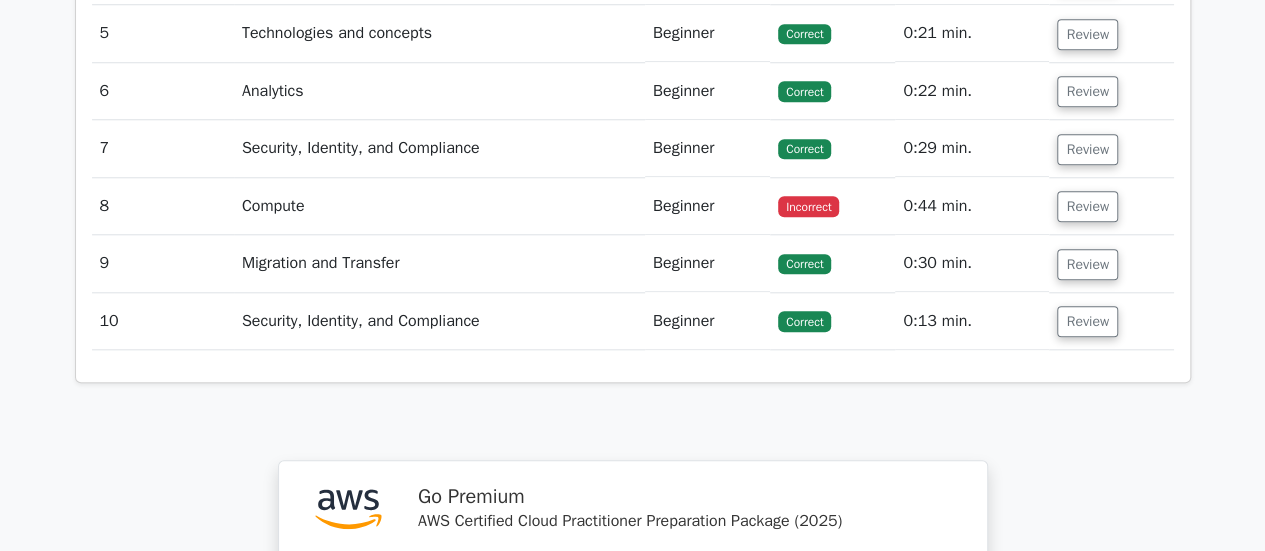 scroll, scrollTop: 4686, scrollLeft: 0, axis: vertical 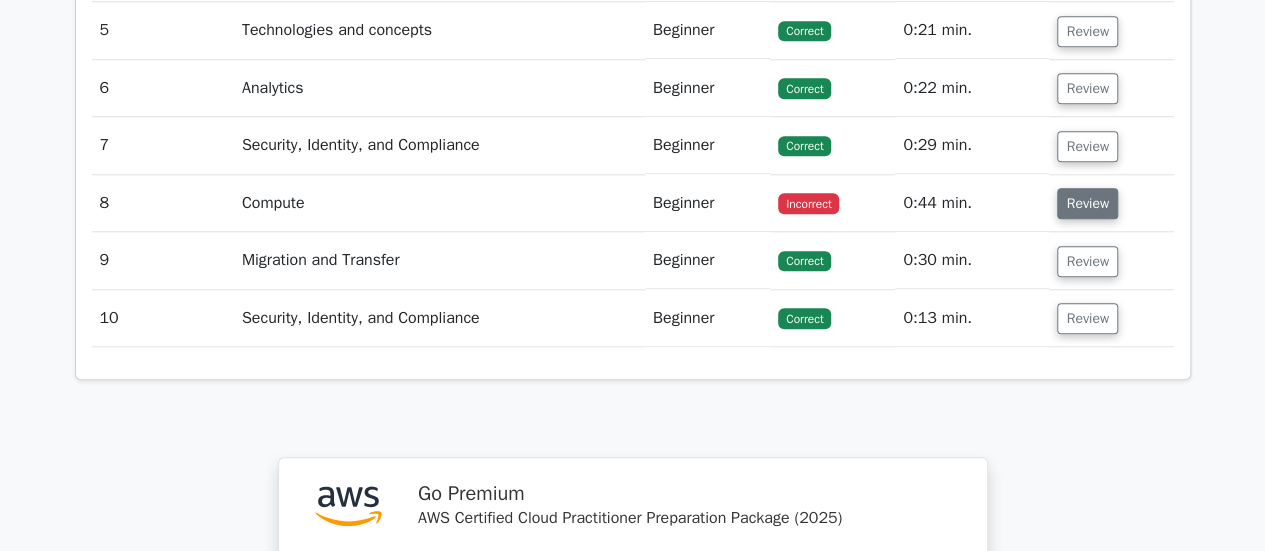 click on "Review" at bounding box center (1087, 203) 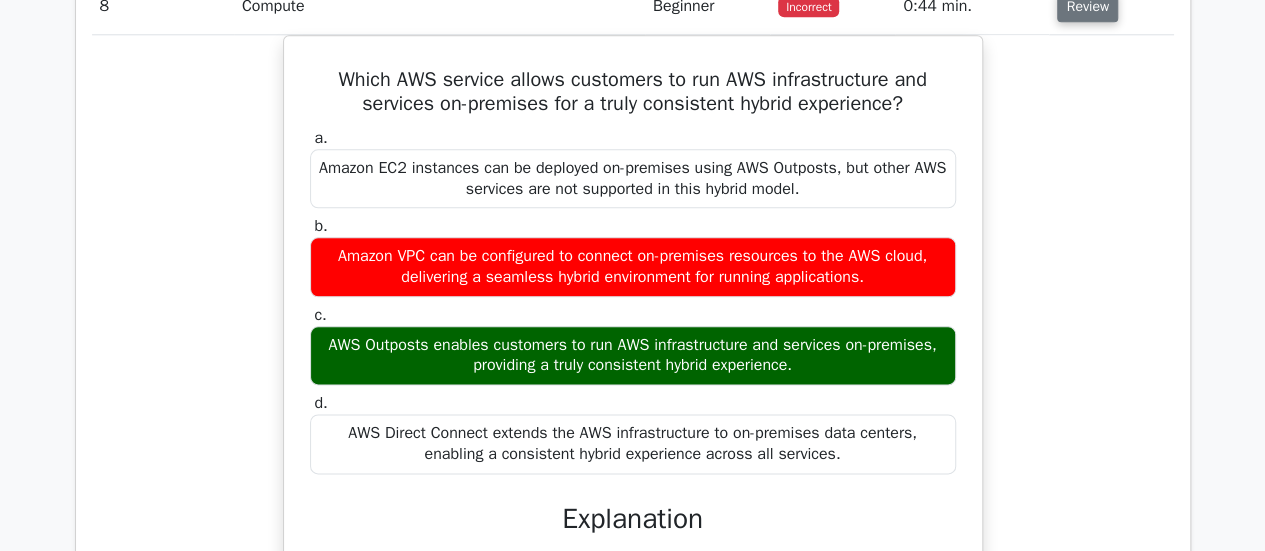 scroll, scrollTop: 4884, scrollLeft: 0, axis: vertical 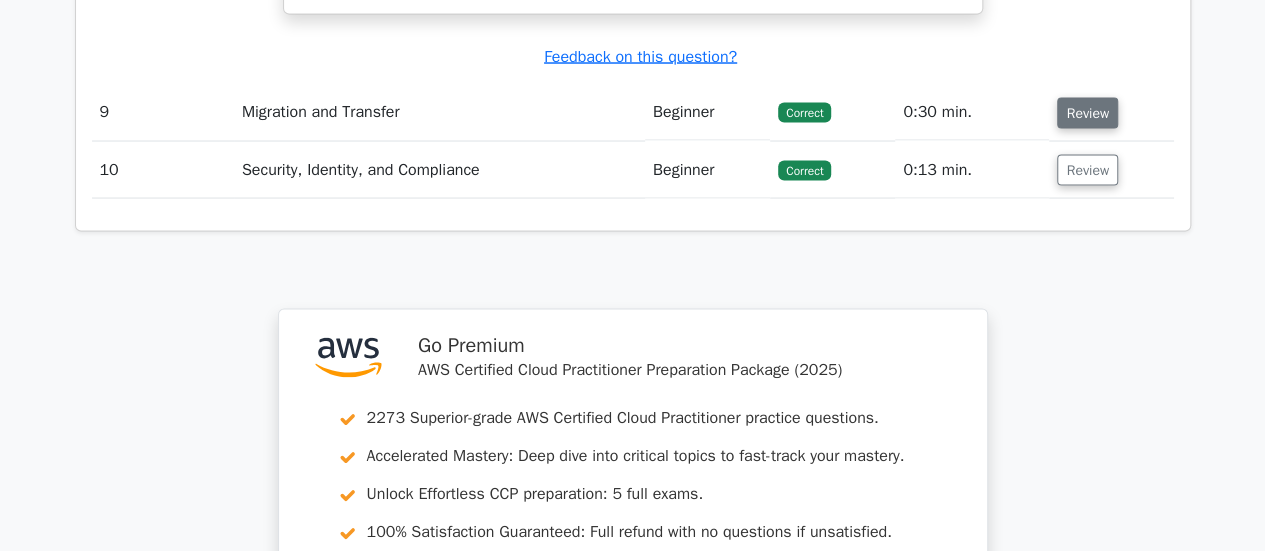 click on "Review" at bounding box center [1087, 112] 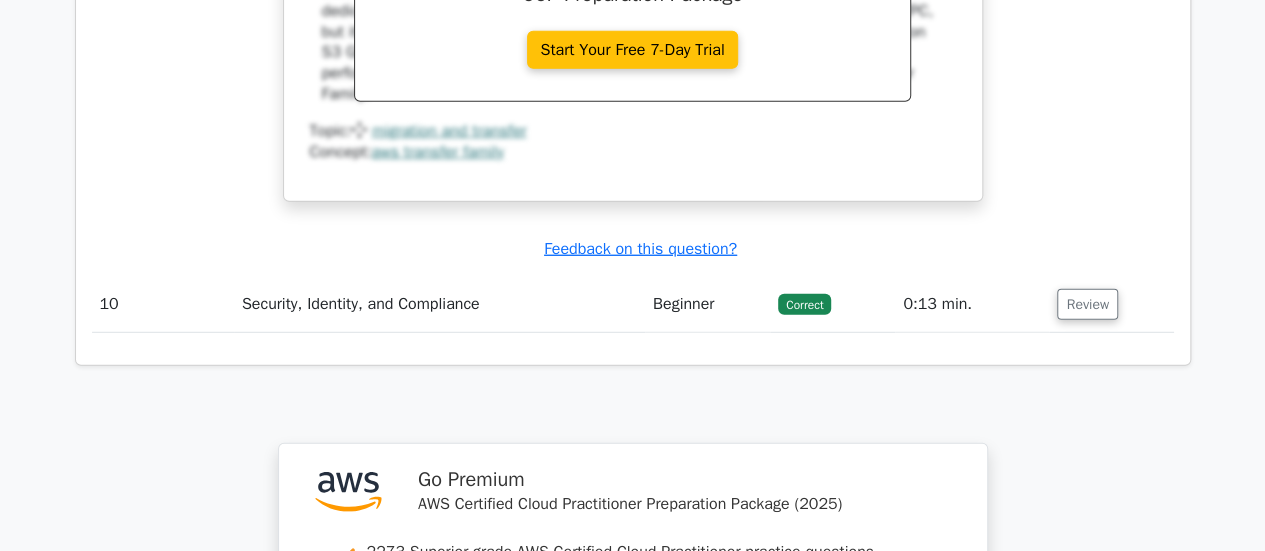 scroll, scrollTop: 6489, scrollLeft: 0, axis: vertical 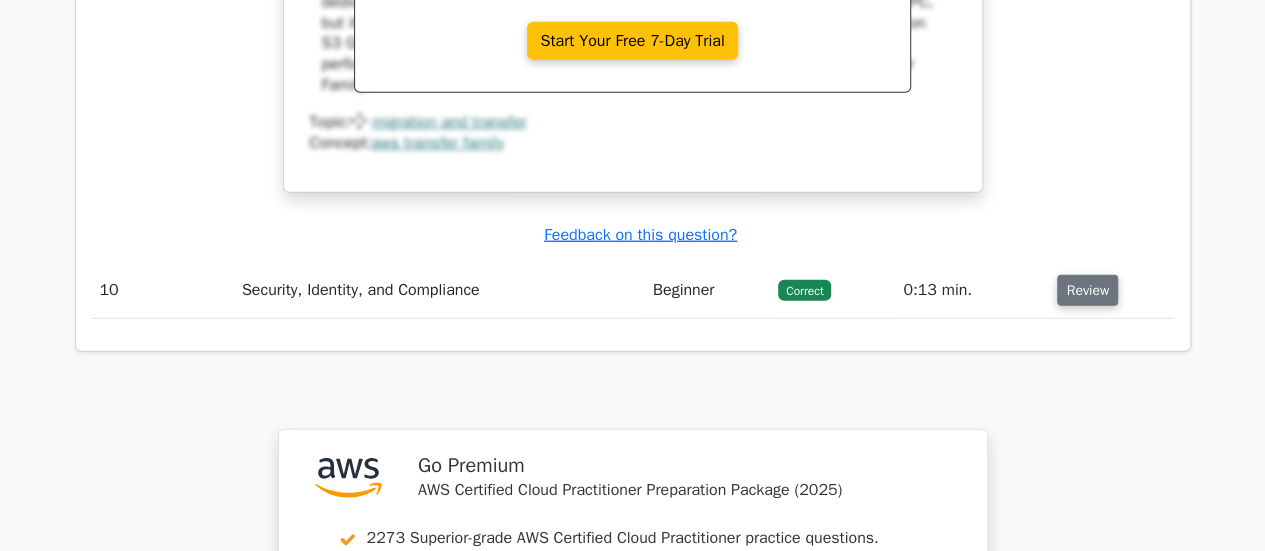 click on "Review" at bounding box center [1087, 290] 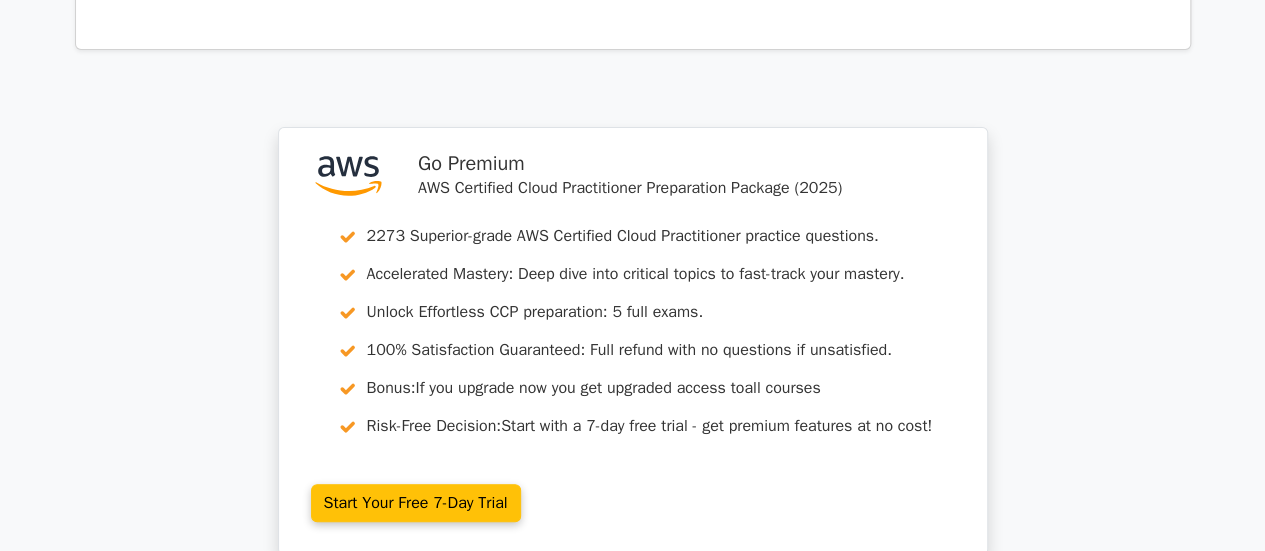 scroll, scrollTop: 7998, scrollLeft: 0, axis: vertical 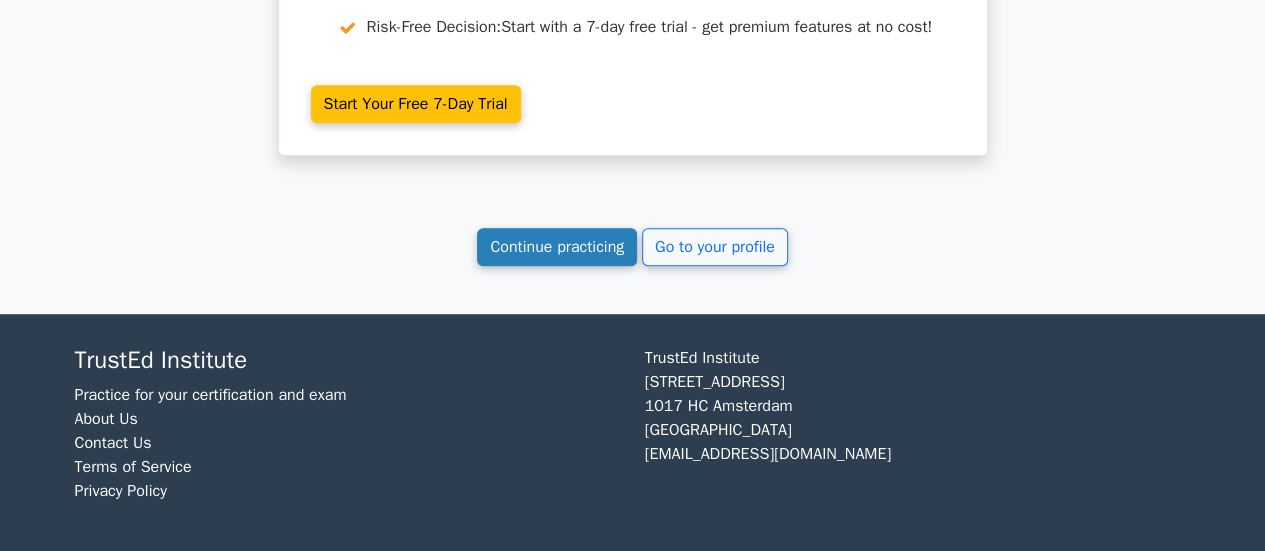 click on "Continue practicing" at bounding box center (557, 247) 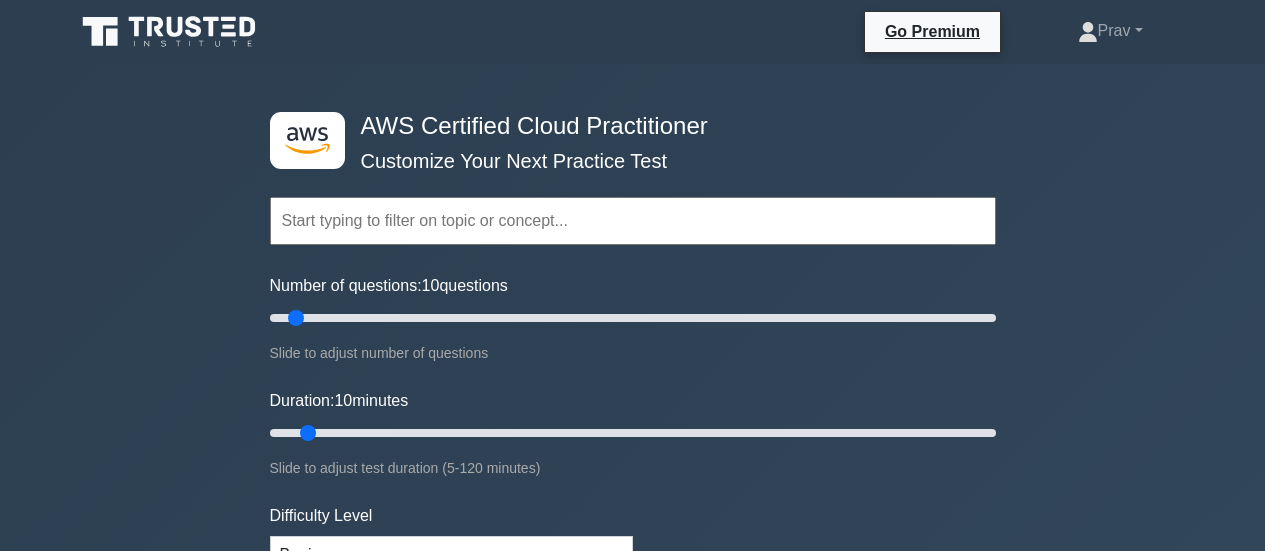 scroll, scrollTop: 0, scrollLeft: 0, axis: both 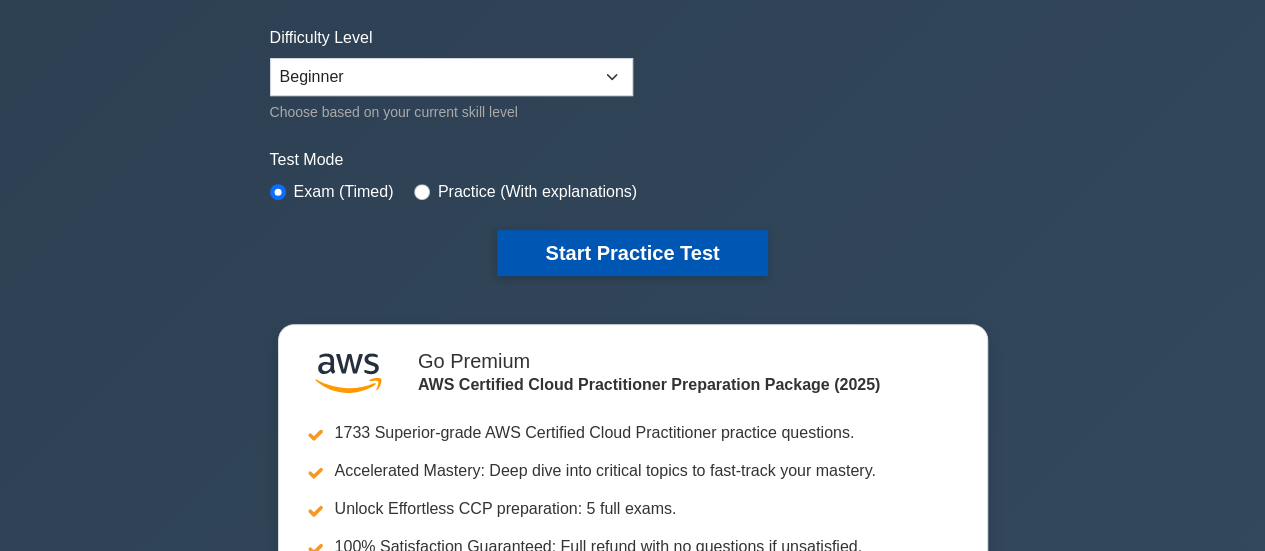 click on "Start Practice Test" at bounding box center [632, 253] 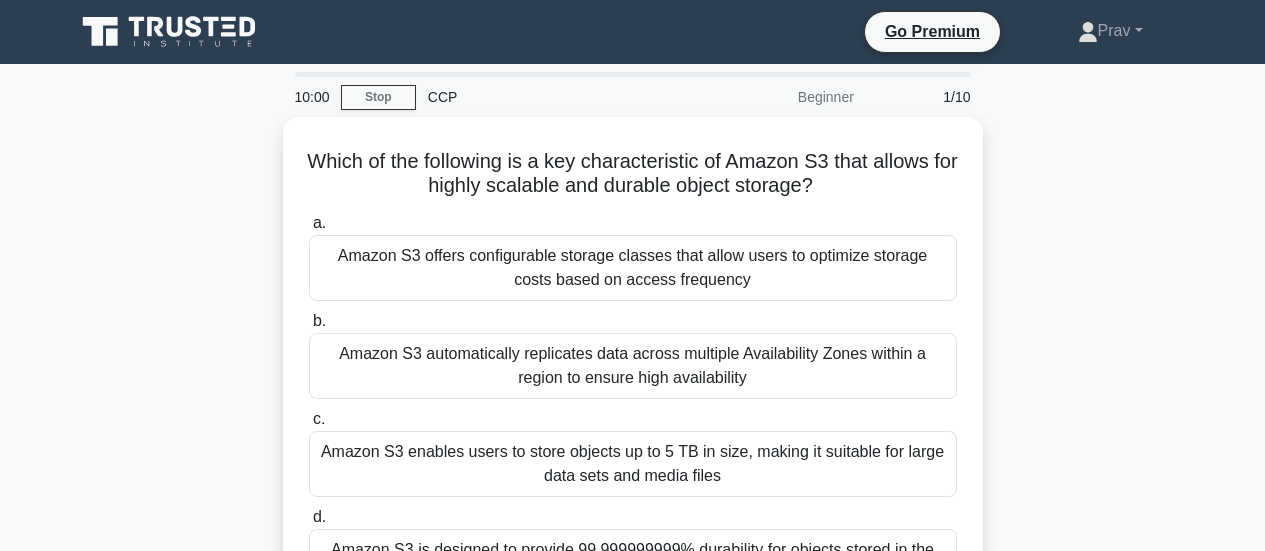 scroll, scrollTop: 0, scrollLeft: 0, axis: both 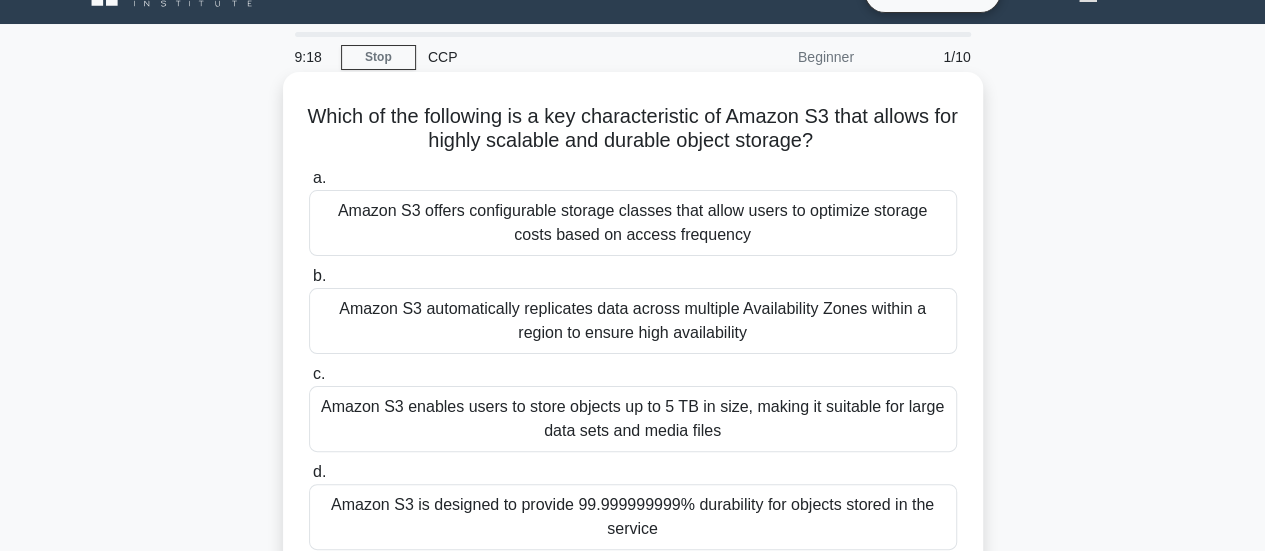 click on "Amazon S3 automatically replicates data across multiple Availability Zones within a region to ensure high availability" at bounding box center (633, 321) 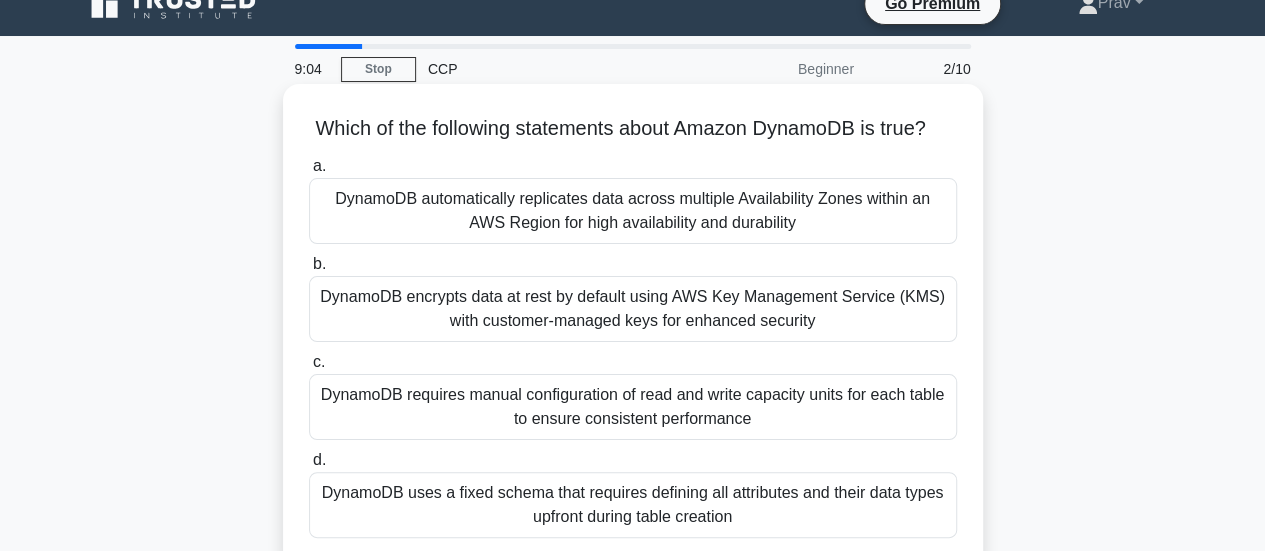scroll, scrollTop: 27, scrollLeft: 0, axis: vertical 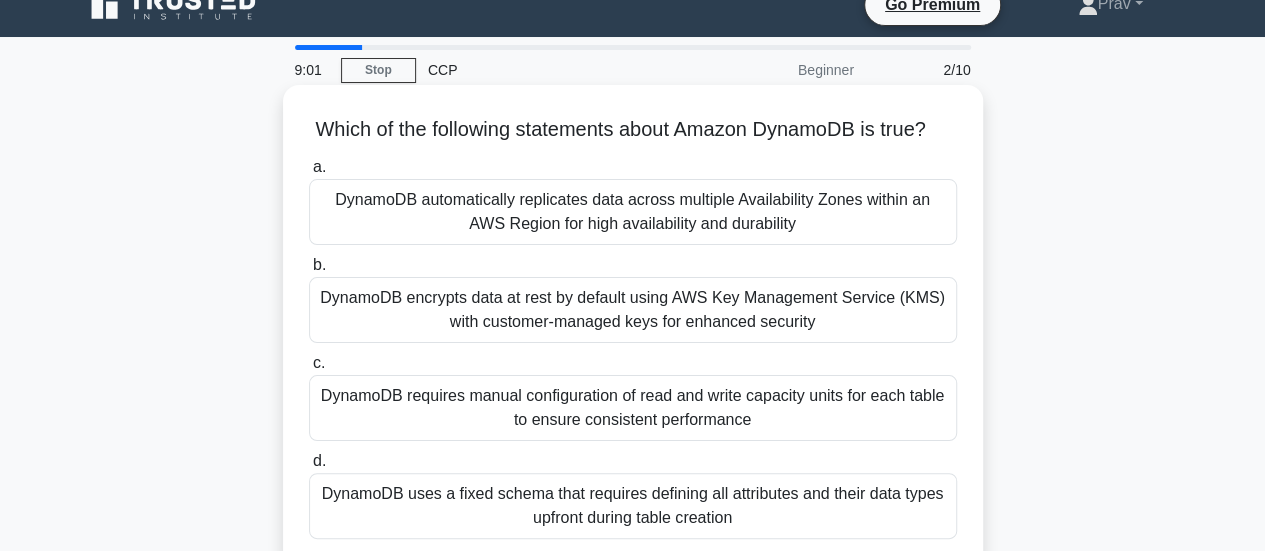 click on "DynamoDB automatically replicates data across multiple Availability Zones within an AWS Region for high availability and durability" at bounding box center [633, 212] 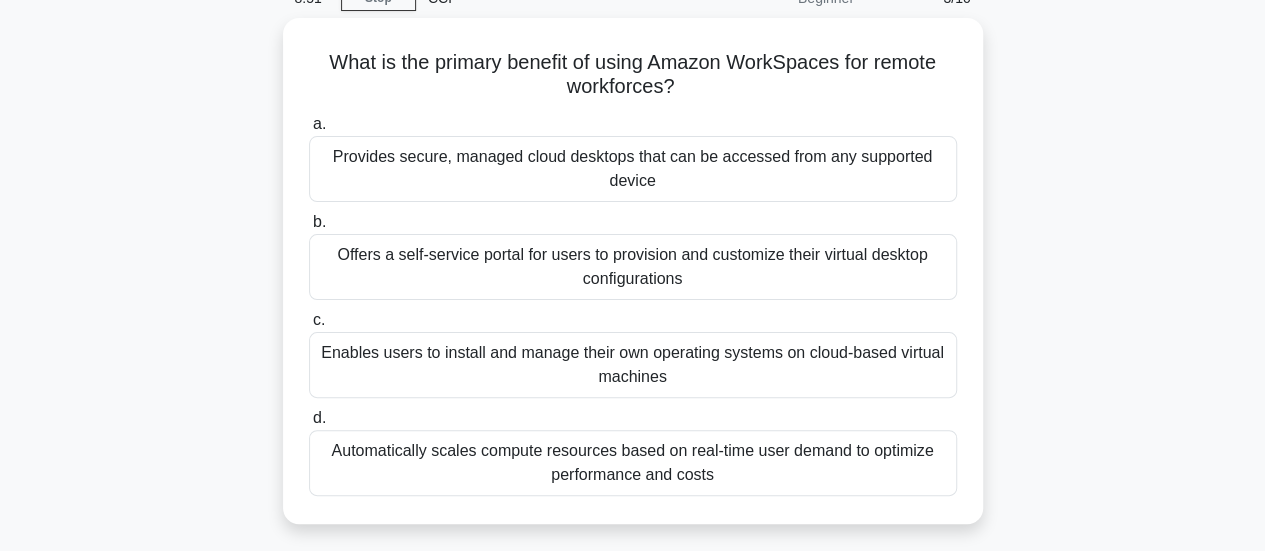 scroll, scrollTop: 101, scrollLeft: 0, axis: vertical 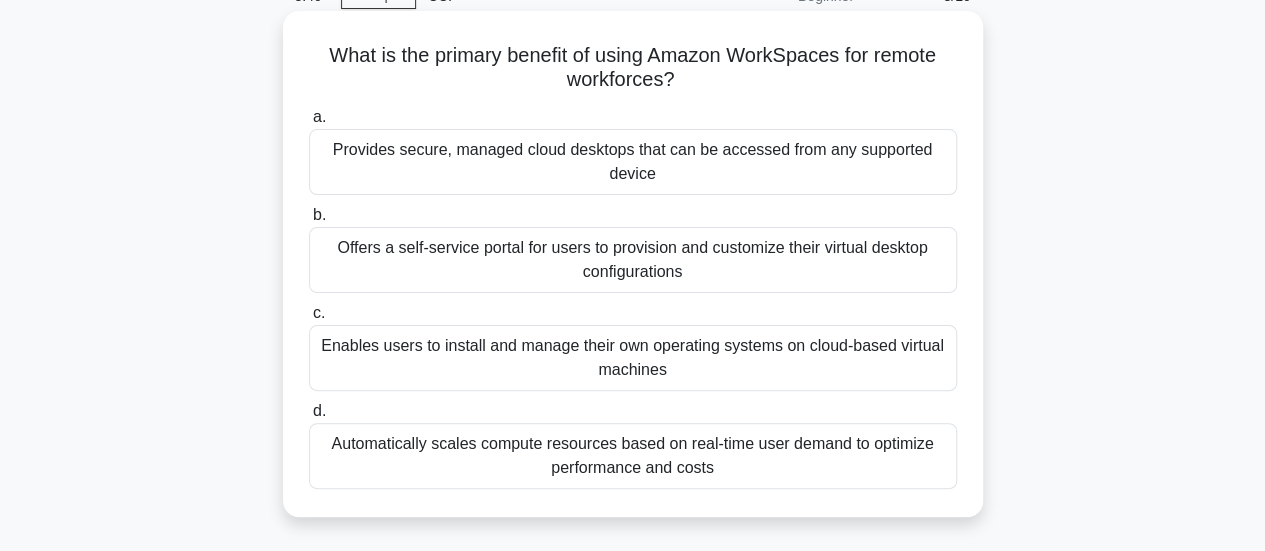 click on "Provides secure, managed cloud desktops that can be accessed from any supported device" at bounding box center (633, 162) 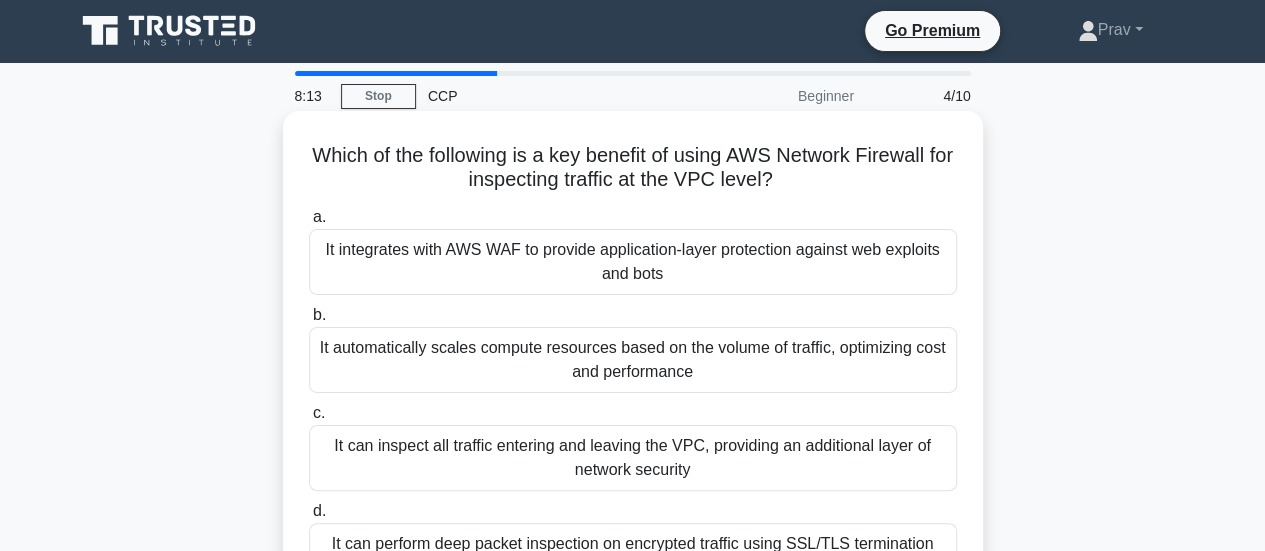 scroll, scrollTop: 2, scrollLeft: 0, axis: vertical 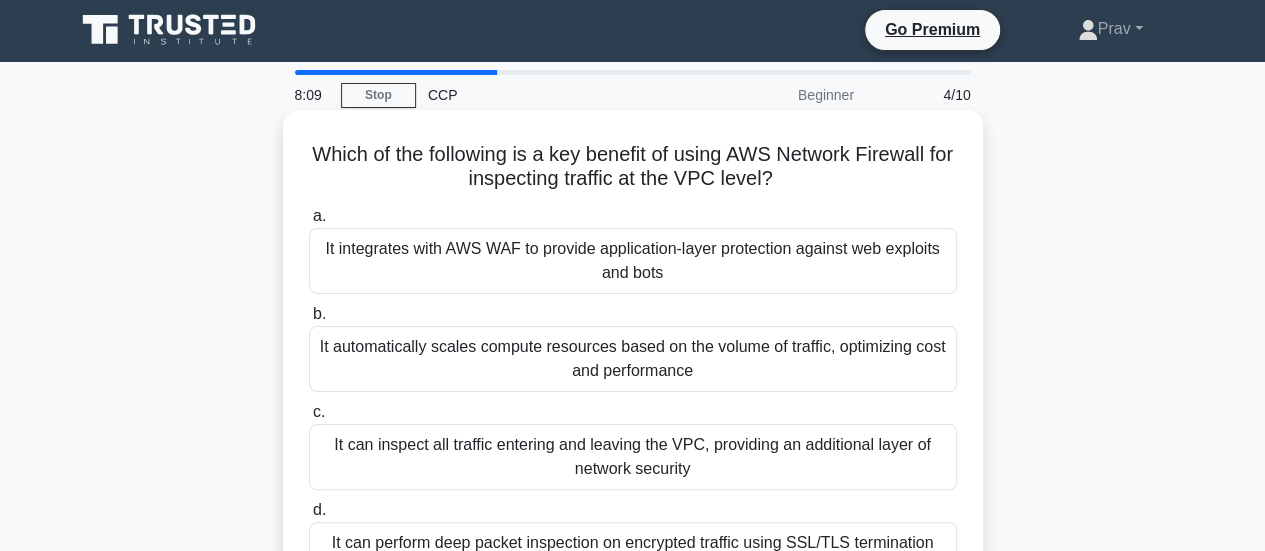 click on "It can inspect all traffic entering and leaving the VPC, providing an additional layer of network security" at bounding box center (633, 457) 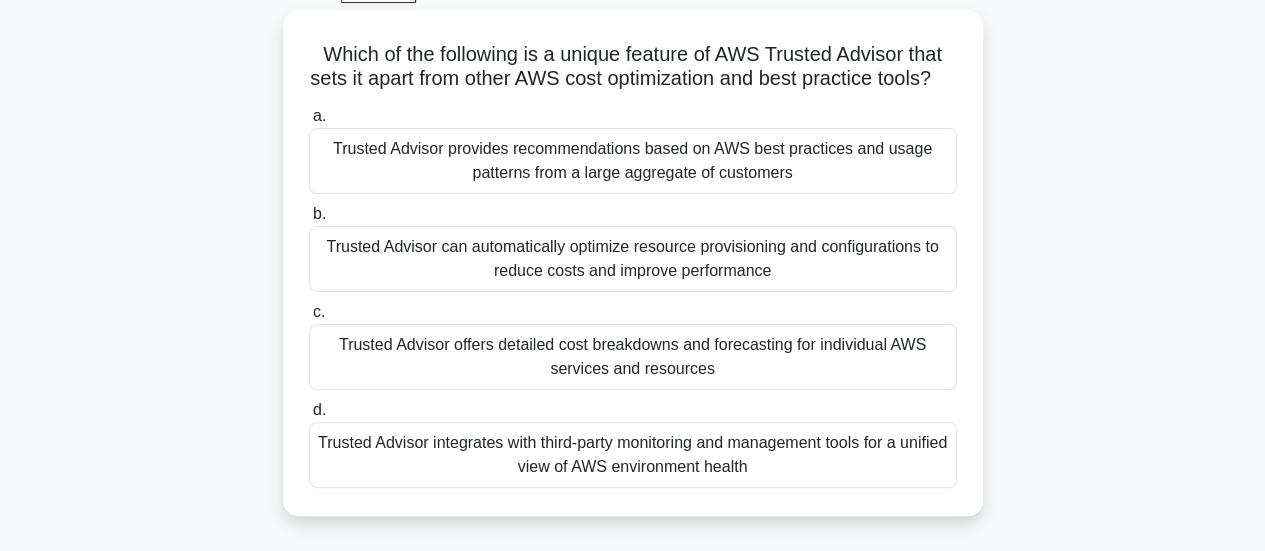 scroll, scrollTop: 109, scrollLeft: 0, axis: vertical 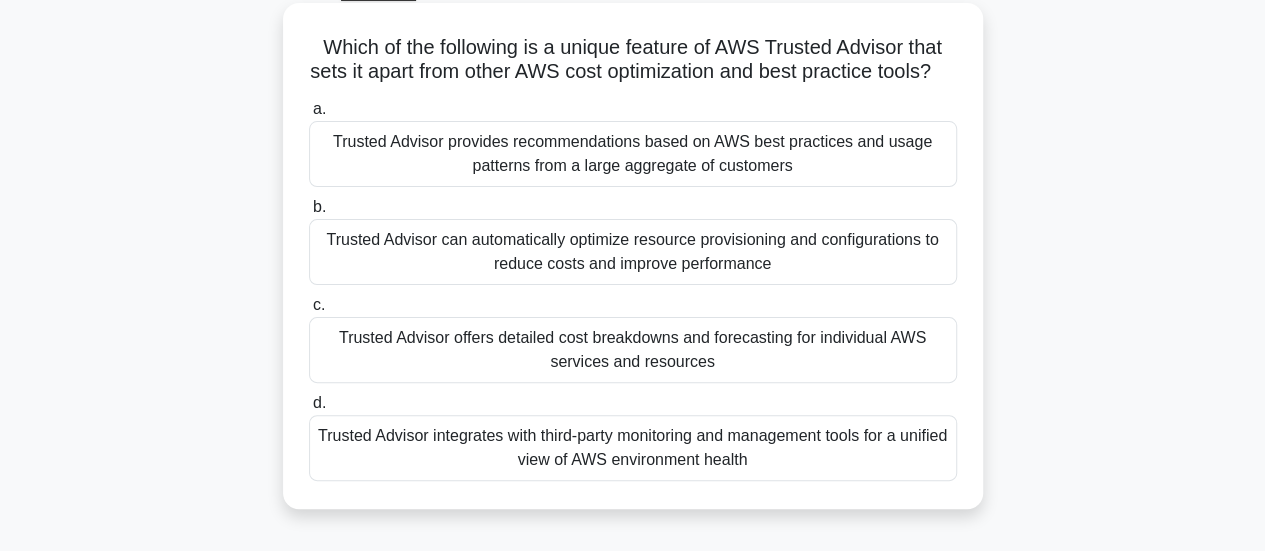 click on "Trusted Advisor provides recommendations based on AWS best practices and usage patterns from a large aggregate of customers" at bounding box center [633, 154] 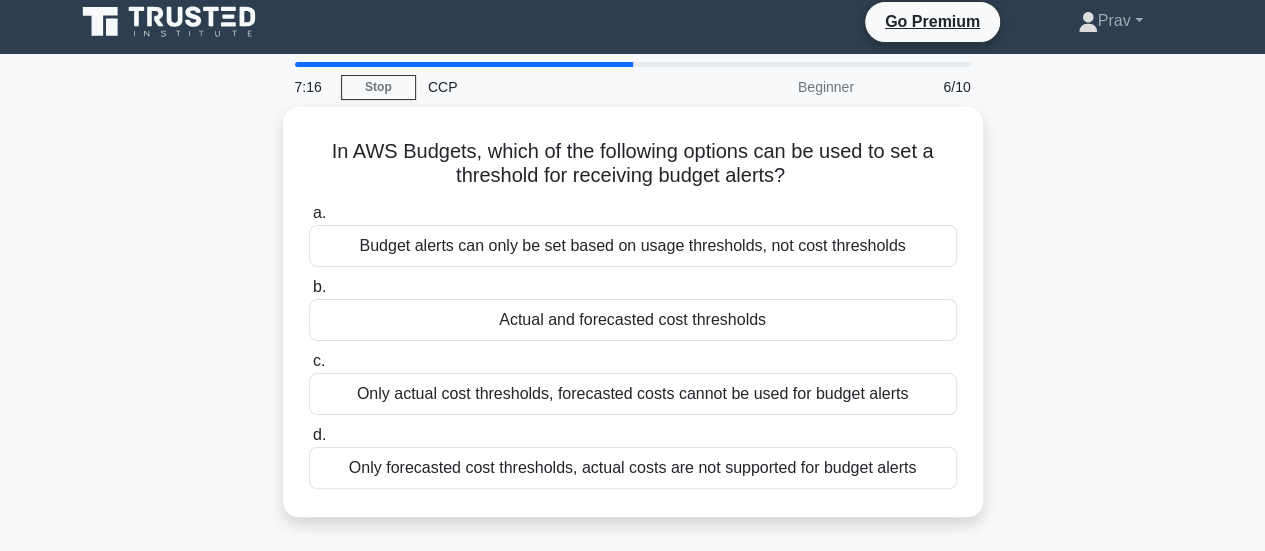 scroll, scrollTop: 0, scrollLeft: 0, axis: both 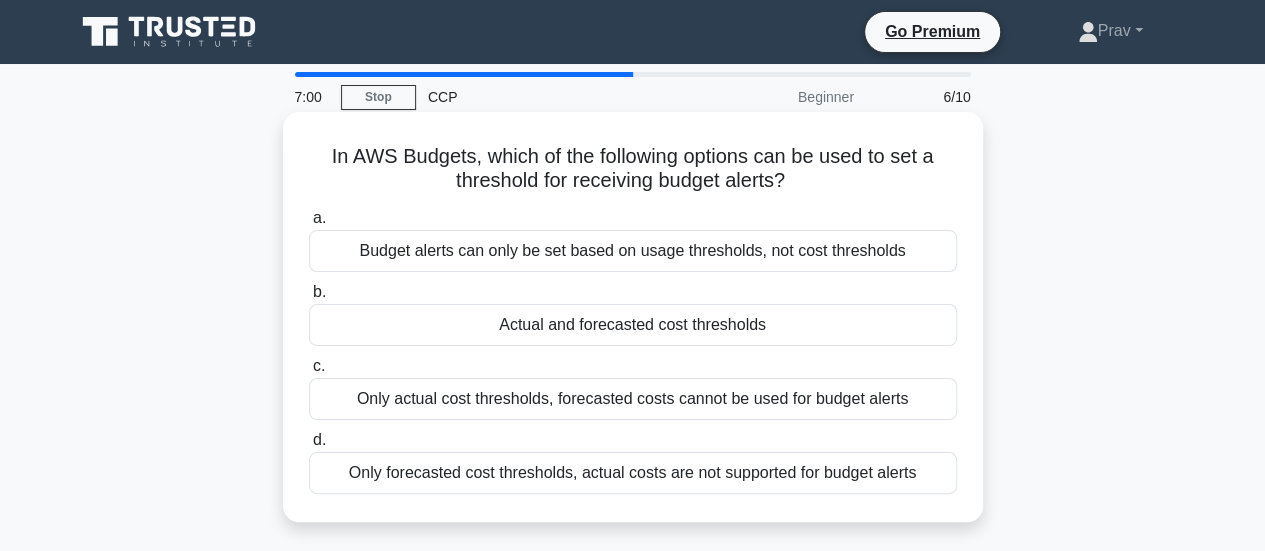 click on "Budget alerts can only be set based on usage thresholds, not cost thresholds" at bounding box center (633, 251) 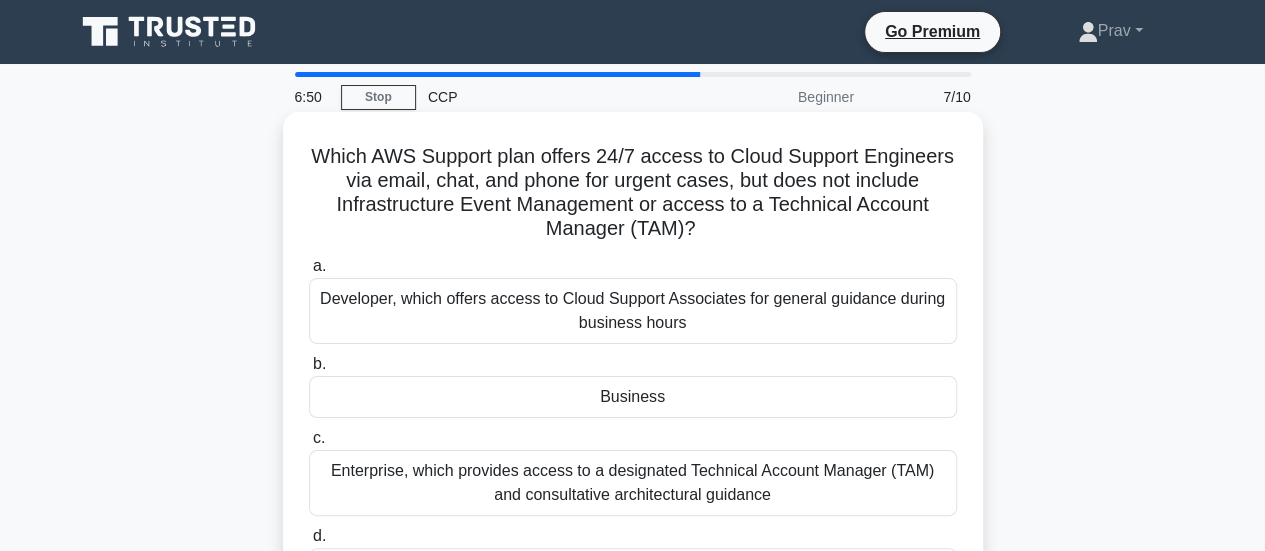 click on "Business" at bounding box center [633, 397] 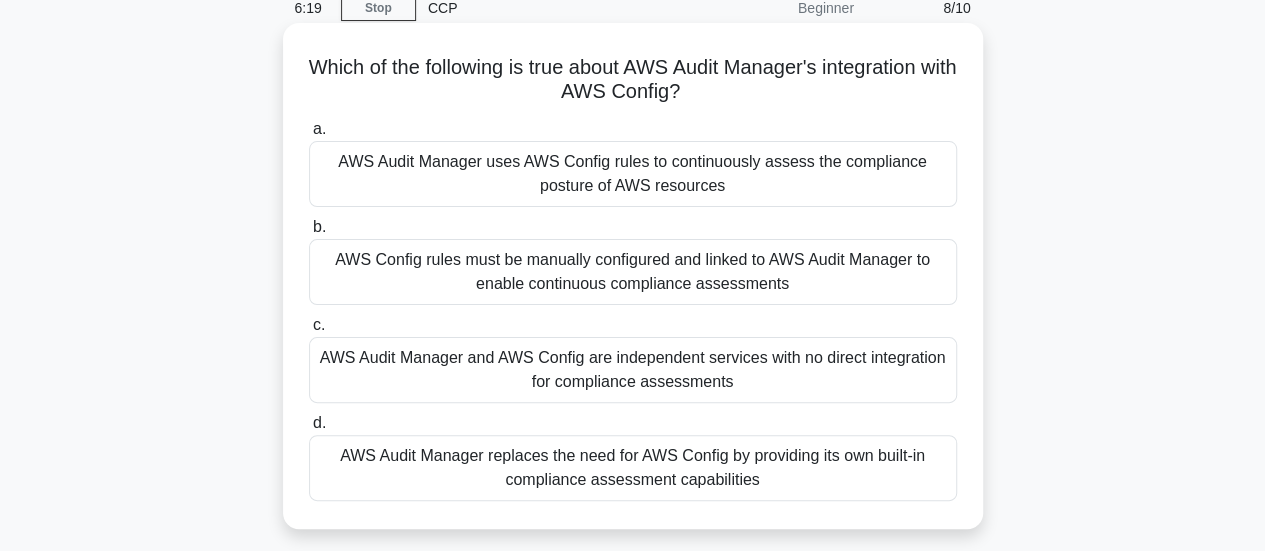 scroll, scrollTop: 90, scrollLeft: 0, axis: vertical 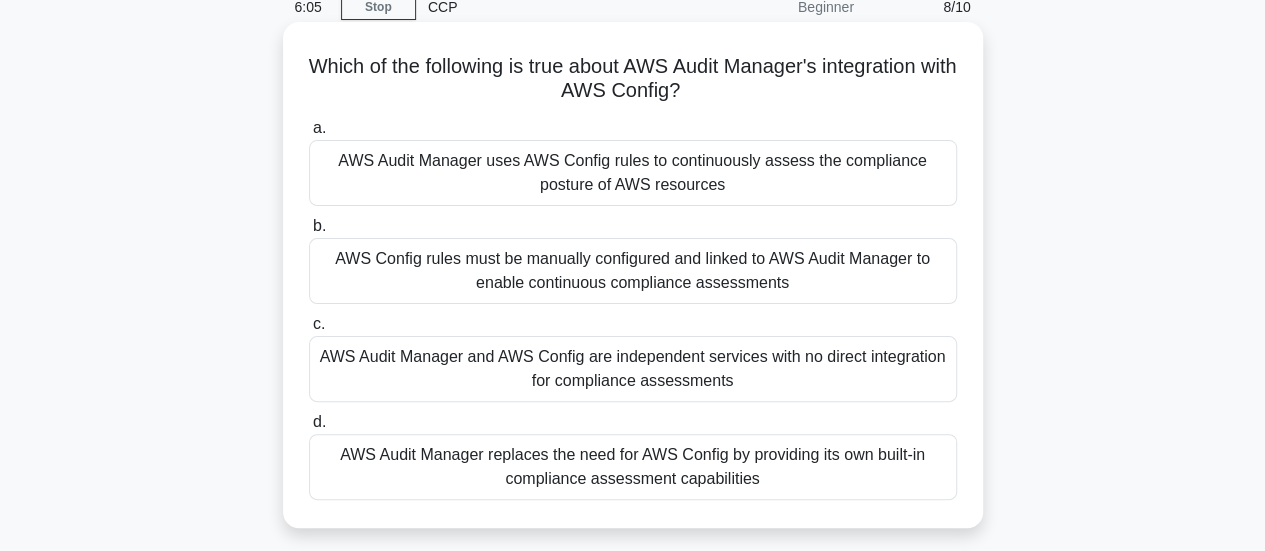 click on "AWS Audit Manager uses AWS Config rules to continuously assess the compliance posture of AWS resources" at bounding box center (633, 173) 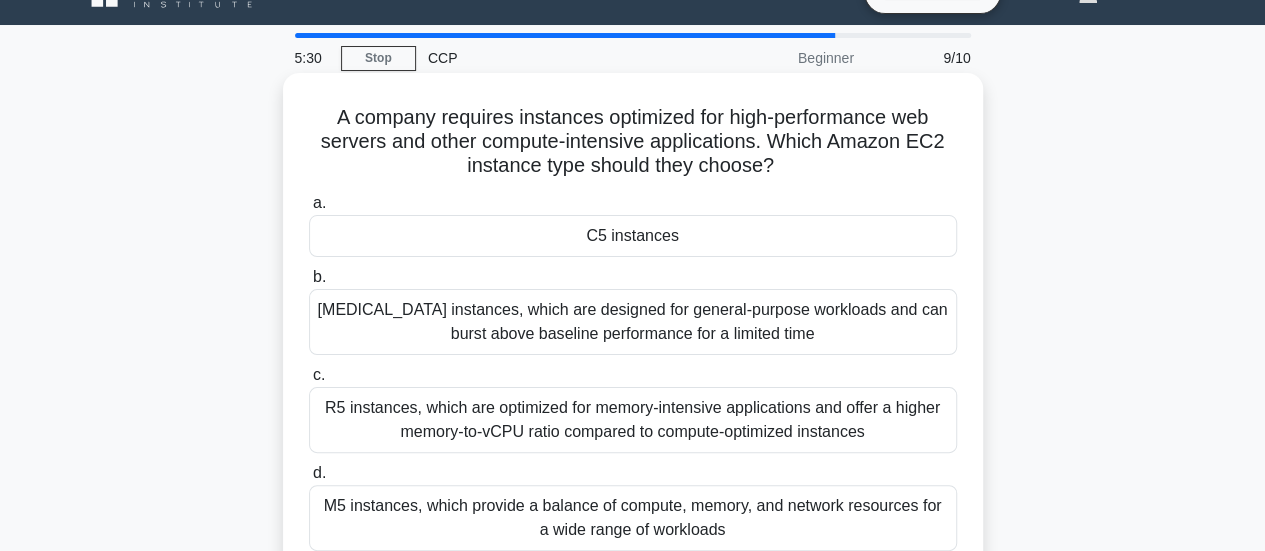 scroll, scrollTop: 0, scrollLeft: 0, axis: both 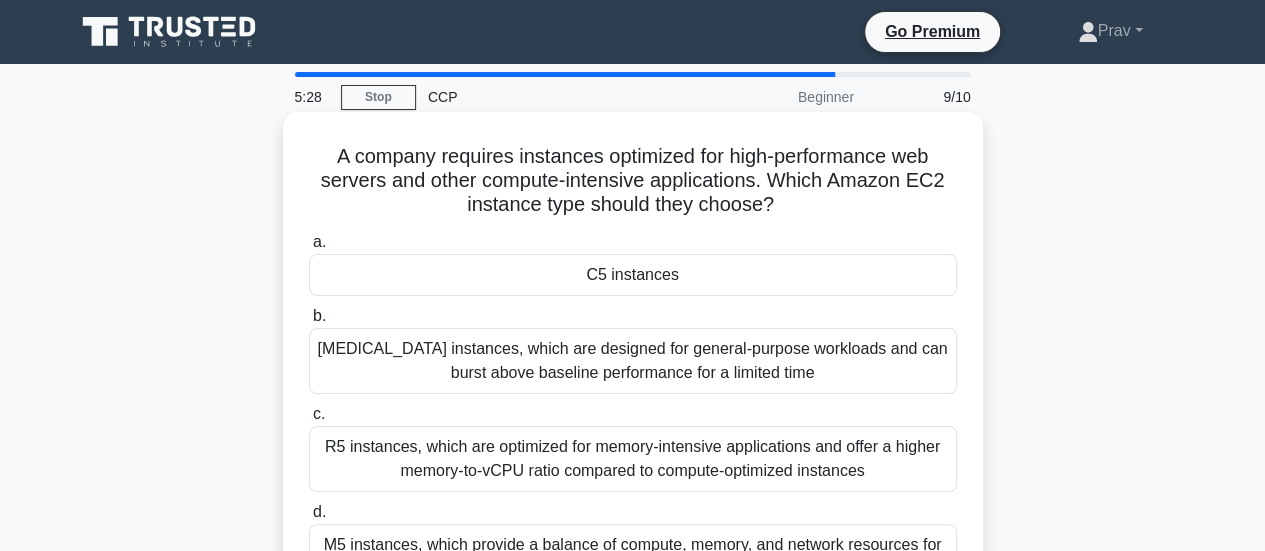 click on "C5 instances" at bounding box center [633, 275] 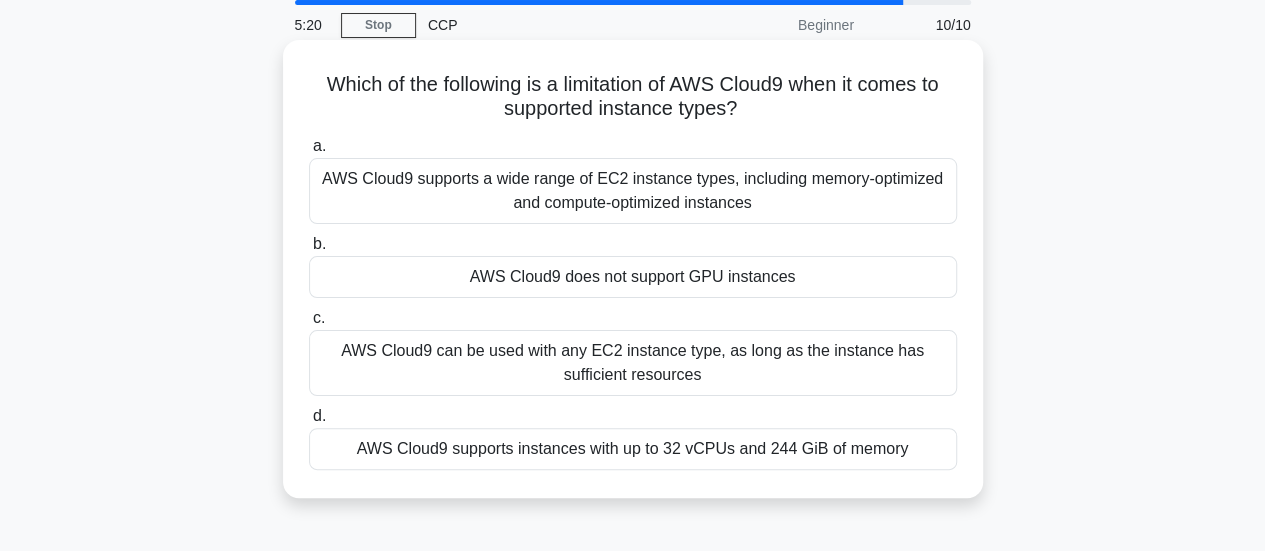 scroll, scrollTop: 74, scrollLeft: 0, axis: vertical 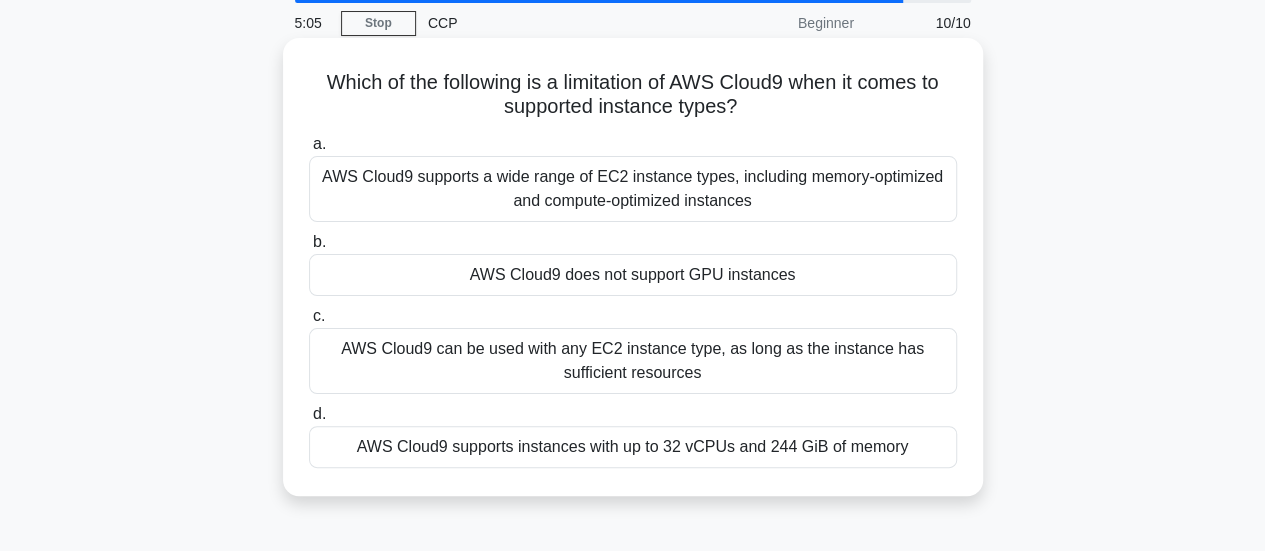 click on "AWS Cloud9 does not support GPU instances" at bounding box center (633, 275) 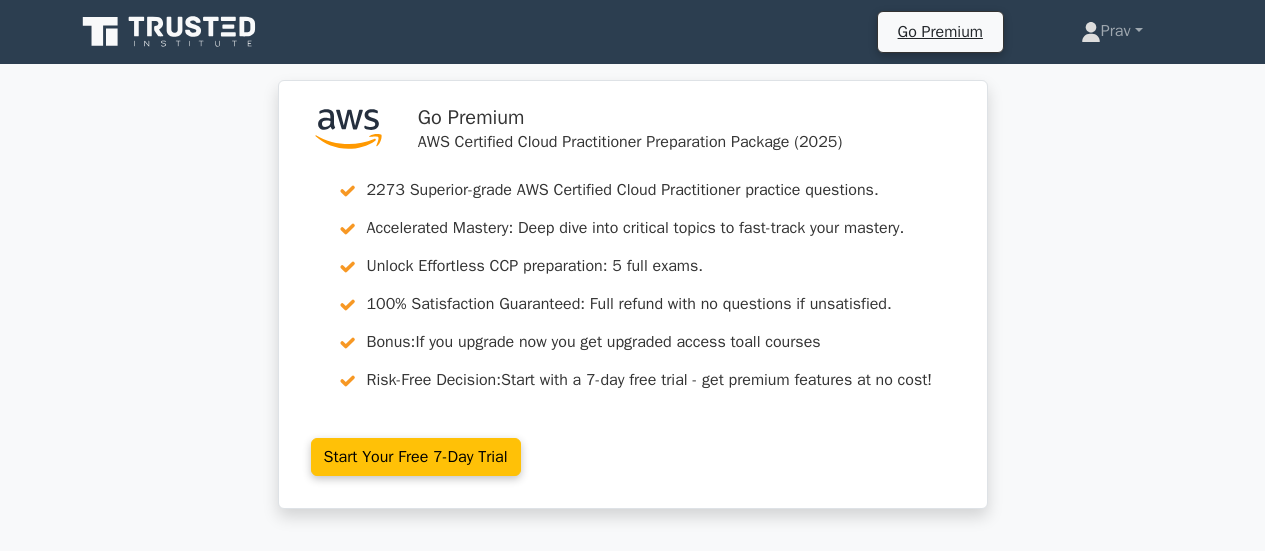 scroll, scrollTop: 367, scrollLeft: 0, axis: vertical 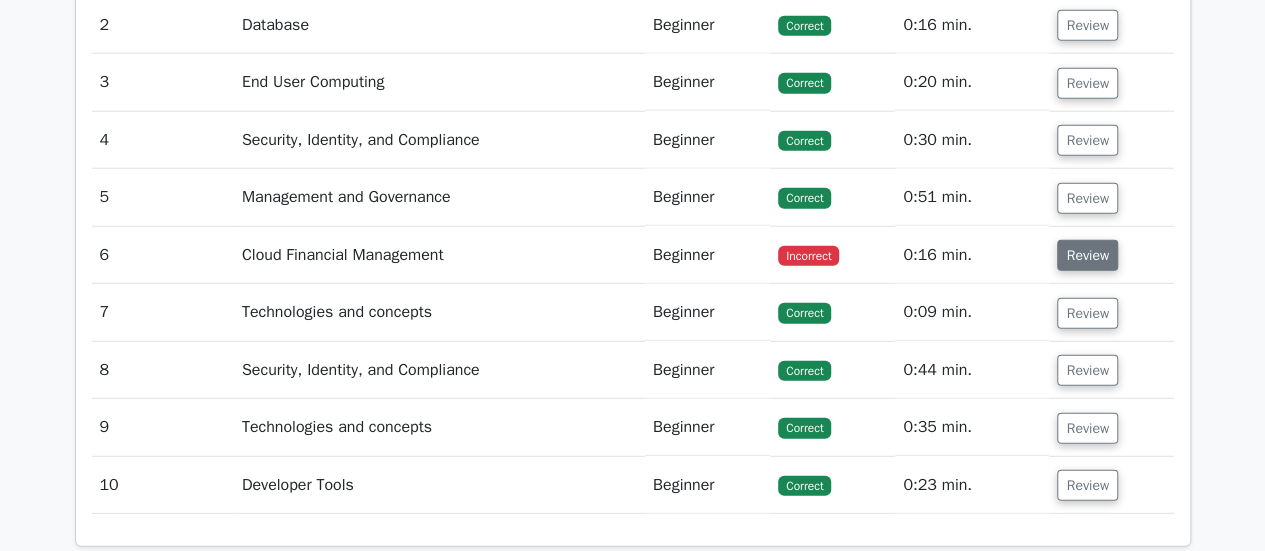 click on "Review" at bounding box center [1087, 255] 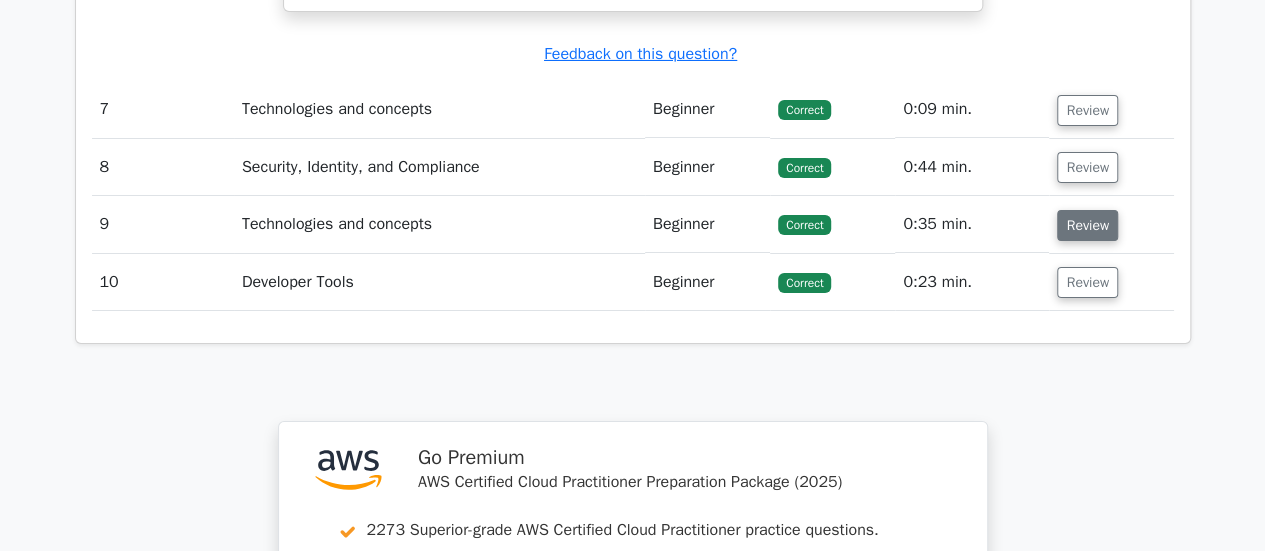 scroll, scrollTop: 3578, scrollLeft: 0, axis: vertical 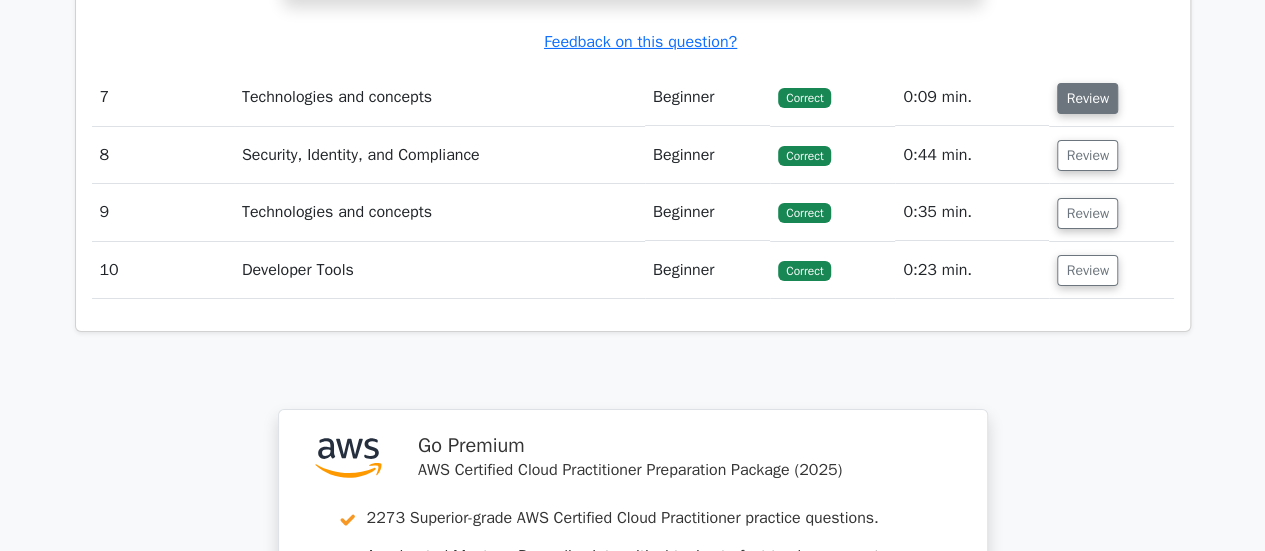 click on "Review" at bounding box center [1087, 98] 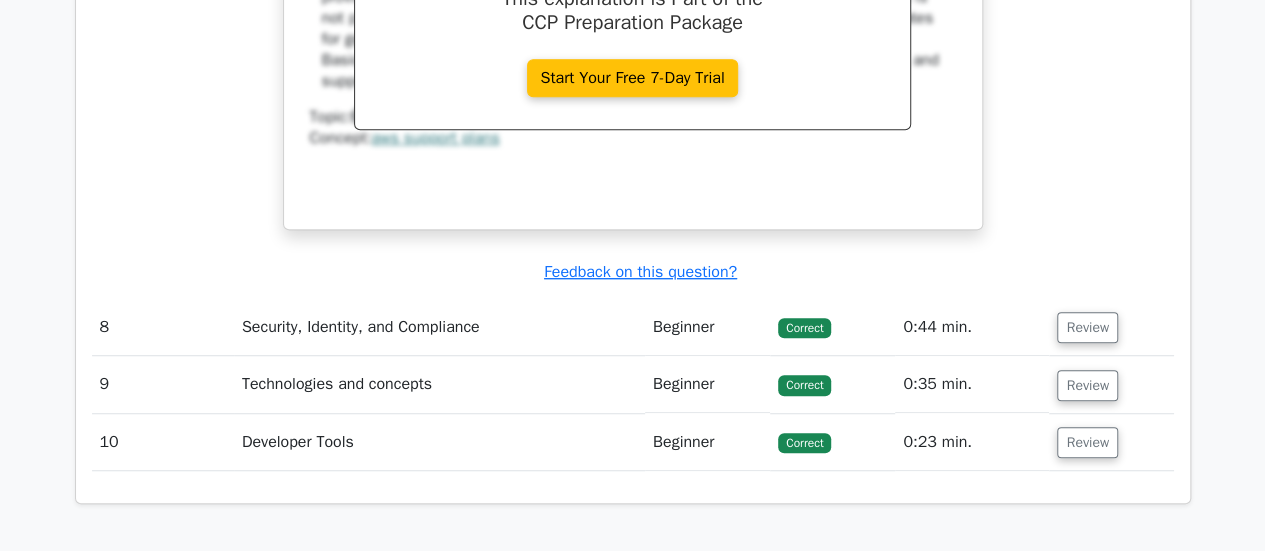 scroll, scrollTop: 4326, scrollLeft: 0, axis: vertical 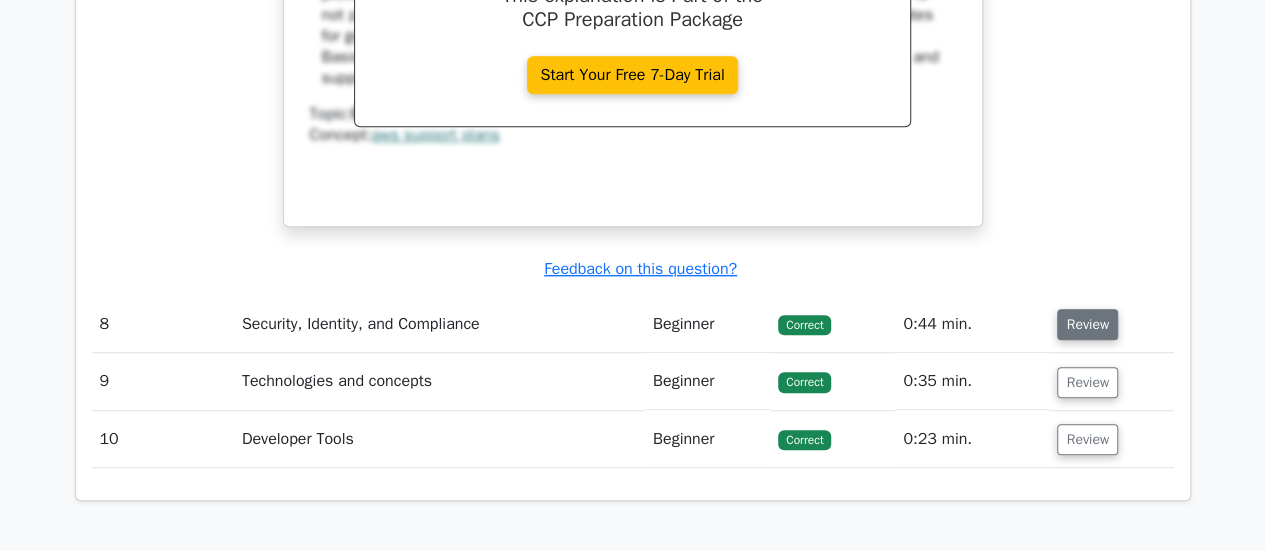 click on "Review" at bounding box center [1087, 324] 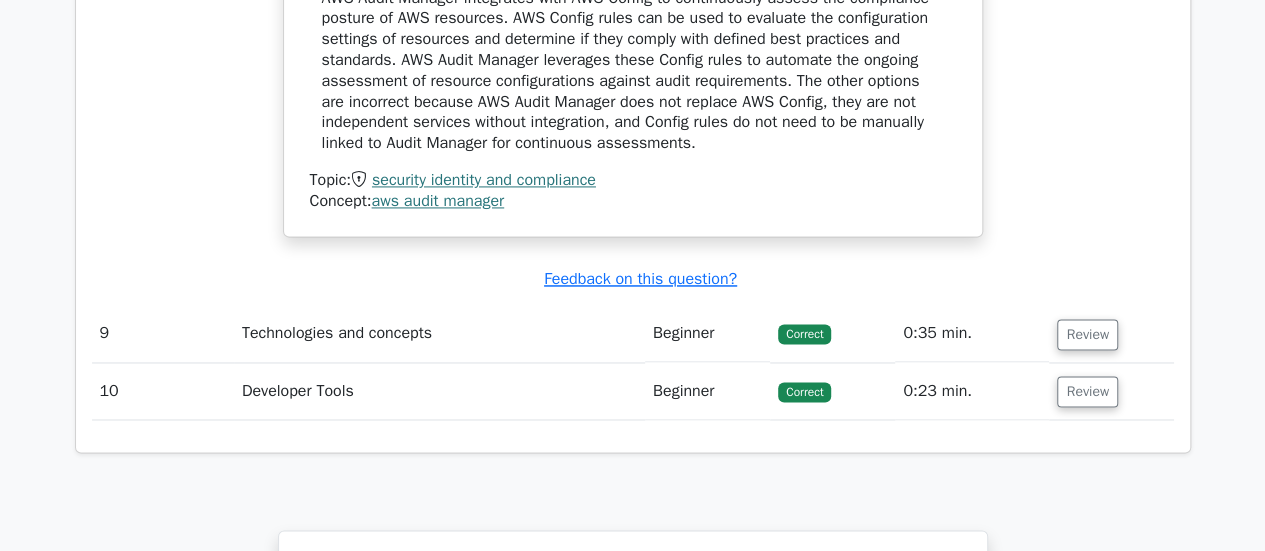 scroll, scrollTop: 5217, scrollLeft: 0, axis: vertical 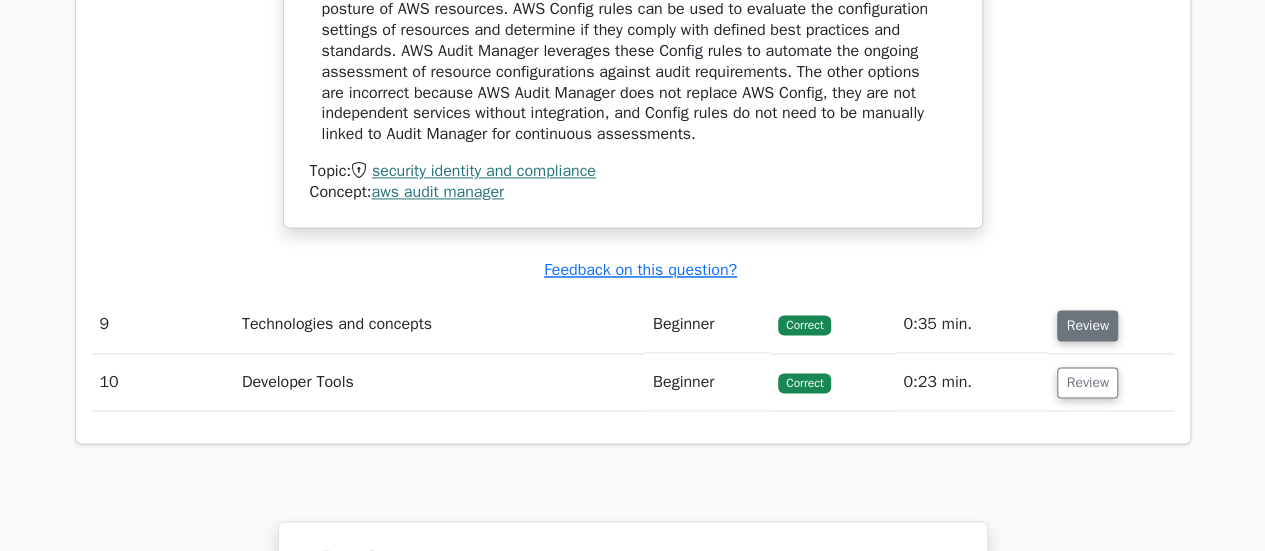 click on "Review" at bounding box center (1087, 325) 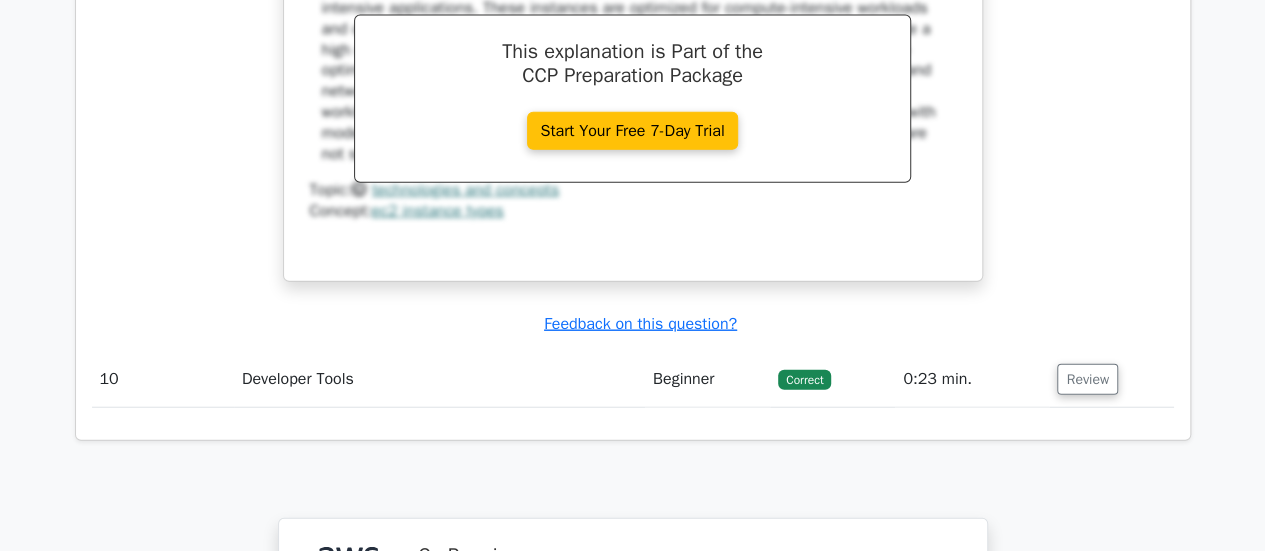 scroll, scrollTop: 6115, scrollLeft: 0, axis: vertical 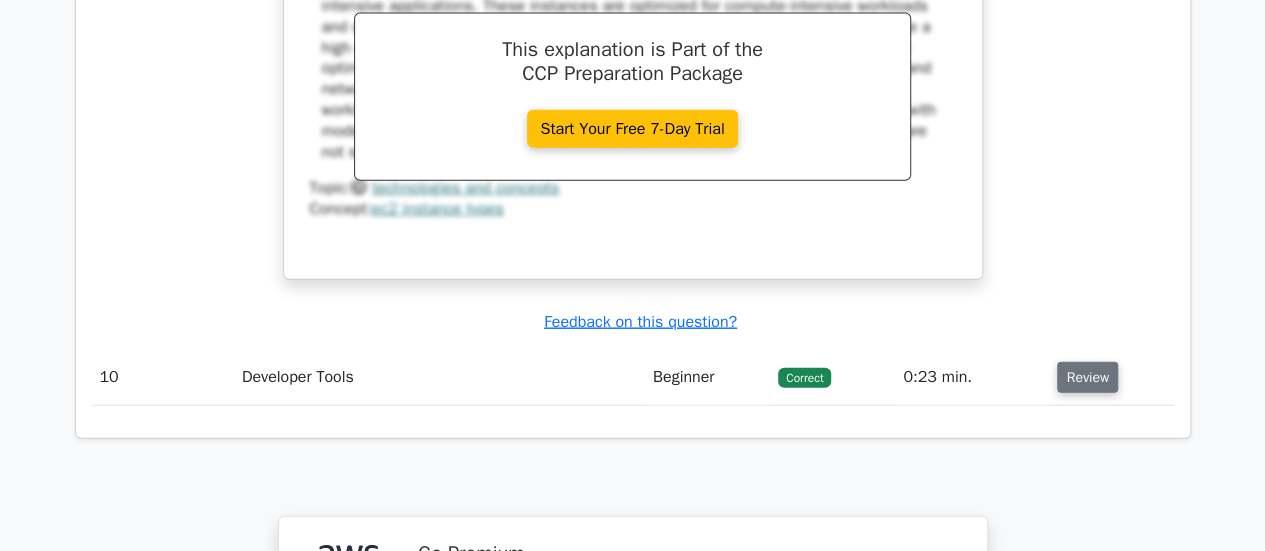 click on "Review" at bounding box center [1087, 377] 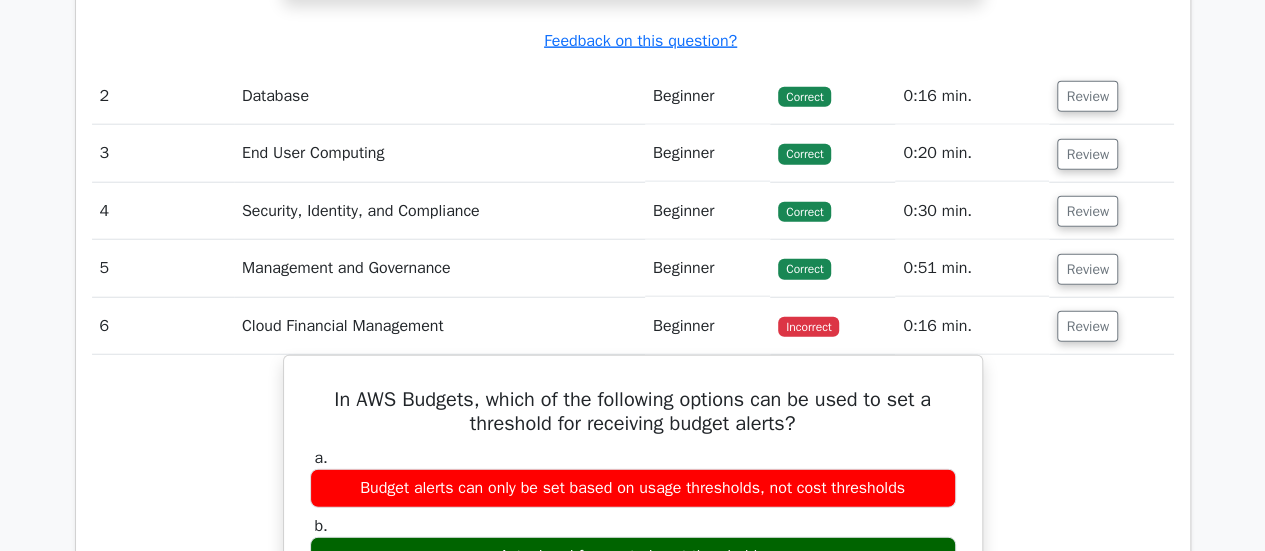 scroll, scrollTop: 2484, scrollLeft: 0, axis: vertical 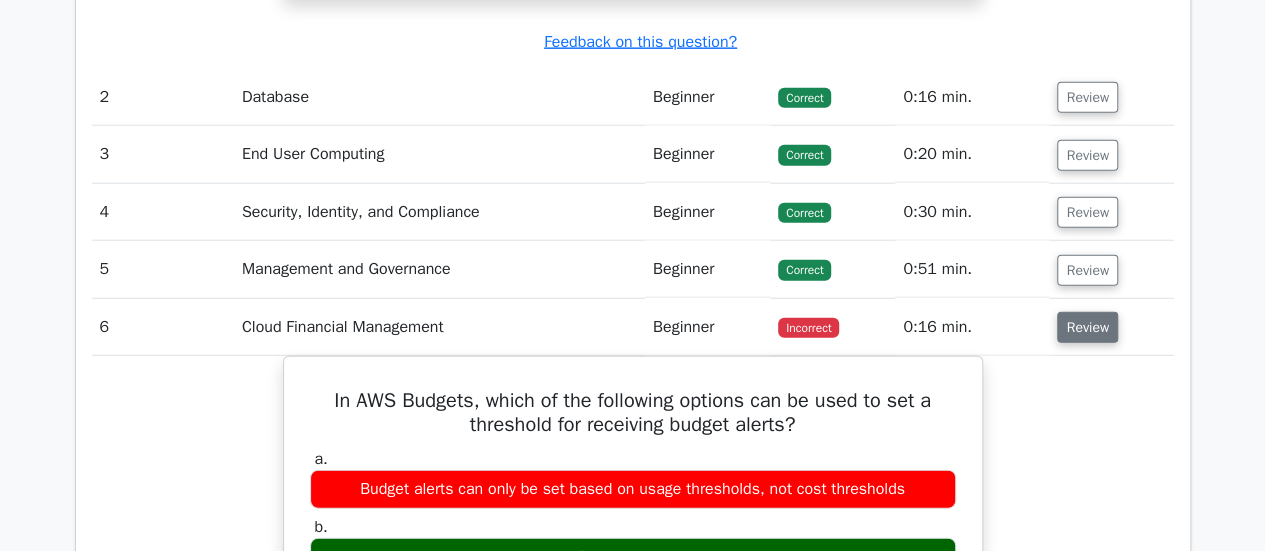 click on "Review" at bounding box center (1087, 327) 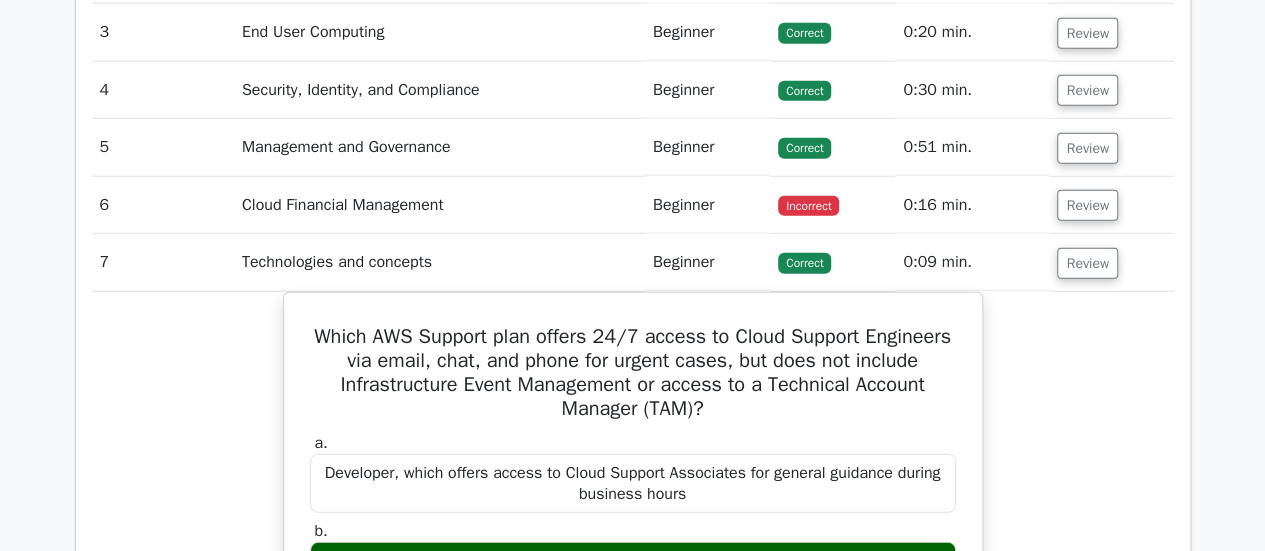 scroll, scrollTop: 2583, scrollLeft: 0, axis: vertical 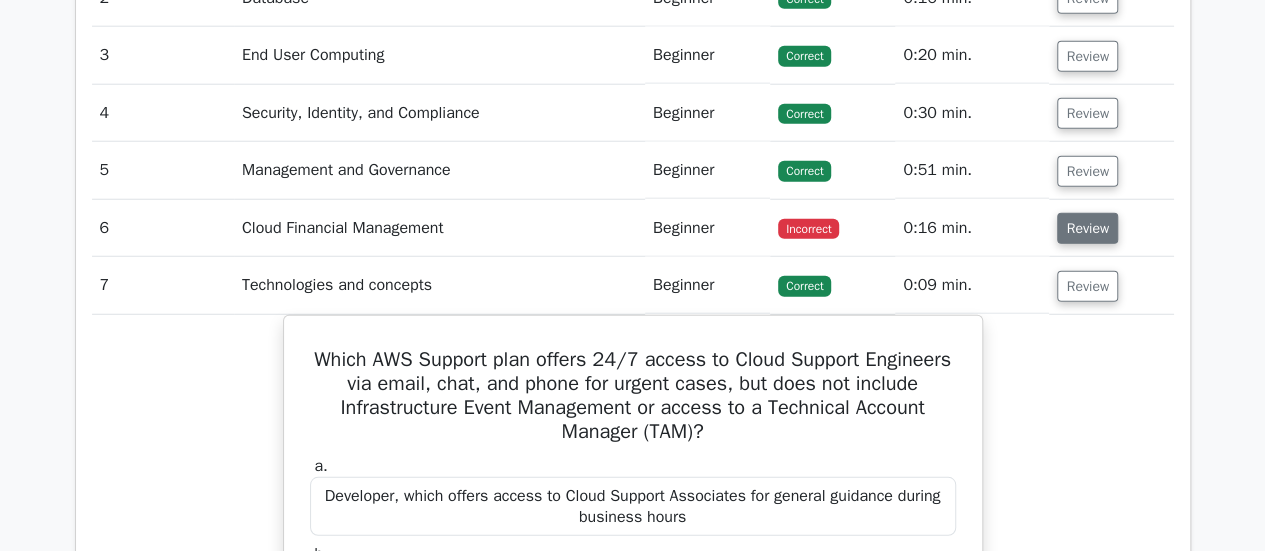 click on "Review" at bounding box center (1087, 228) 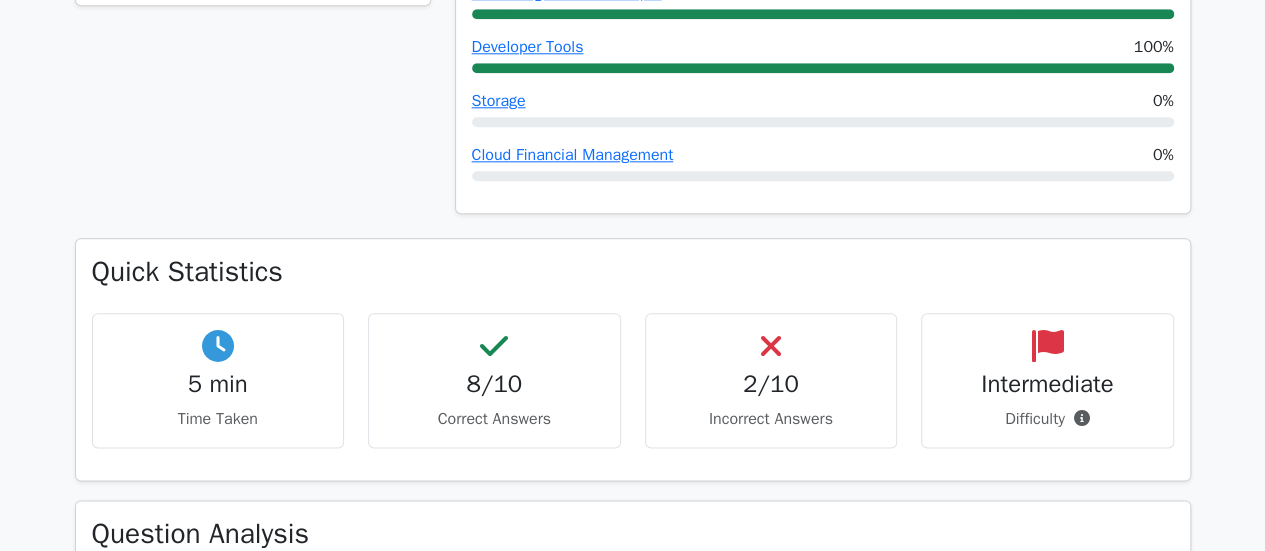 scroll, scrollTop: 1050, scrollLeft: 0, axis: vertical 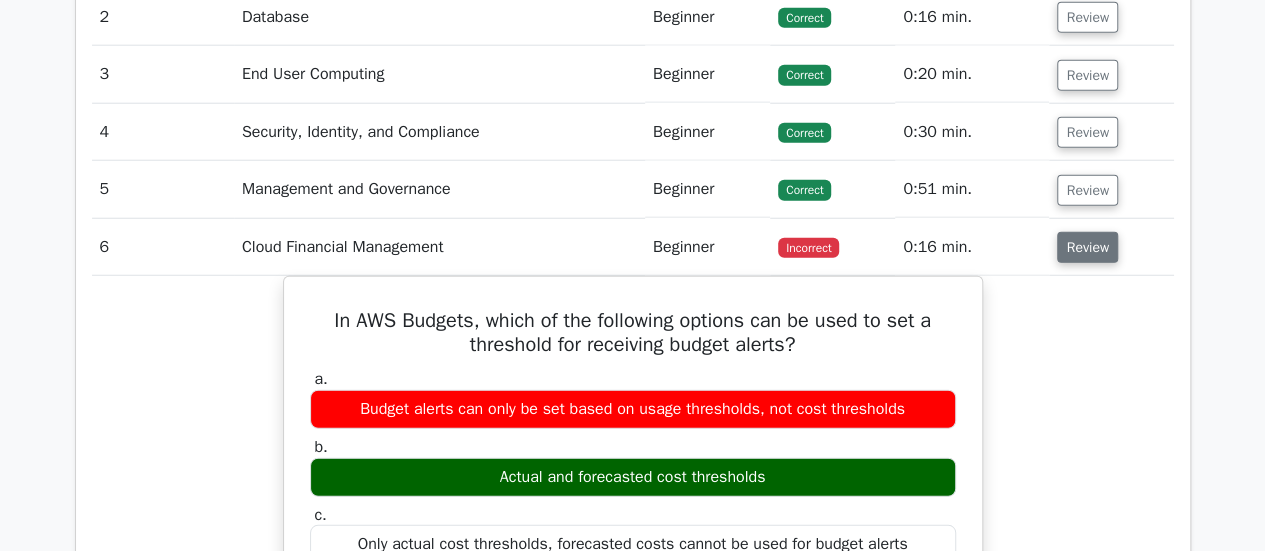 click on "Review" at bounding box center (1087, 247) 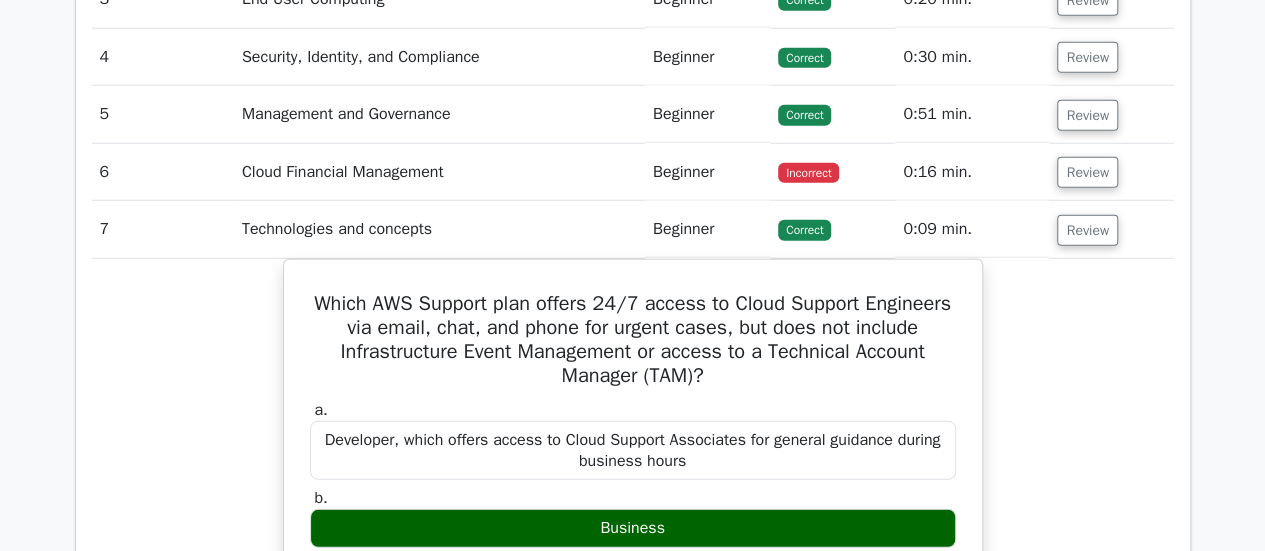 scroll, scrollTop: 2638, scrollLeft: 0, axis: vertical 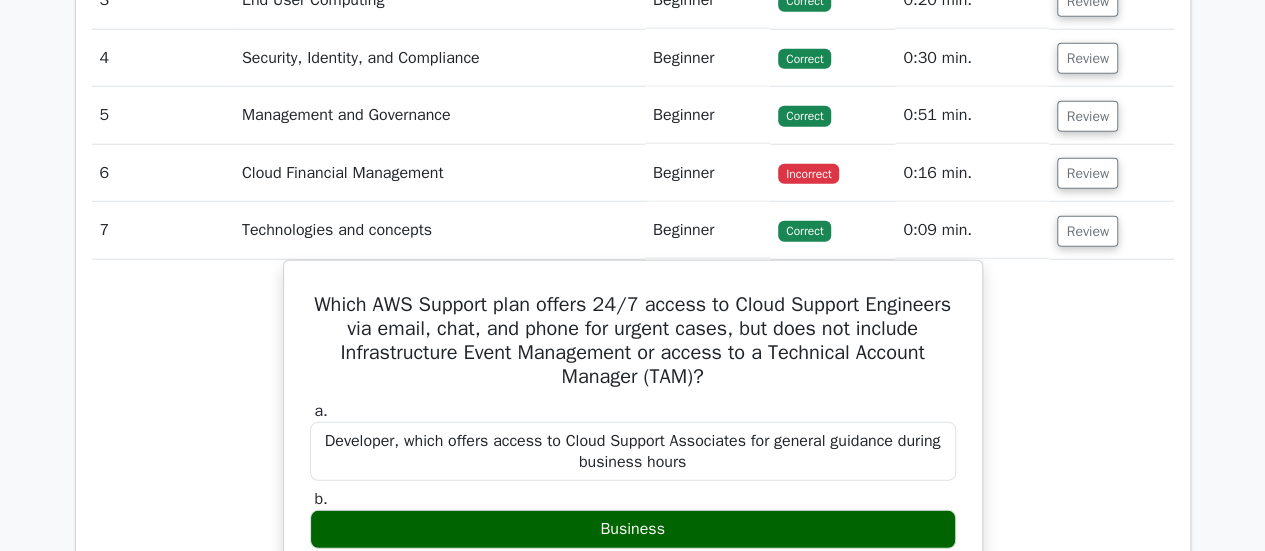 click on "Review" at bounding box center [1111, 173] 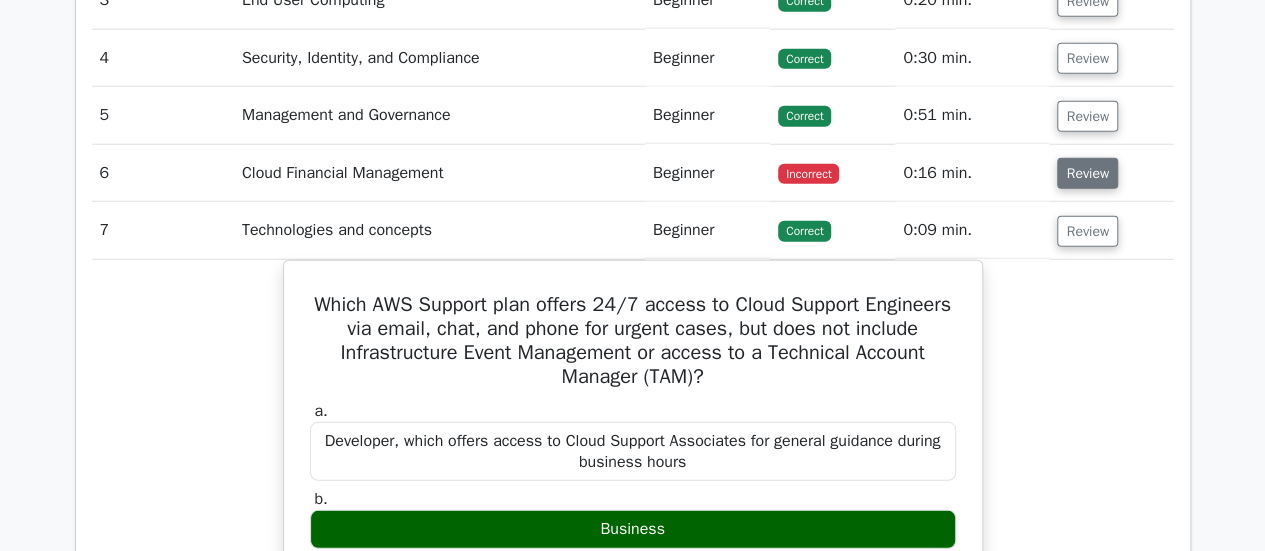 click on "Review" at bounding box center [1087, 173] 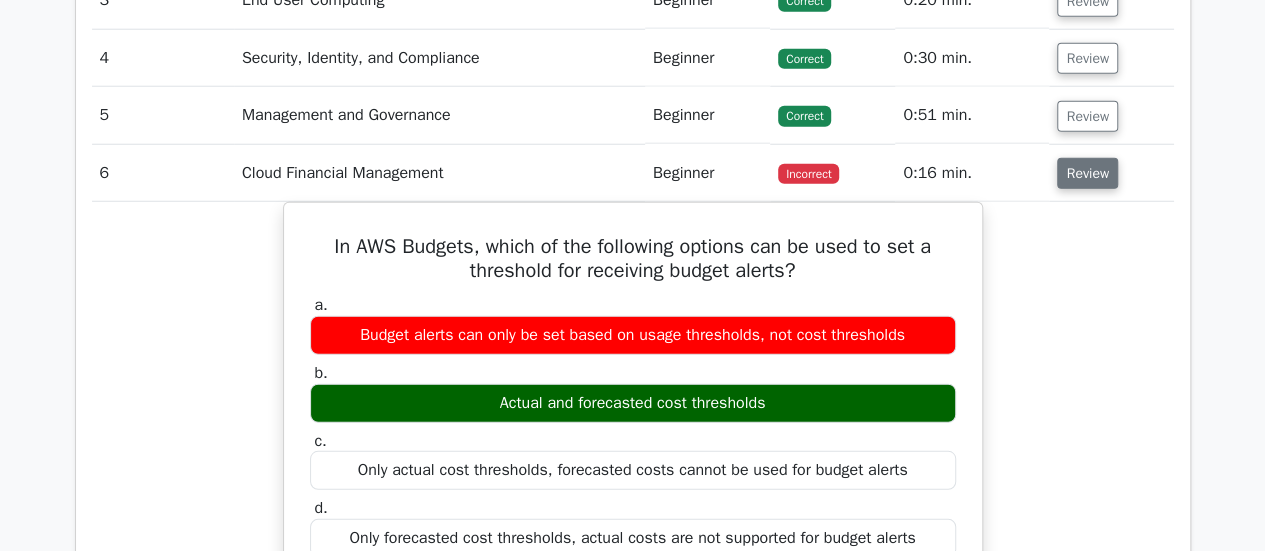 click on "Review" at bounding box center [1087, 173] 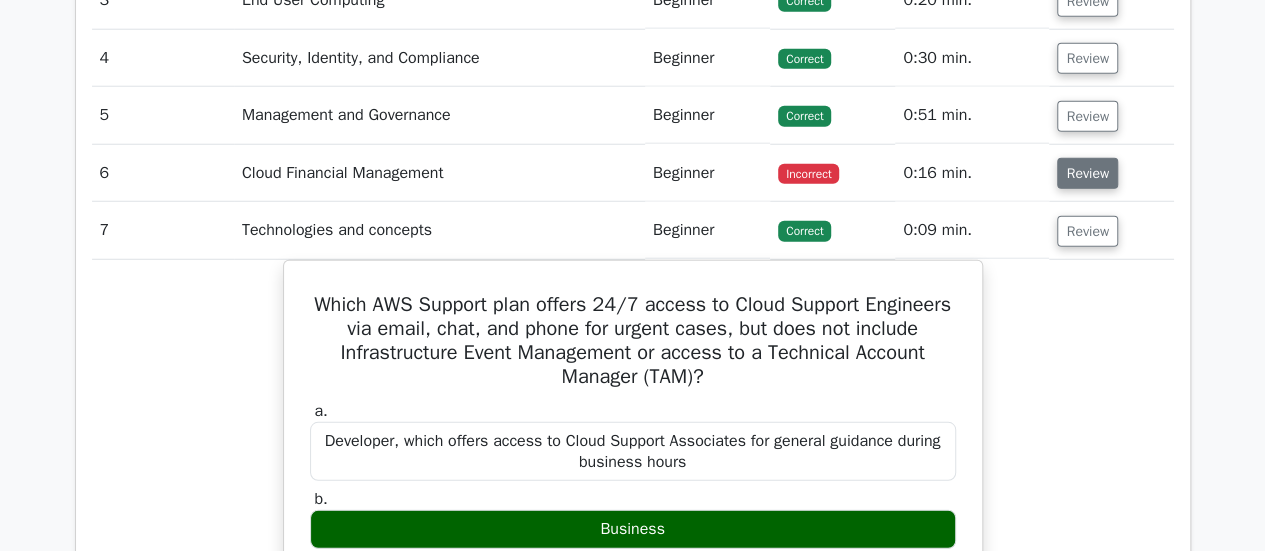 click on "Review" at bounding box center (1087, 173) 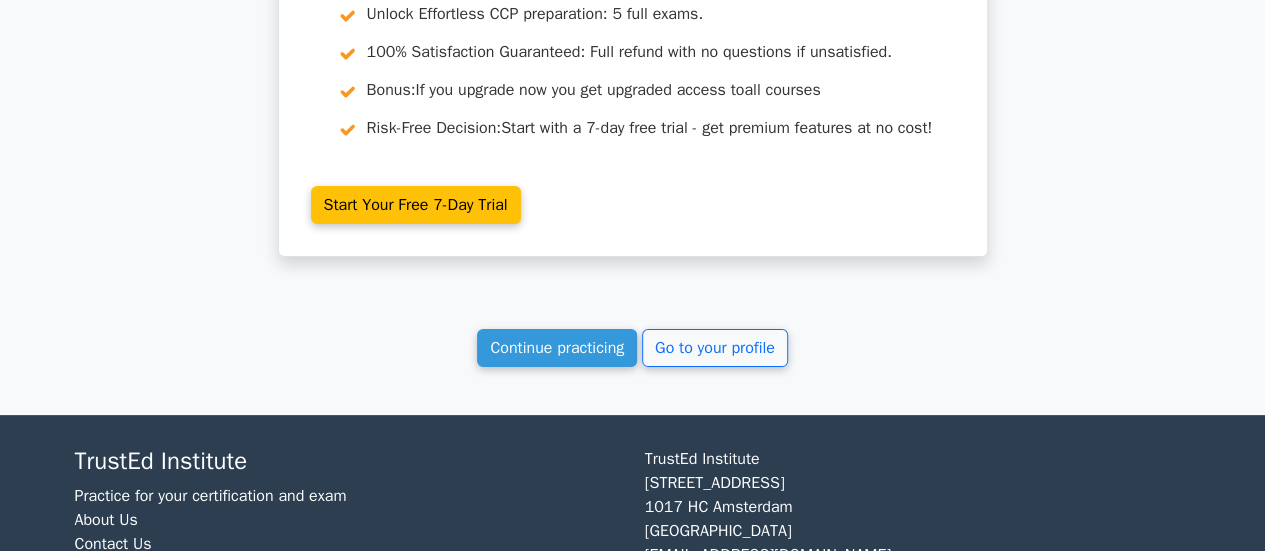 scroll, scrollTop: 7736, scrollLeft: 0, axis: vertical 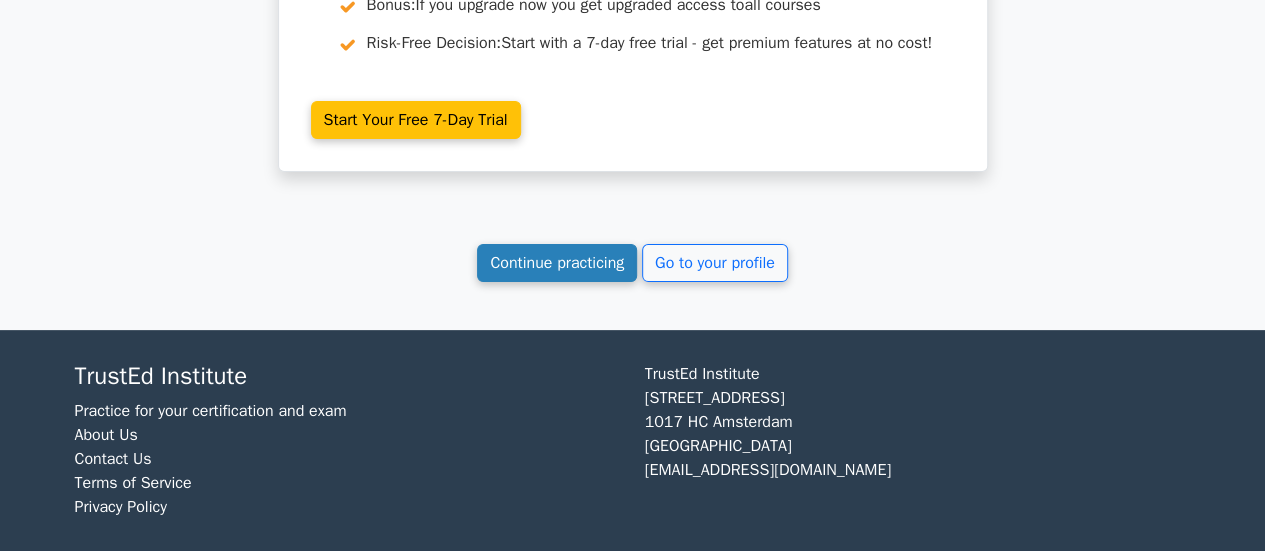 click on "Continue practicing" at bounding box center [557, 263] 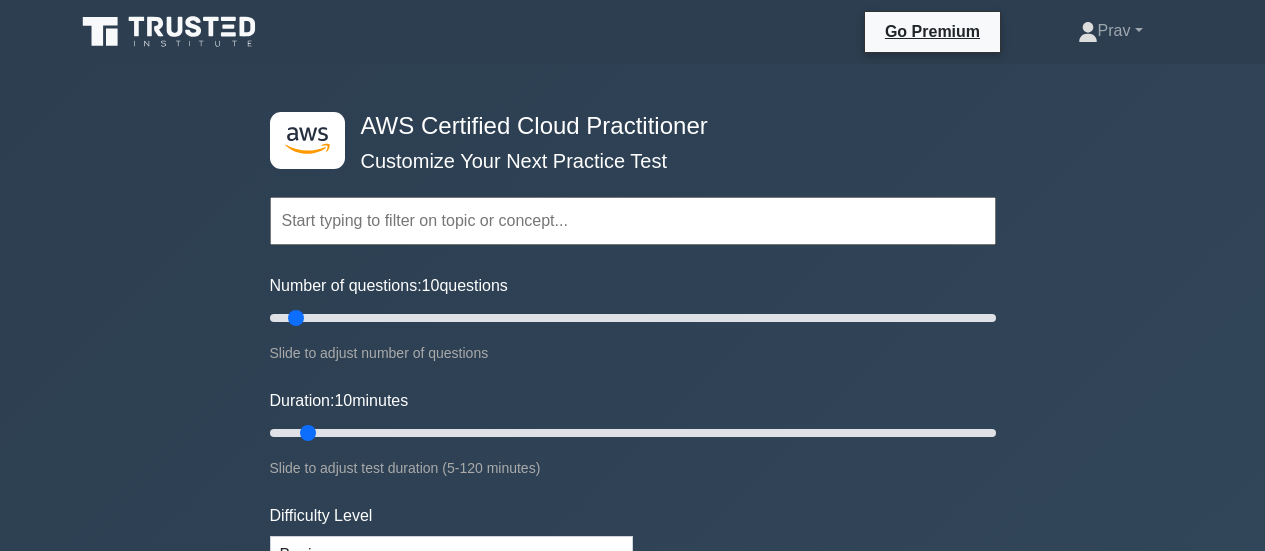 scroll, scrollTop: 520, scrollLeft: 0, axis: vertical 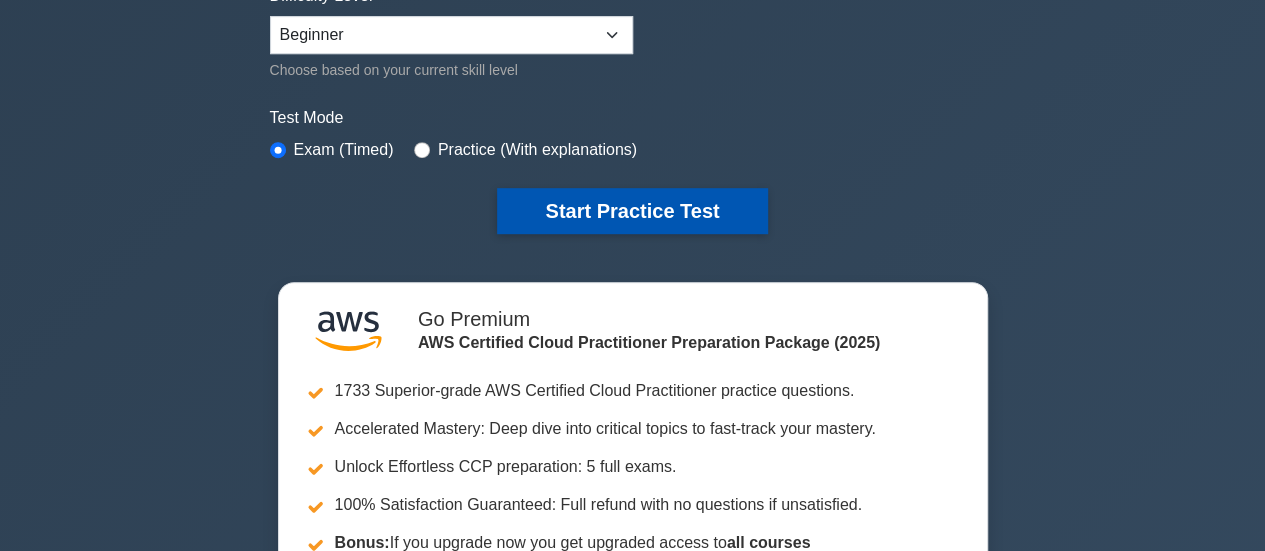 click on "Start Practice Test" at bounding box center [632, 211] 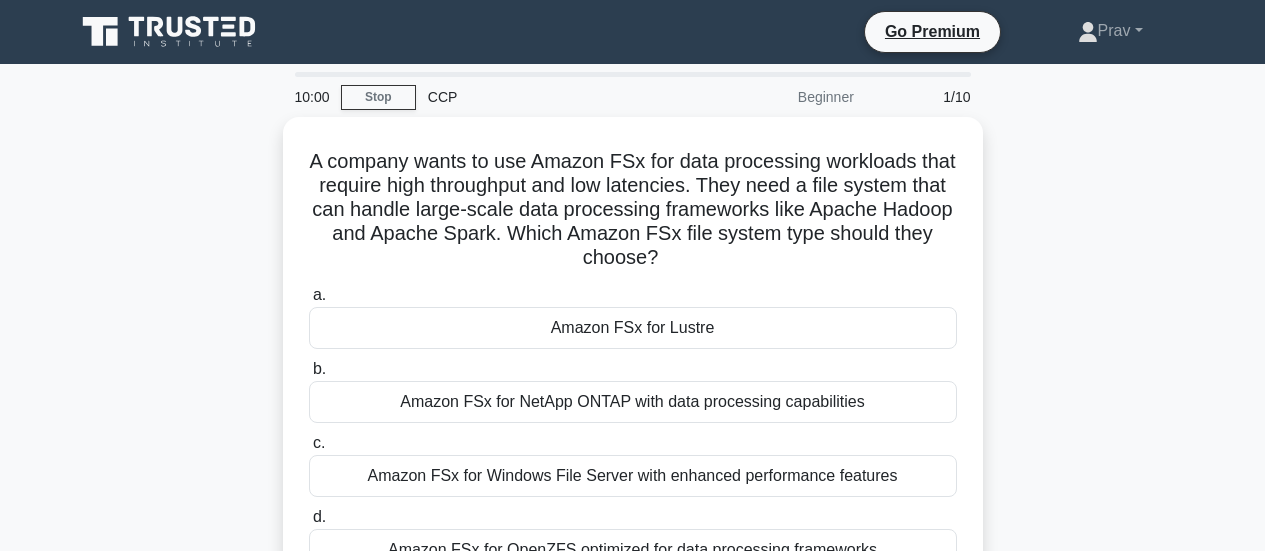 scroll, scrollTop: 0, scrollLeft: 0, axis: both 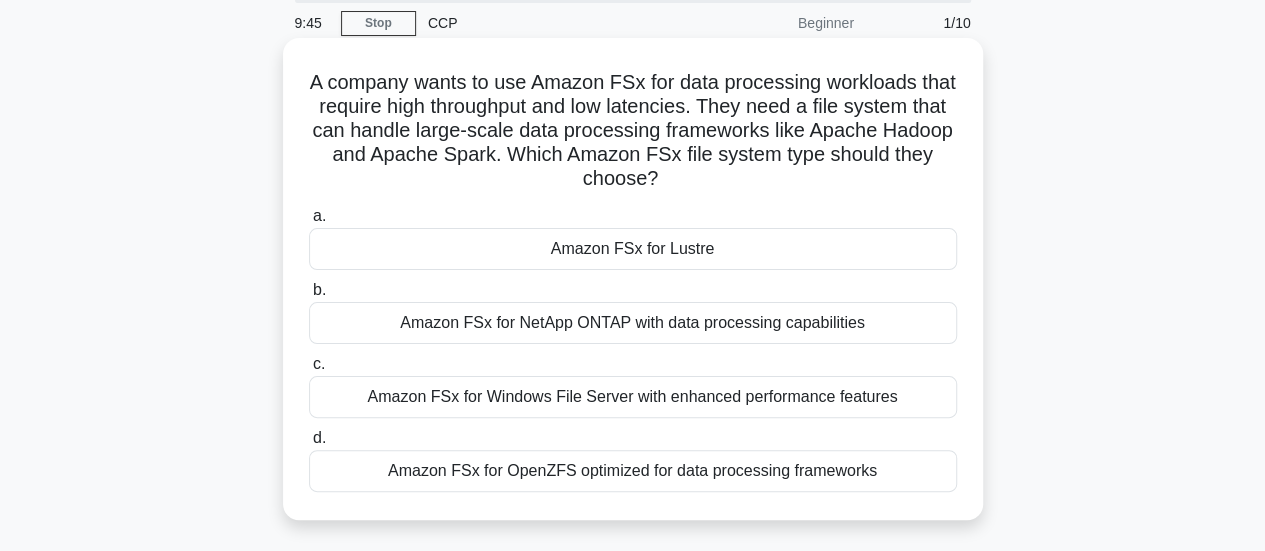 click on "Amazon FSx for Lustre" at bounding box center [633, 249] 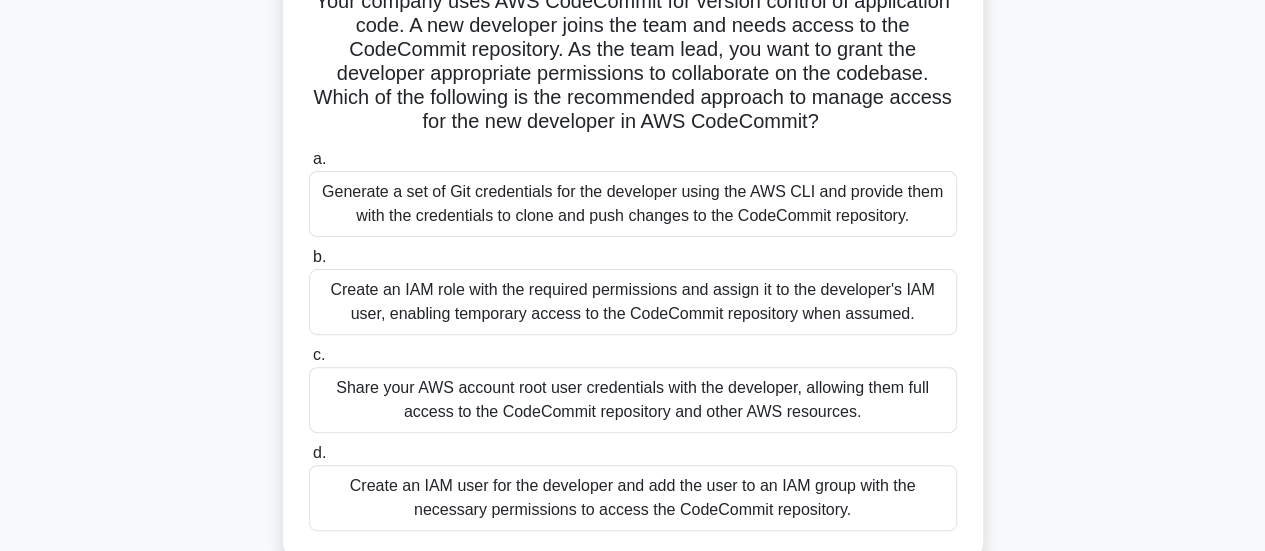 scroll, scrollTop: 181, scrollLeft: 0, axis: vertical 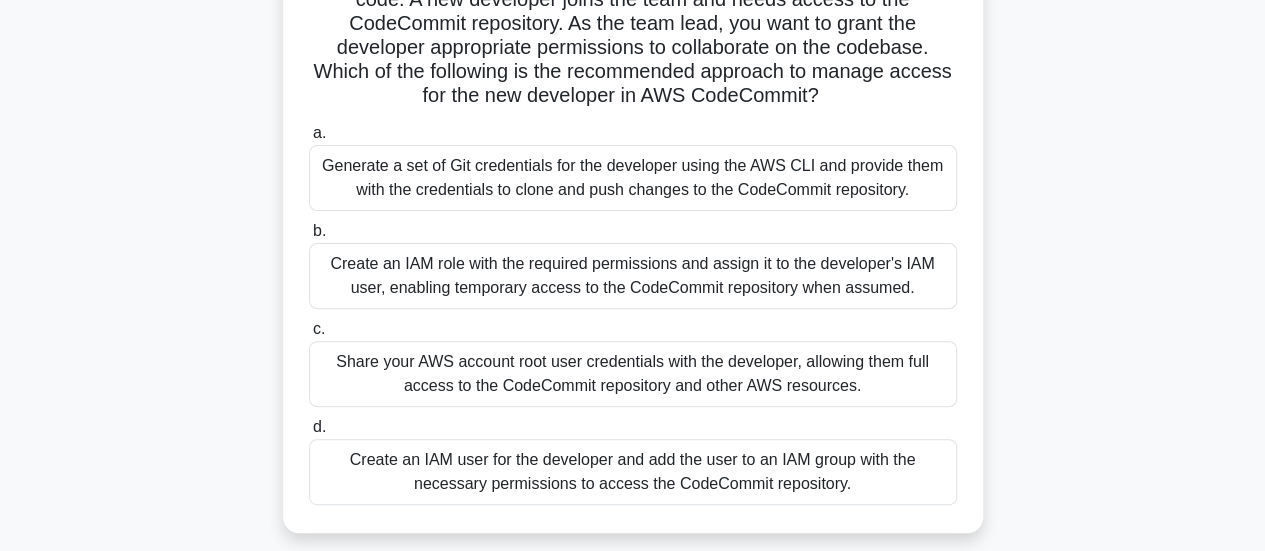 click on "Create an IAM user for the developer and add the user to an IAM group with the necessary permissions to access the CodeCommit repository." at bounding box center [633, 472] 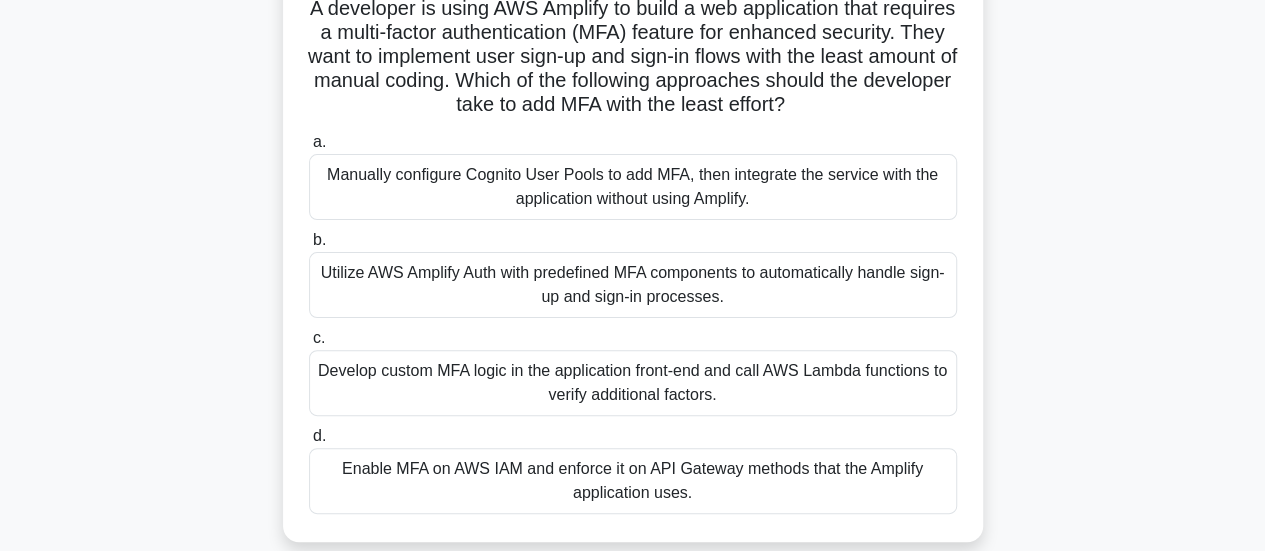 scroll, scrollTop: 175, scrollLeft: 0, axis: vertical 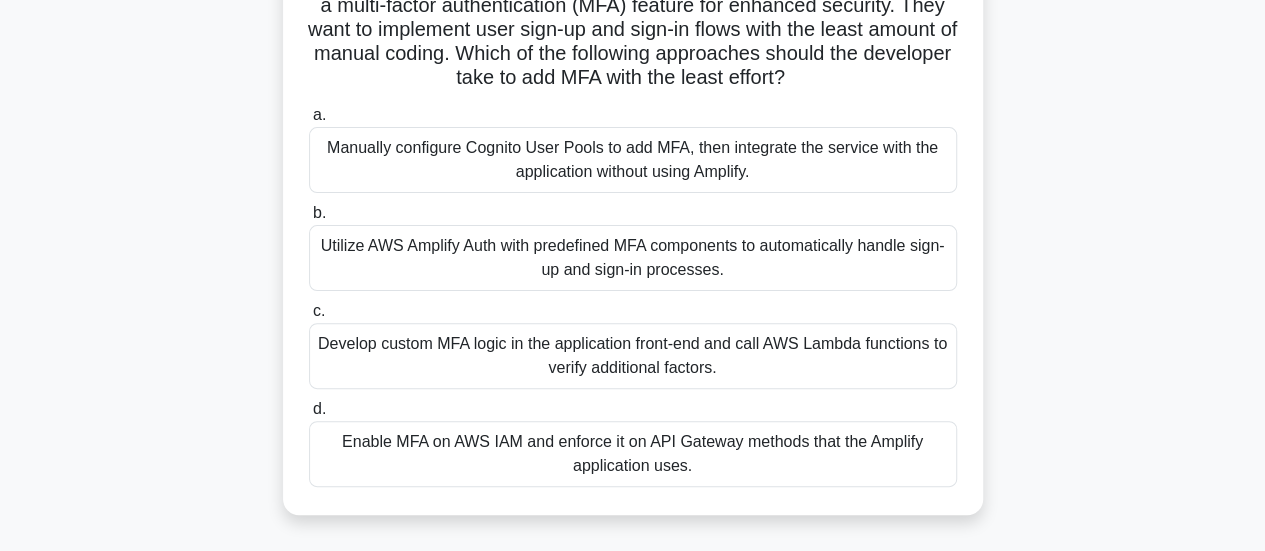 click on "Utilize AWS Amplify Auth with predefined MFA components to automatically handle sign-up and sign-in processes." at bounding box center (633, 258) 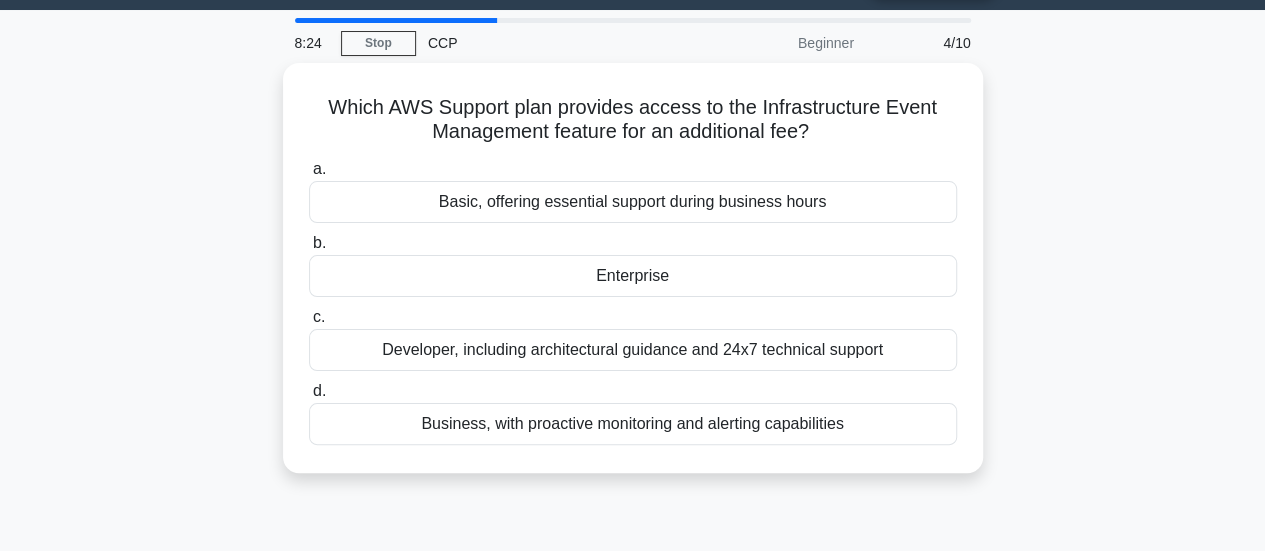 scroll, scrollTop: 0, scrollLeft: 0, axis: both 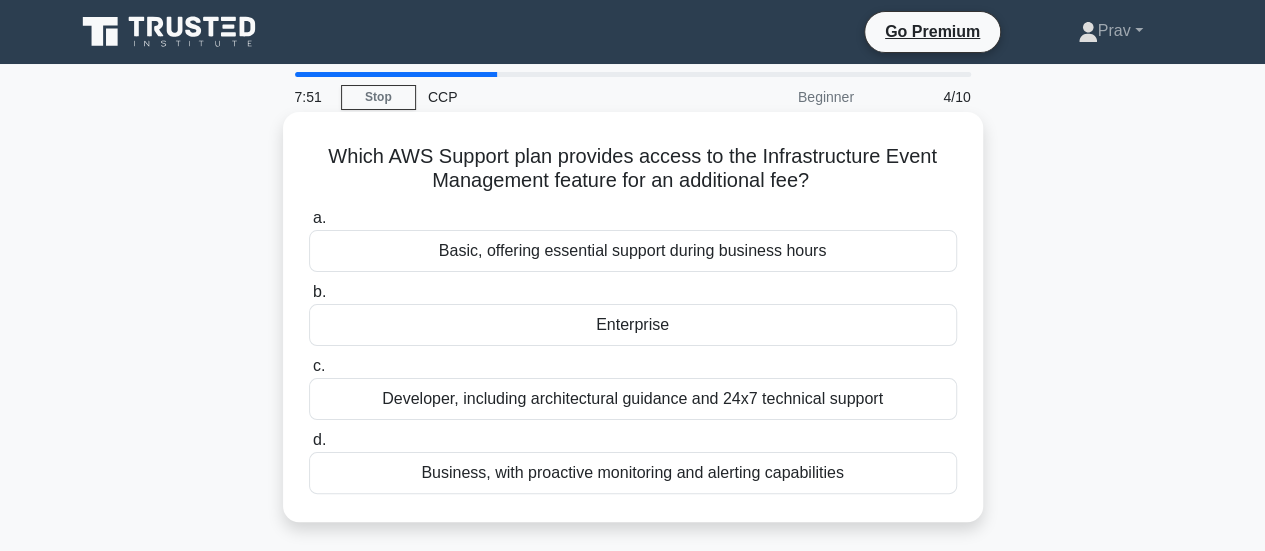 click on "Developer, including architectural guidance and 24x7 technical support" at bounding box center (633, 399) 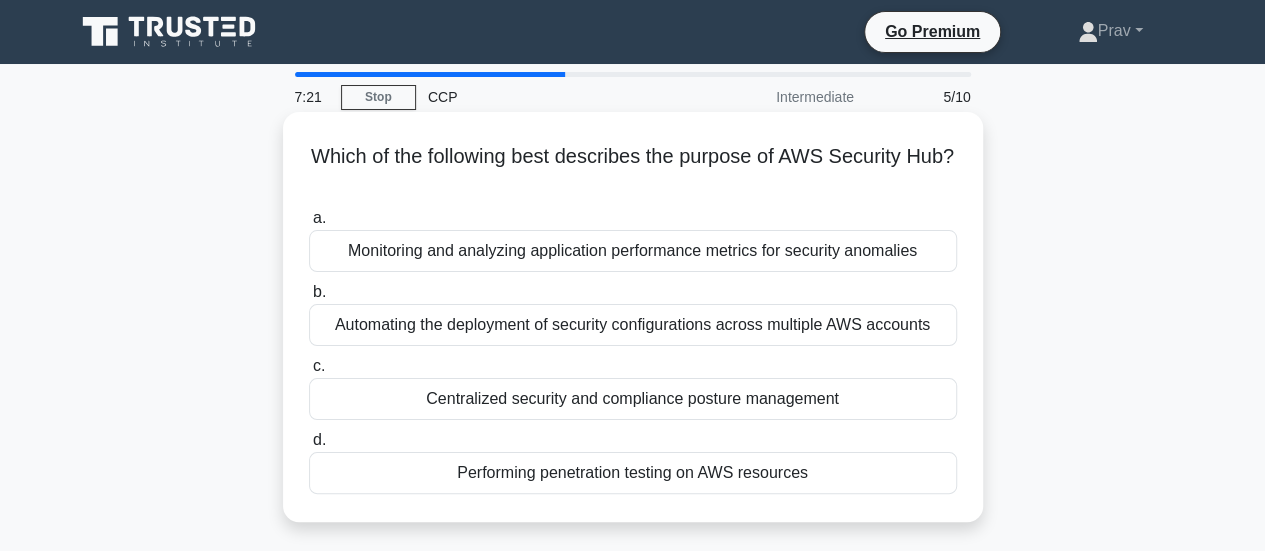 click on "Centralized security and compliance posture management" at bounding box center [633, 399] 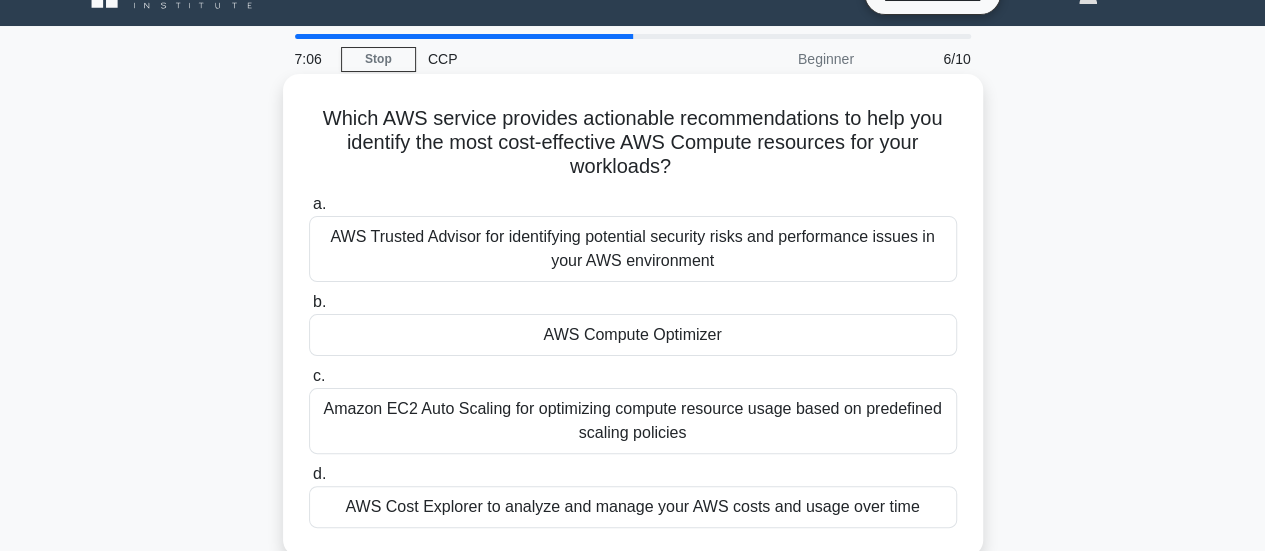 scroll, scrollTop: 35, scrollLeft: 0, axis: vertical 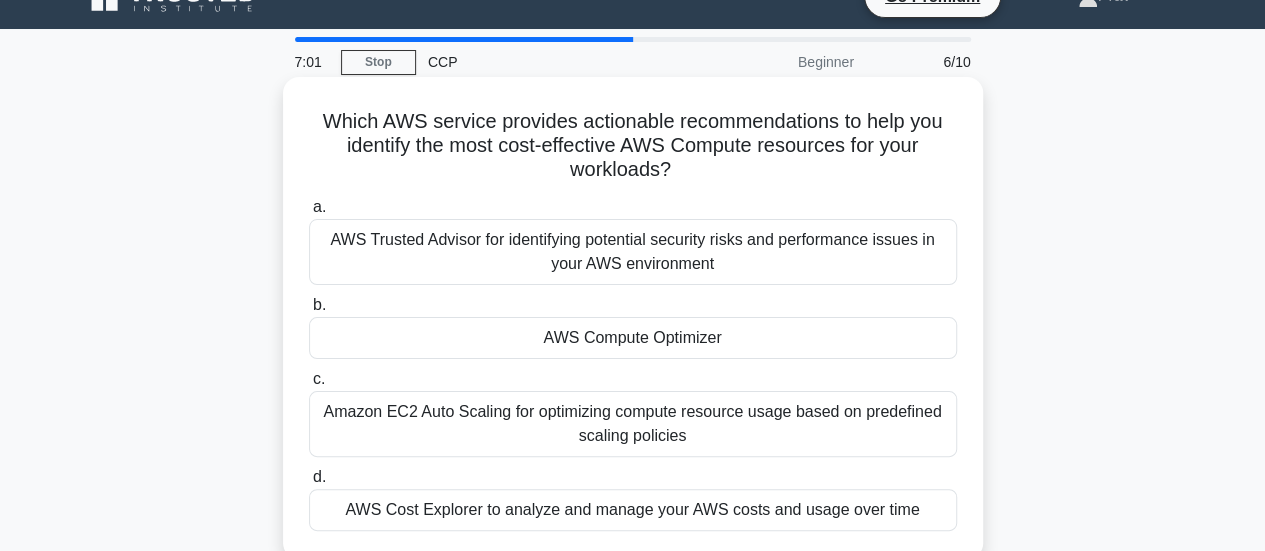 click on "AWS Trusted Advisor for identifying potential security risks and performance issues in your AWS environment" at bounding box center (633, 252) 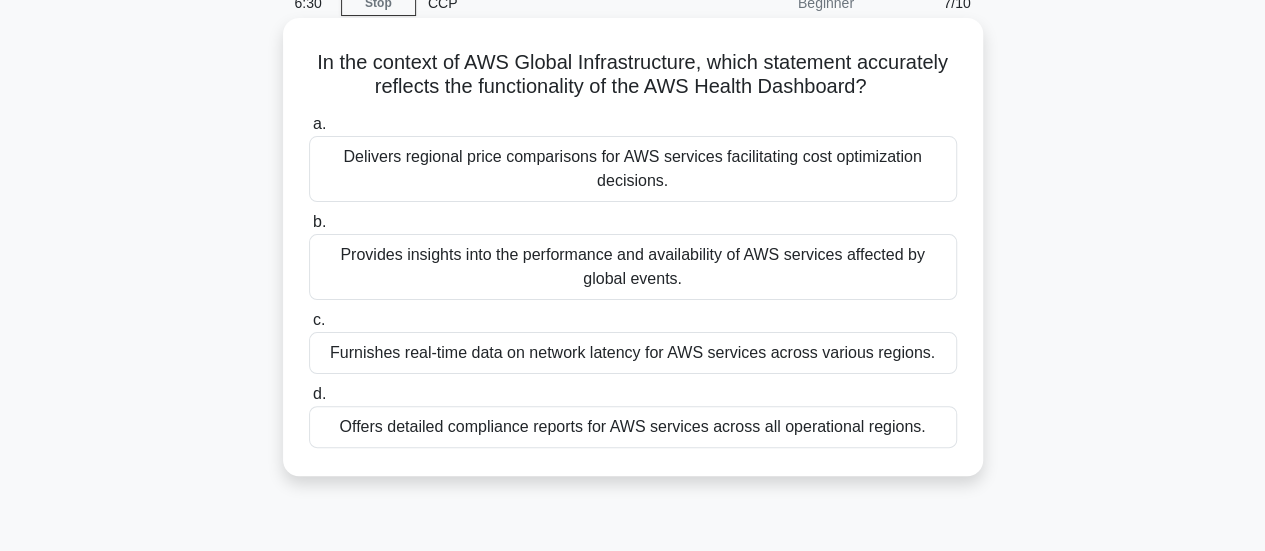 scroll, scrollTop: 95, scrollLeft: 0, axis: vertical 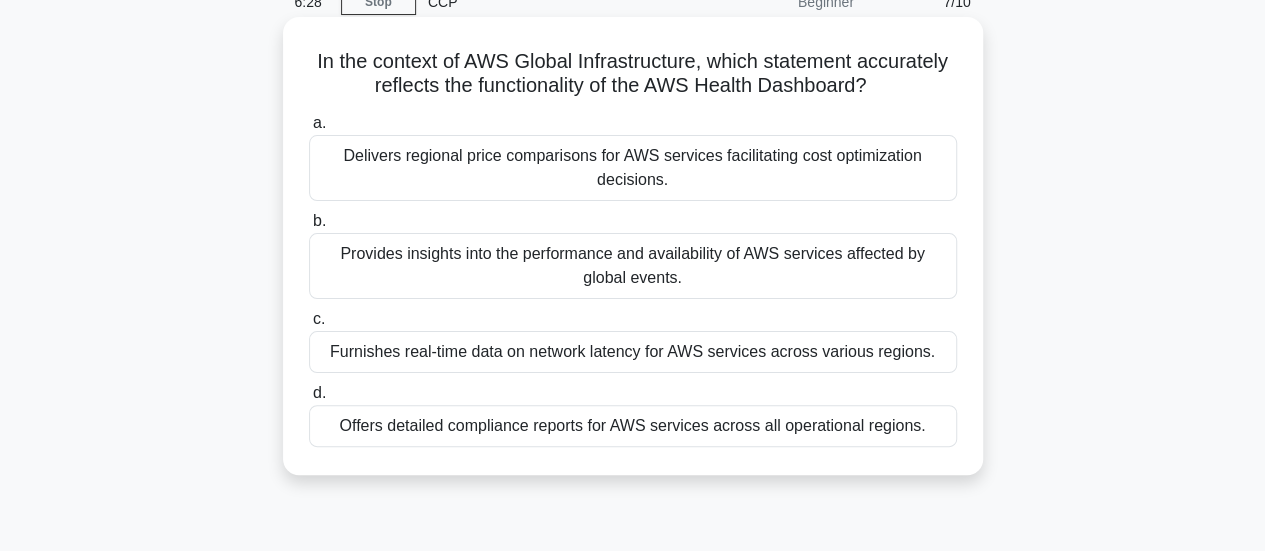 click on "Provides insights into the performance and availability of AWS services affected by global events." at bounding box center (633, 266) 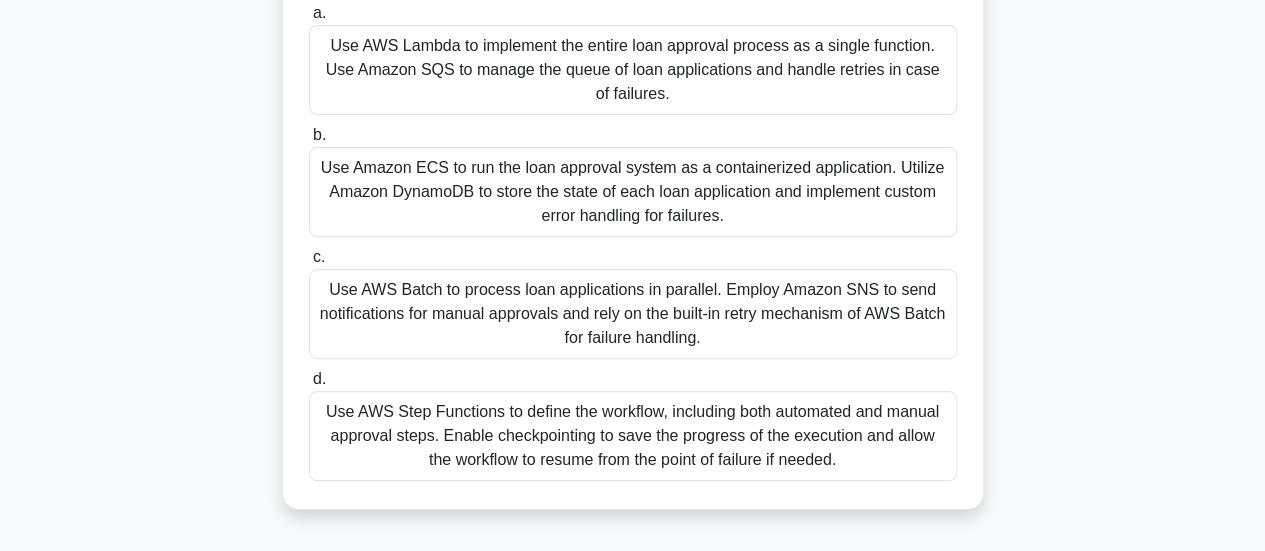 scroll, scrollTop: 329, scrollLeft: 0, axis: vertical 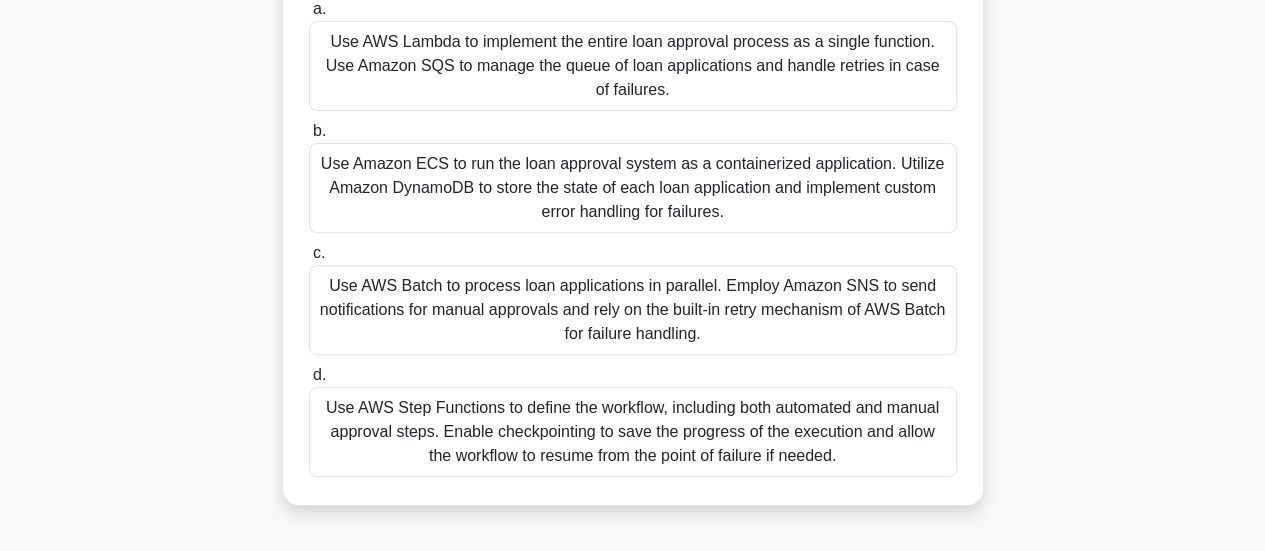 click on "Use AWS Step Functions to define the workflow, including both automated and manual approval steps. Enable checkpointing to save the progress of the execution and allow the workflow to resume from the point of failure if needed." at bounding box center (633, 432) 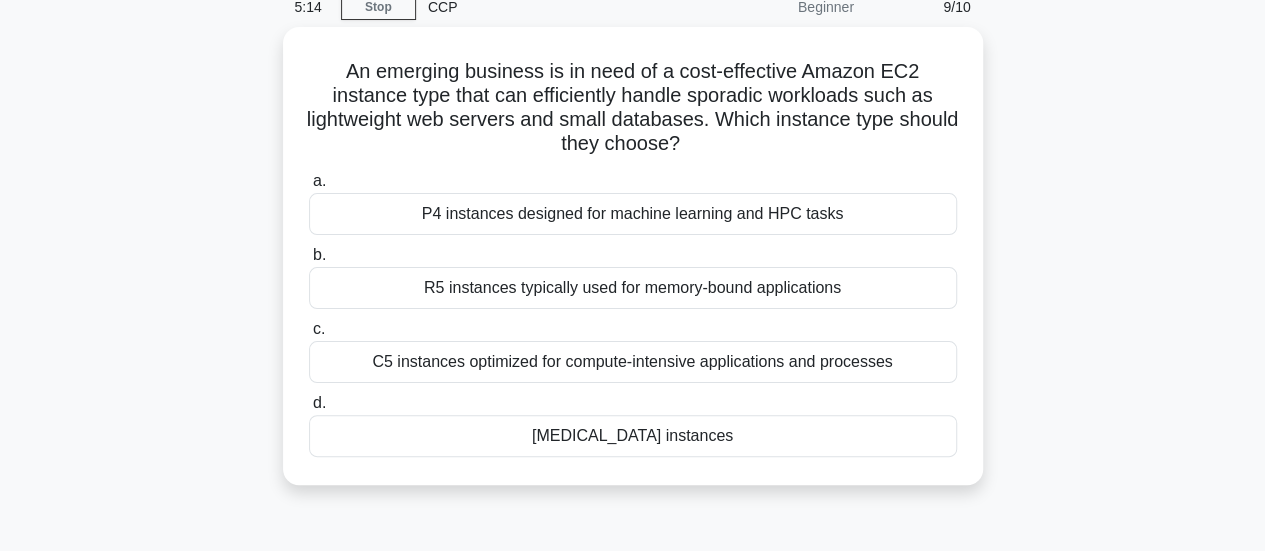 scroll, scrollTop: 92, scrollLeft: 0, axis: vertical 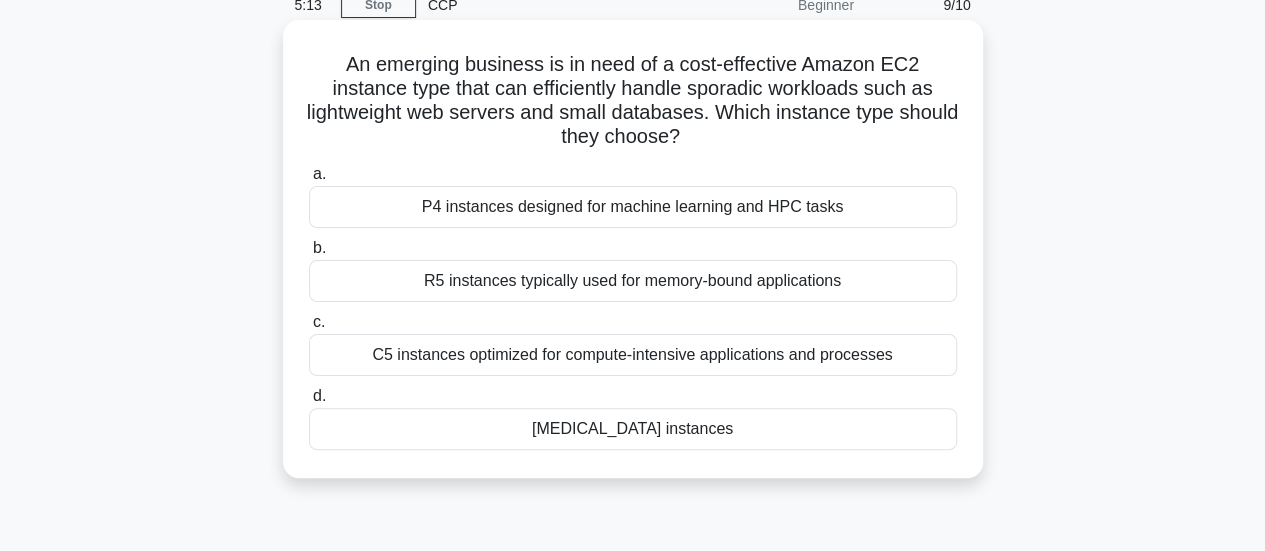click on "d.
T3 instances" at bounding box center [633, 417] 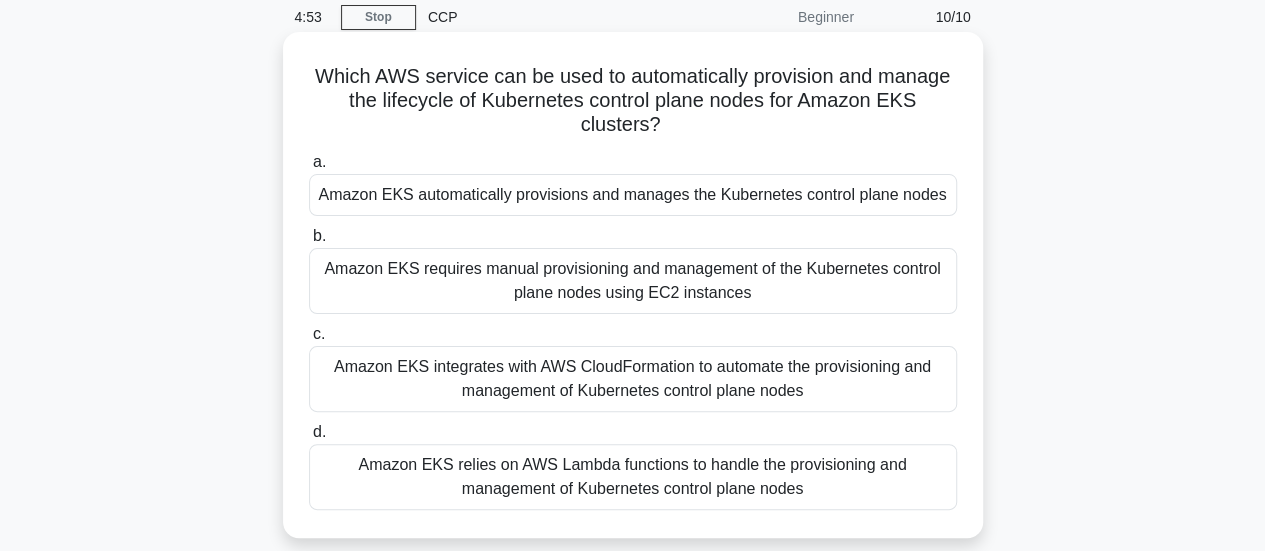 scroll, scrollTop: 83, scrollLeft: 0, axis: vertical 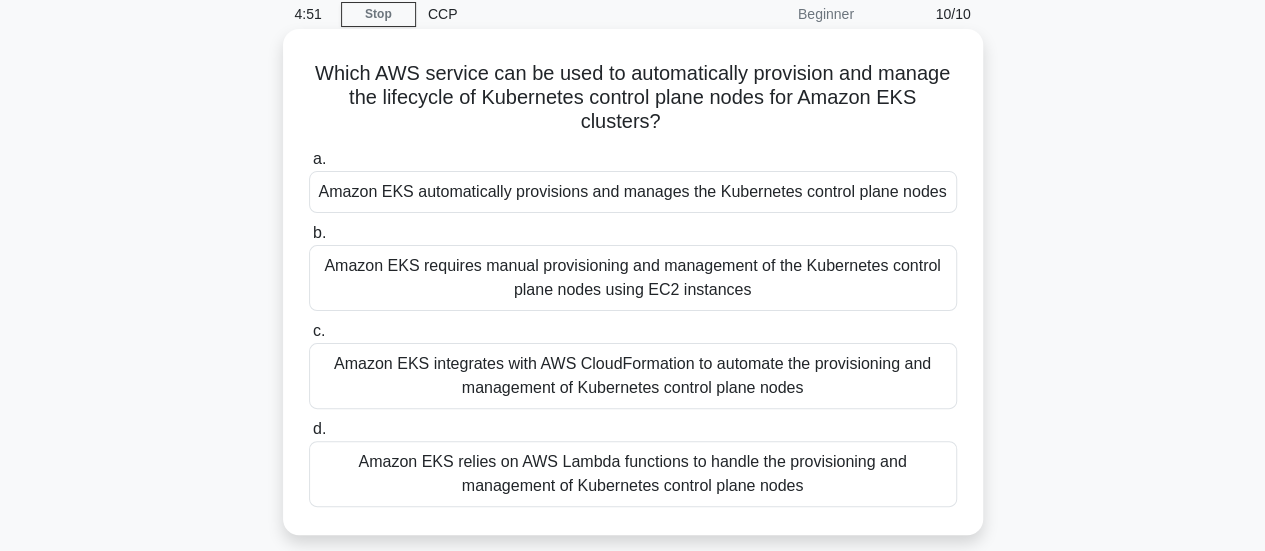 click on "Amazon EKS automatically provisions and manages the Kubernetes control plane nodes" at bounding box center (633, 192) 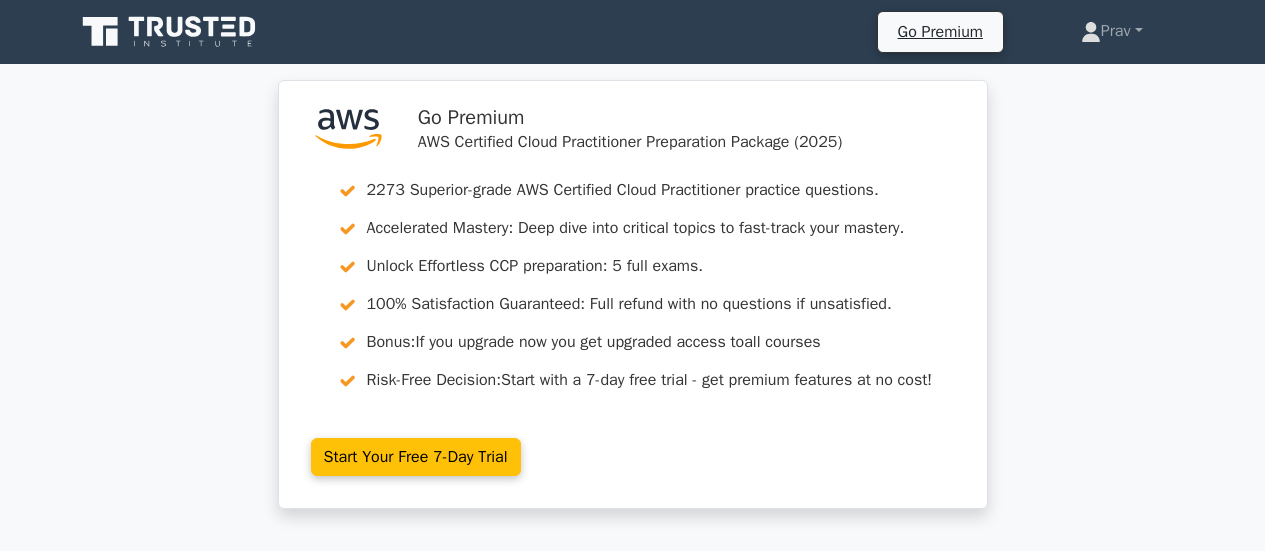 scroll, scrollTop: 232, scrollLeft: 0, axis: vertical 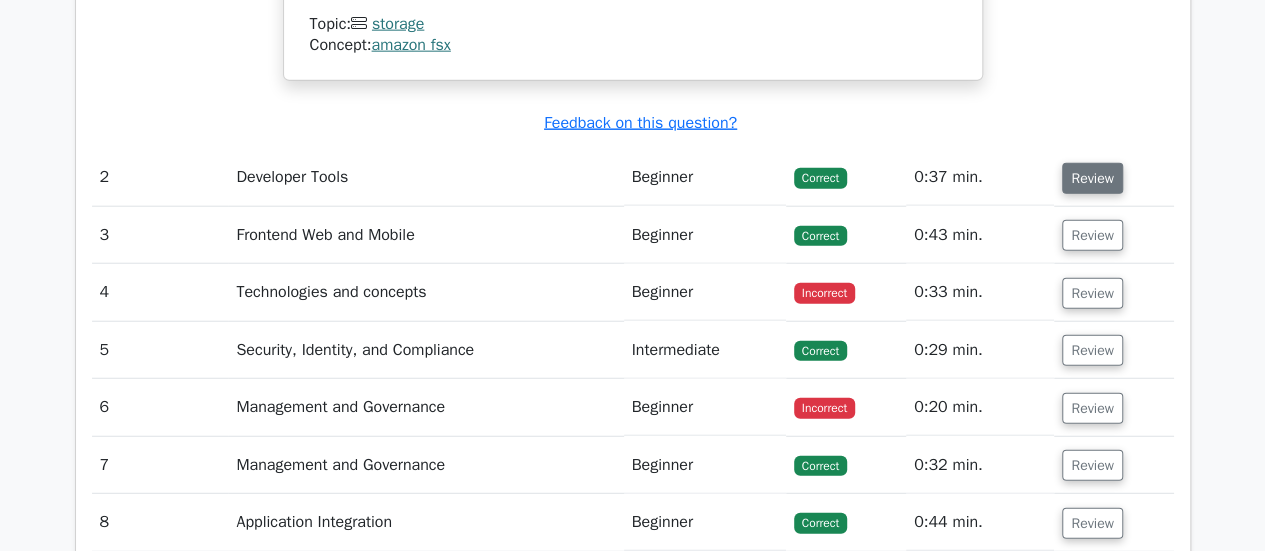 click on "Review" at bounding box center [1092, 178] 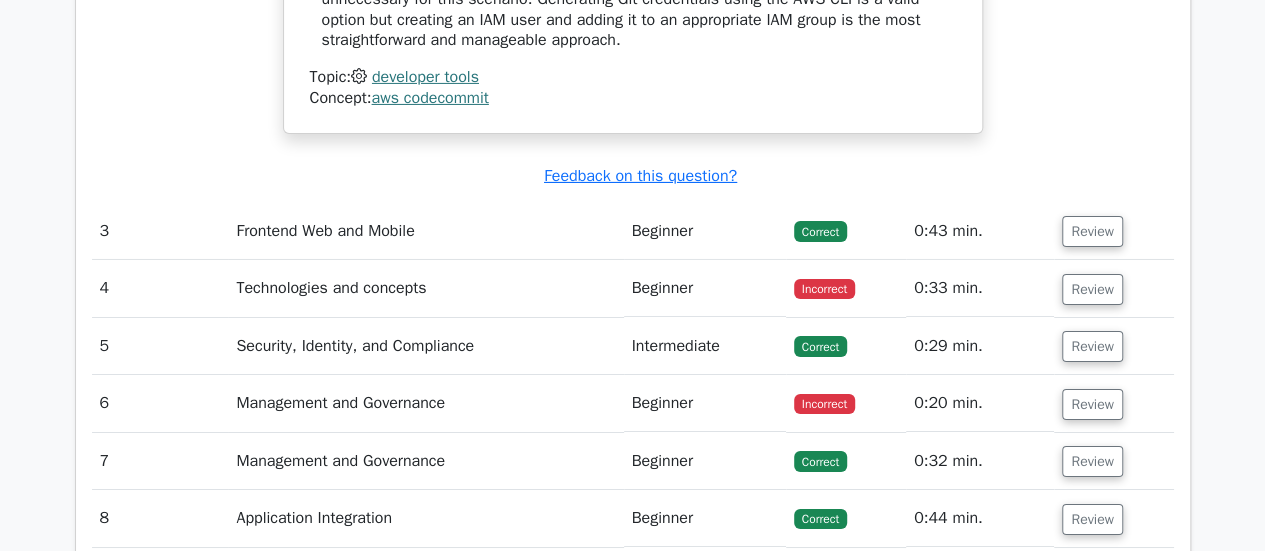 scroll, scrollTop: 3386, scrollLeft: 0, axis: vertical 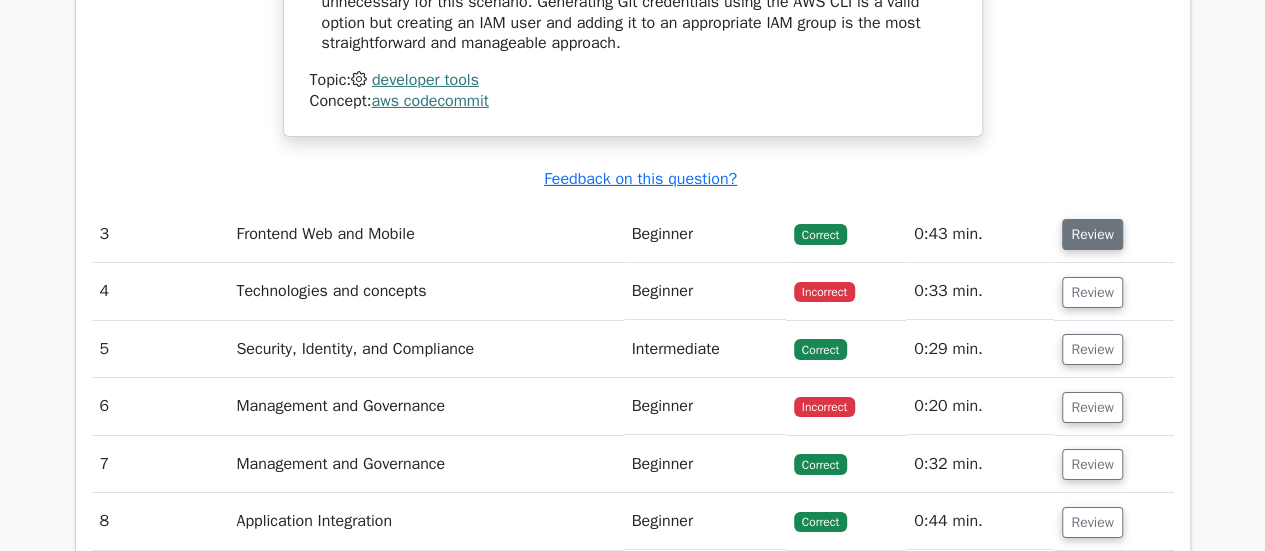 drag, startPoint x: 1068, startPoint y: 210, endPoint x: 1082, endPoint y: 211, distance: 14.035668 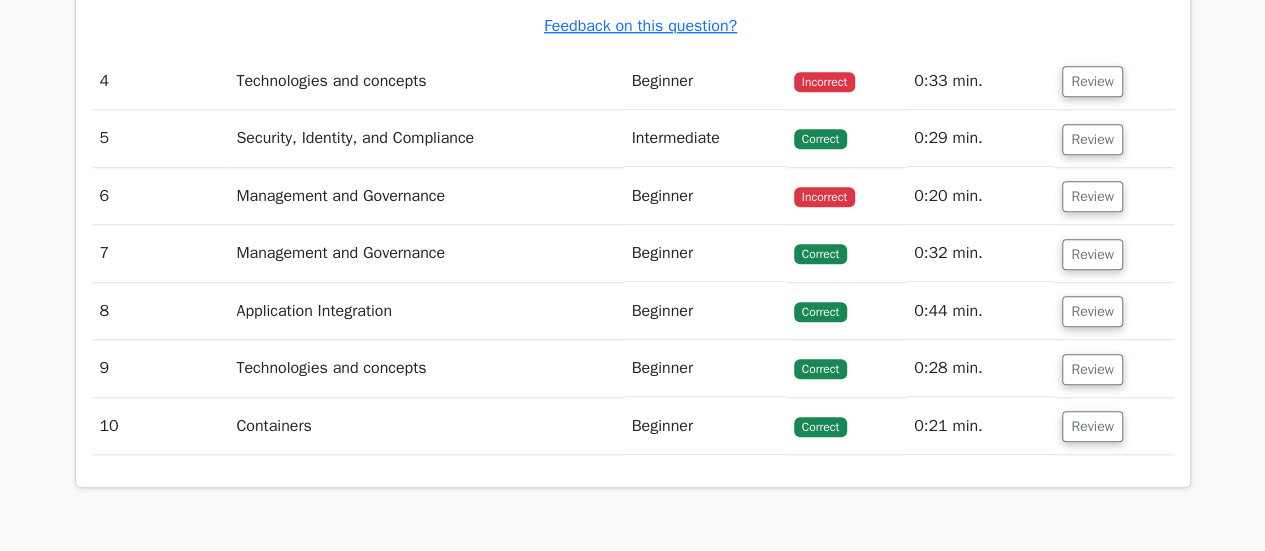 scroll, scrollTop: 4628, scrollLeft: 0, axis: vertical 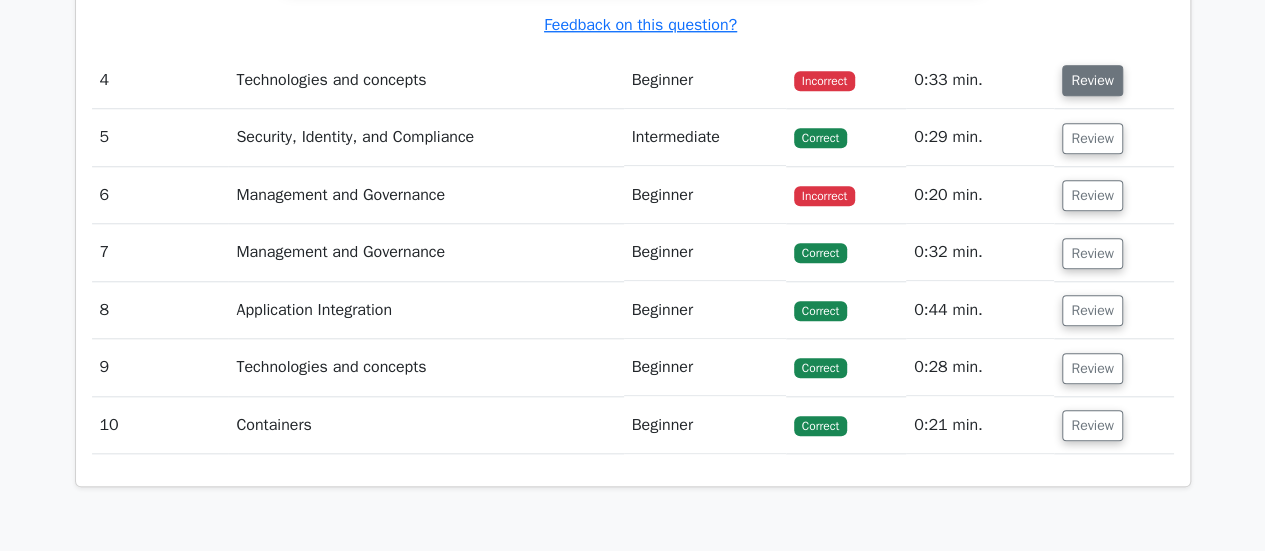 click on "Review" at bounding box center [1092, 80] 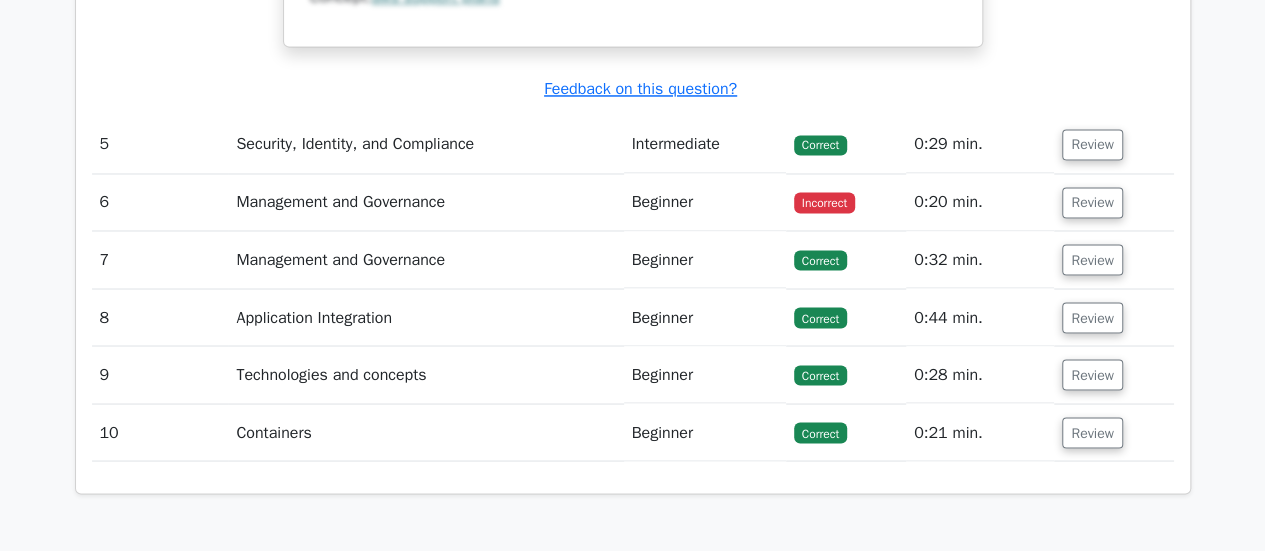 scroll, scrollTop: 5431, scrollLeft: 0, axis: vertical 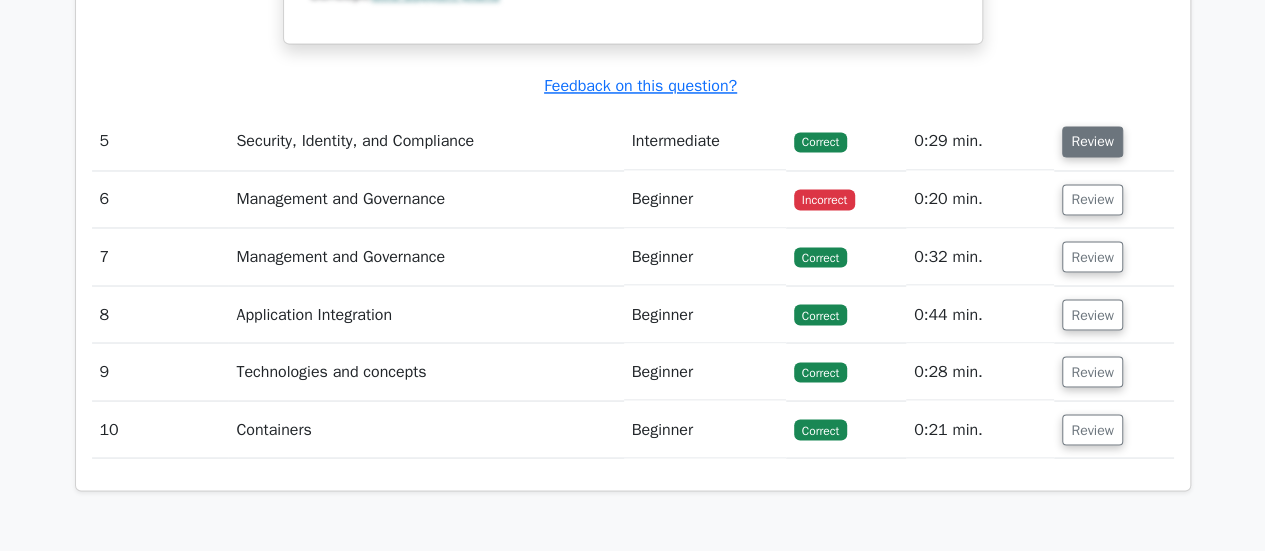 click on "Review" at bounding box center (1092, 141) 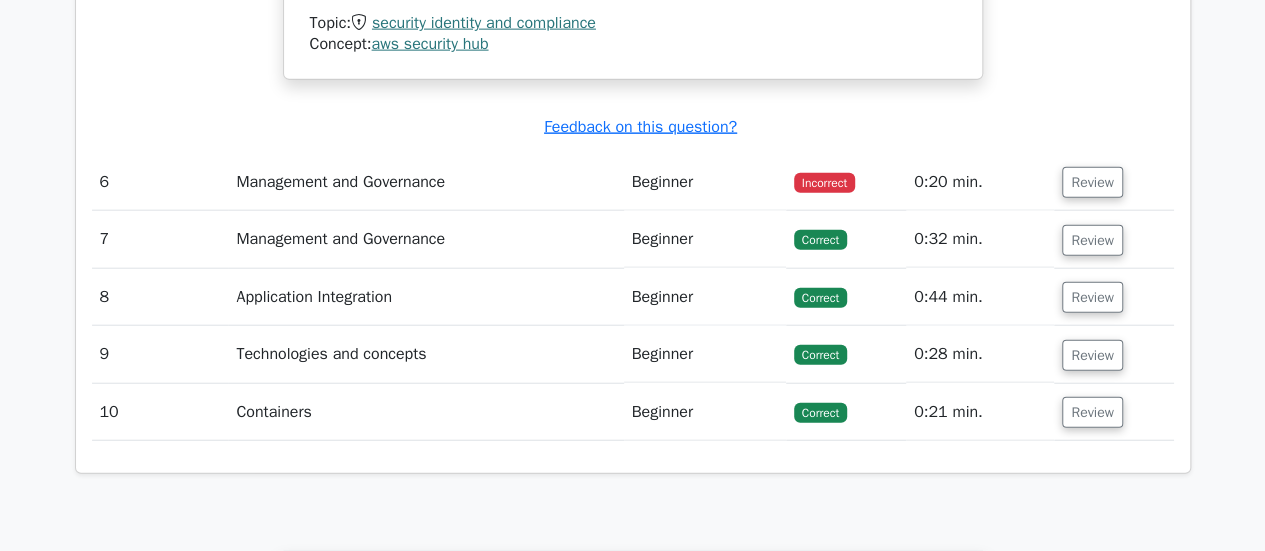 scroll, scrollTop: 6136, scrollLeft: 0, axis: vertical 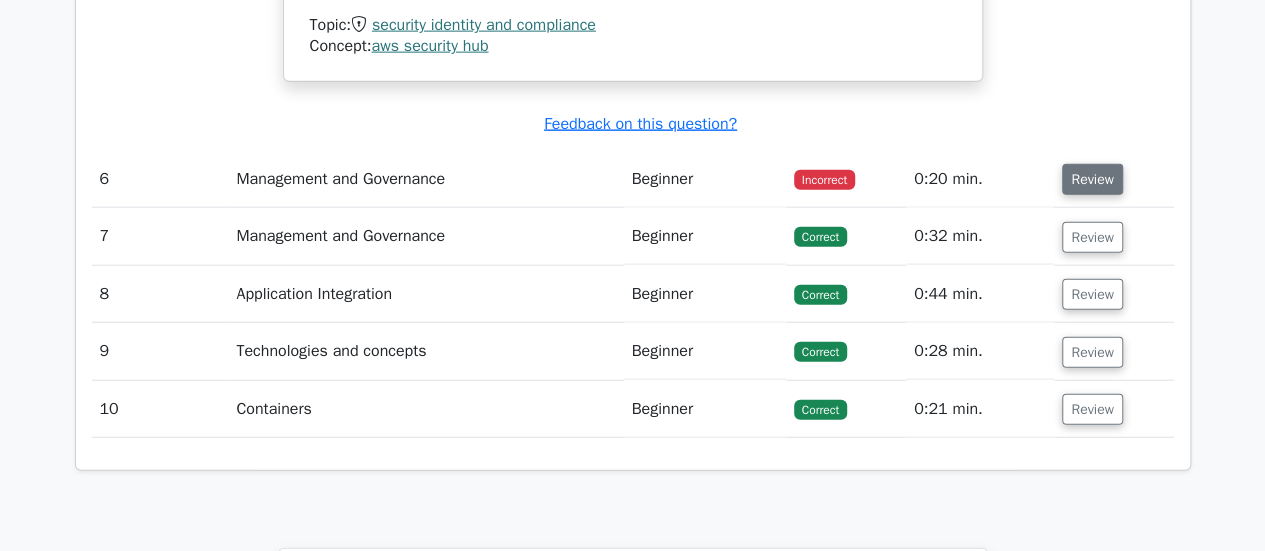 click on "Review" at bounding box center (1092, 179) 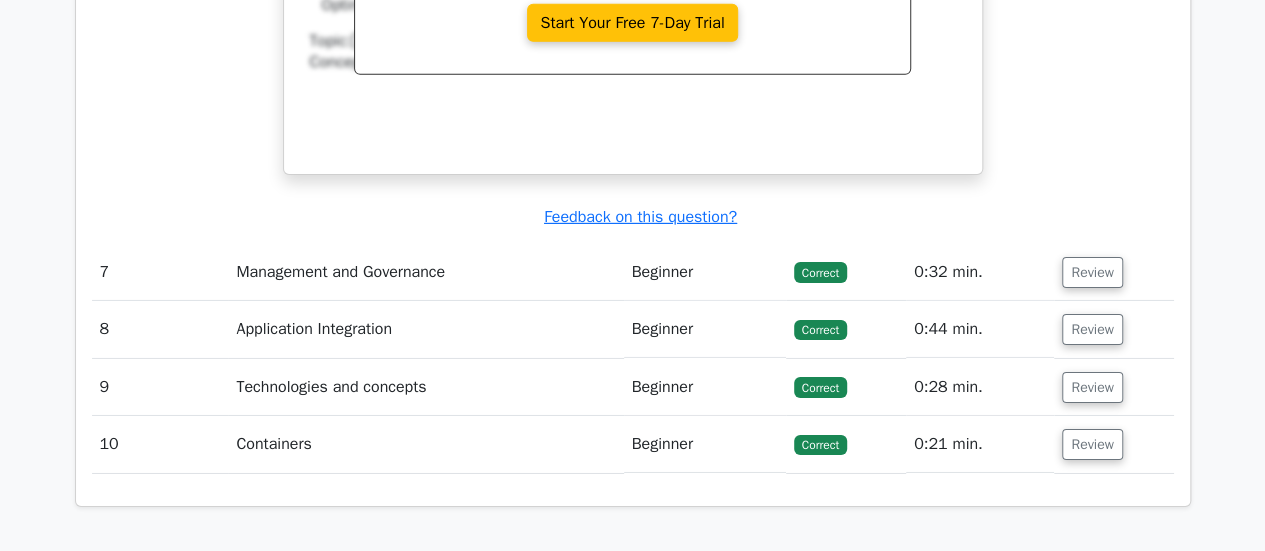 scroll, scrollTop: 6976, scrollLeft: 0, axis: vertical 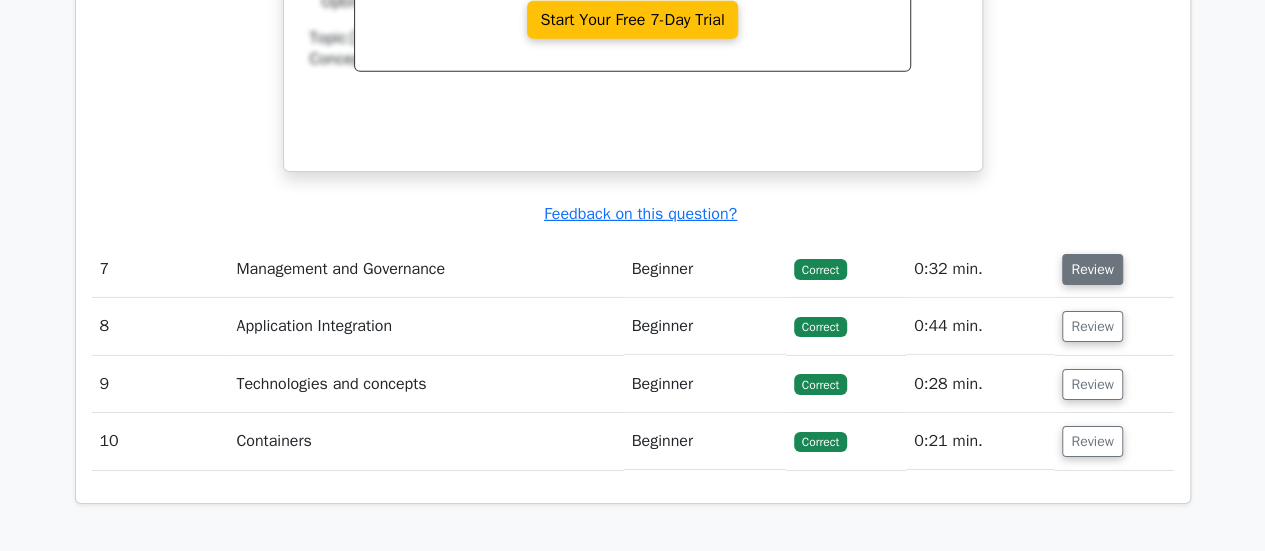 click on "Review" at bounding box center [1092, 269] 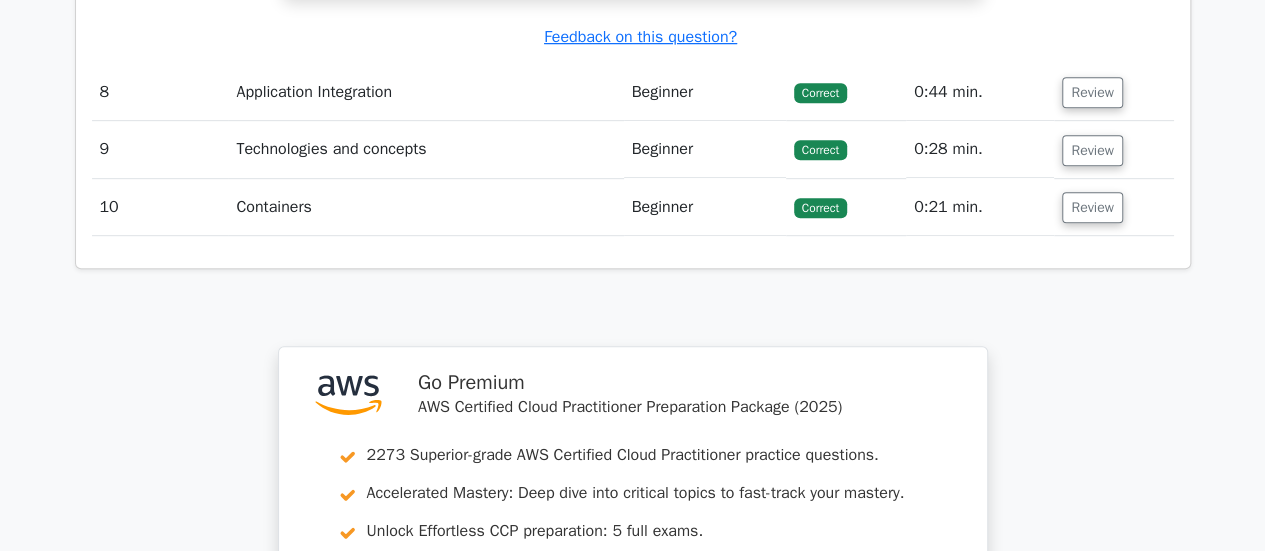 scroll, scrollTop: 8066, scrollLeft: 0, axis: vertical 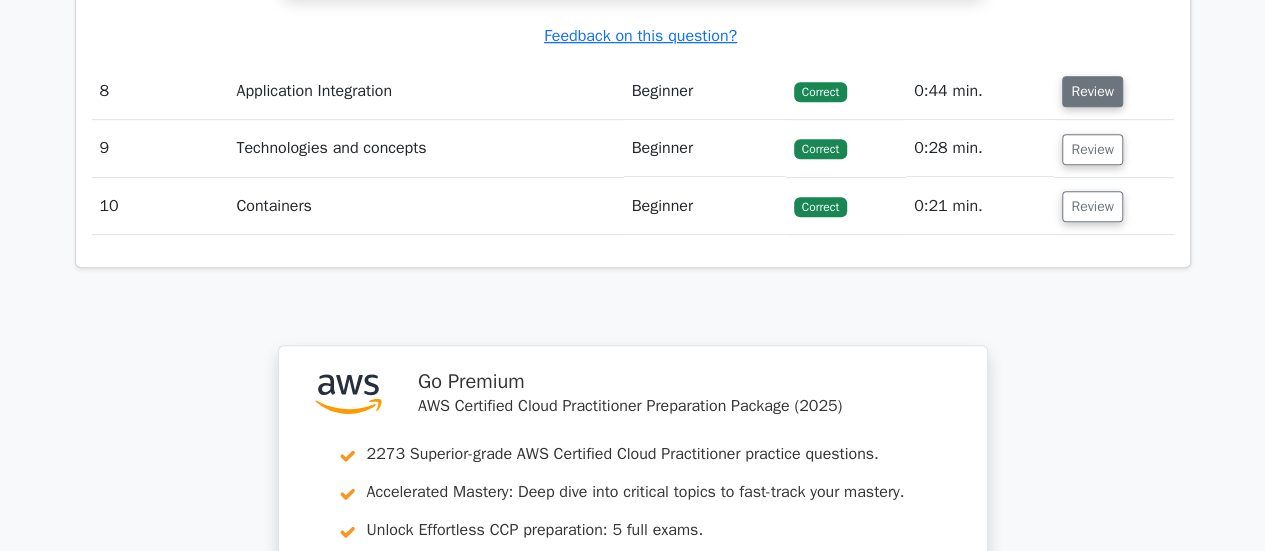 click on "Review" at bounding box center [1092, 91] 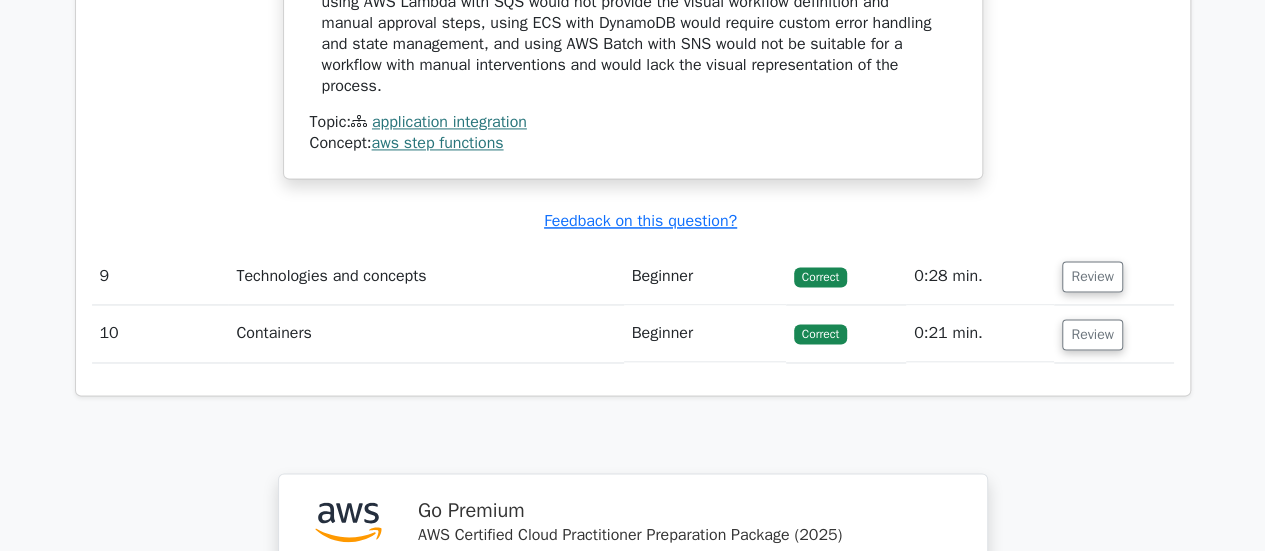 scroll, scrollTop: 9053, scrollLeft: 0, axis: vertical 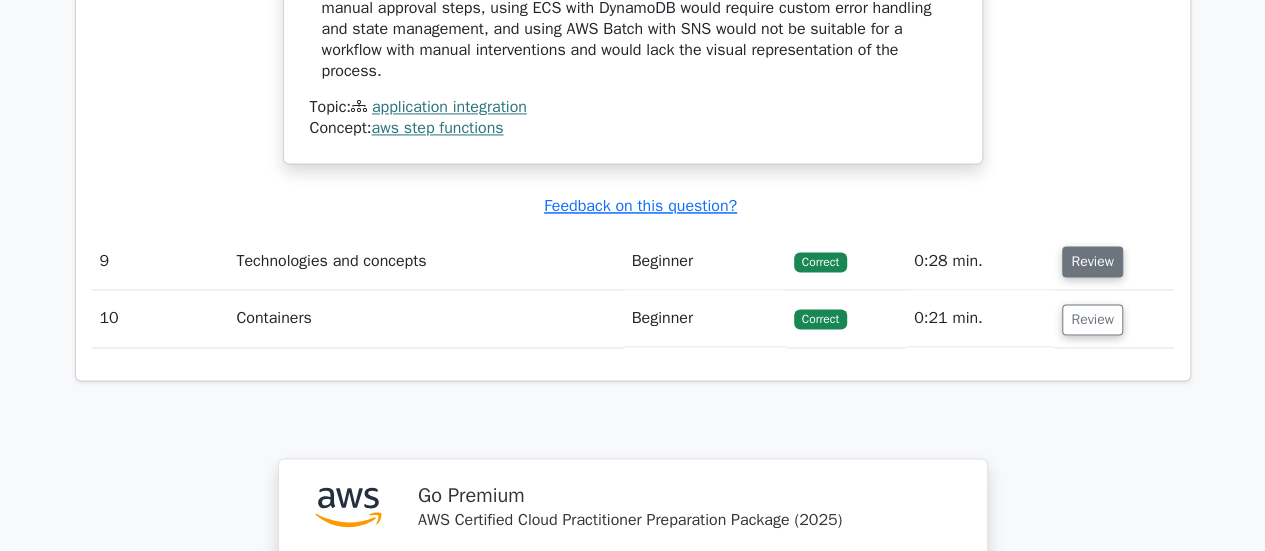 click on "Review" at bounding box center (1092, 261) 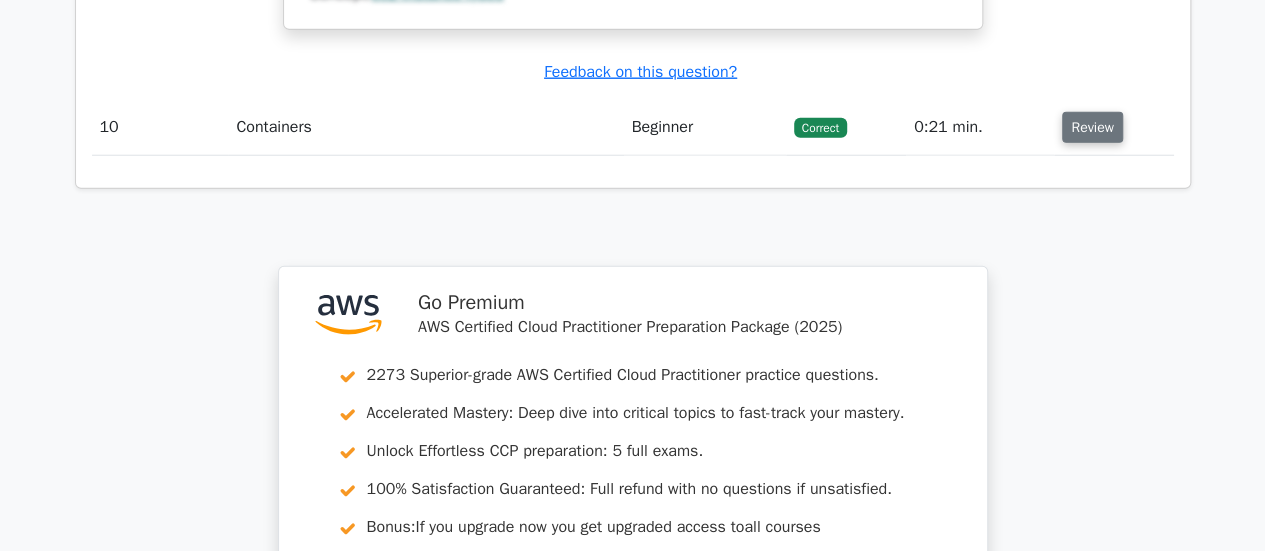 scroll, scrollTop: 10171, scrollLeft: 0, axis: vertical 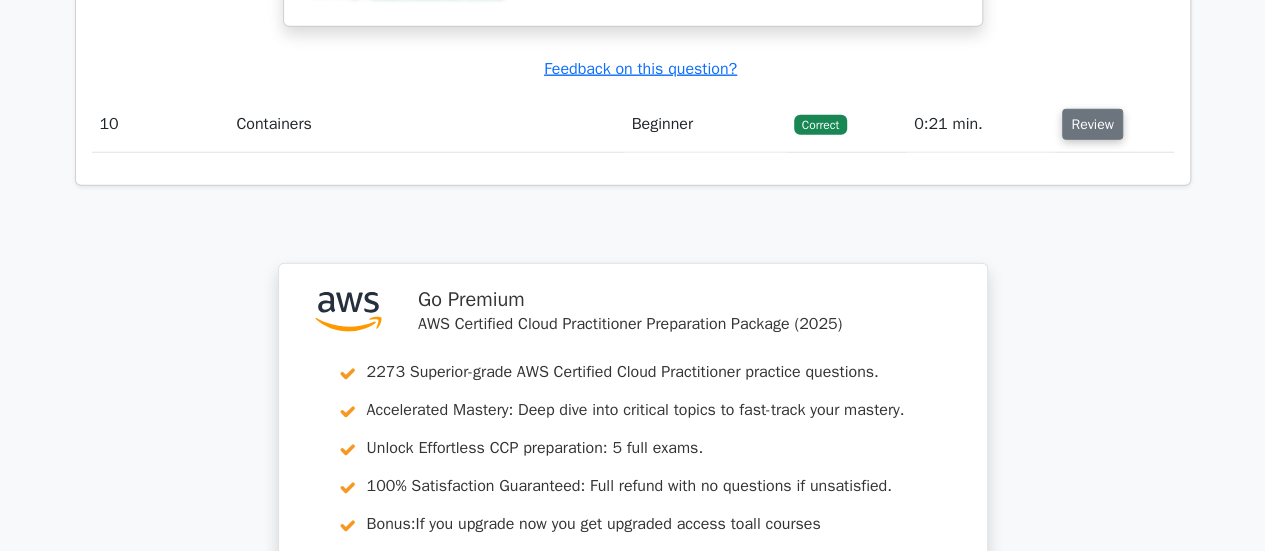 click on "Review" at bounding box center (1092, 124) 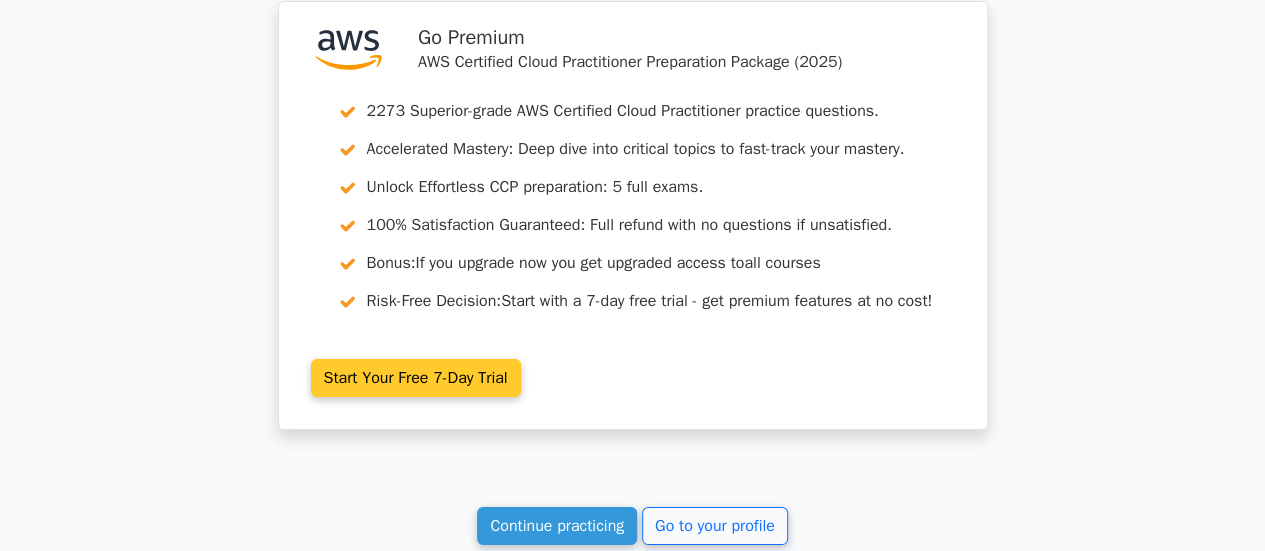 scroll, scrollTop: 11636, scrollLeft: 0, axis: vertical 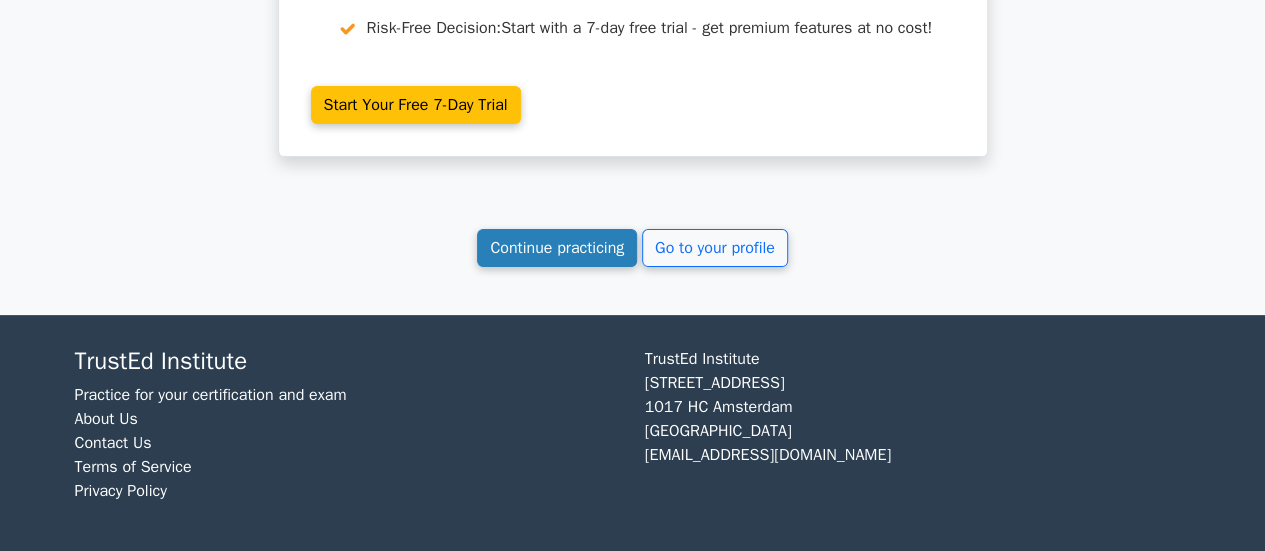 click on "Continue practicing" at bounding box center [557, 248] 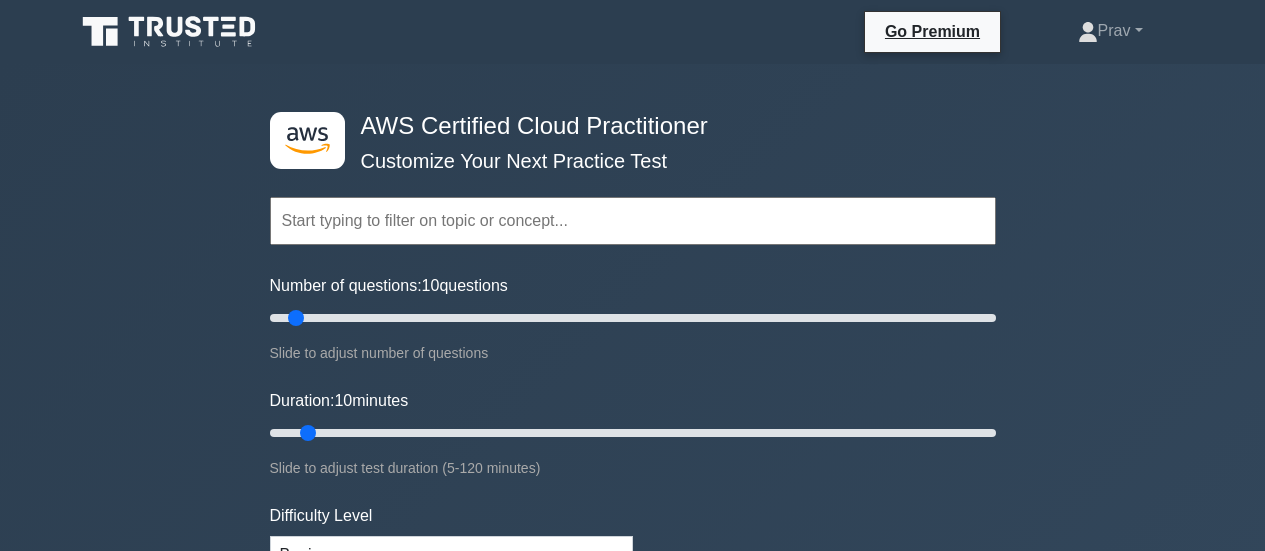 scroll, scrollTop: 0, scrollLeft: 0, axis: both 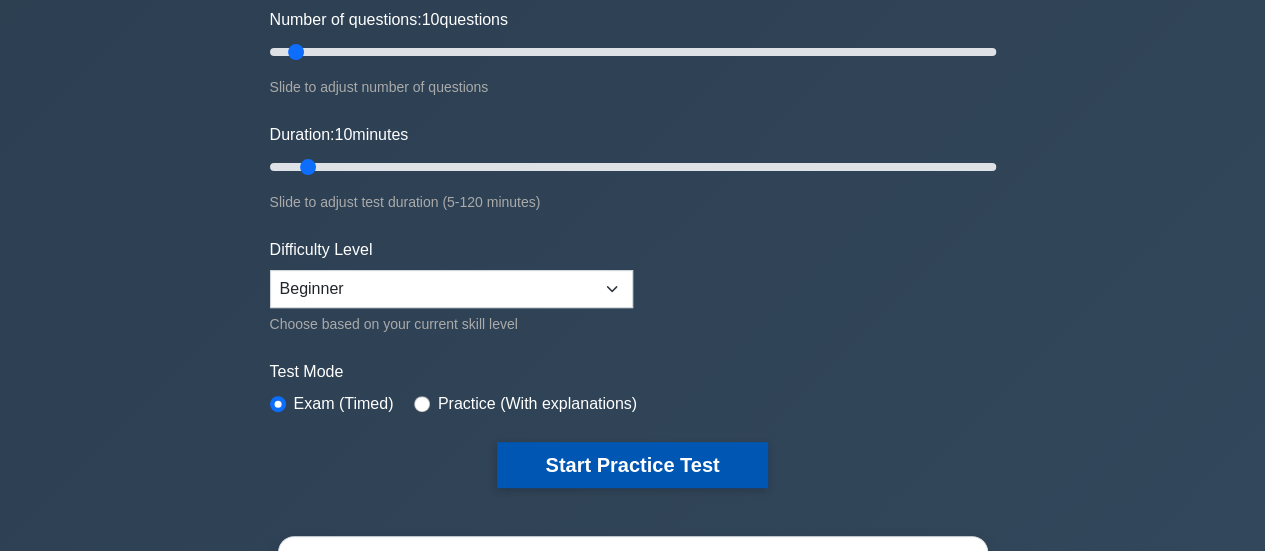 click on "Start Practice Test" at bounding box center [632, 465] 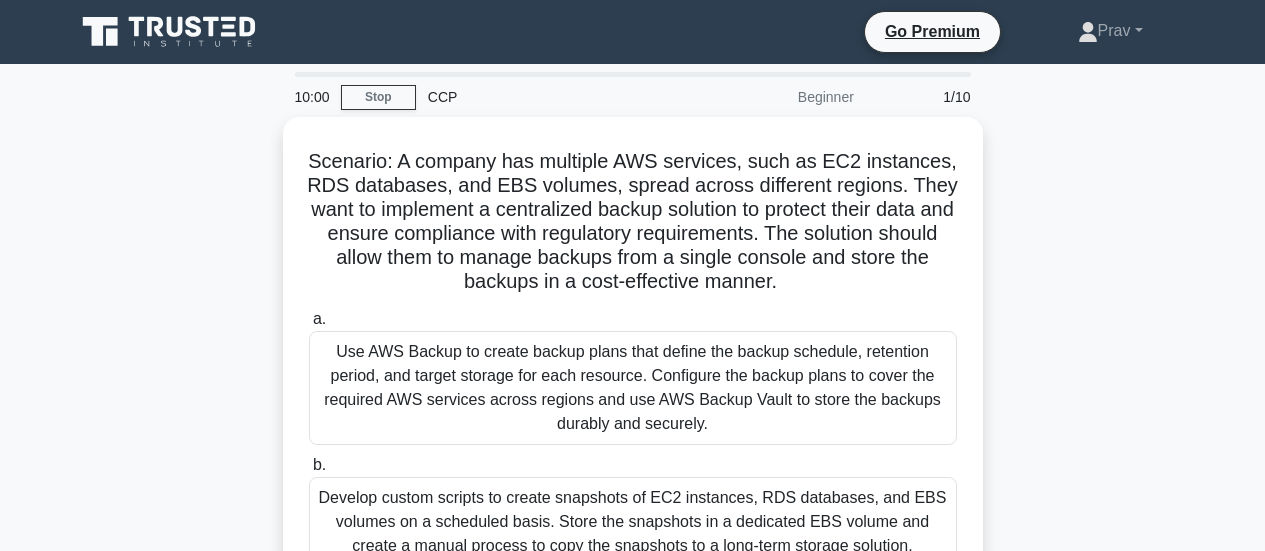 scroll, scrollTop: 0, scrollLeft: 0, axis: both 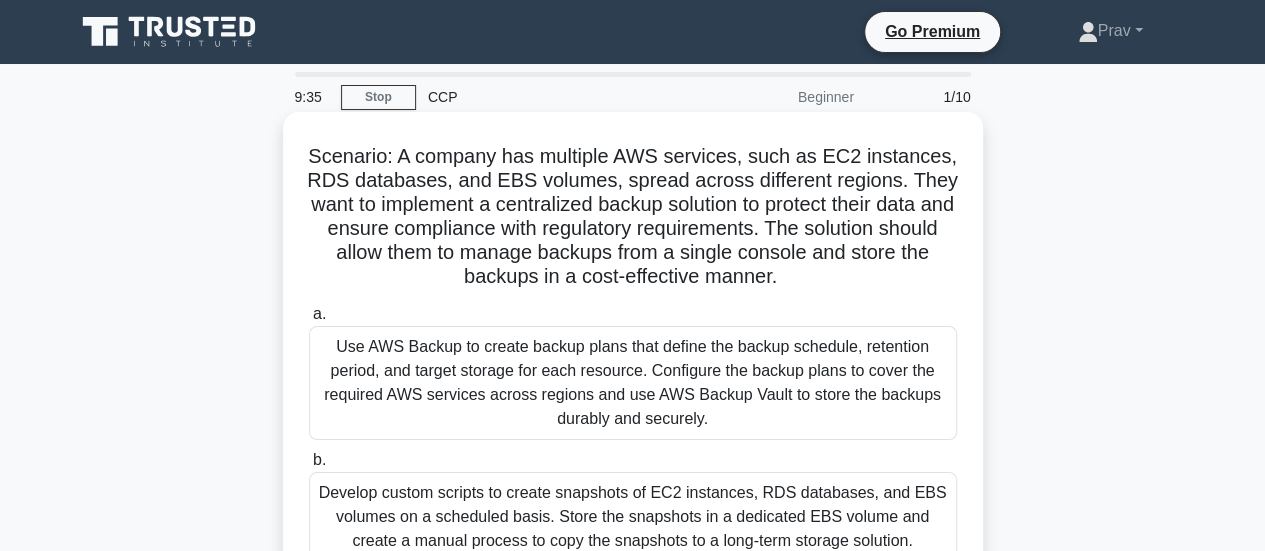 click on "Use AWS Backup to create backup plans that define the backup schedule, retention period, and target storage for each resource. Configure the backup plans to cover the required AWS services across regions and use AWS Backup Vault to store the backups durably and securely." at bounding box center (633, 383) 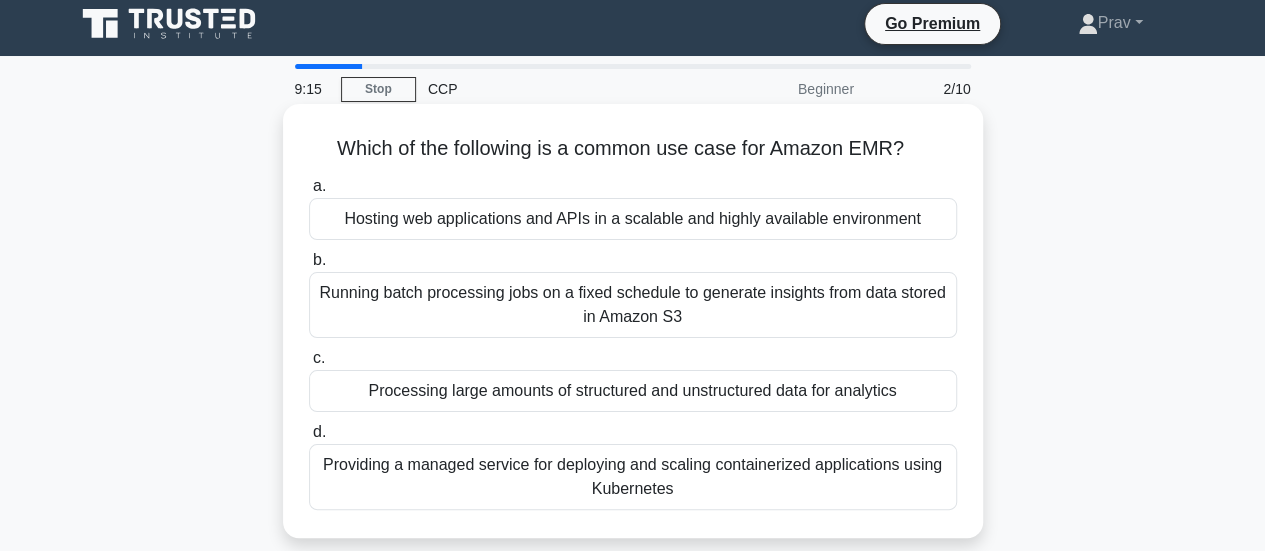 scroll, scrollTop: 0, scrollLeft: 0, axis: both 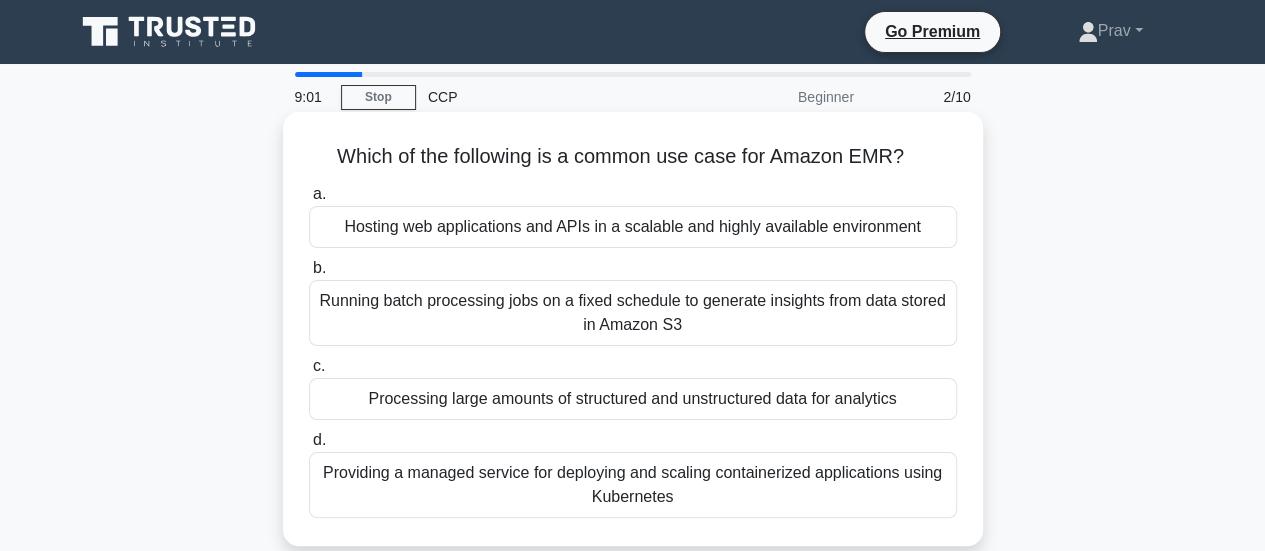 click on "Processing large amounts of structured and unstructured data for analytics" at bounding box center [633, 399] 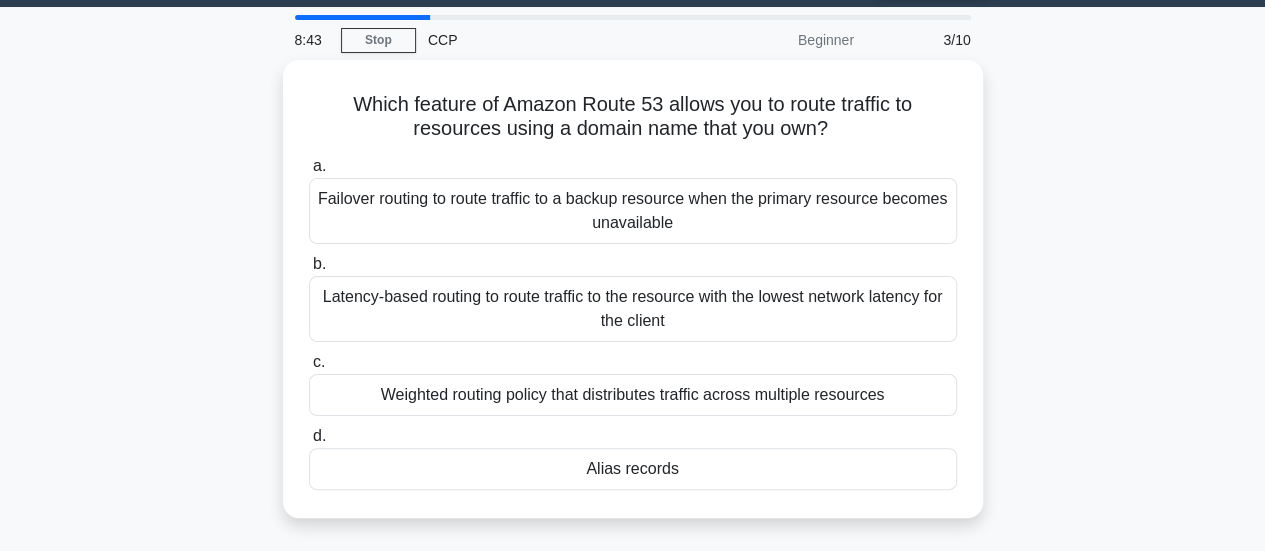scroll, scrollTop: 54, scrollLeft: 0, axis: vertical 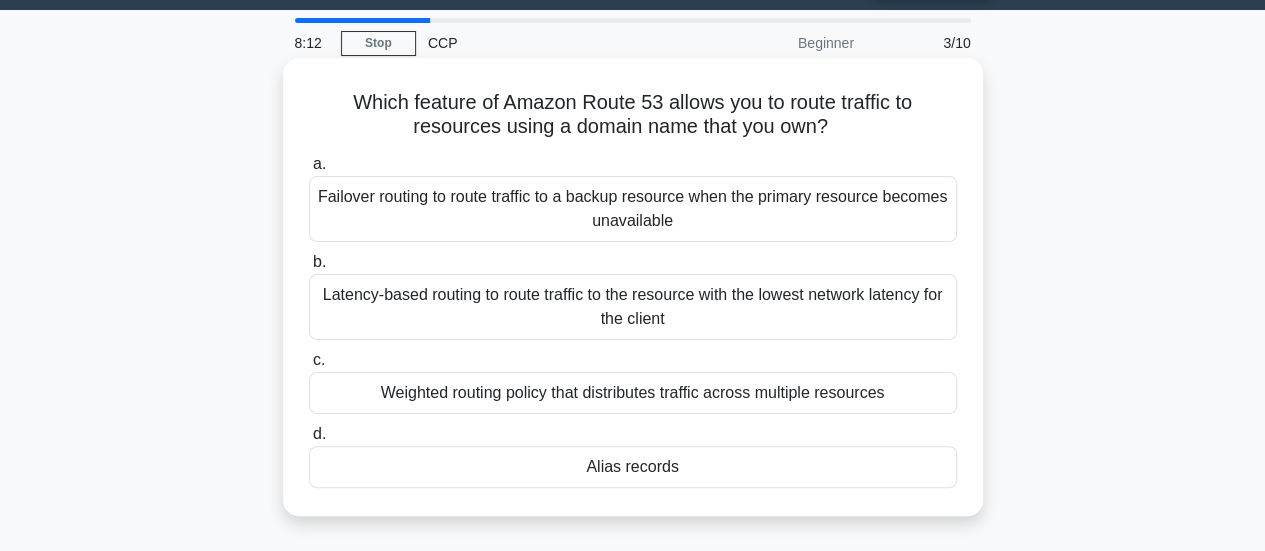 click on "Alias records" at bounding box center (633, 467) 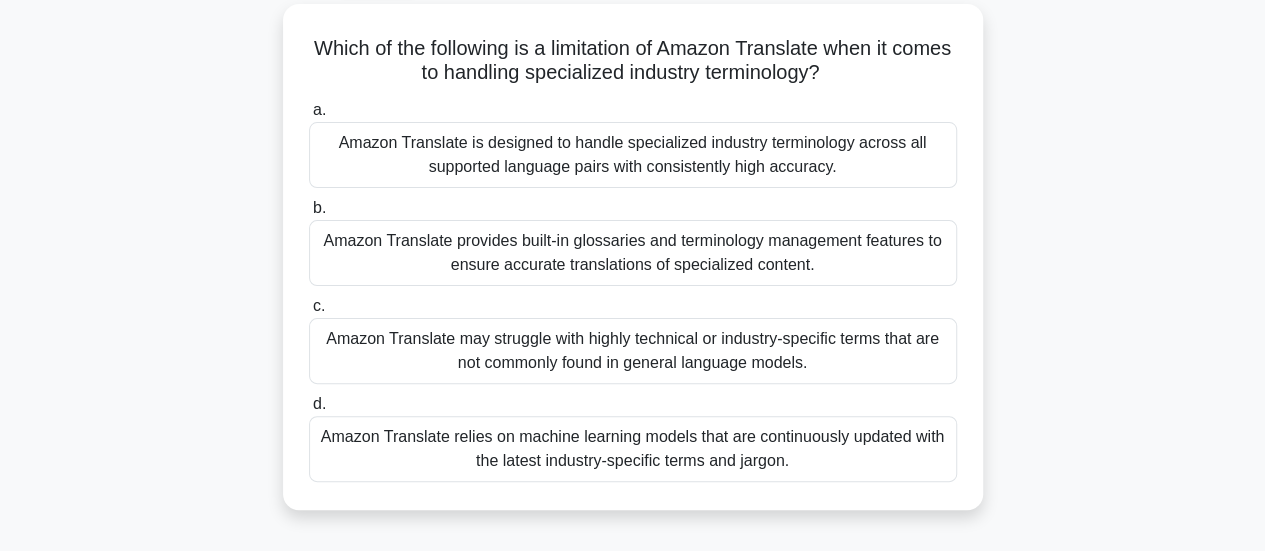 scroll, scrollTop: 116, scrollLeft: 0, axis: vertical 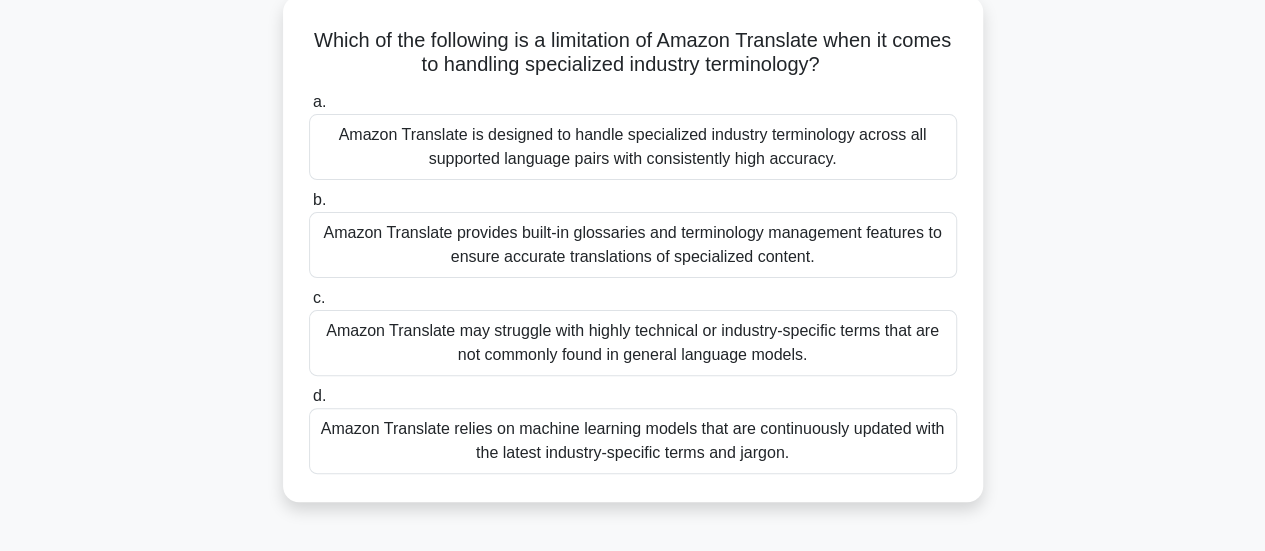 click on "Amazon Translate may struggle with highly technical or industry-specific terms that are not commonly found in general language models." at bounding box center [633, 343] 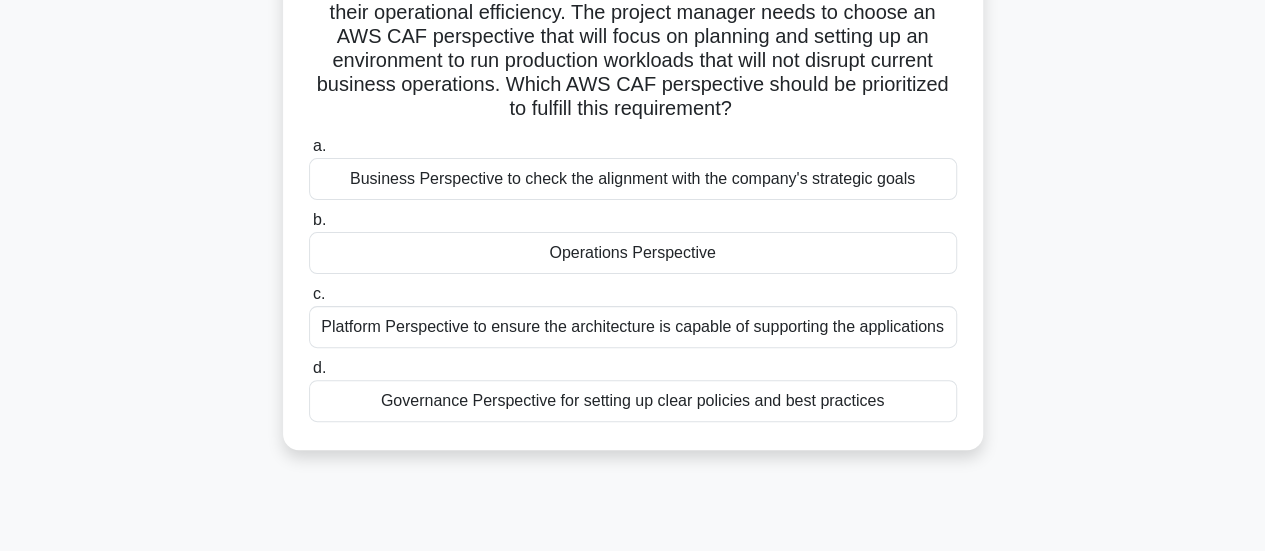 scroll, scrollTop: 169, scrollLeft: 0, axis: vertical 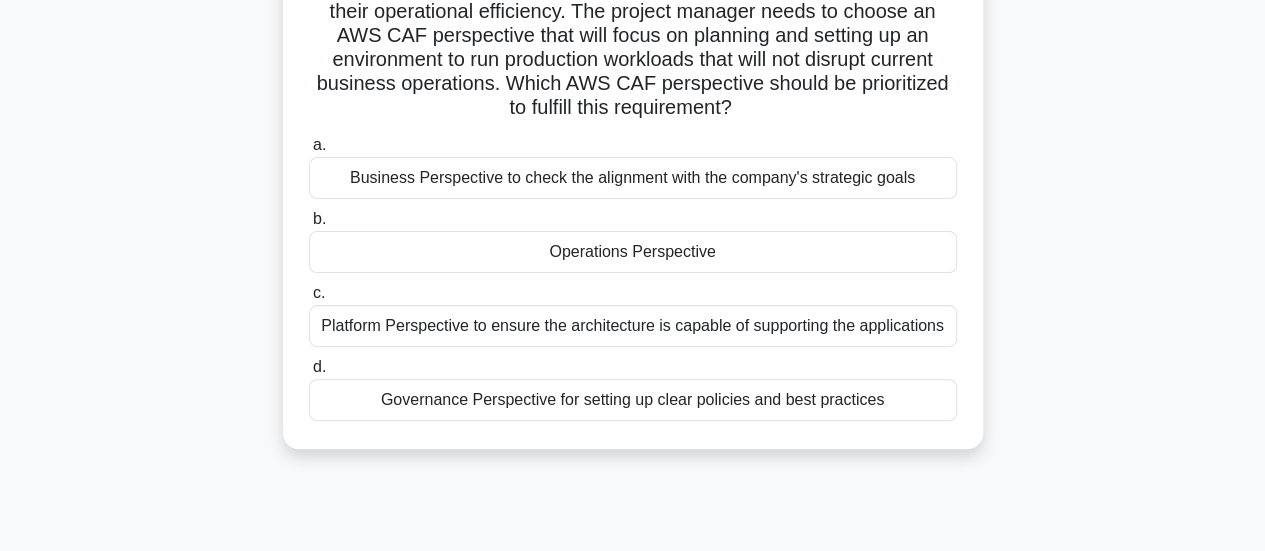 click on "Operations Perspective" at bounding box center (633, 252) 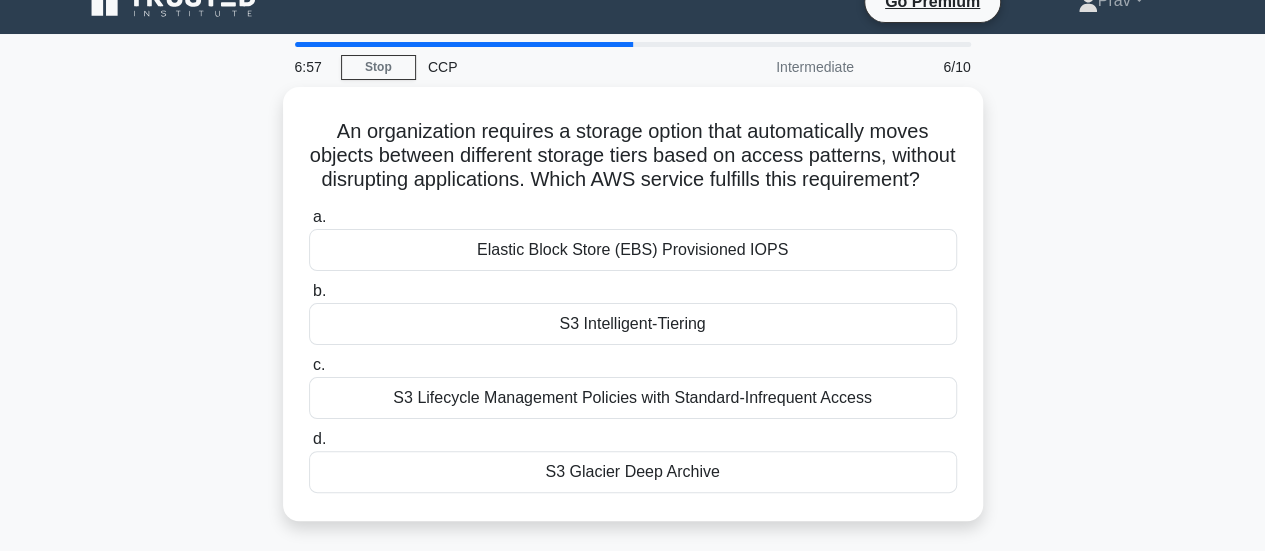 scroll, scrollTop: 26, scrollLeft: 0, axis: vertical 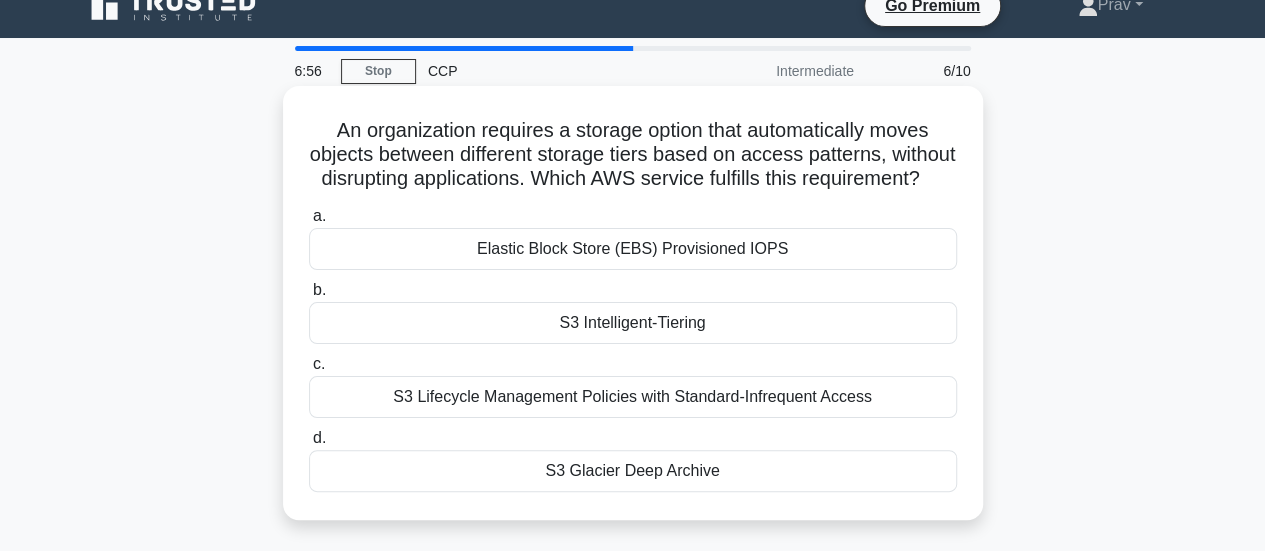 click on "S3 Intelligent-Tiering" at bounding box center [633, 323] 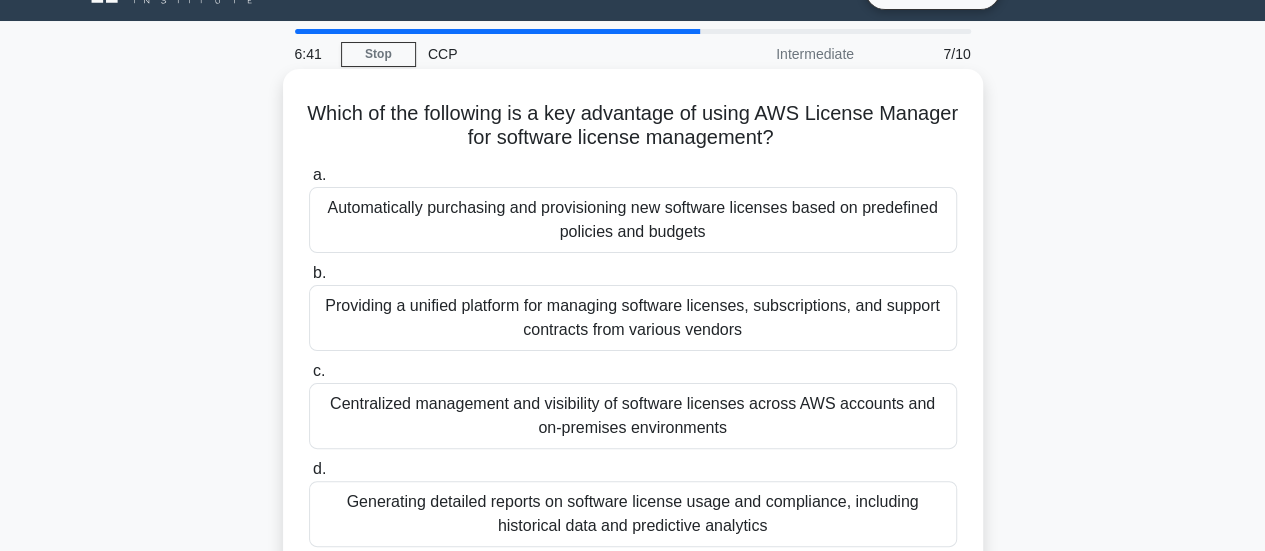 scroll, scrollTop: 50, scrollLeft: 0, axis: vertical 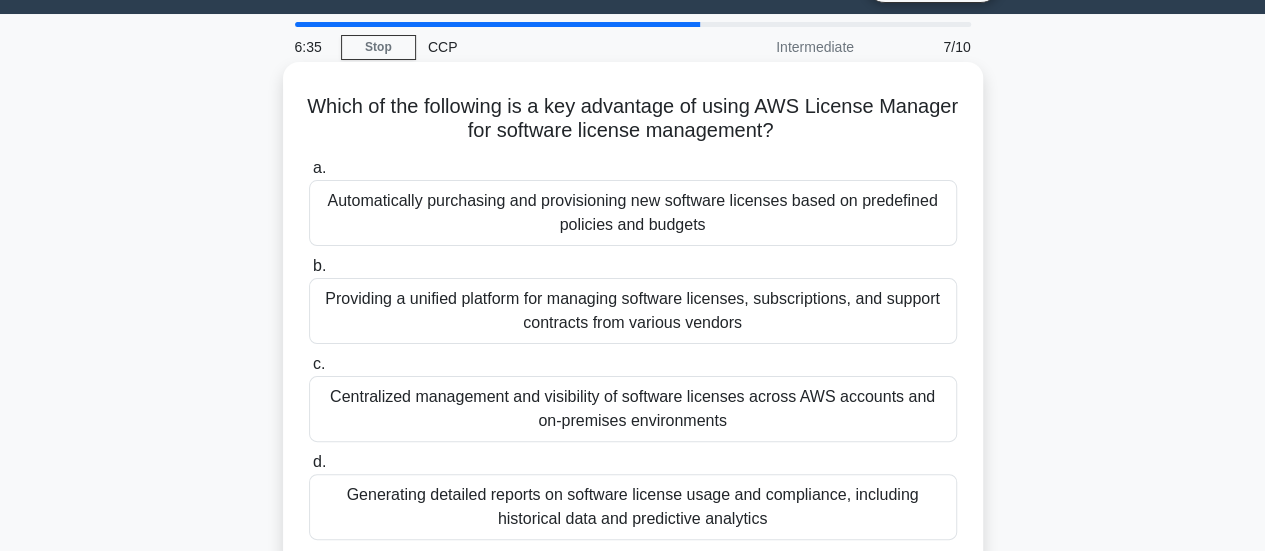 click on "Centralized management and visibility of software licenses across AWS accounts and on-premises environments" at bounding box center [633, 409] 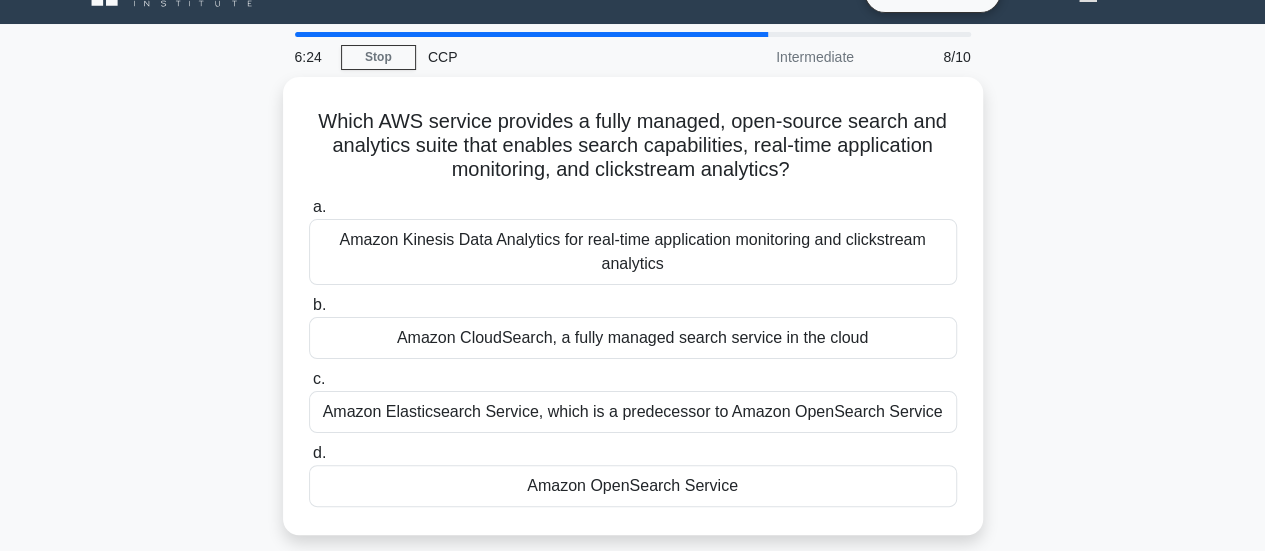 scroll, scrollTop: 42, scrollLeft: 0, axis: vertical 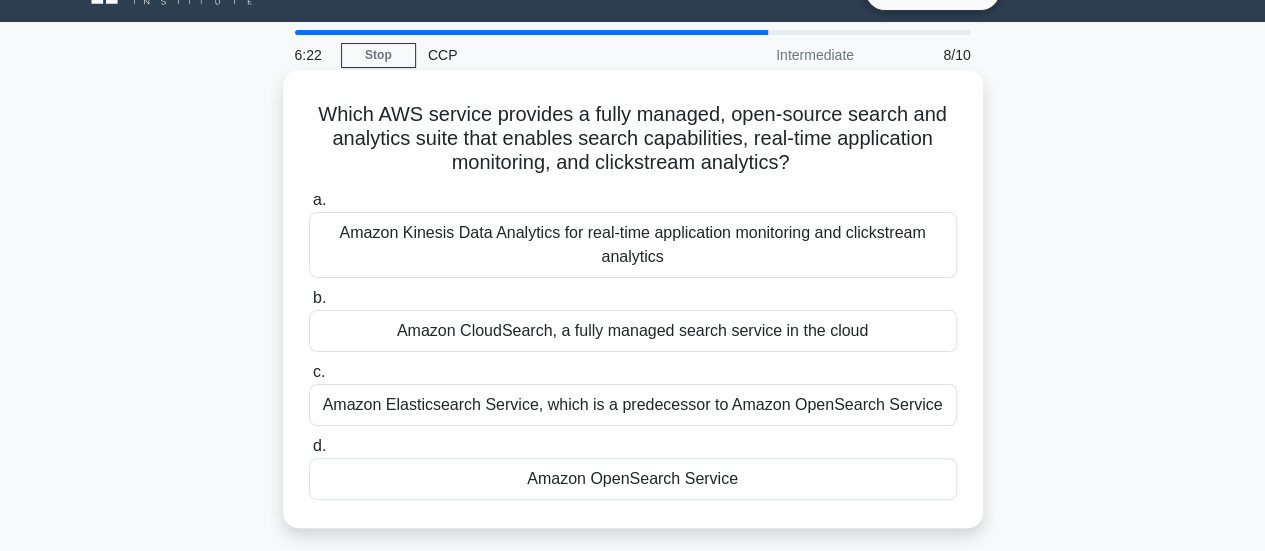 click on "Amazon OpenSearch Service" at bounding box center [633, 479] 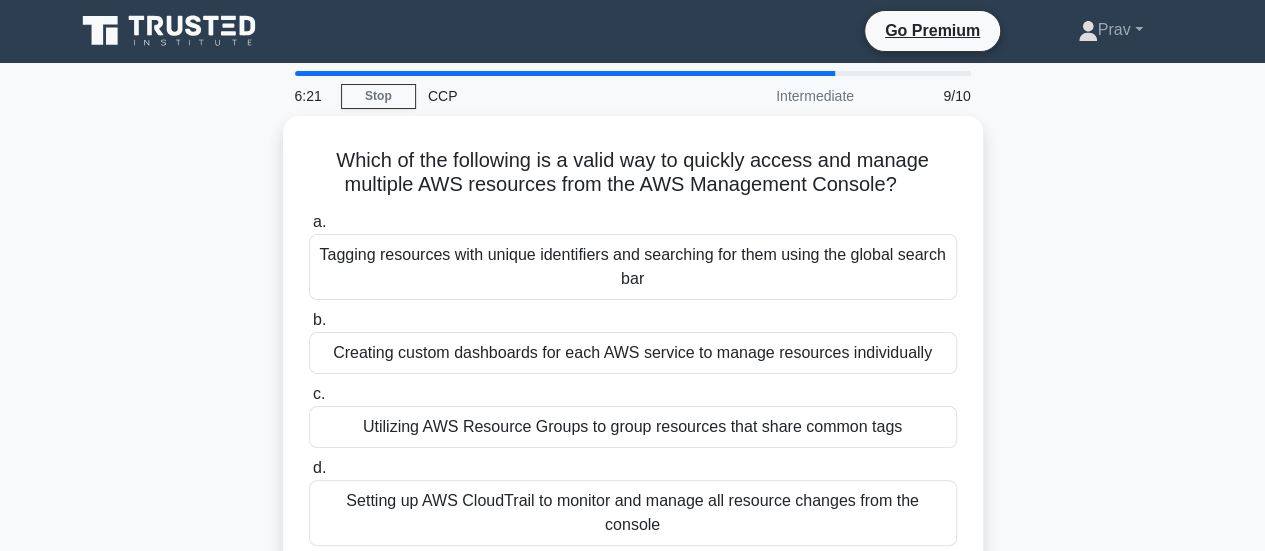 scroll, scrollTop: 0, scrollLeft: 0, axis: both 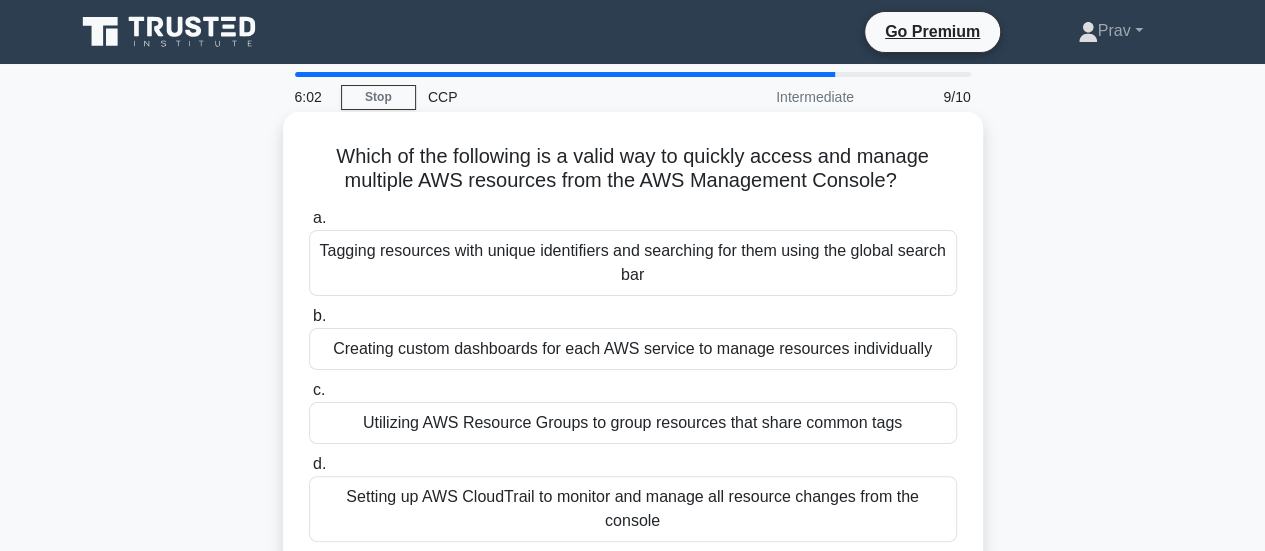click on "Tagging resources with unique identifiers and searching for them using the global search bar" at bounding box center (633, 263) 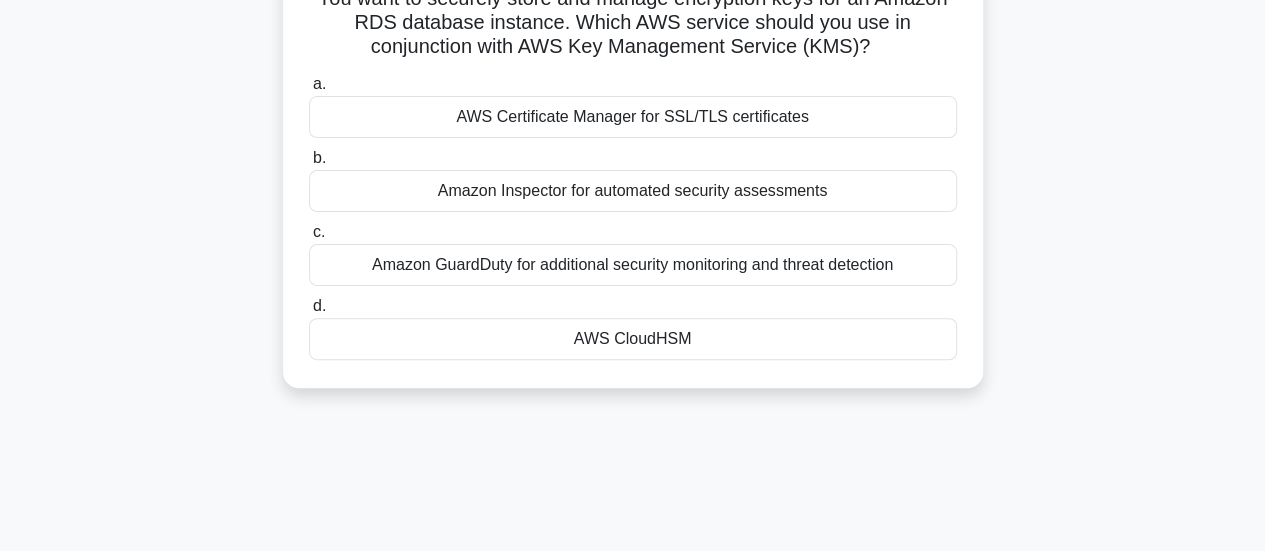 scroll, scrollTop: 166, scrollLeft: 0, axis: vertical 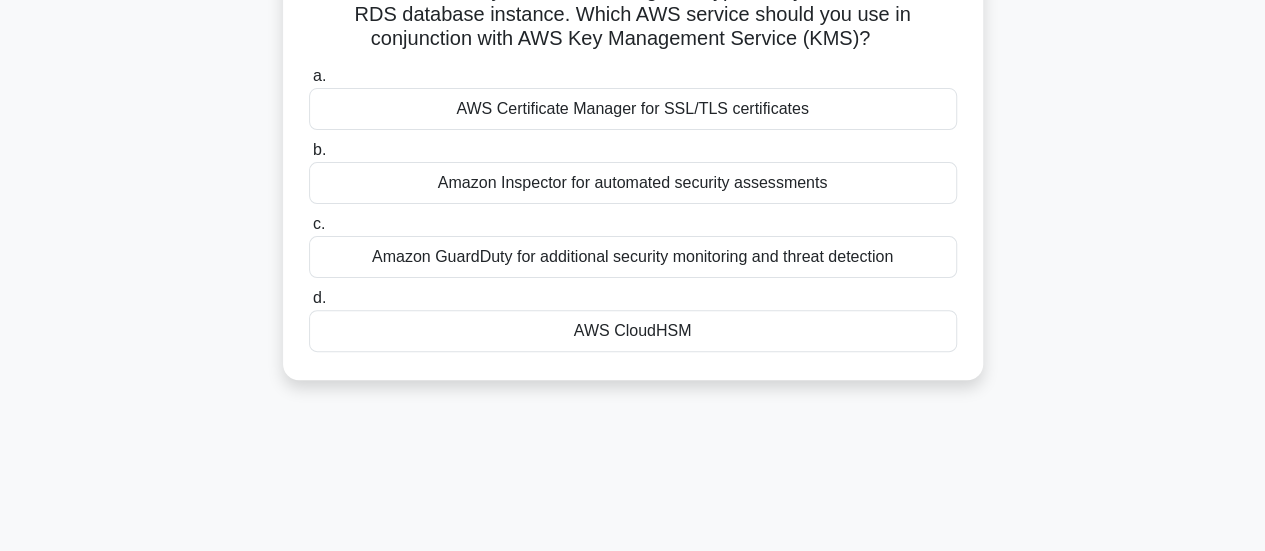 click on "AWS CloudHSM" at bounding box center [633, 331] 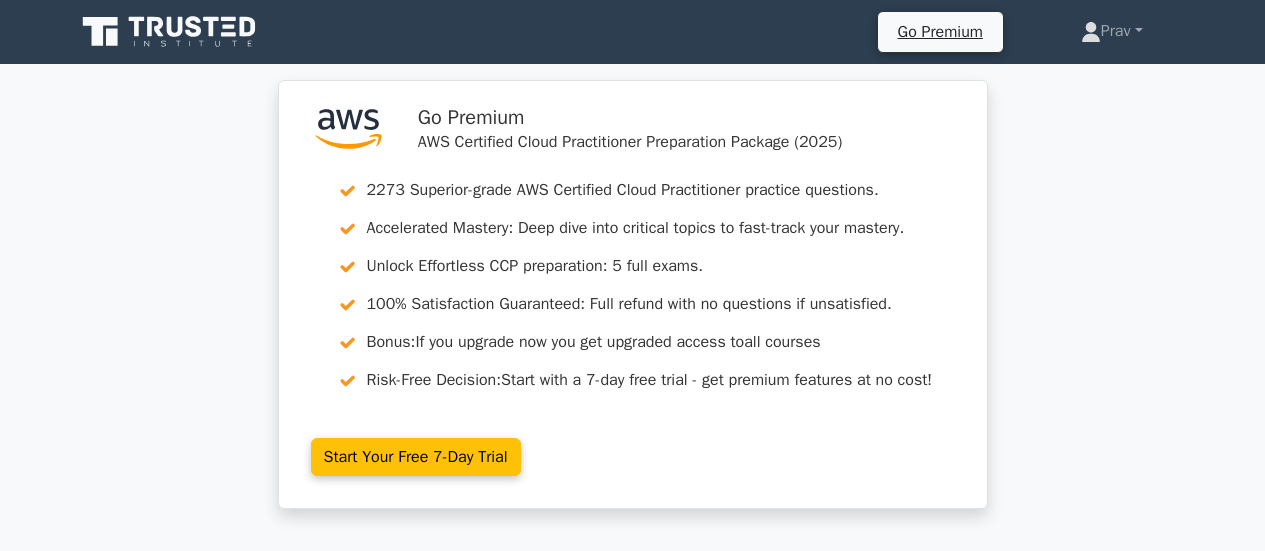 scroll, scrollTop: 0, scrollLeft: 0, axis: both 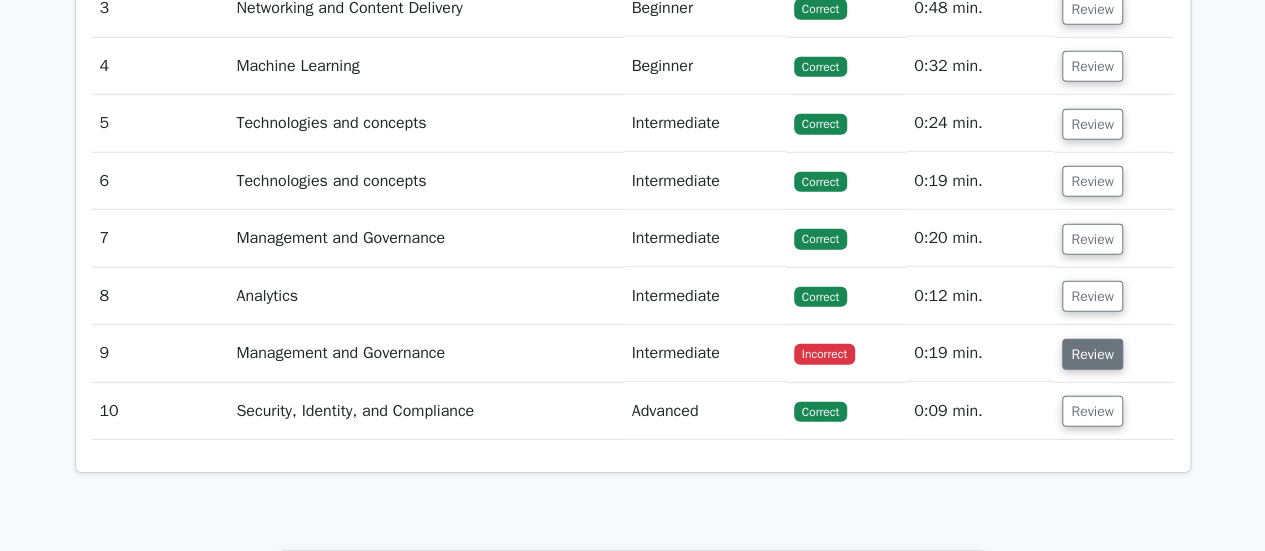 click on "Review" at bounding box center (1092, 354) 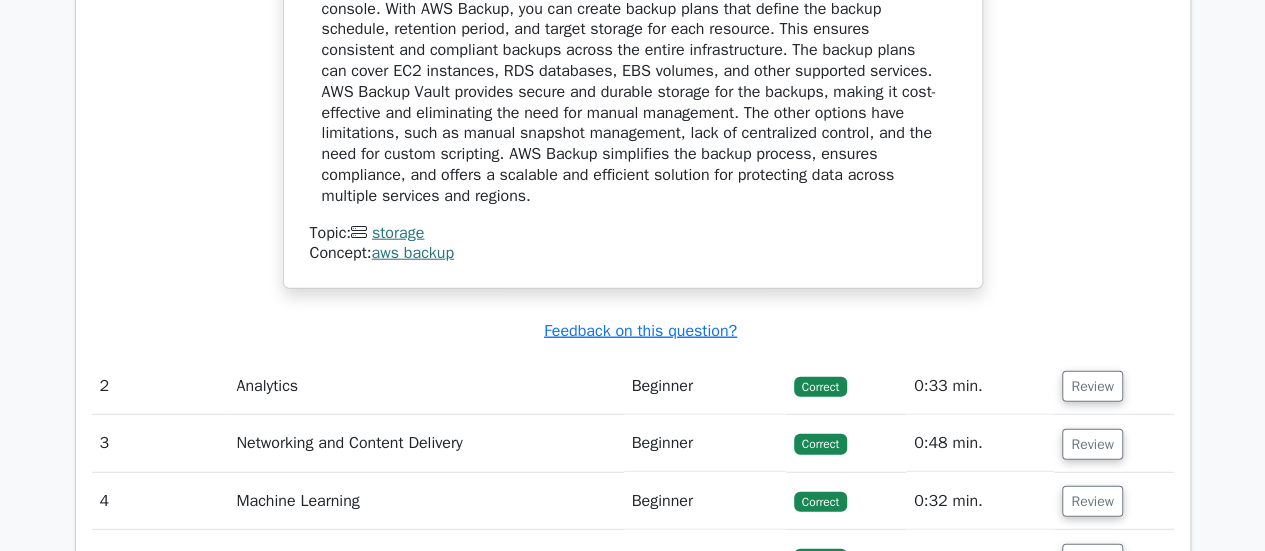 scroll, scrollTop: 2411, scrollLeft: 0, axis: vertical 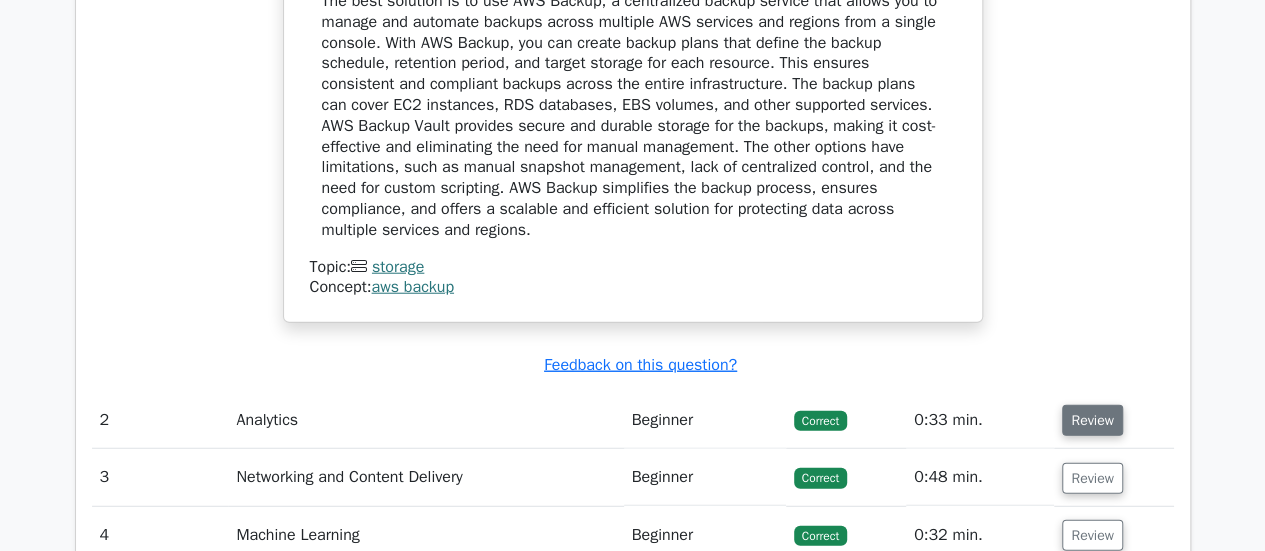 click on "Review" at bounding box center [1092, 420] 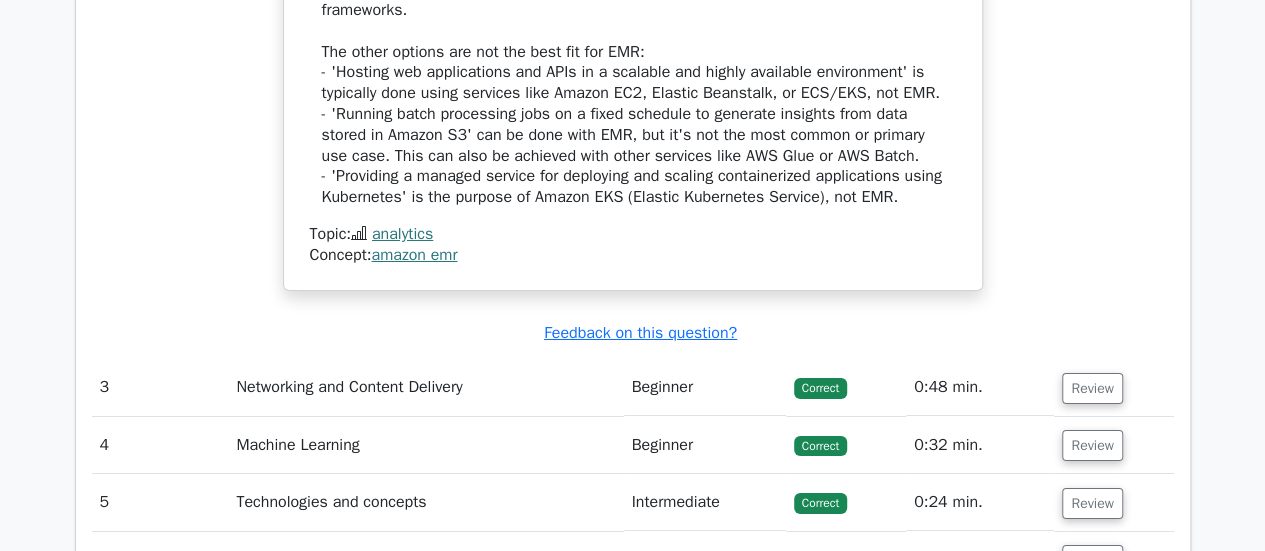 scroll, scrollTop: 3489, scrollLeft: 0, axis: vertical 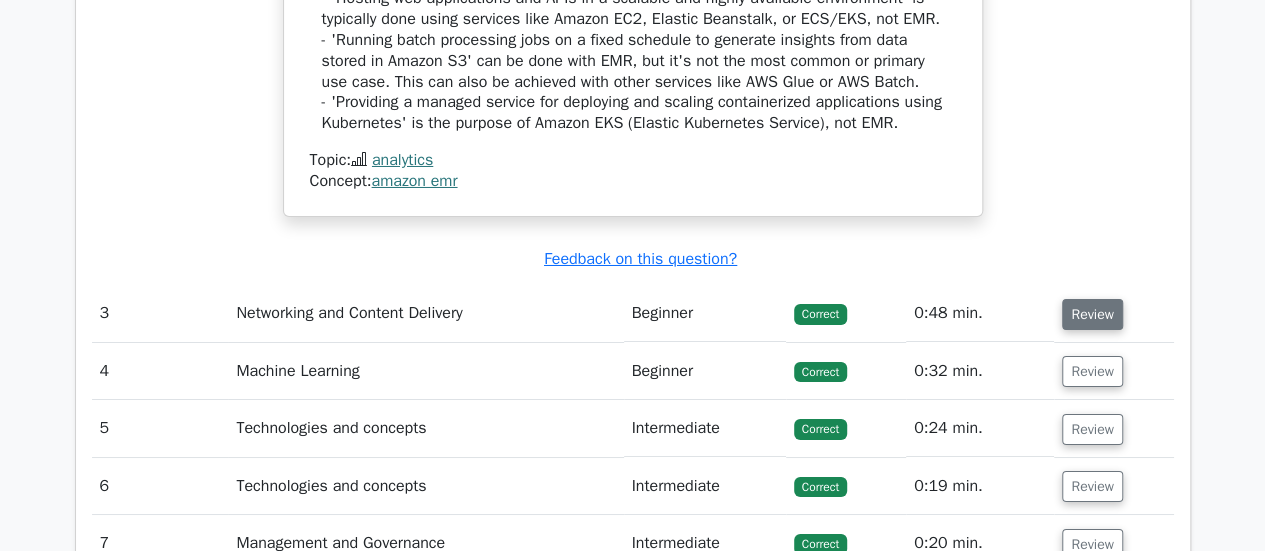 click on "Review" at bounding box center [1092, 314] 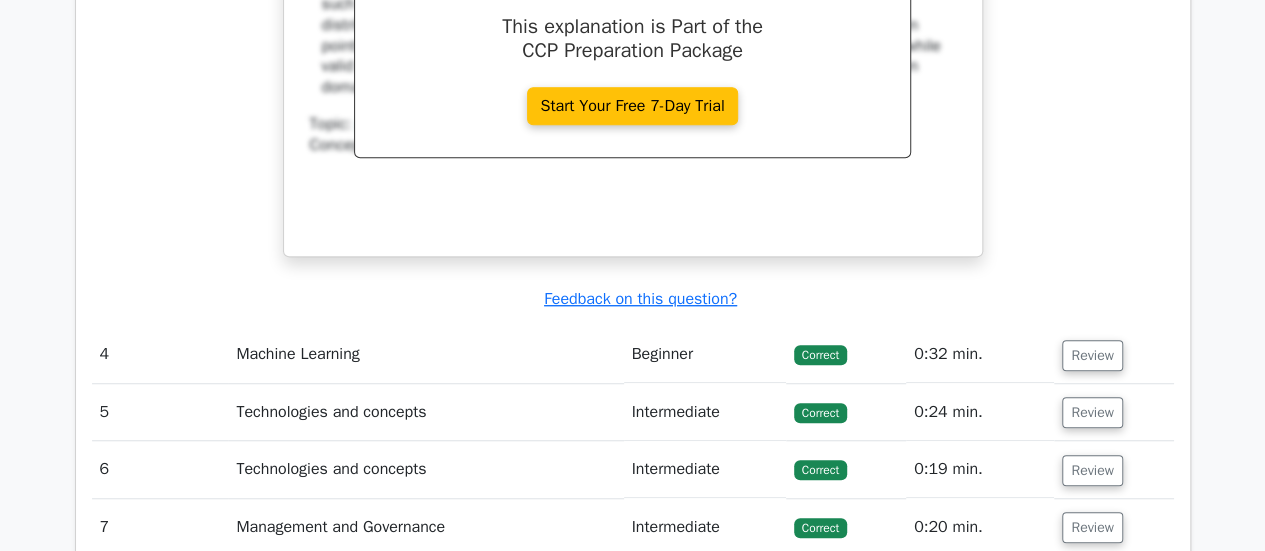 scroll, scrollTop: 4360, scrollLeft: 0, axis: vertical 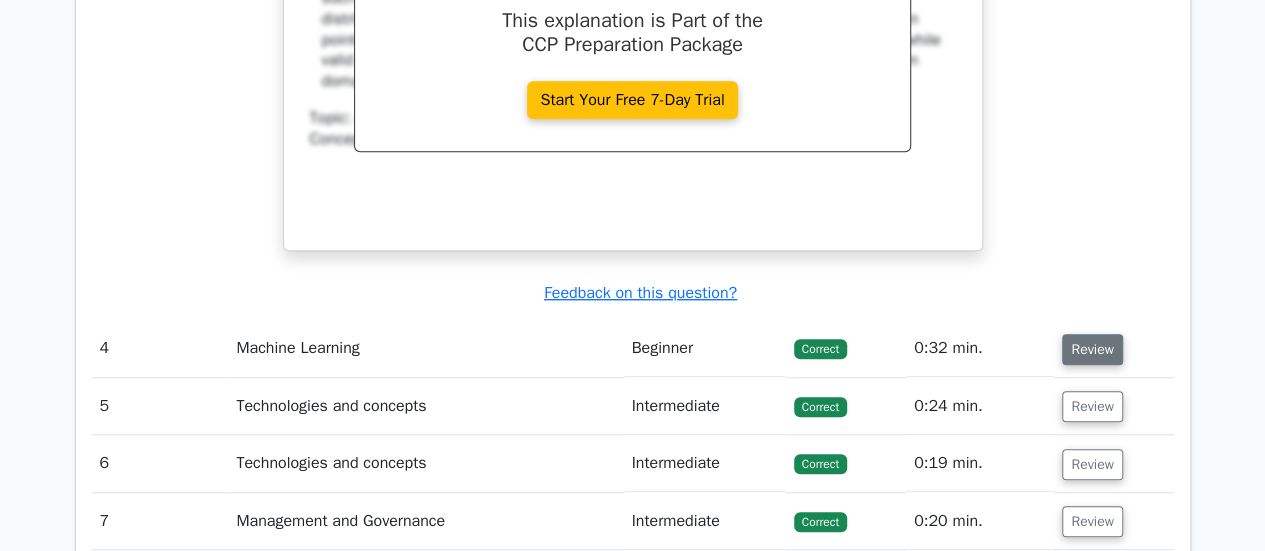 click on "Review" at bounding box center [1092, 349] 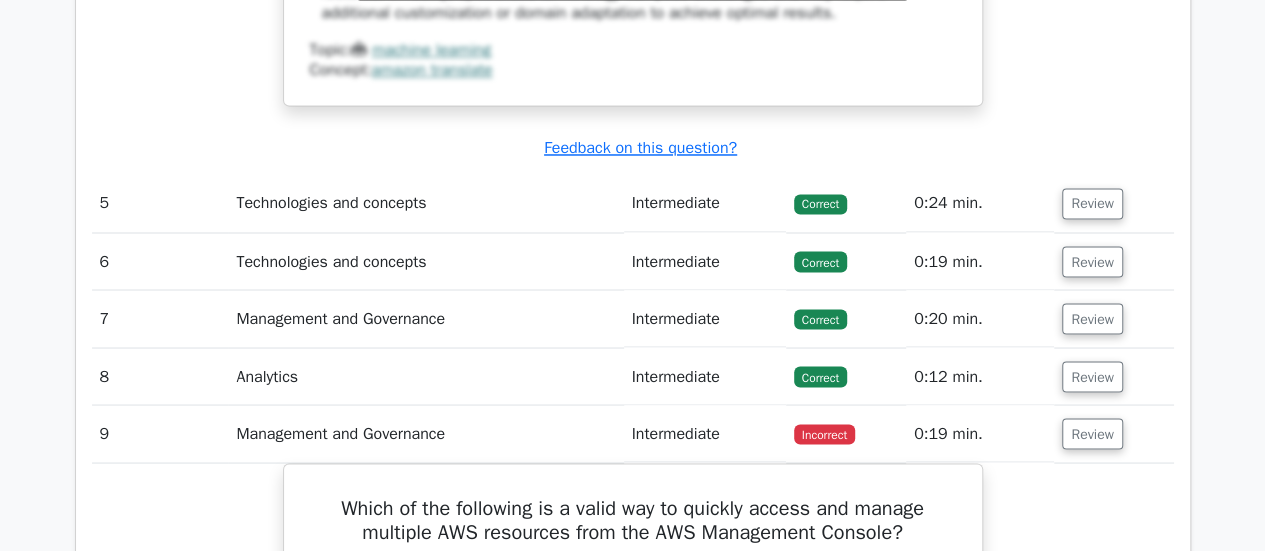 scroll, scrollTop: 5462, scrollLeft: 0, axis: vertical 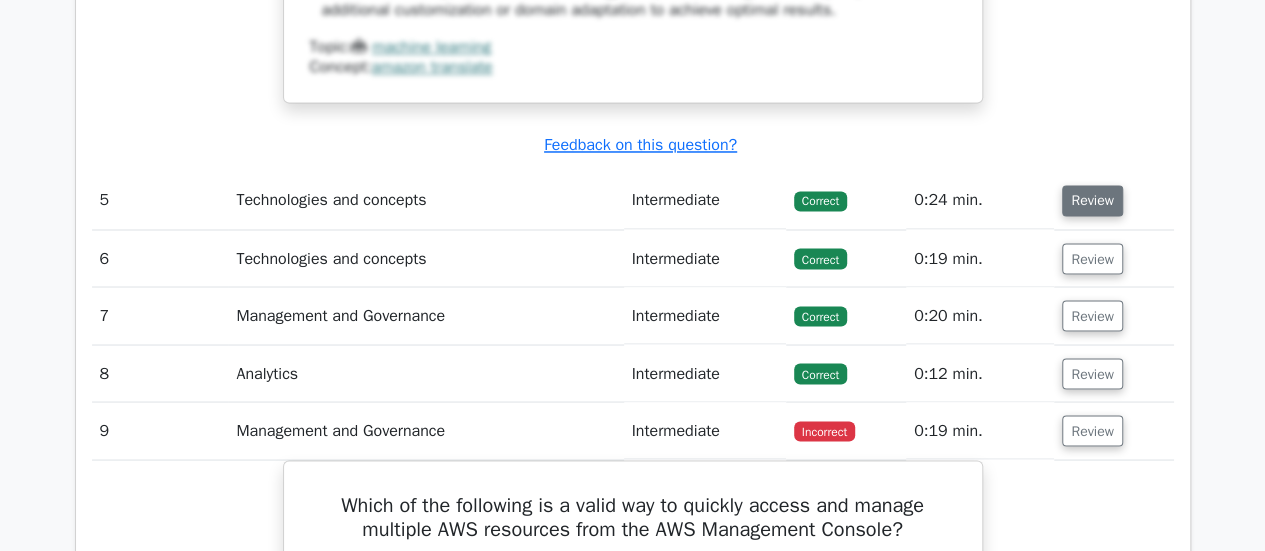click on "Review" at bounding box center [1092, 200] 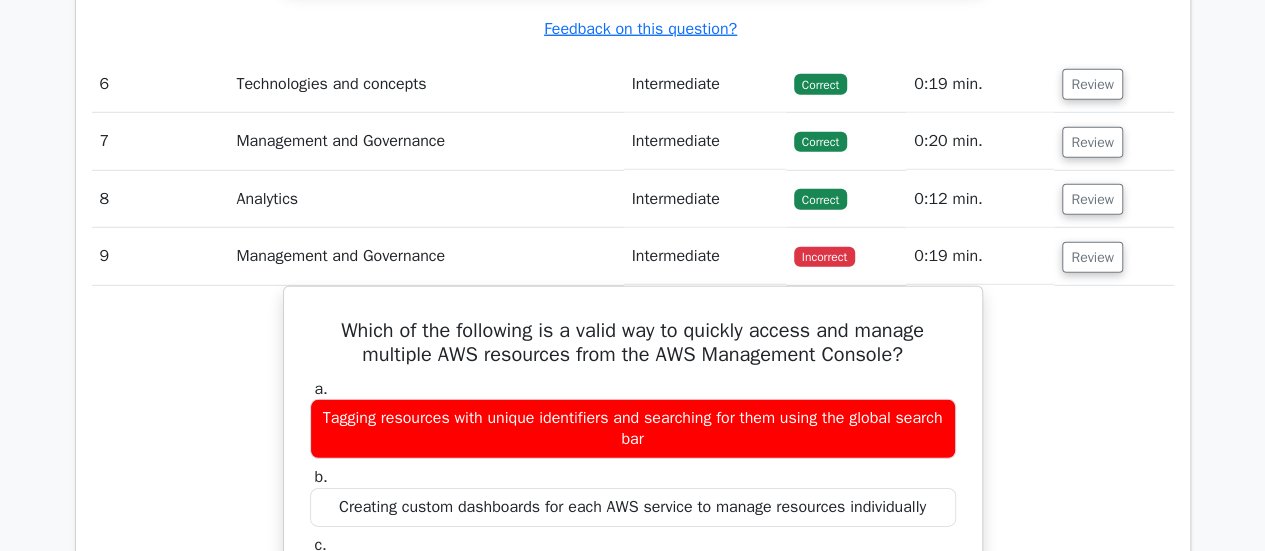 scroll, scrollTop: 6655, scrollLeft: 0, axis: vertical 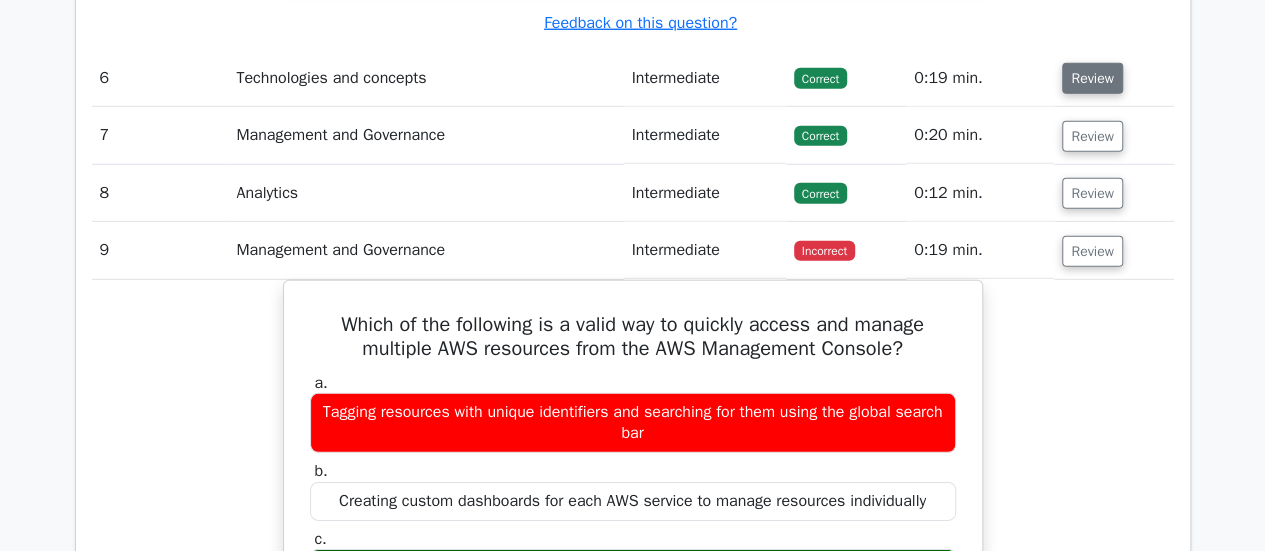 click on "Review" at bounding box center [1092, 78] 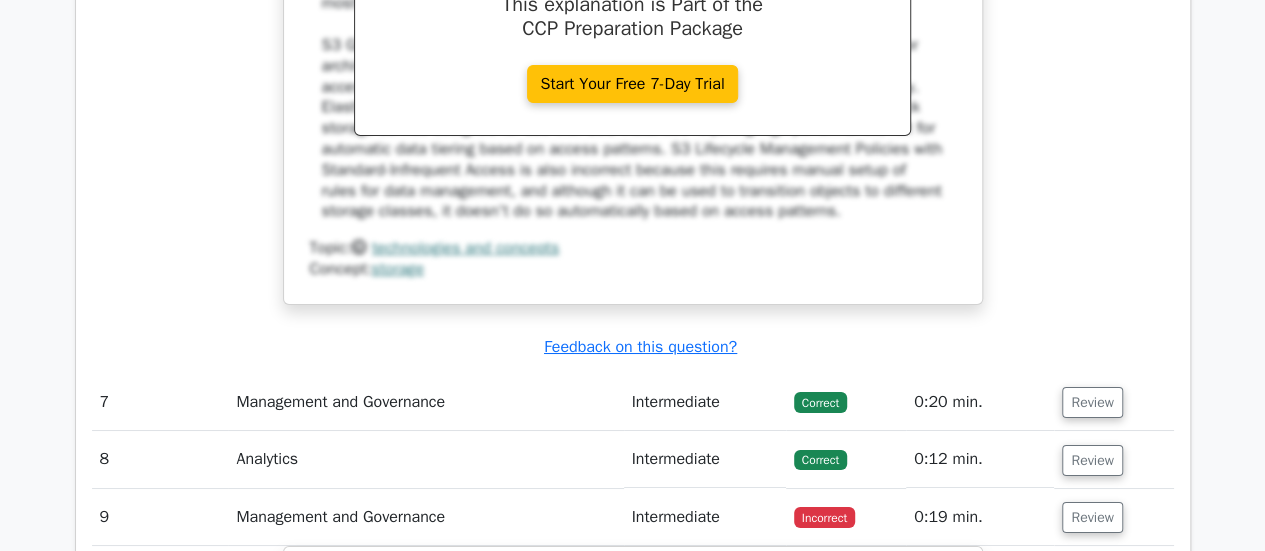 scroll, scrollTop: 7289, scrollLeft: 0, axis: vertical 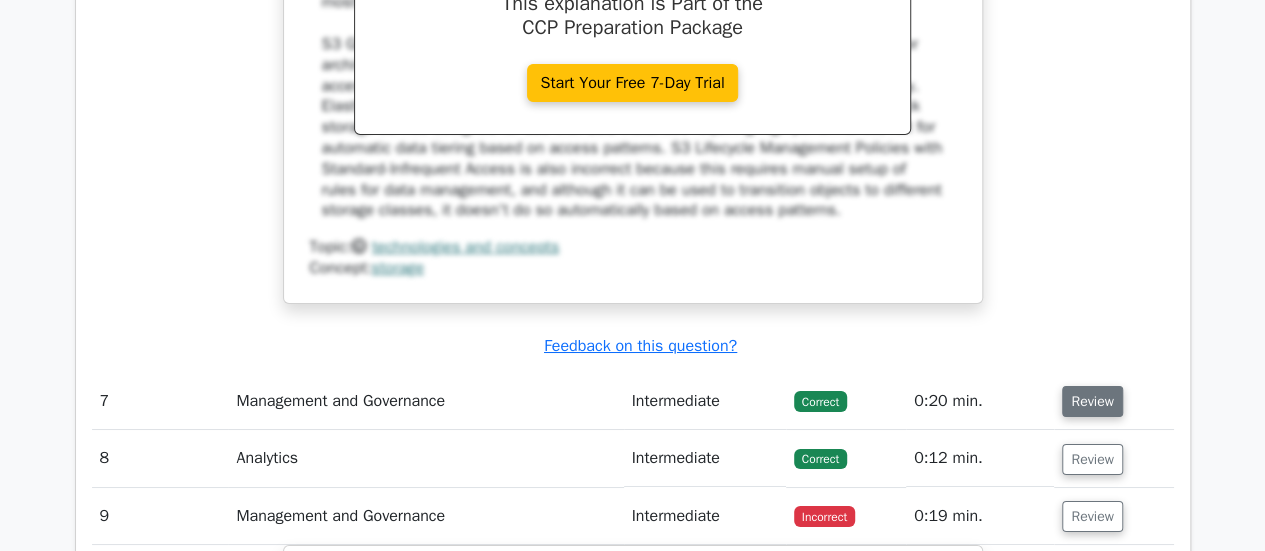 click on "Review" at bounding box center [1092, 401] 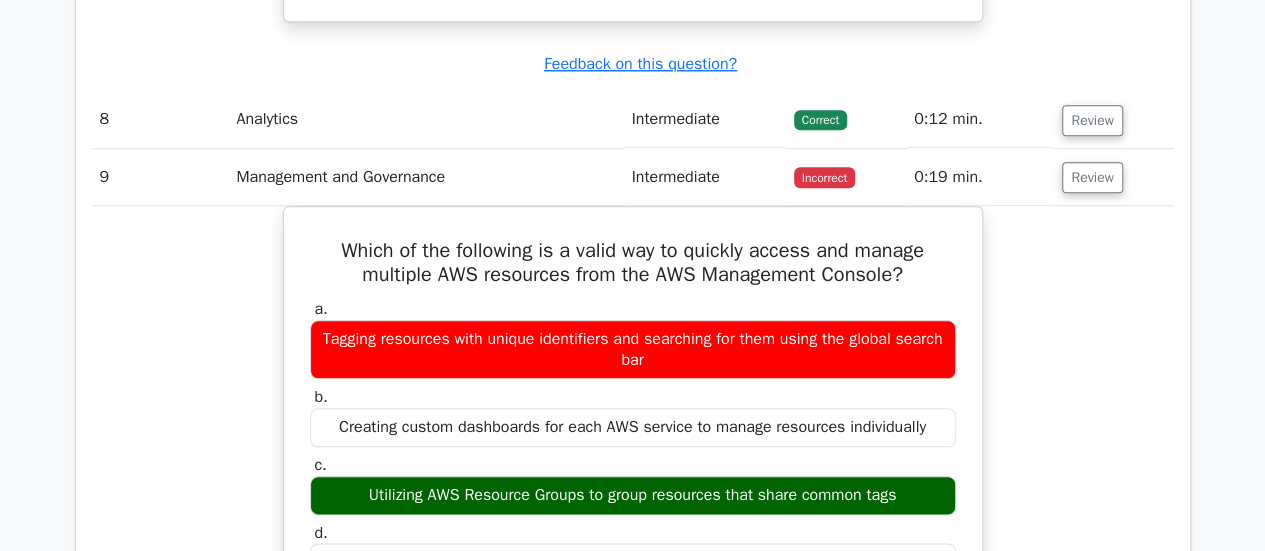 scroll, scrollTop: 8517, scrollLeft: 0, axis: vertical 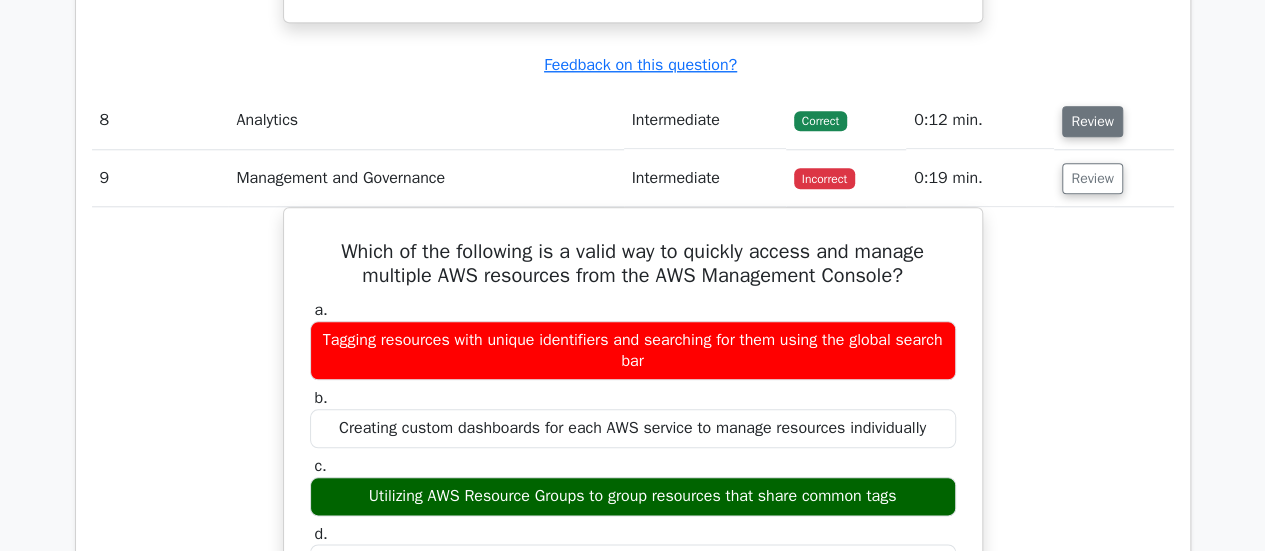 click on "Review" at bounding box center [1092, 121] 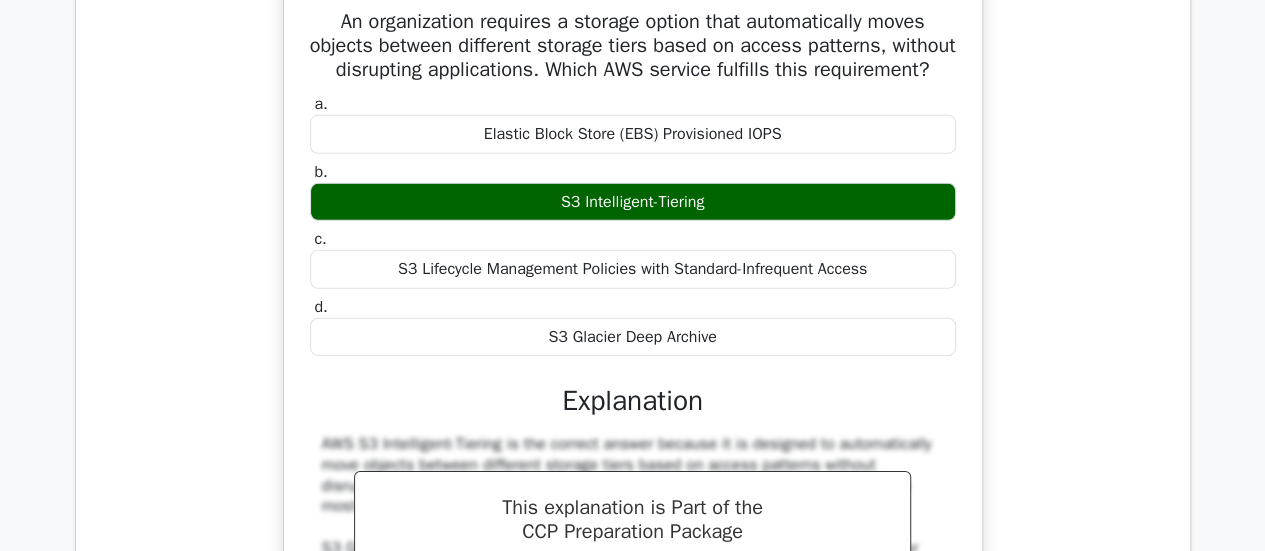 scroll, scrollTop: 6775, scrollLeft: 0, axis: vertical 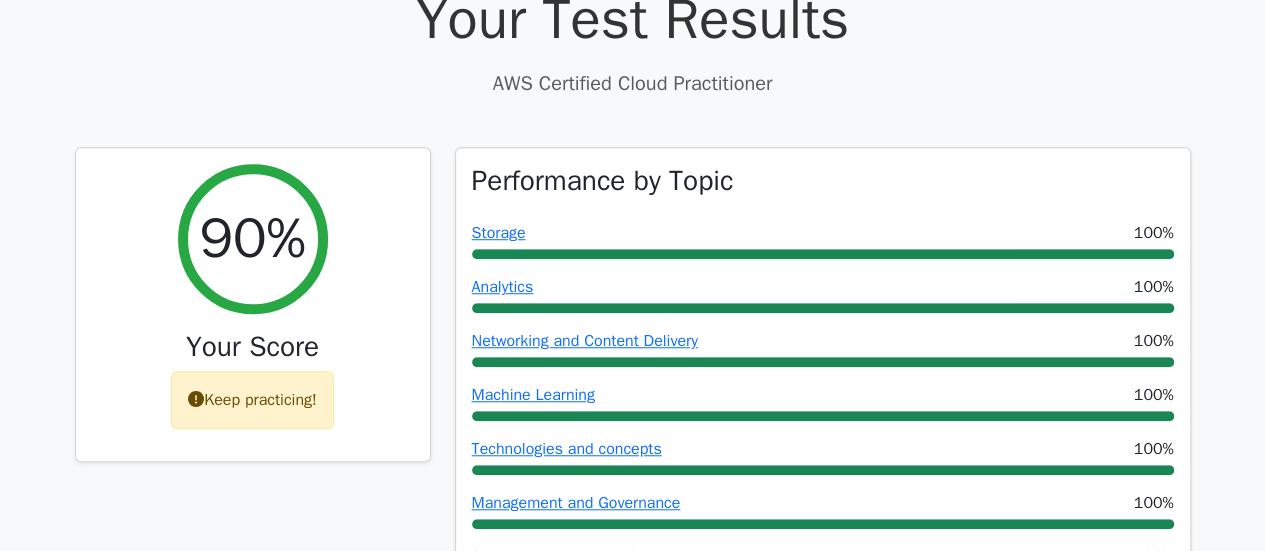type 